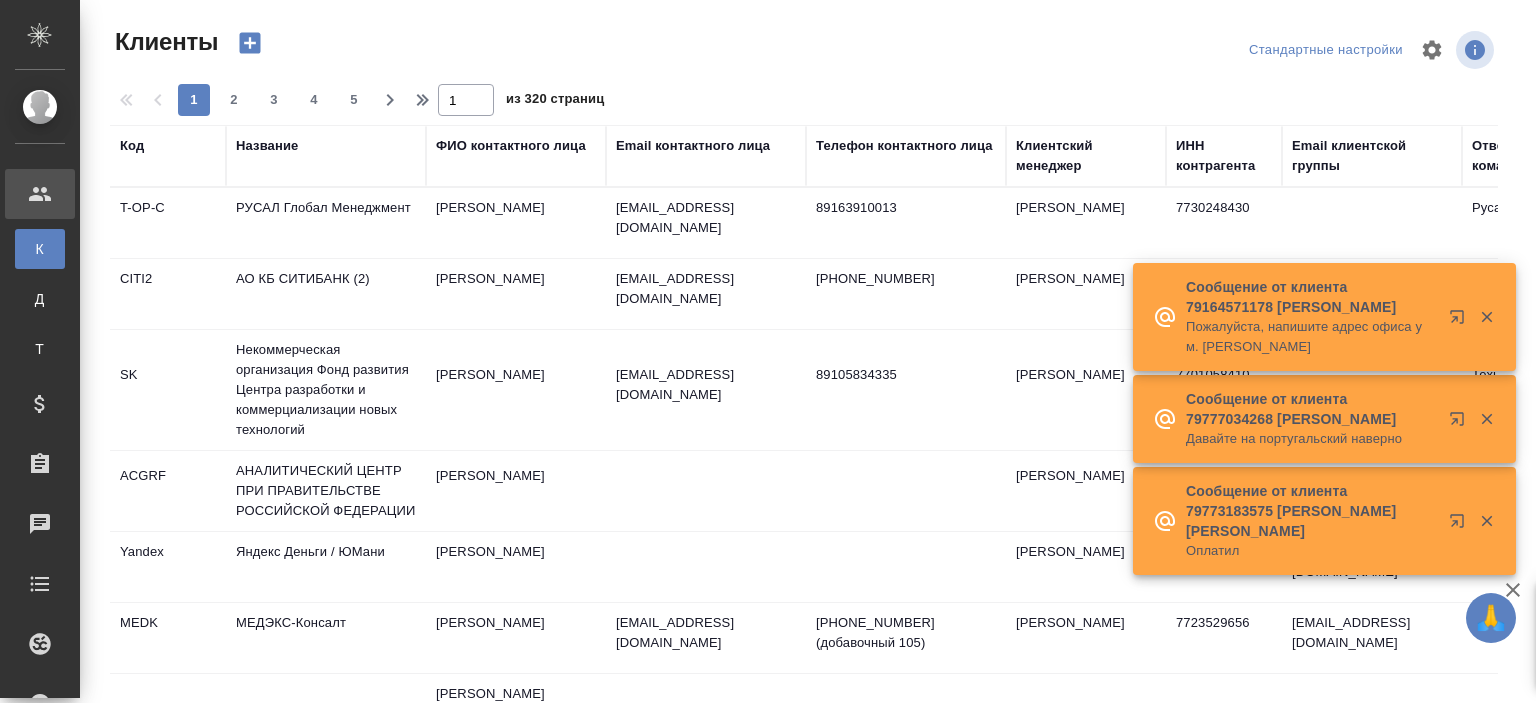 select on "RU" 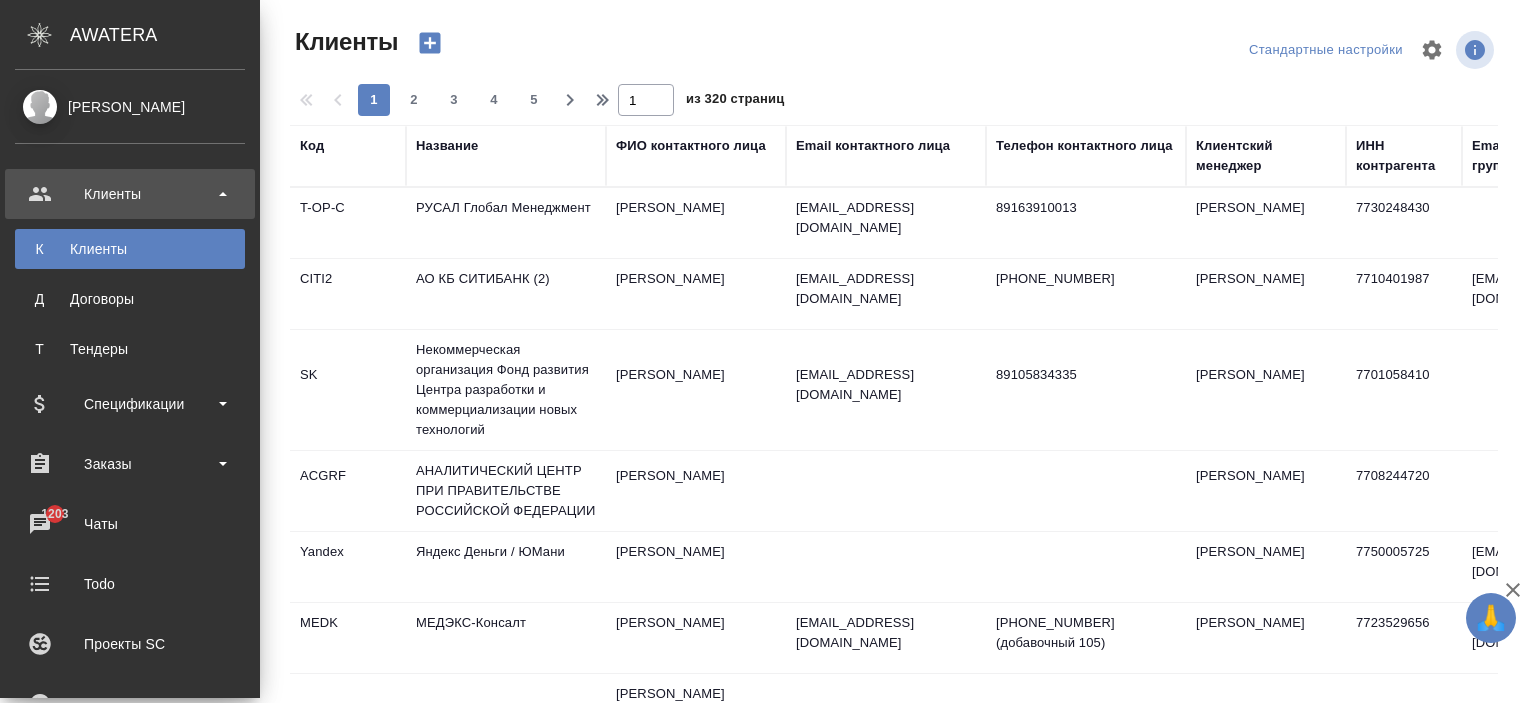 scroll, scrollTop: 540, scrollLeft: 0, axis: vertical 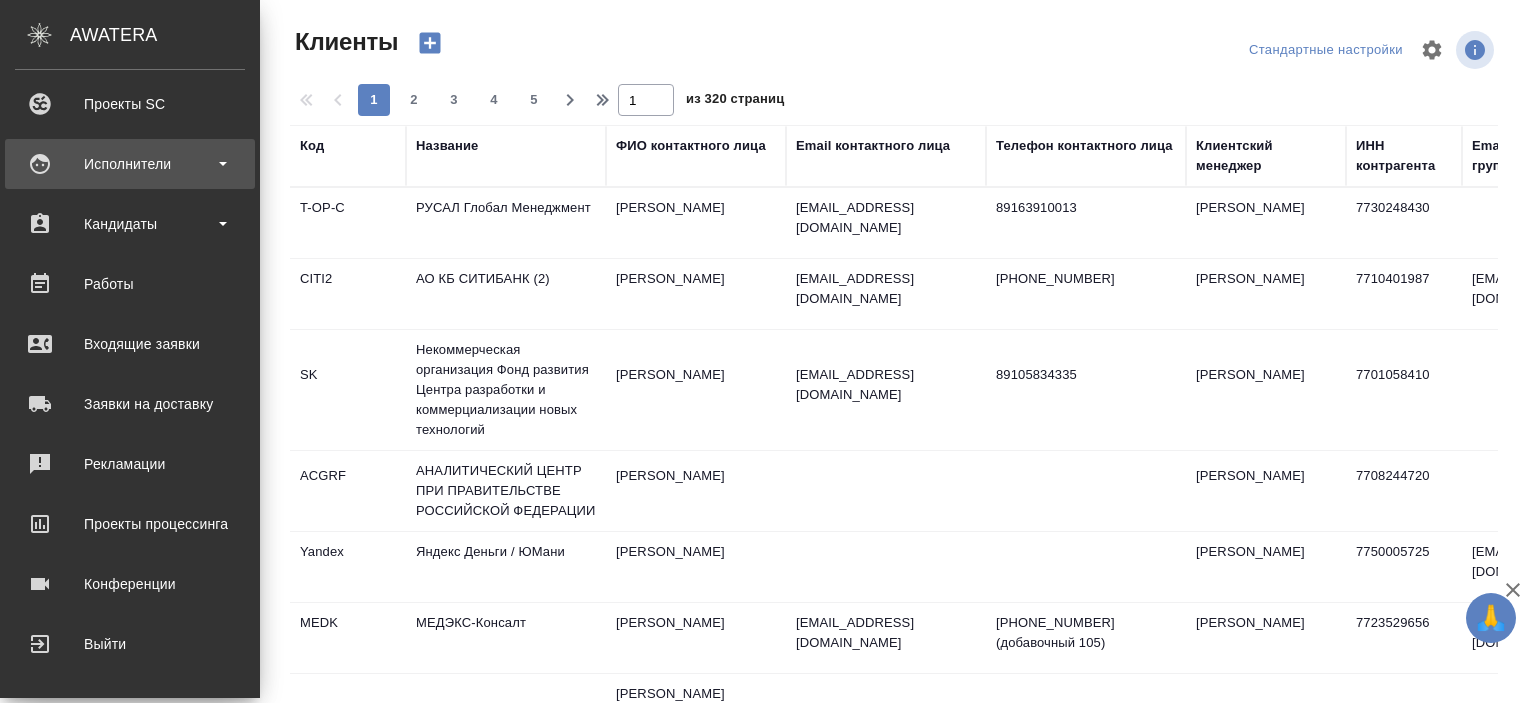 click on "Исполнители" at bounding box center [130, 164] 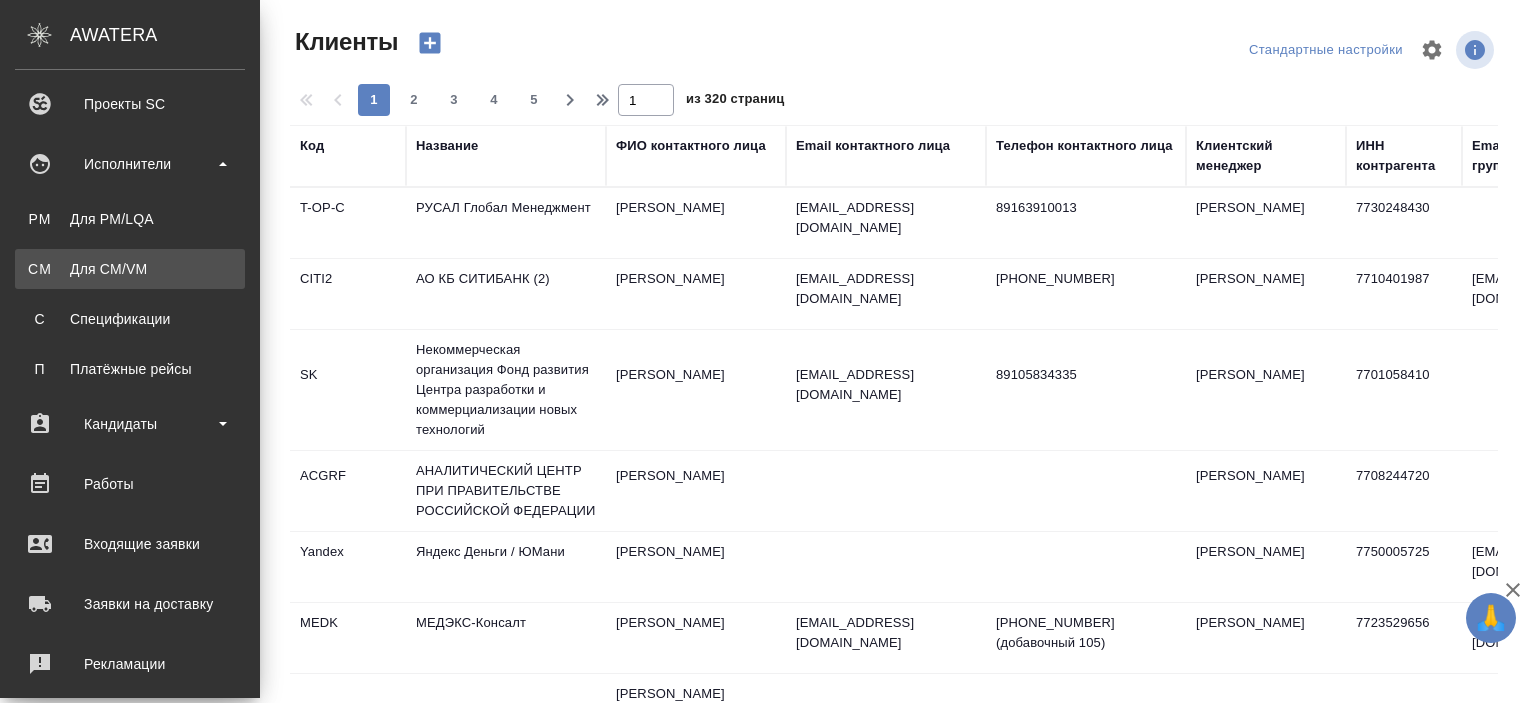 click on "Для CM/VM" at bounding box center (130, 269) 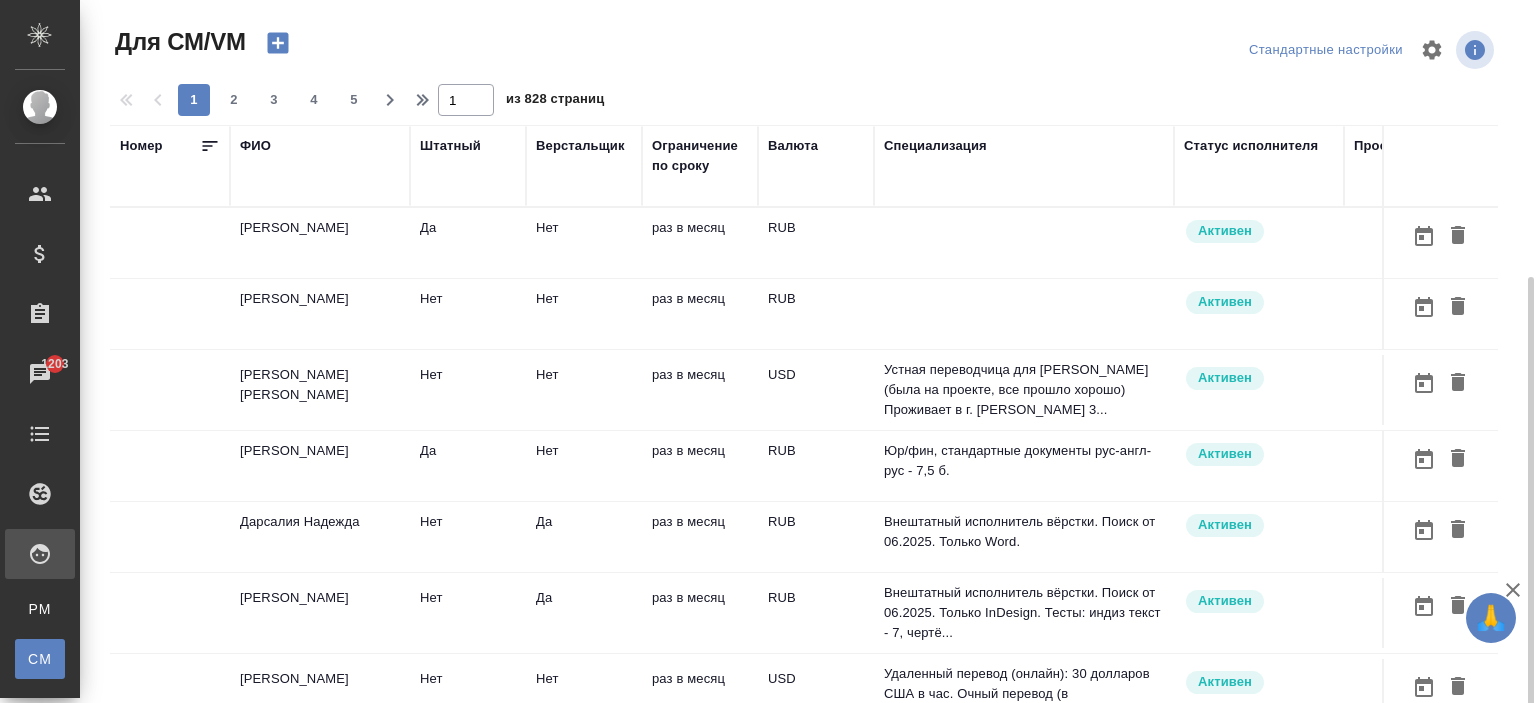 scroll, scrollTop: 152, scrollLeft: 0, axis: vertical 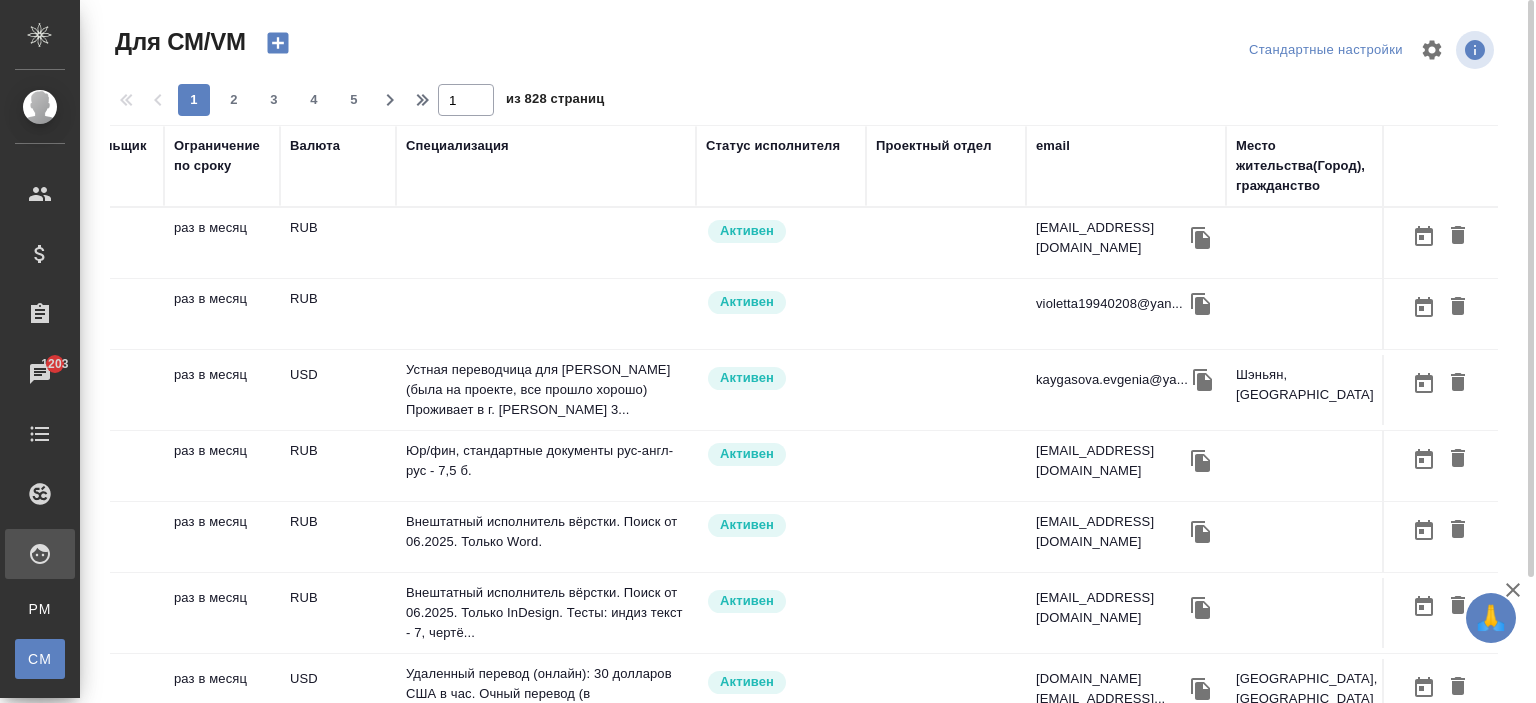 click on "email" at bounding box center [1126, 146] 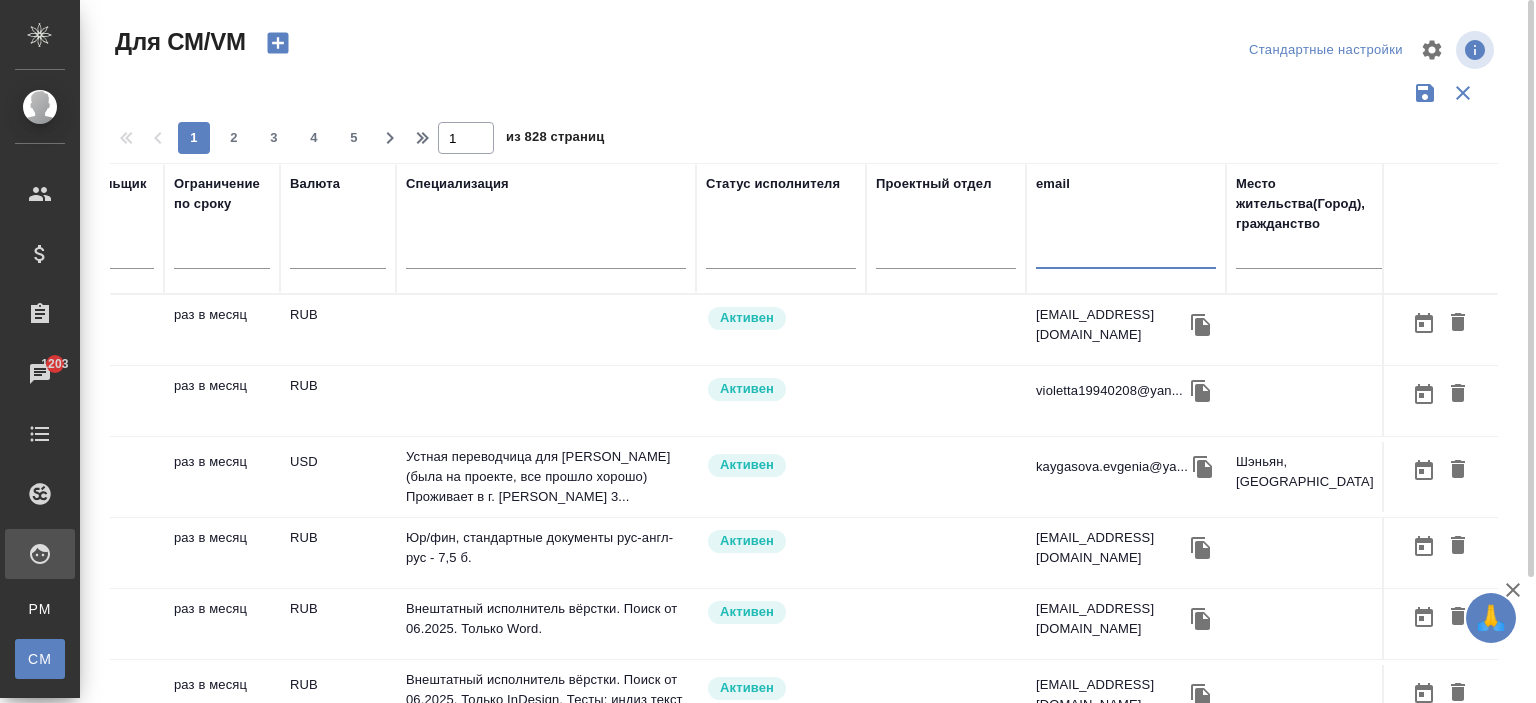 paste on "squirrelno@mail.ru" 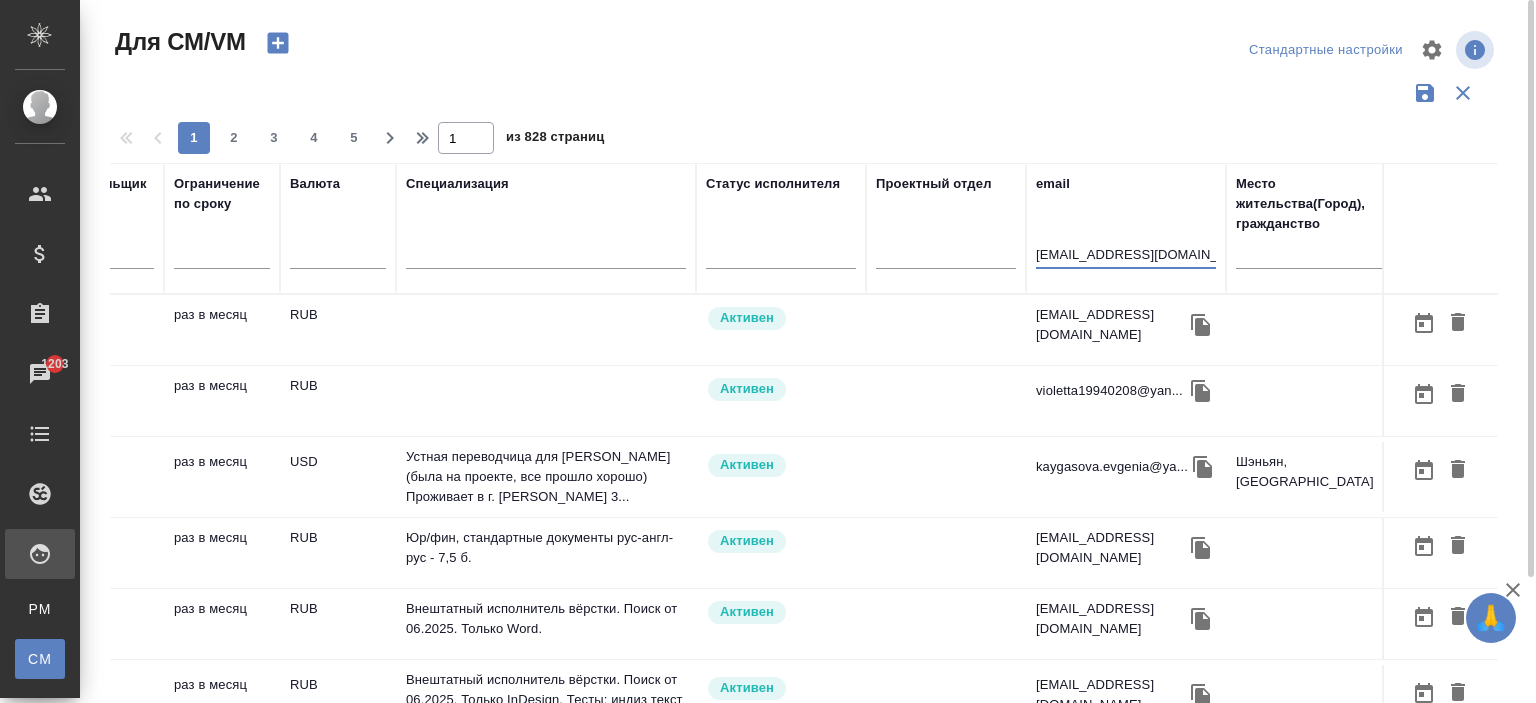 type on "squirrelno@mail.ru" 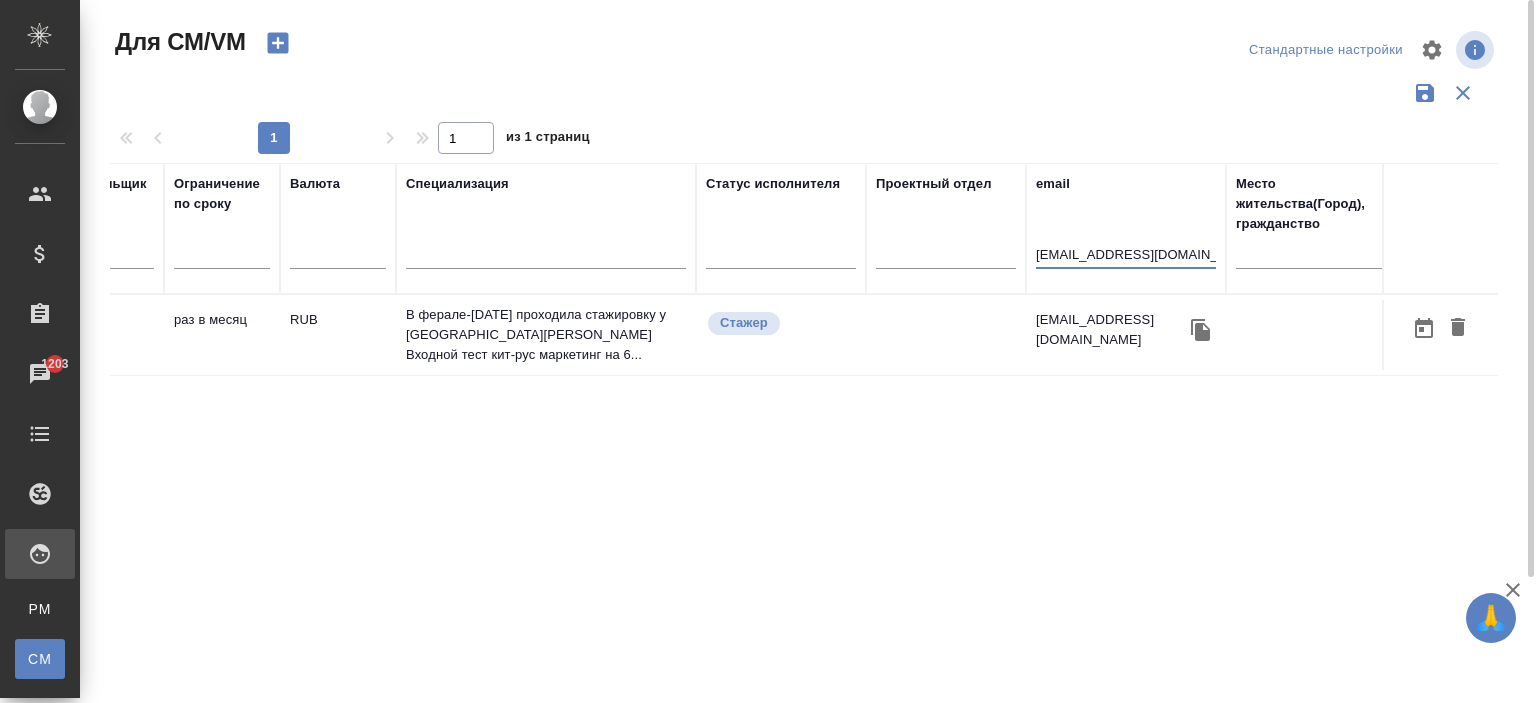 click on "squirrelno@mail.ru" at bounding box center [1111, 330] 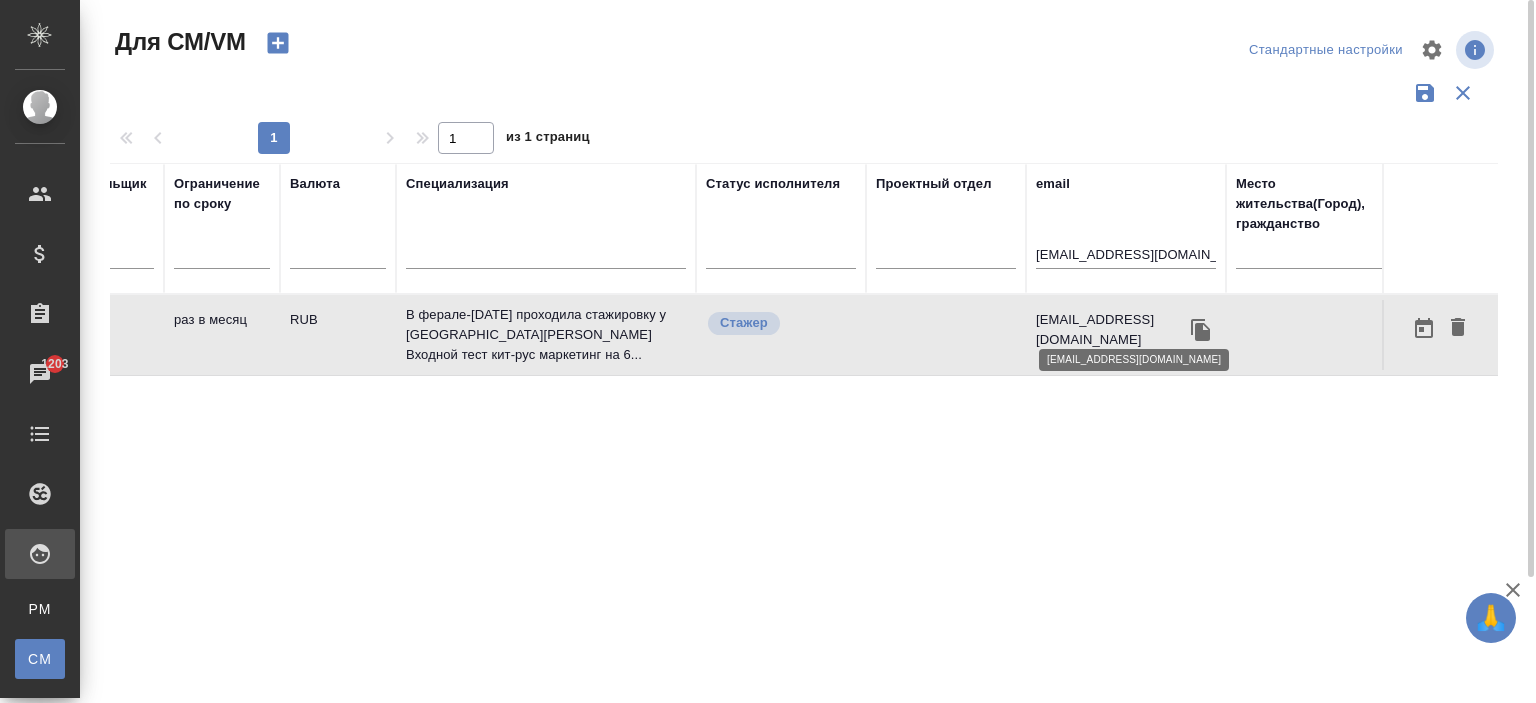click on "squirrelno@mail.ru" at bounding box center (1111, 330) 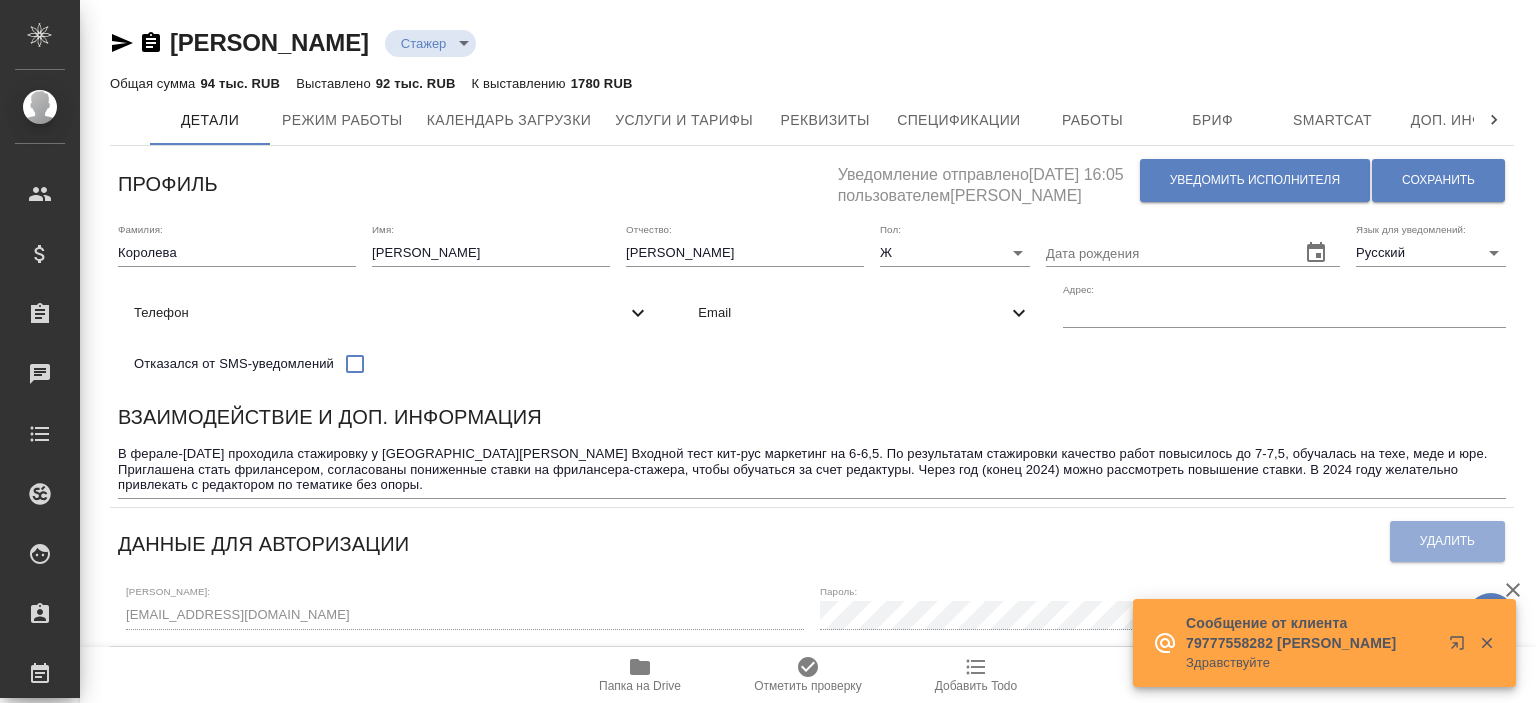 scroll, scrollTop: 0, scrollLeft: 0, axis: both 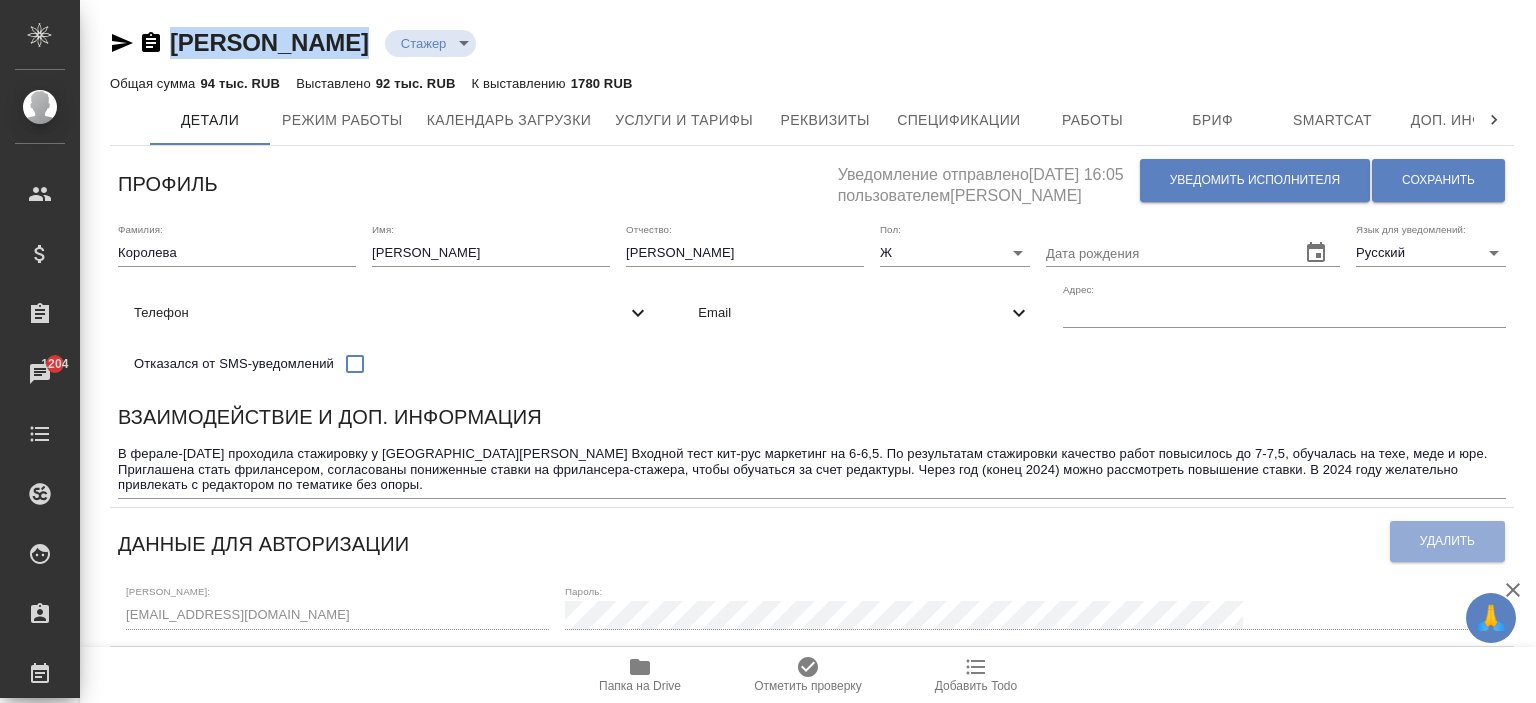 drag, startPoint x: 562, startPoint y: 39, endPoint x: 170, endPoint y: 50, distance: 392.1543 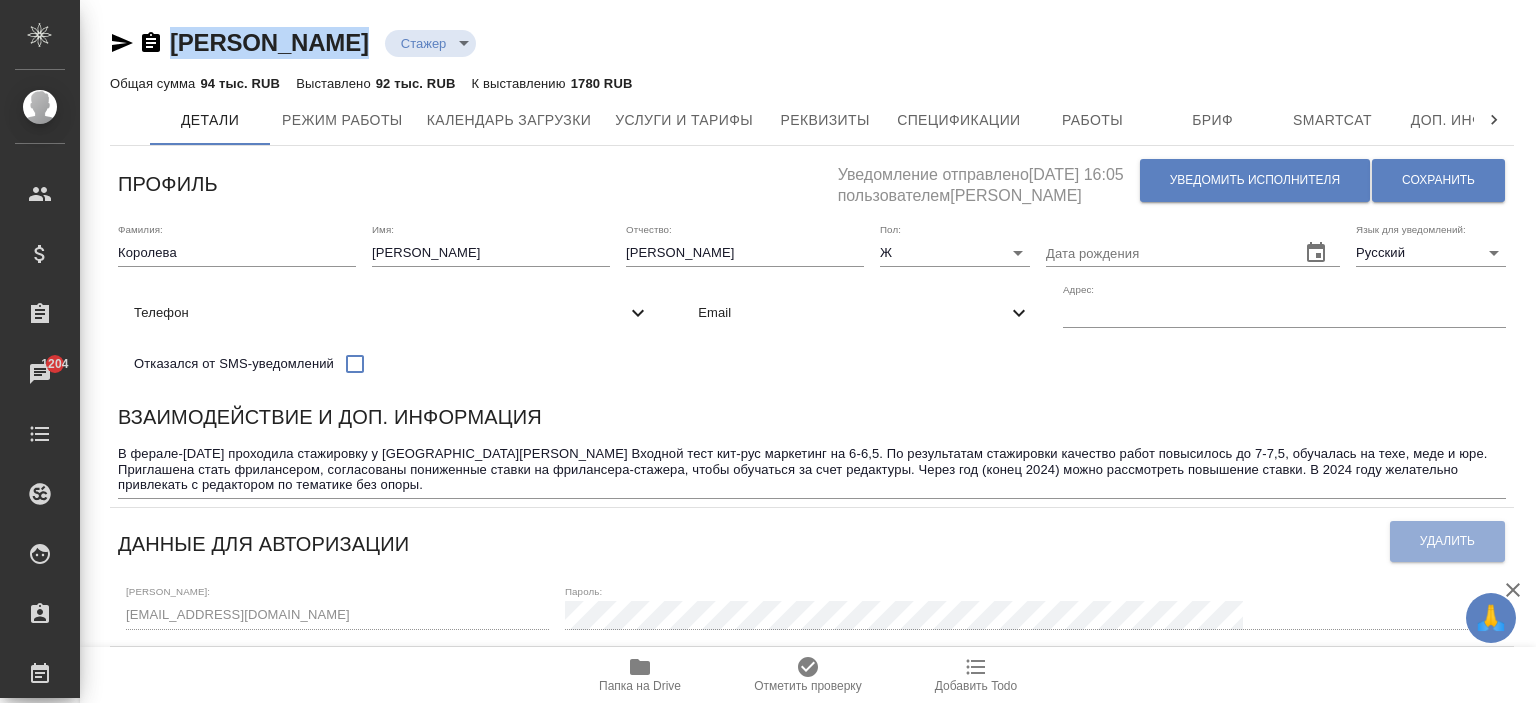 click on "Общая сумма 94 тыс. RUB   Выставлено 92 тыс. RUB   К выставлению 1780 RUB" at bounding box center (812, 83) 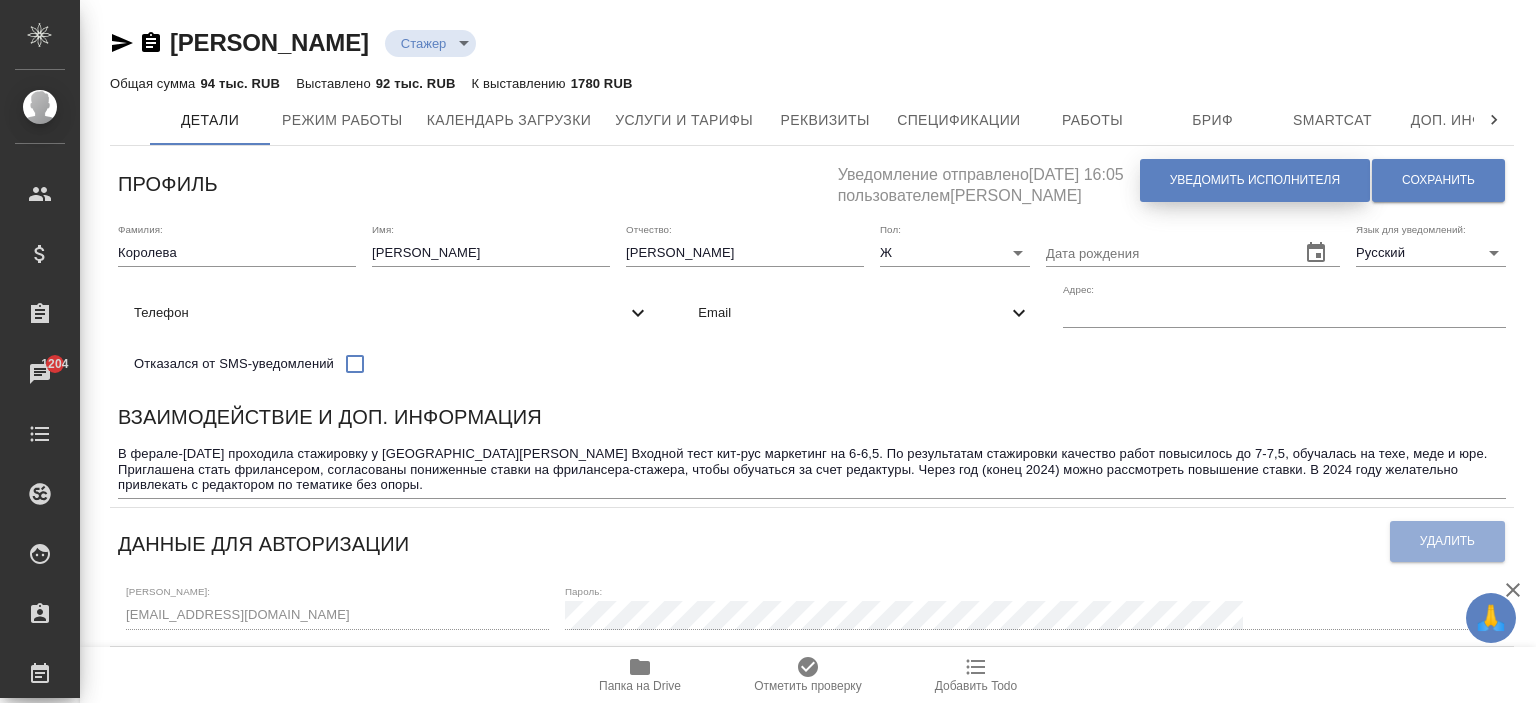 click on "Уведомить исполнителя" at bounding box center [1255, 180] 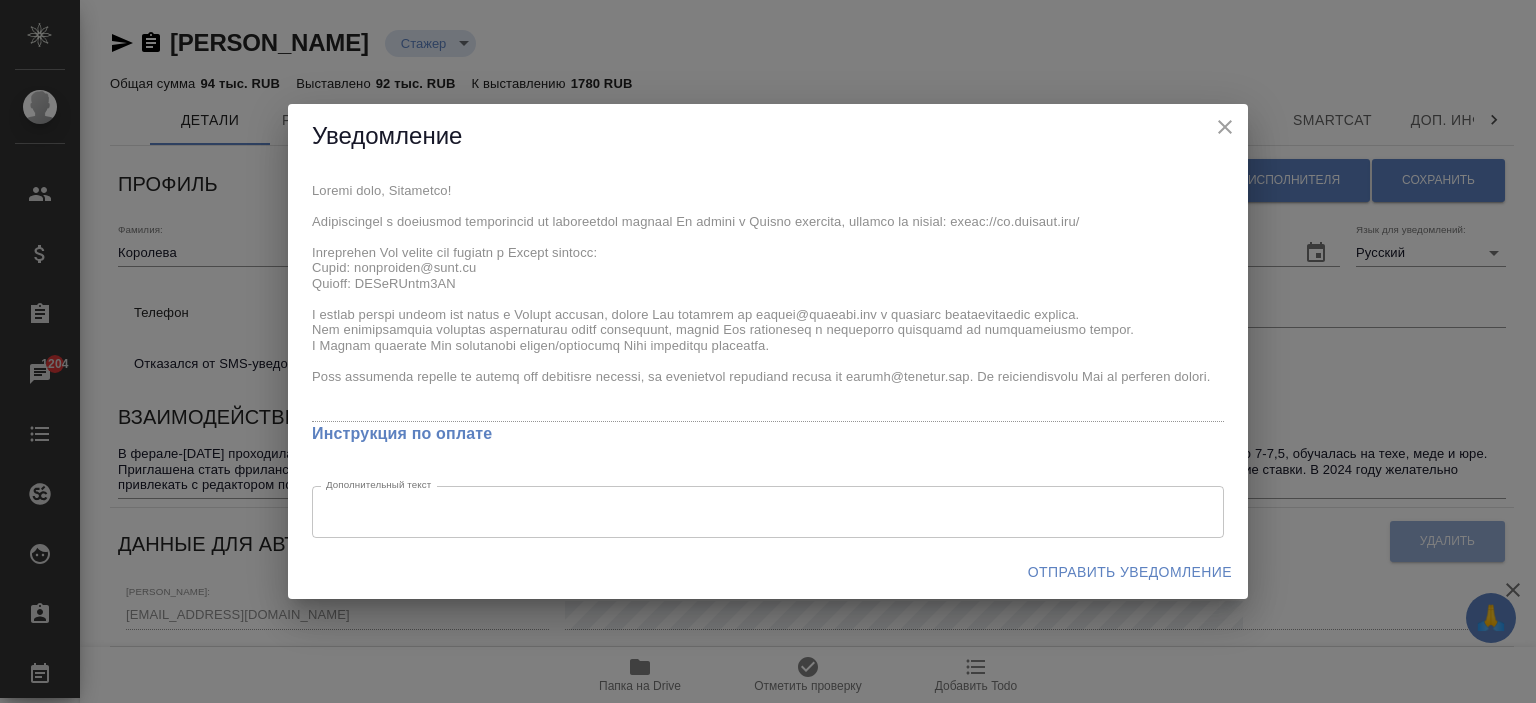click on "x Инструкция по оплате Дополнительный текст x Дополнительный текст" at bounding box center [768, 357] 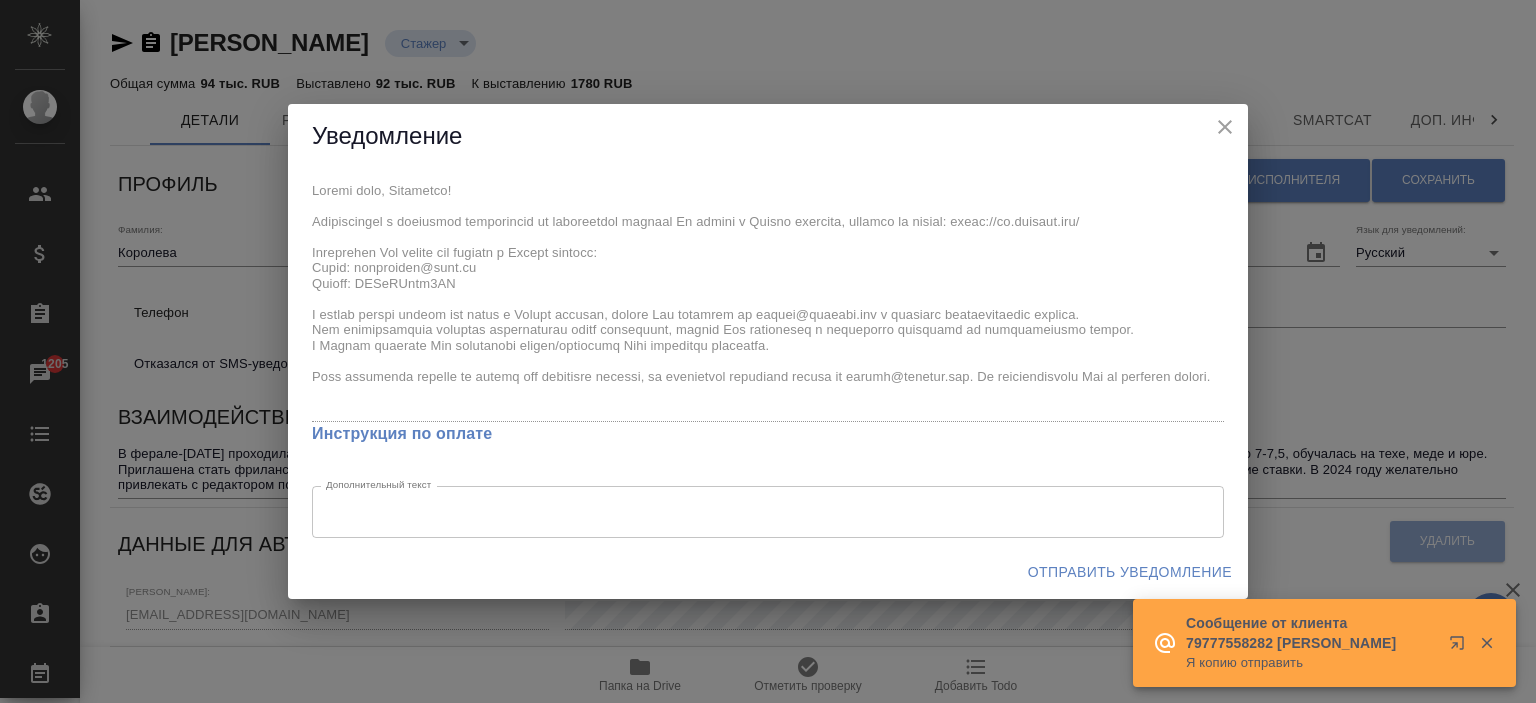 click on "Отправить уведомление" at bounding box center (1130, 572) 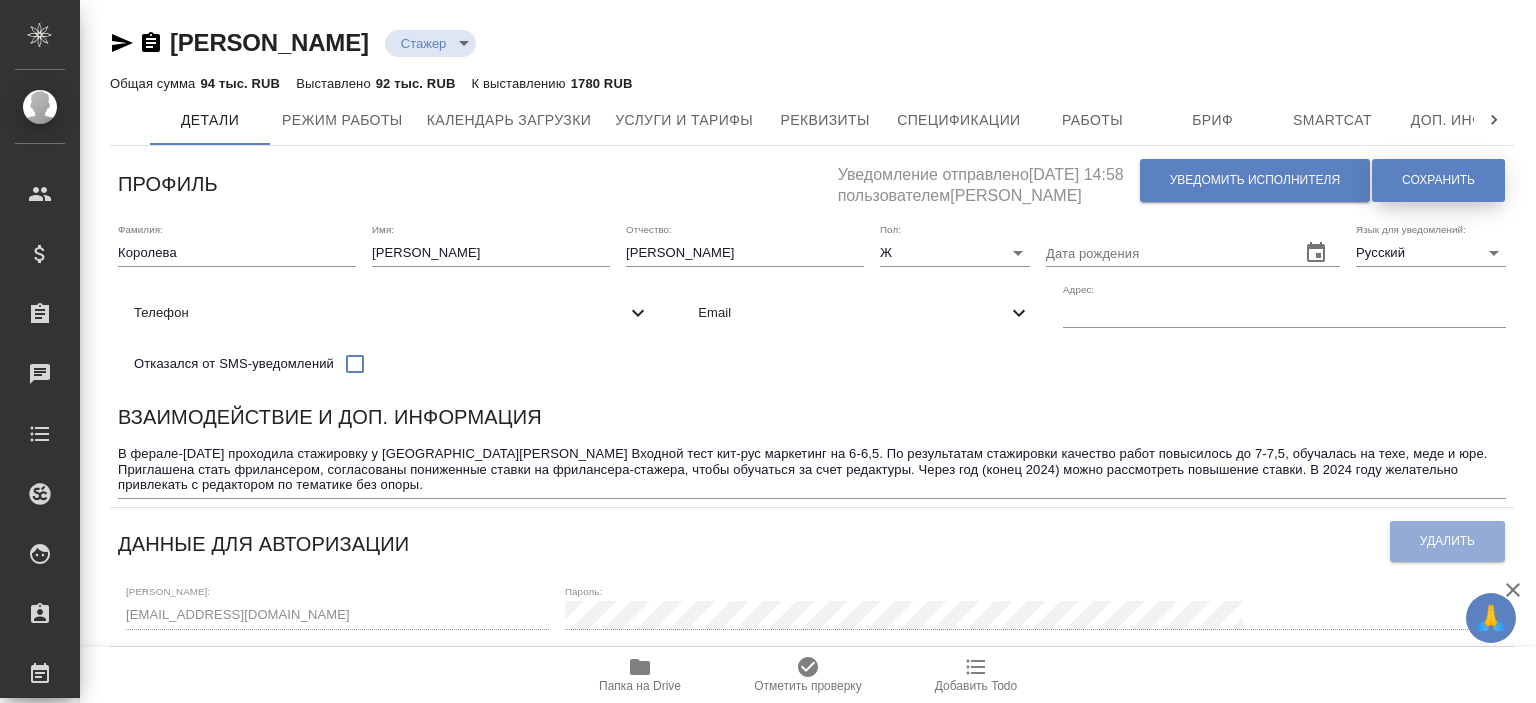 scroll, scrollTop: 0, scrollLeft: 0, axis: both 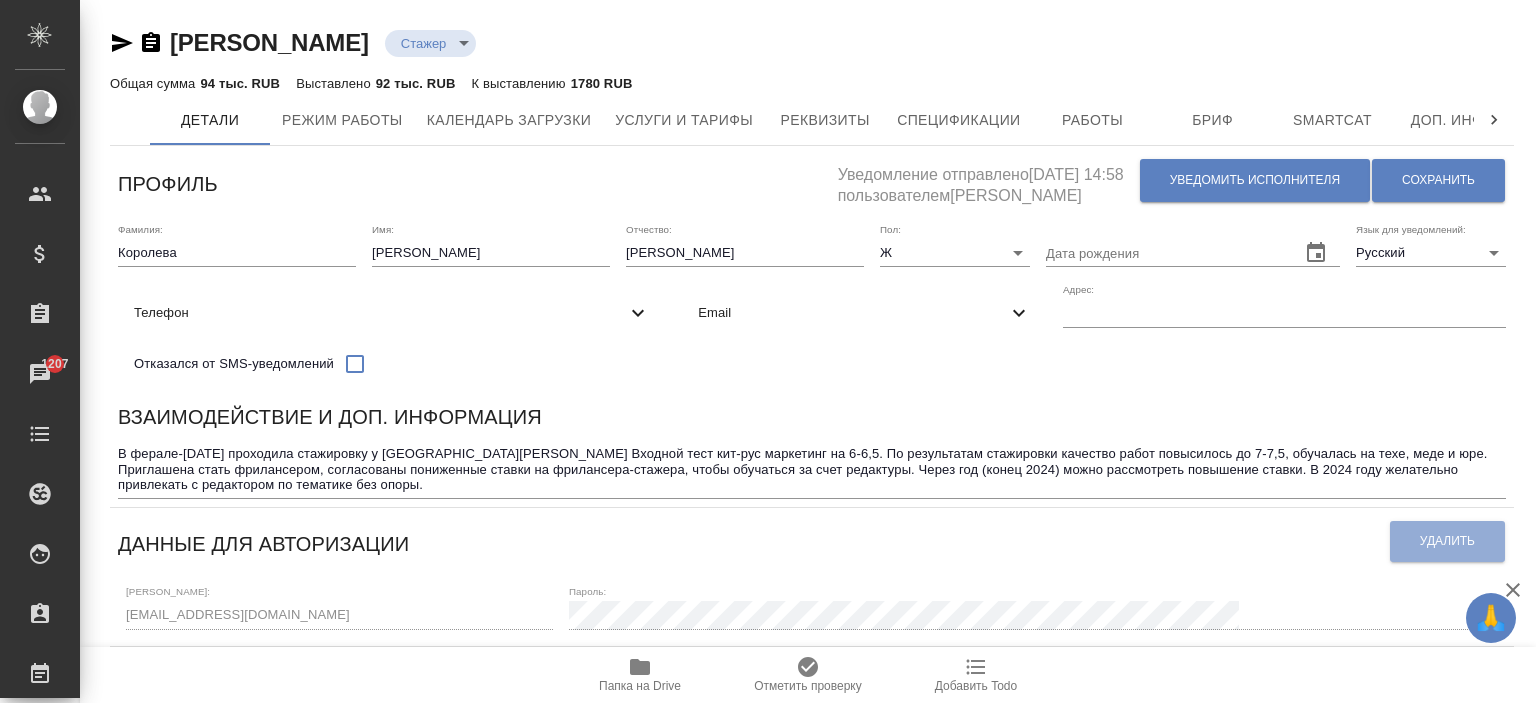 click on "Папка на Drive" at bounding box center (640, 674) 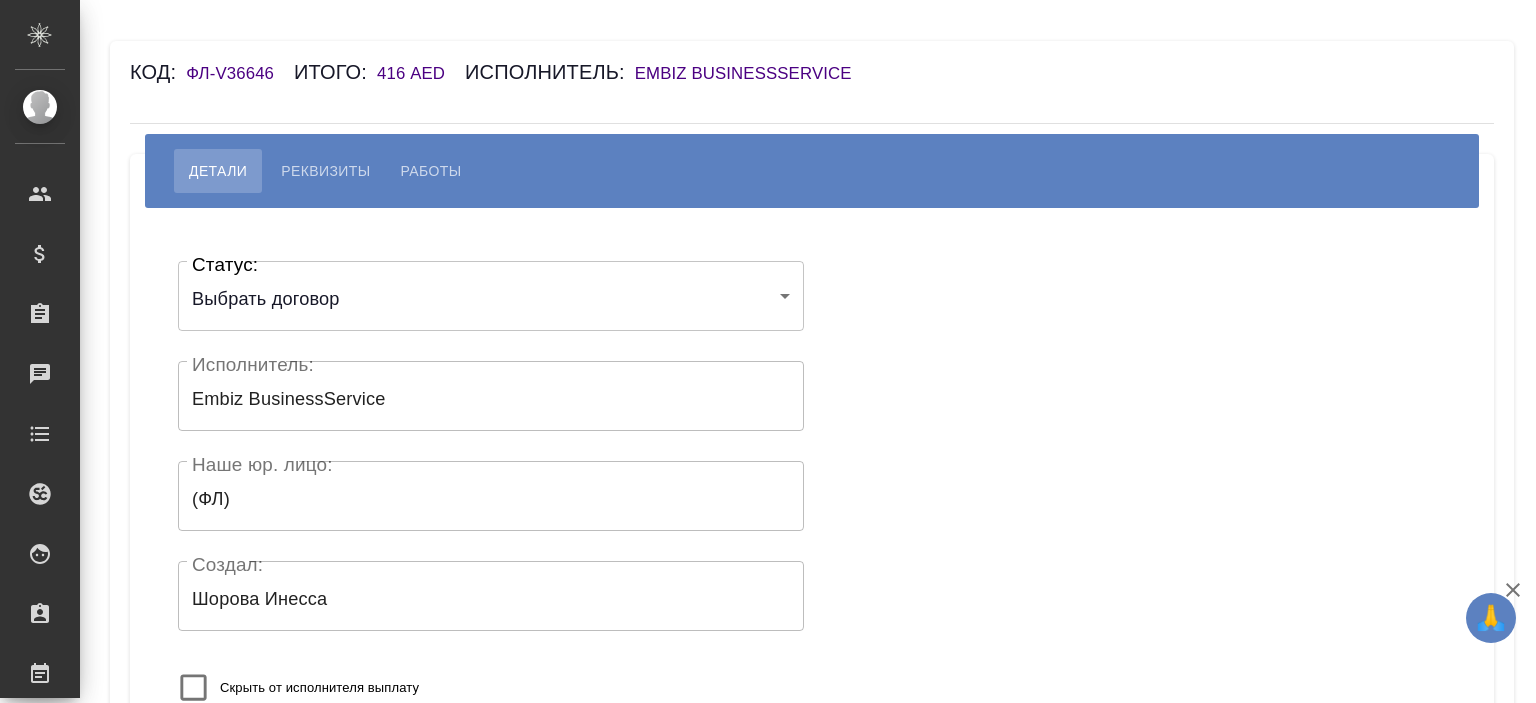 scroll, scrollTop: 0, scrollLeft: 0, axis: both 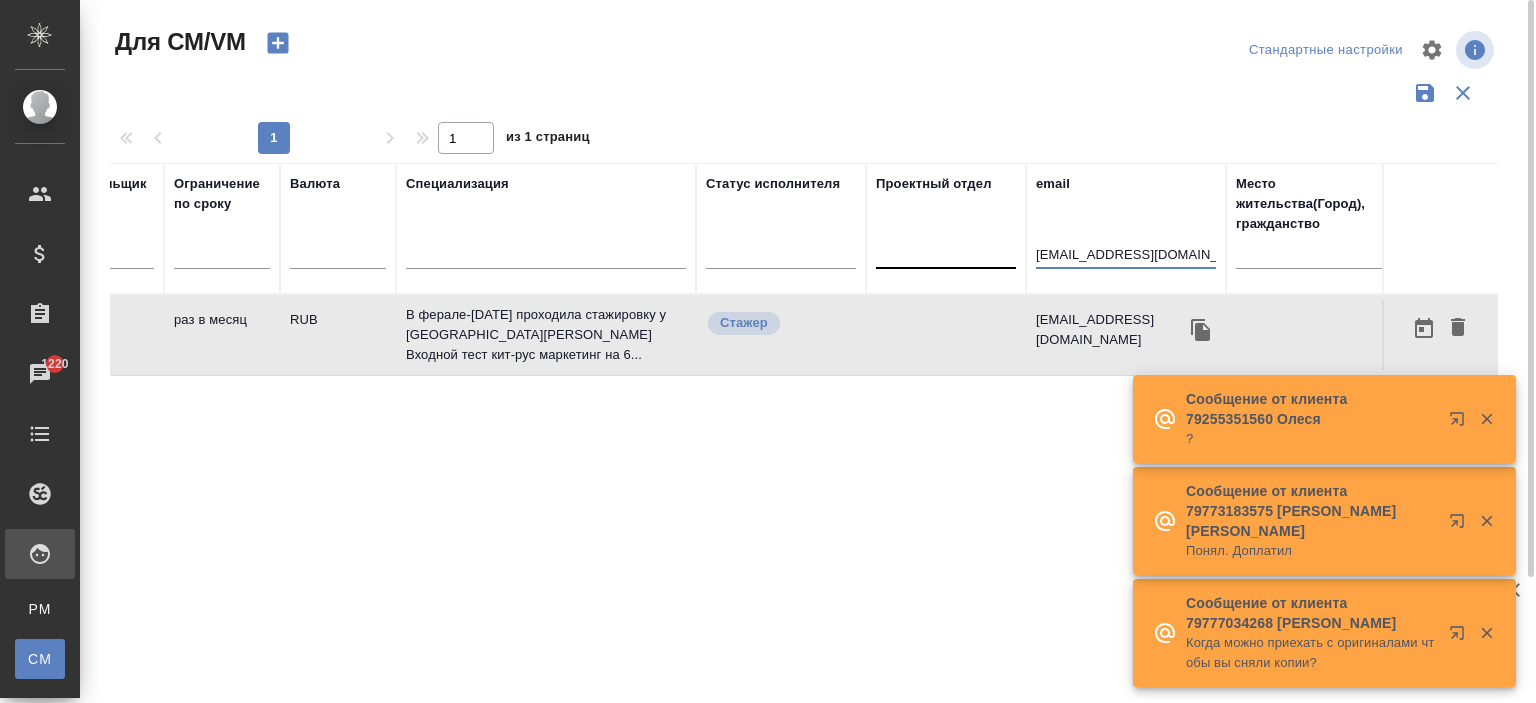drag, startPoint x: 1160, startPoint y: 263, endPoint x: 1000, endPoint y: 256, distance: 160.15305 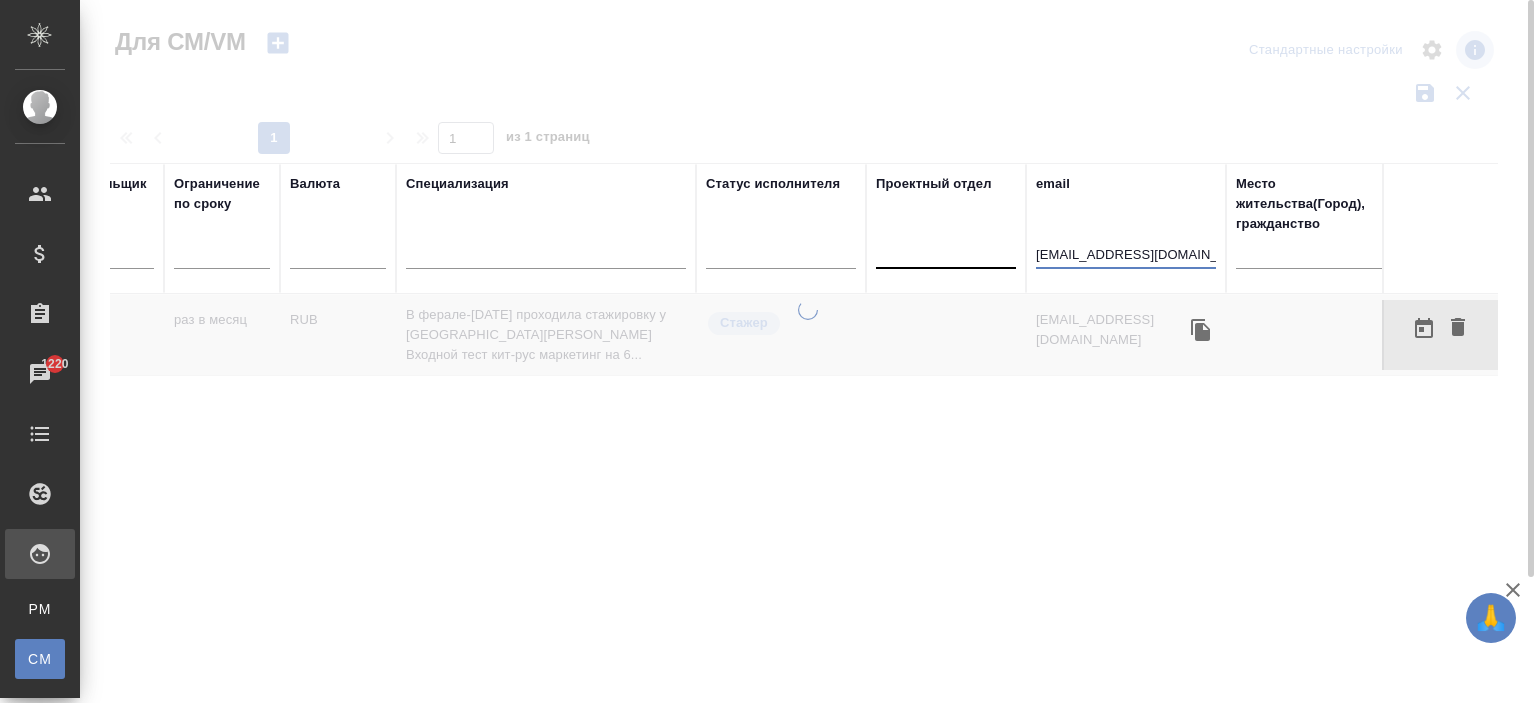type on "[EMAIL_ADDRESS][DOMAIN_NAME]" 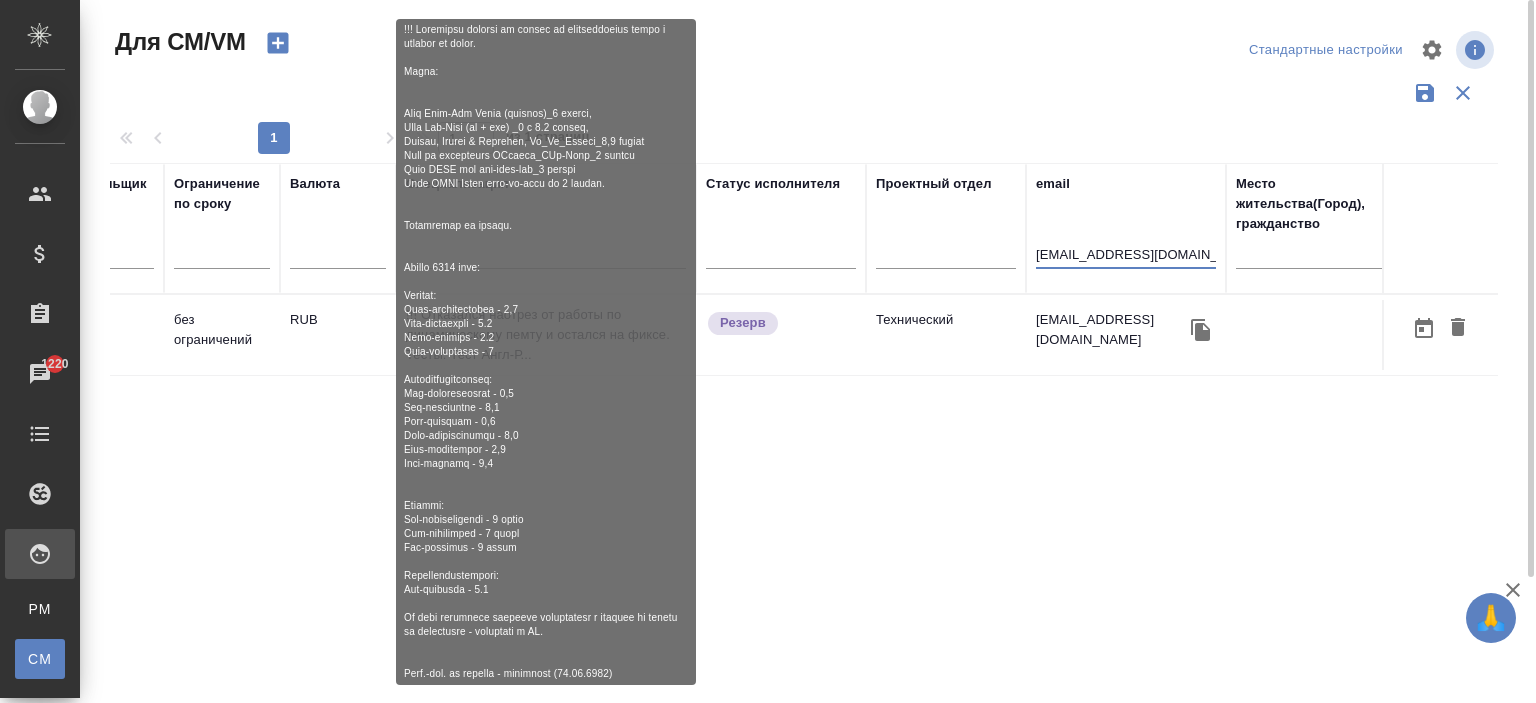 click on "!!! Отказался наотрез от работы по динамическому пемту и остался на фиксе.
Тесты:
Тест Англ-Р..." at bounding box center (546, 335) 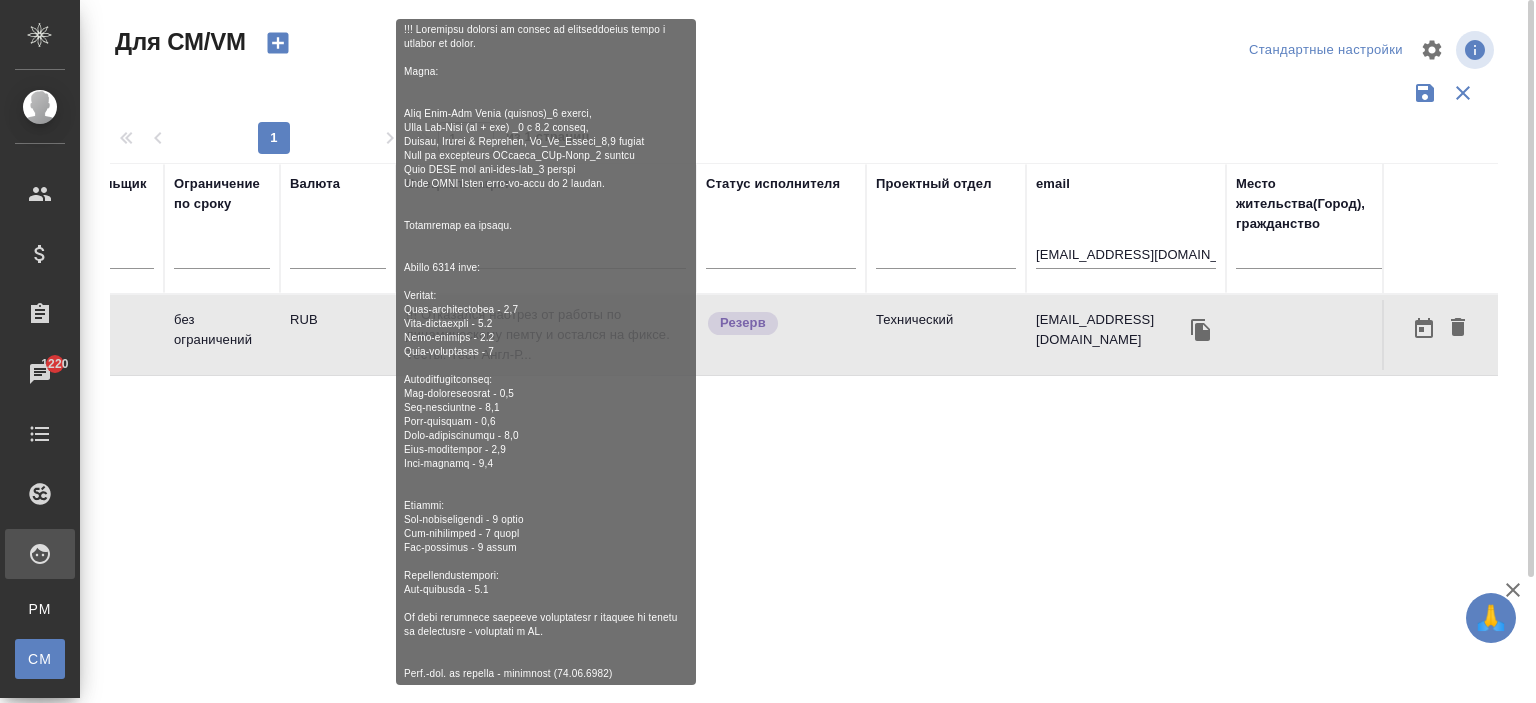 click on "!!! Отказался наотрез от работы по динамическому пемту и остался на фиксе.
Тесты:
Тест Англ-Р..." at bounding box center [546, 335] 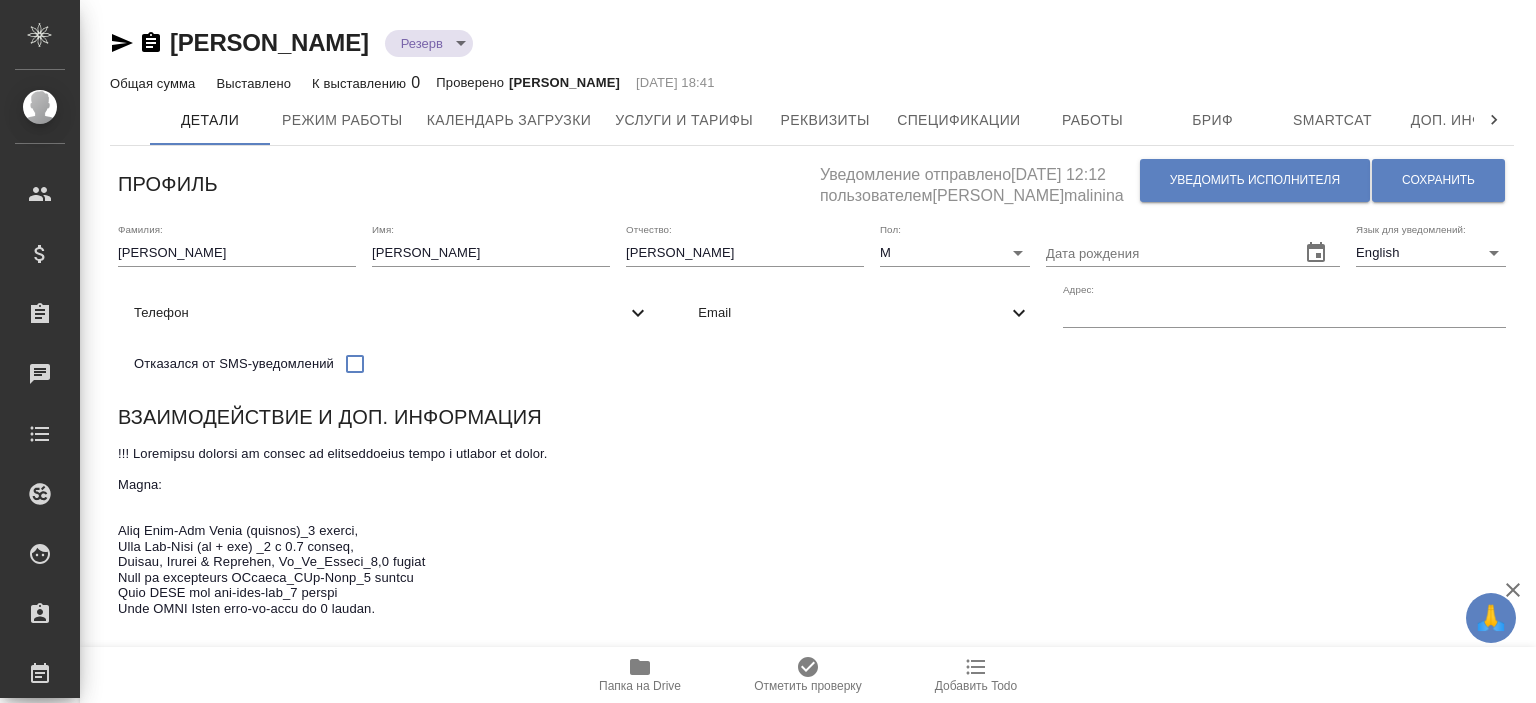scroll, scrollTop: 0, scrollLeft: 0, axis: both 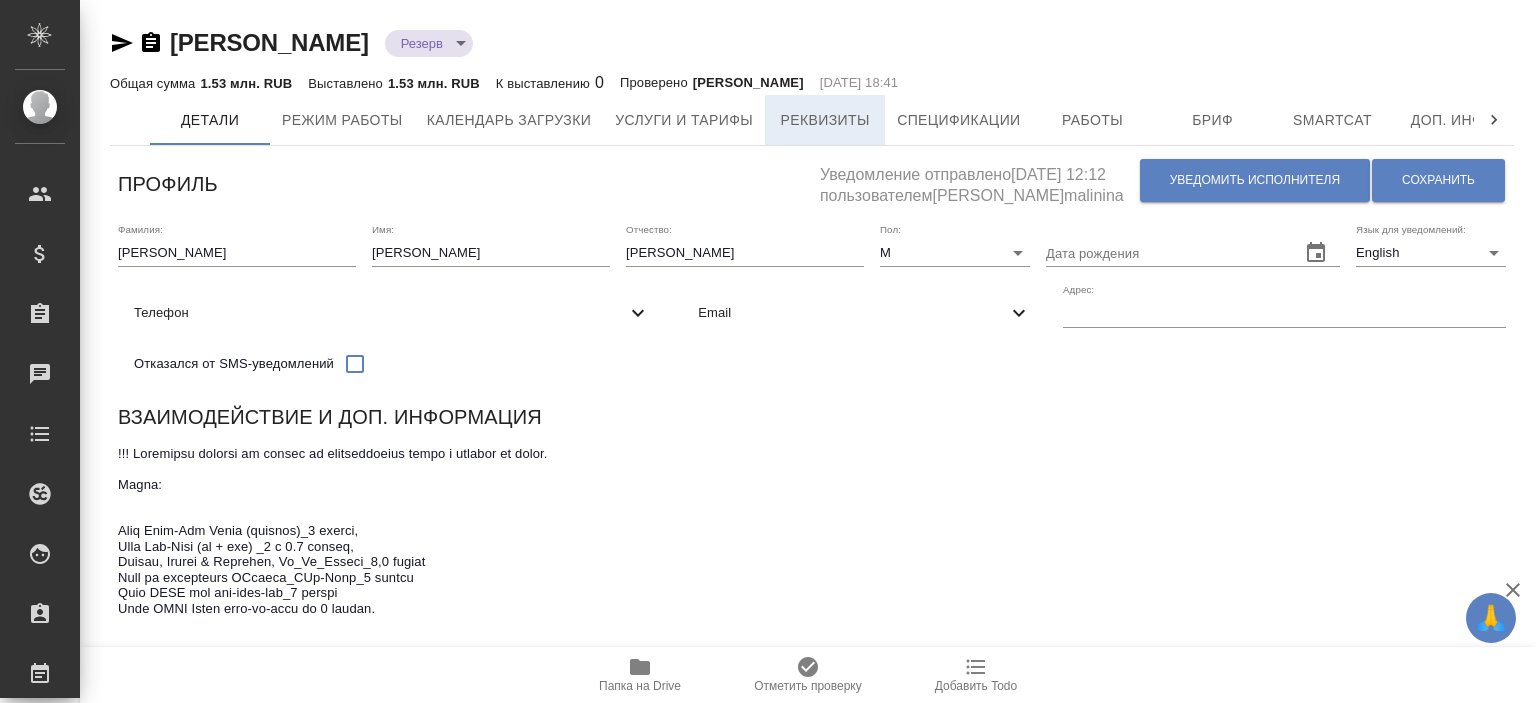 click on "Реквизиты" at bounding box center (825, 120) 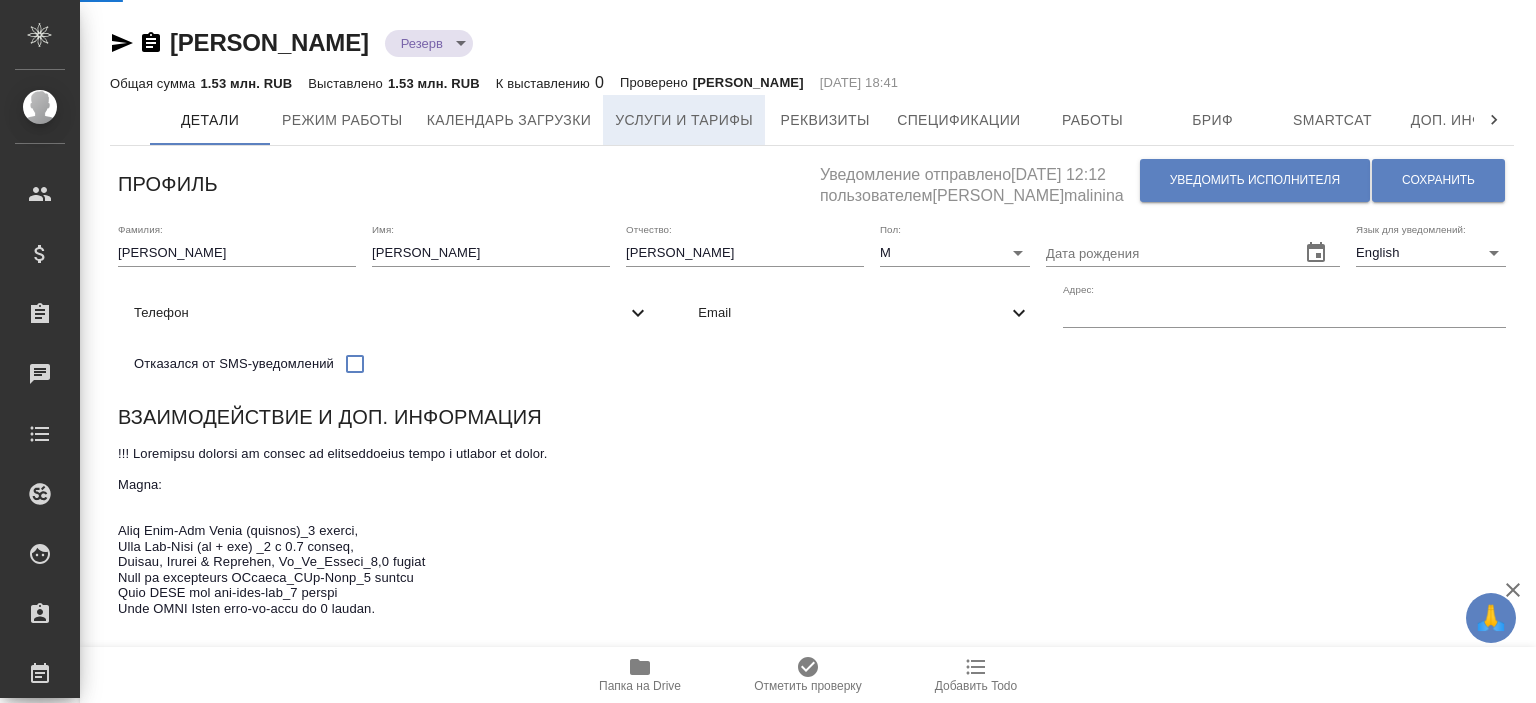 select on "10" 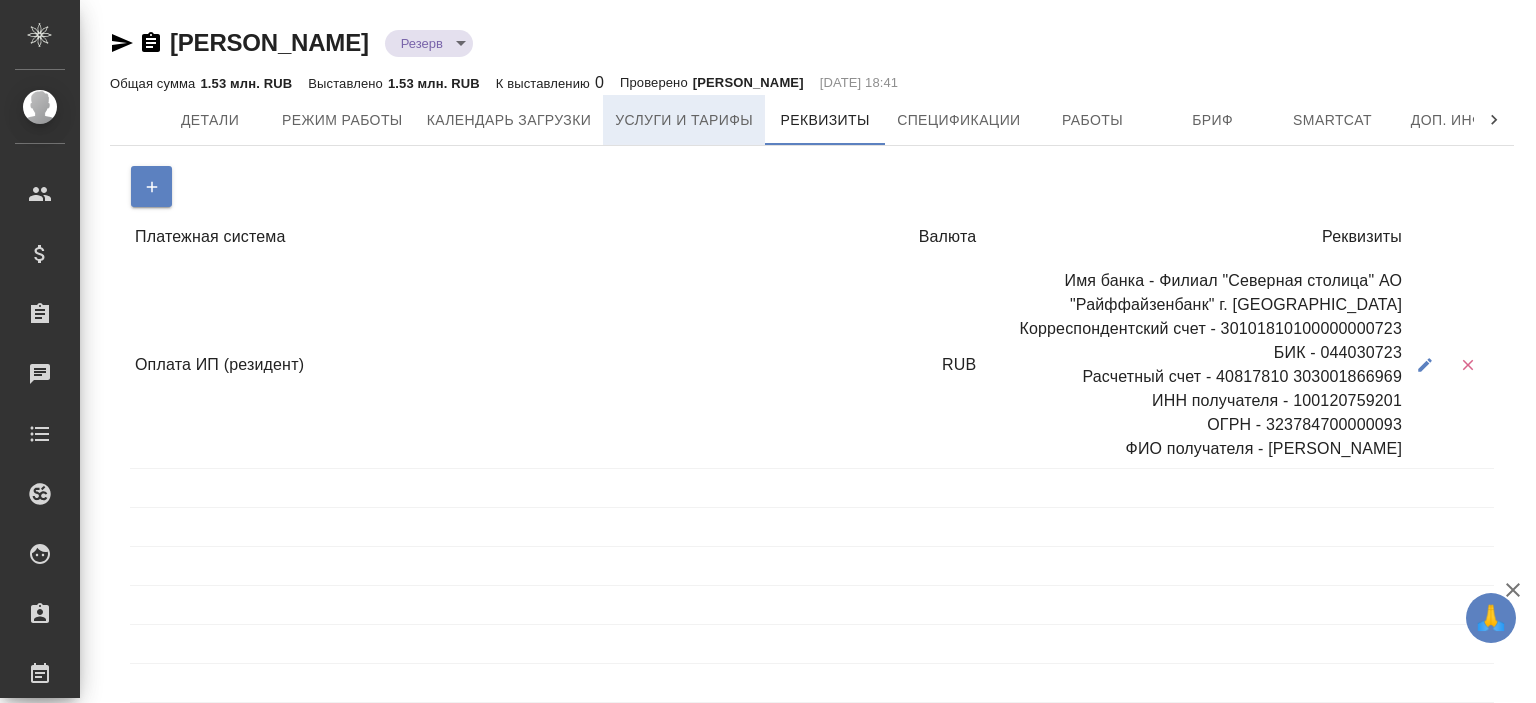 click on "Услуги и тарифы" at bounding box center [684, 120] 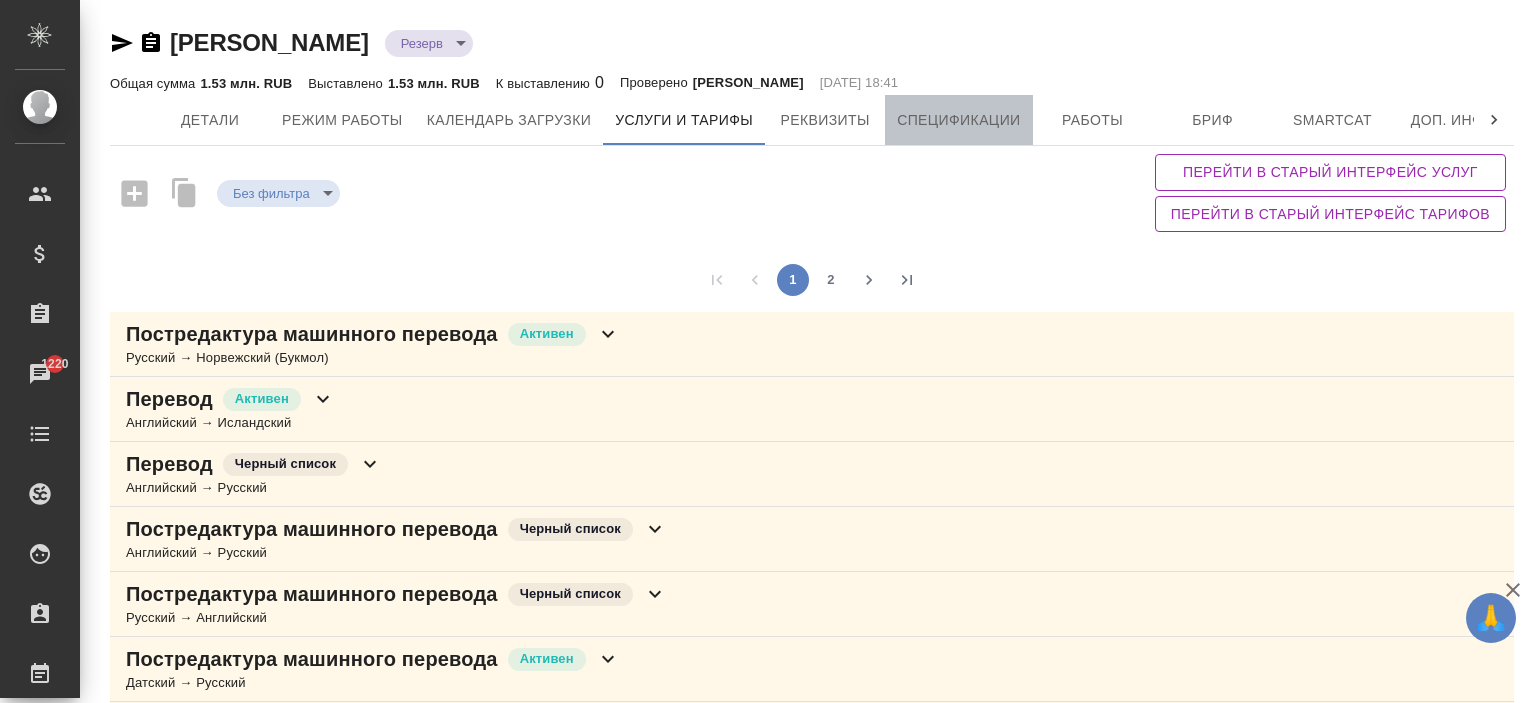 click on "Спецификации" at bounding box center [958, 120] 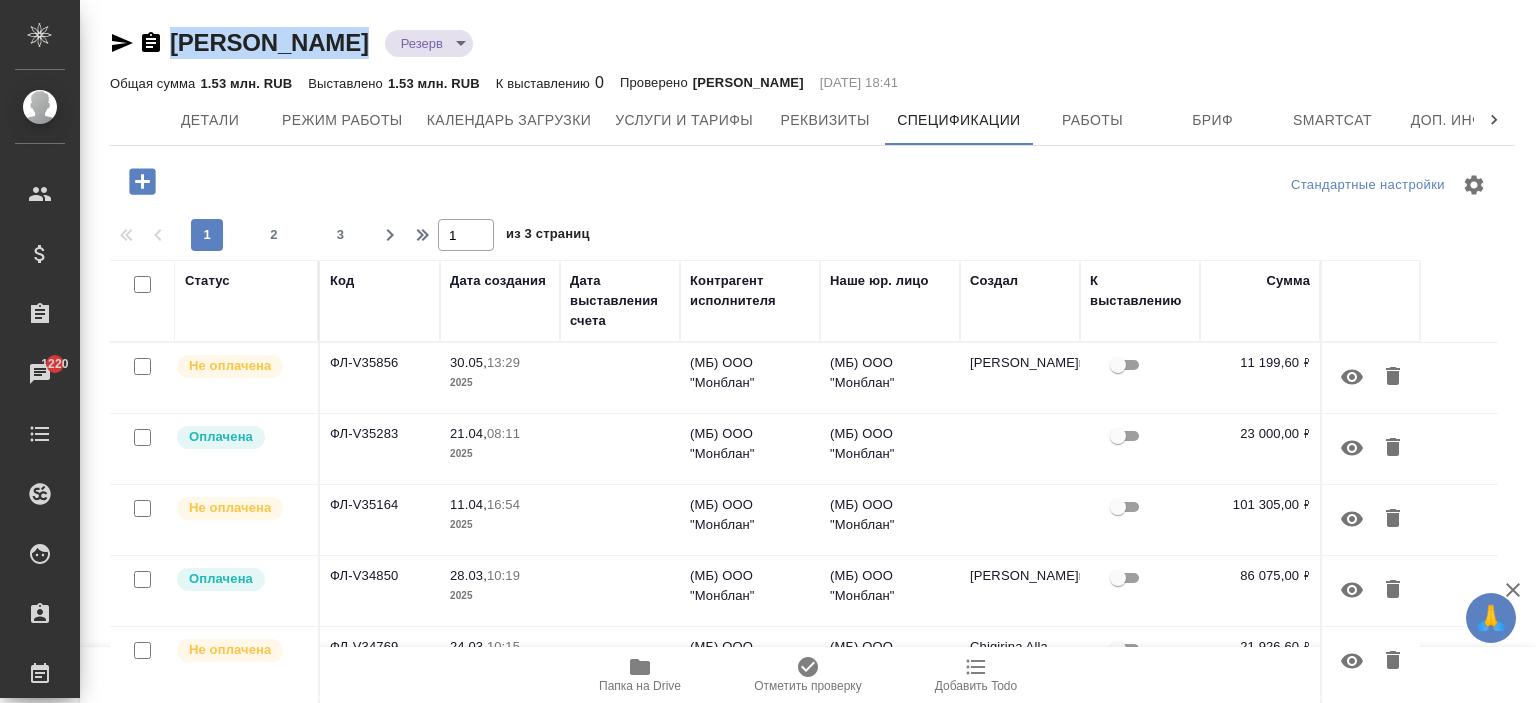 drag, startPoint x: 514, startPoint y: 46, endPoint x: 172, endPoint y: 51, distance: 342.03656 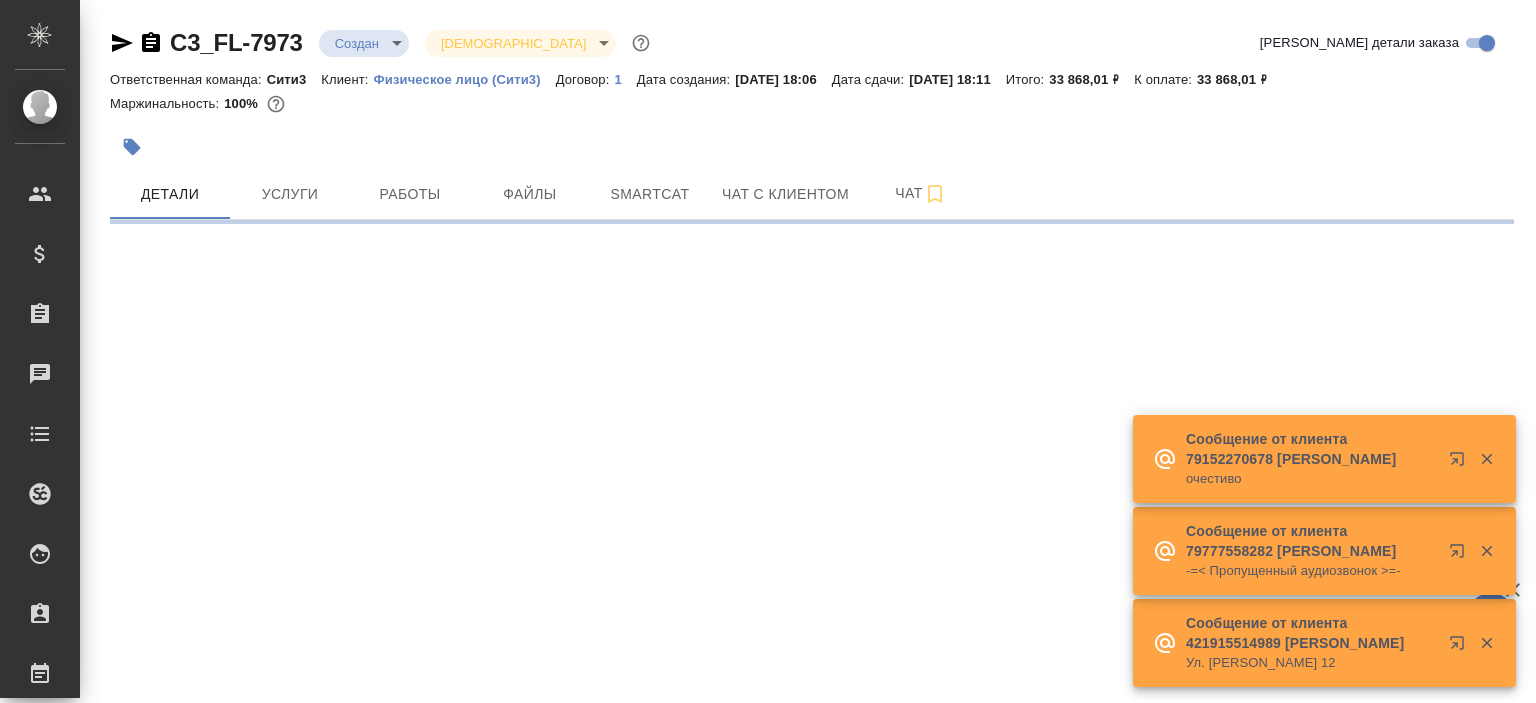 scroll, scrollTop: 0, scrollLeft: 0, axis: both 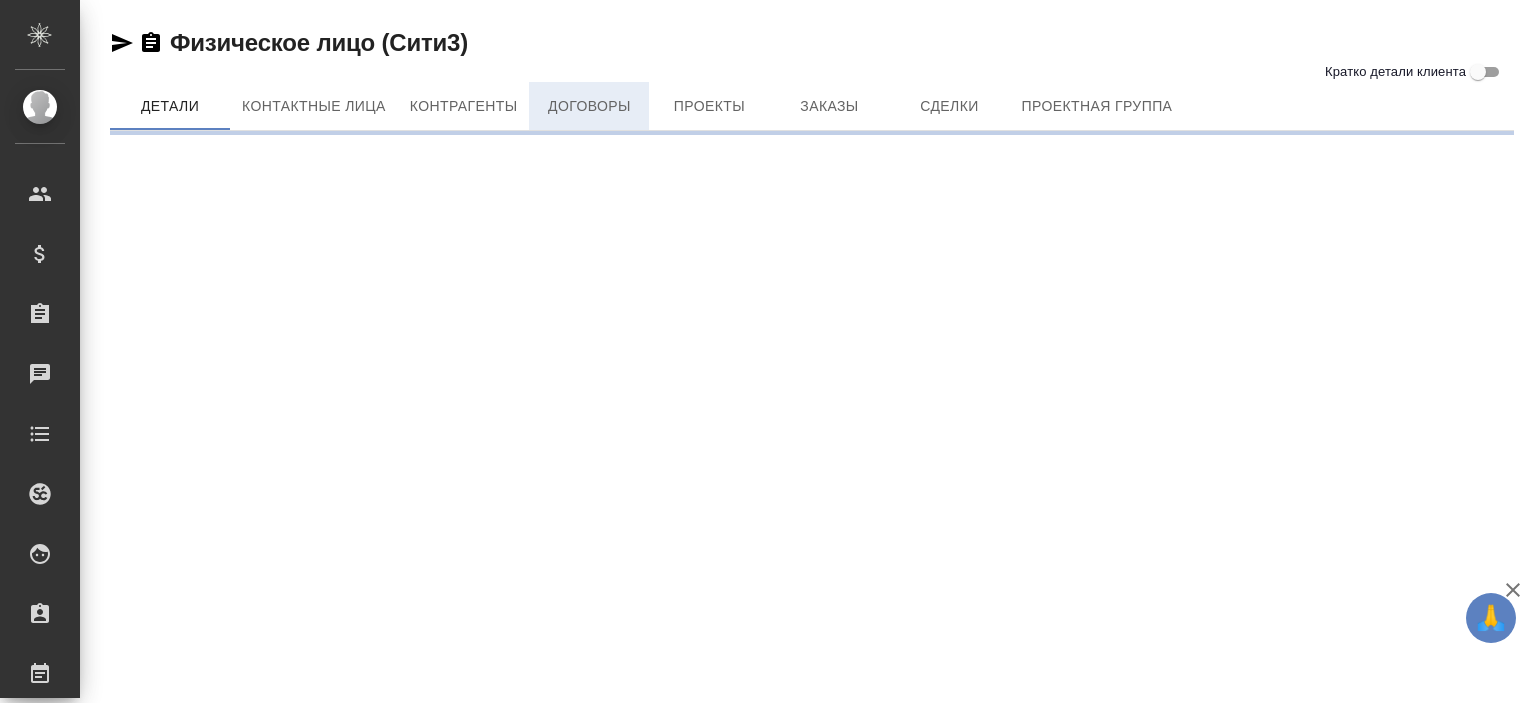click on "Договоры" at bounding box center (589, 106) 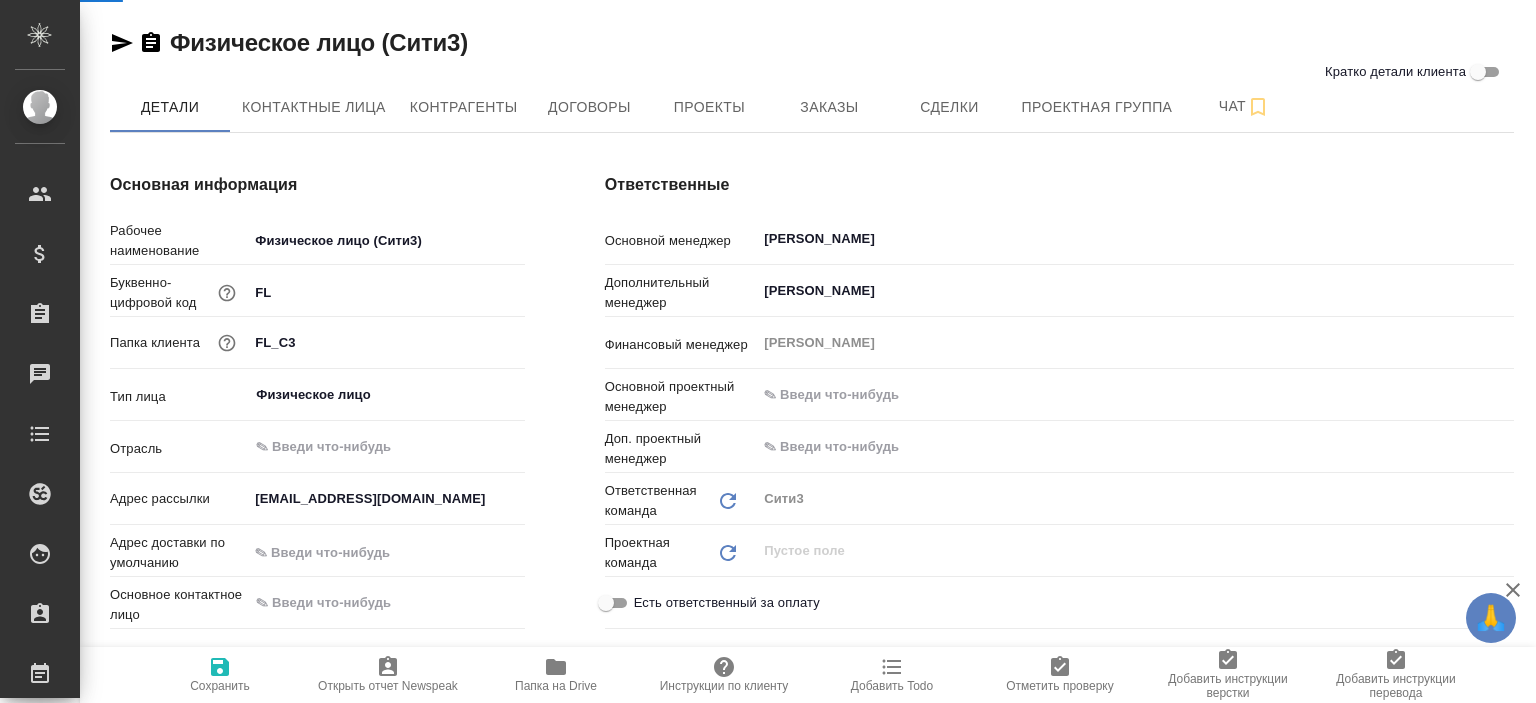 type on "x" 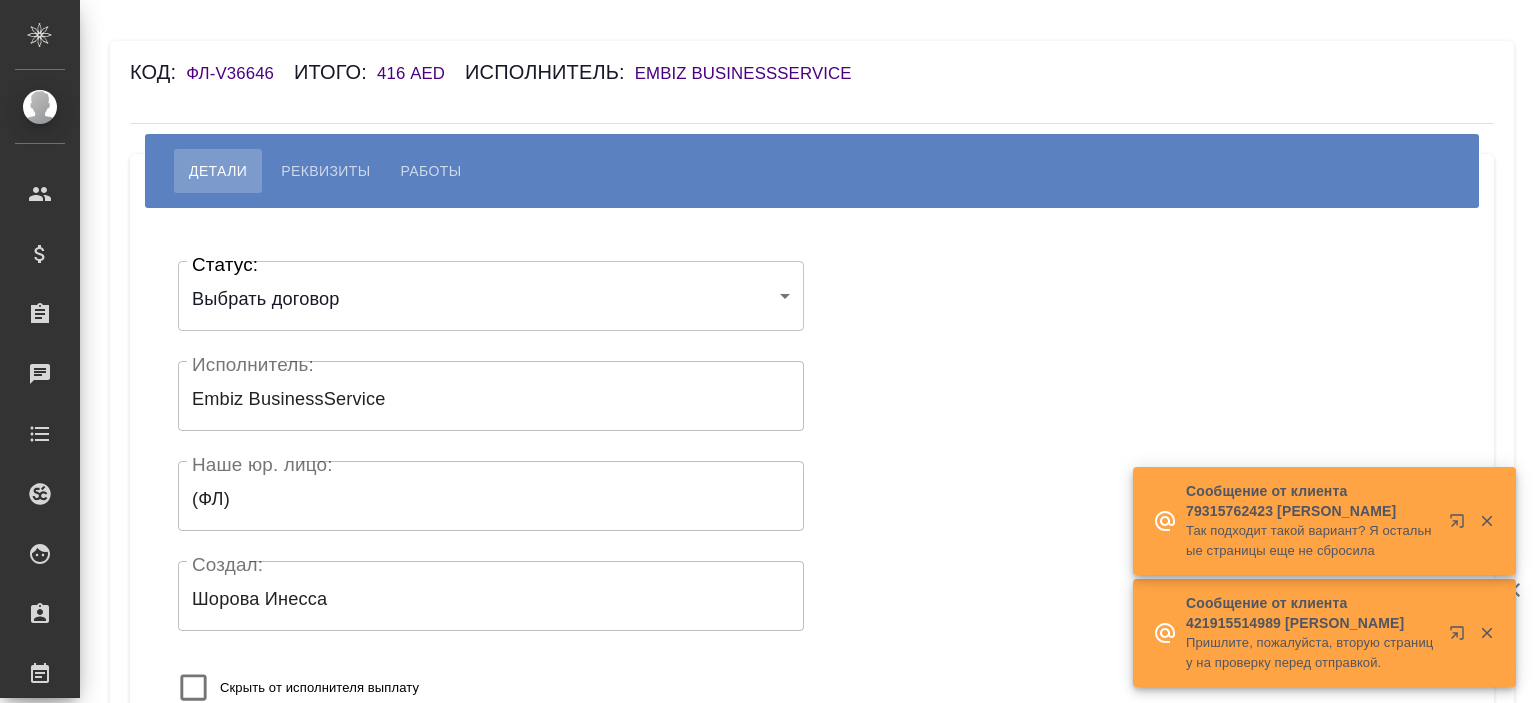 scroll, scrollTop: 0, scrollLeft: 0, axis: both 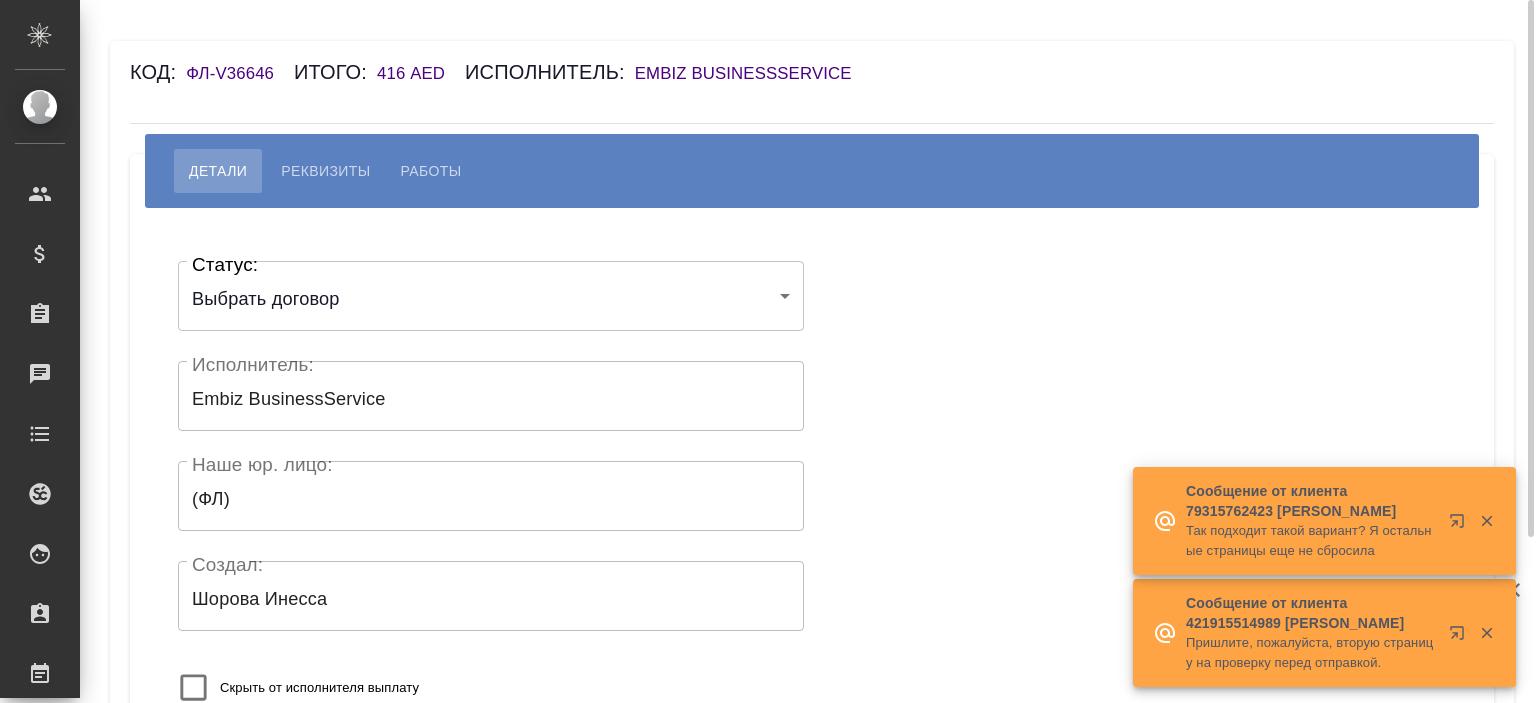 click on "🙏 .cls-1
fill:#fff;
AWATERA Ishkova Yuliya Клиенты Спецификации Заказы Чаты Todo Проекты SC Исполнители Кандидаты Работы Входящие заявки Заявки на доставку Рекламации Проекты процессинга Конференции Выйти Код: ФЛ-V36646 Итого: 416 AED Исполнитель: Embiz BusinessService Детали Реквизиты Работы Статус: Выбрать договор chooseContract Статус: Исполнитель: Embiz BusinessService Исполнитель: Наше юр. лицо: (ФЛ) Наше юр. лицо: Создал: Шорова Инесса Создал: Скрыть от исполнителя выплату Сохранить Сообщение от клиента 421915514989 Михаил Пришлите, пожалуйста, вторую страницу на проверку перед отправкой. .cls-1" at bounding box center [768, 351] 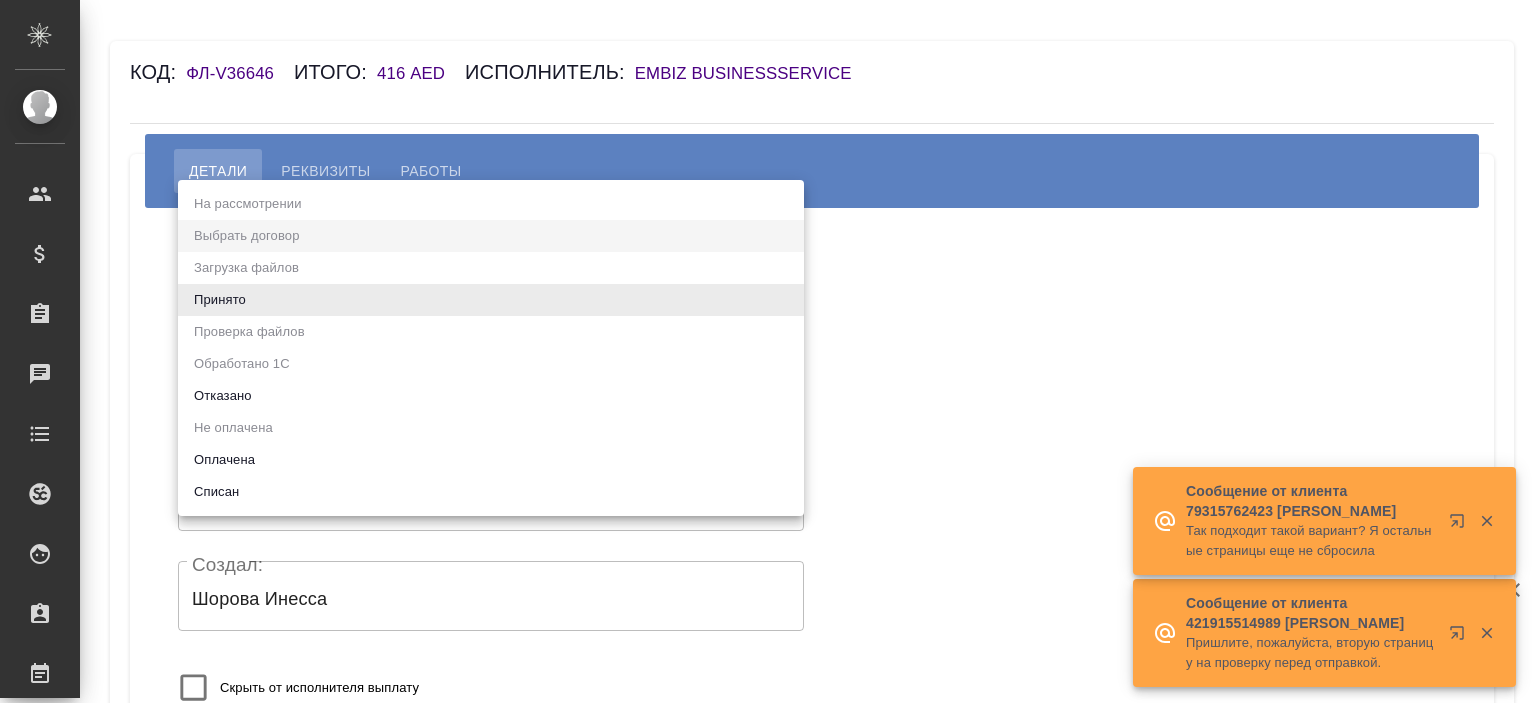 click on "Оплачена" at bounding box center (491, 460) 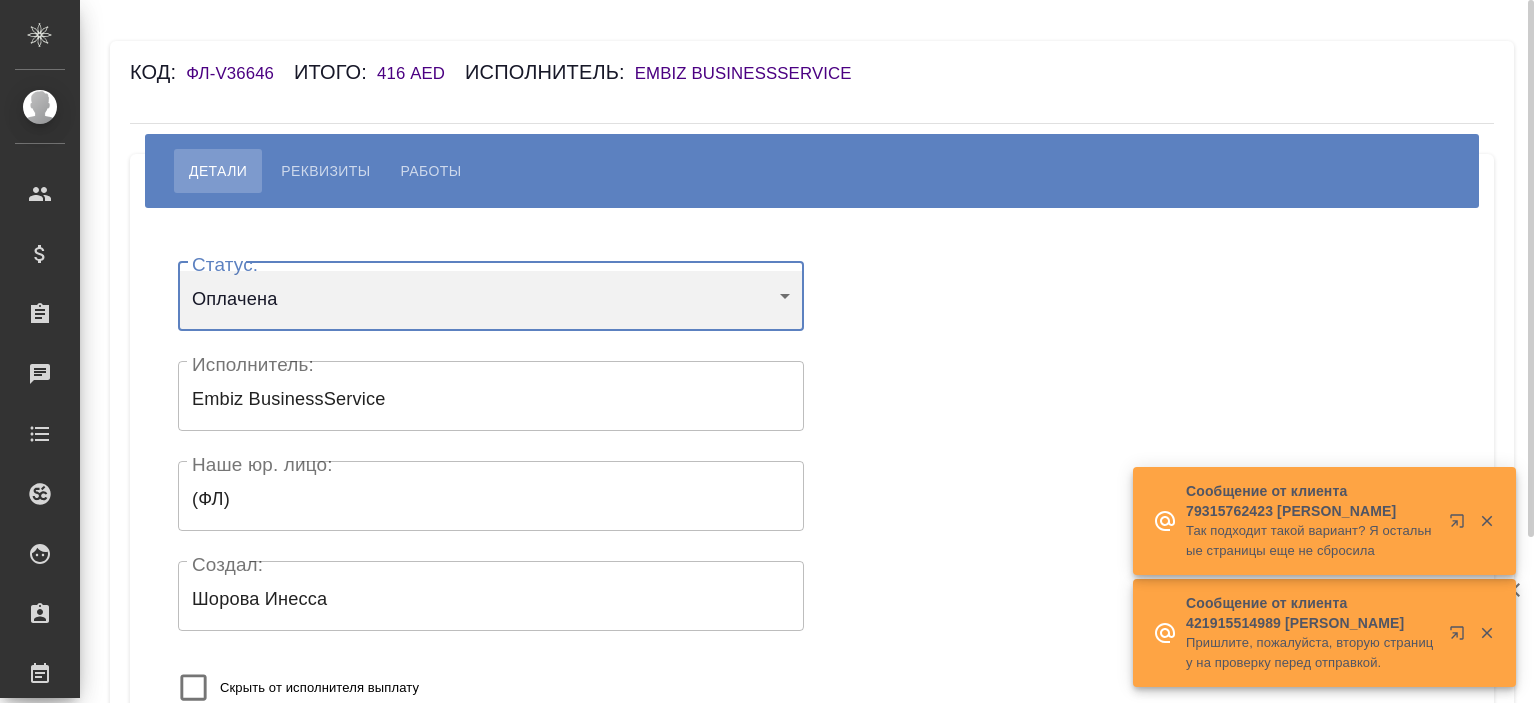 scroll, scrollTop: 216, scrollLeft: 0, axis: vertical 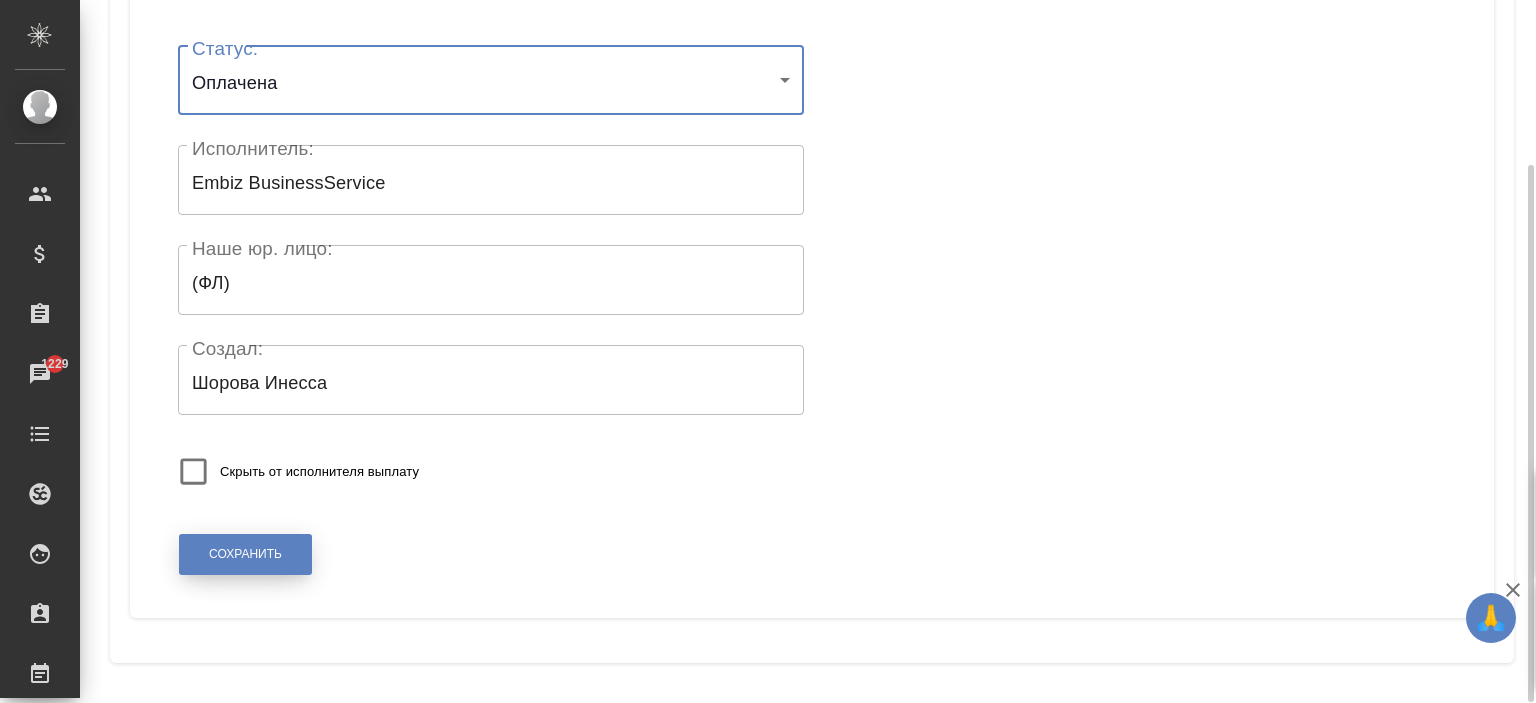 click on "Сохранить" at bounding box center [245, 554] 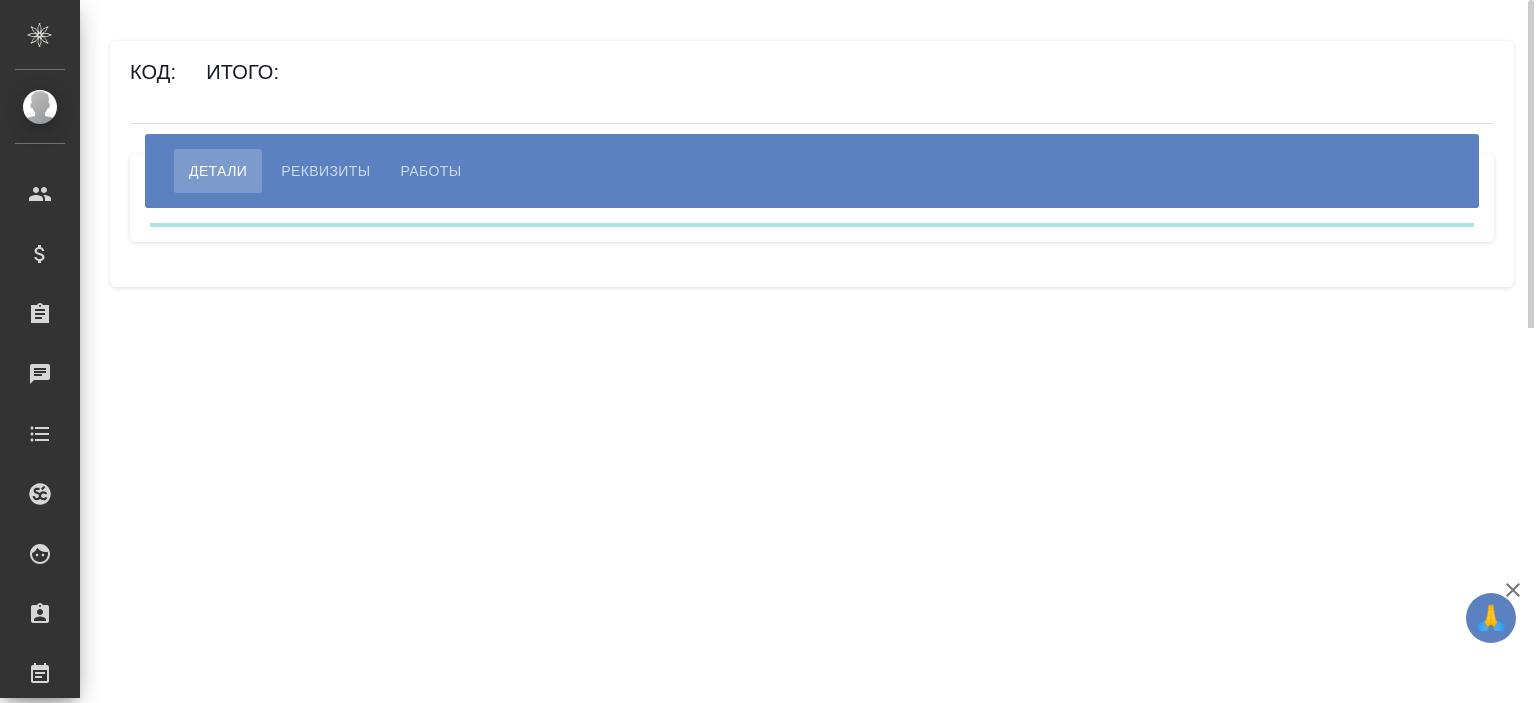 scroll, scrollTop: 0, scrollLeft: 0, axis: both 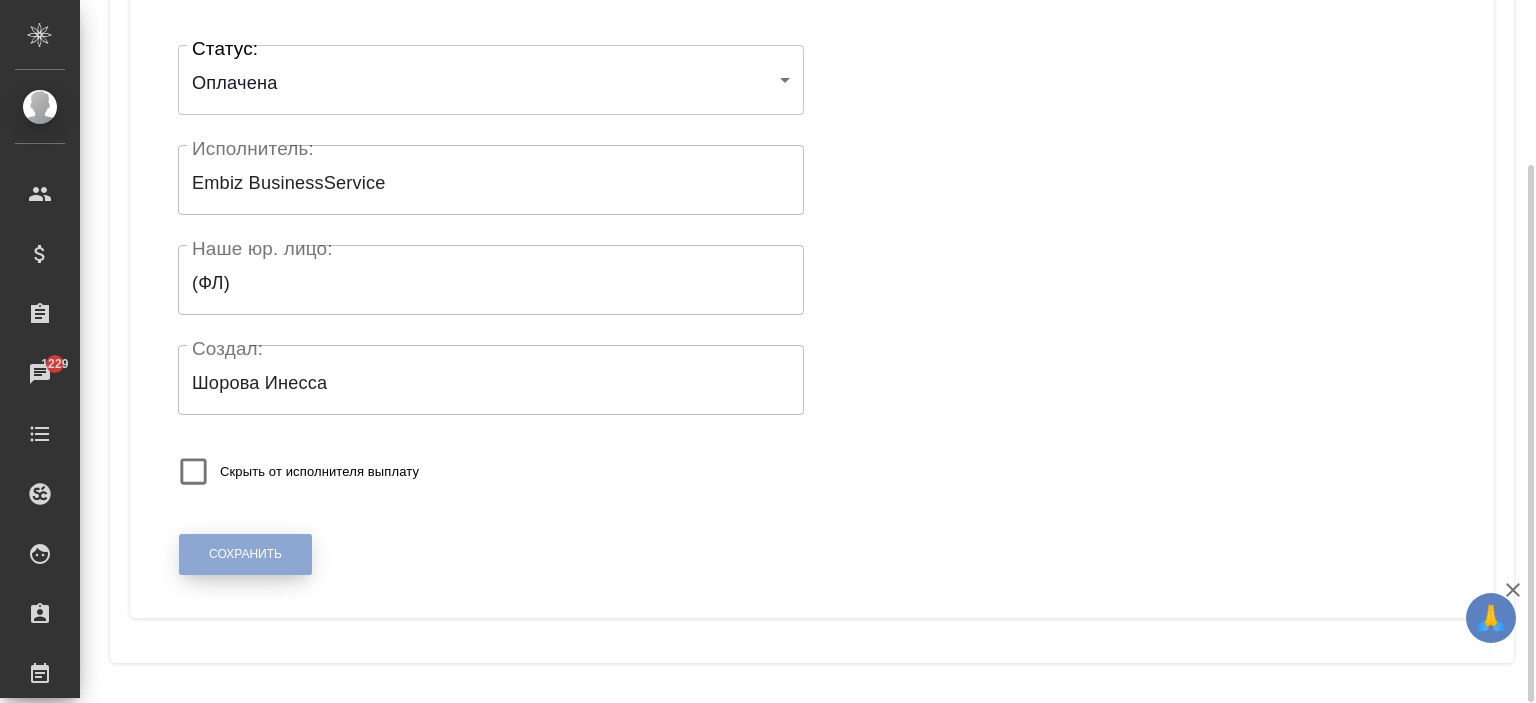 click on "Сохранить" at bounding box center (245, 554) 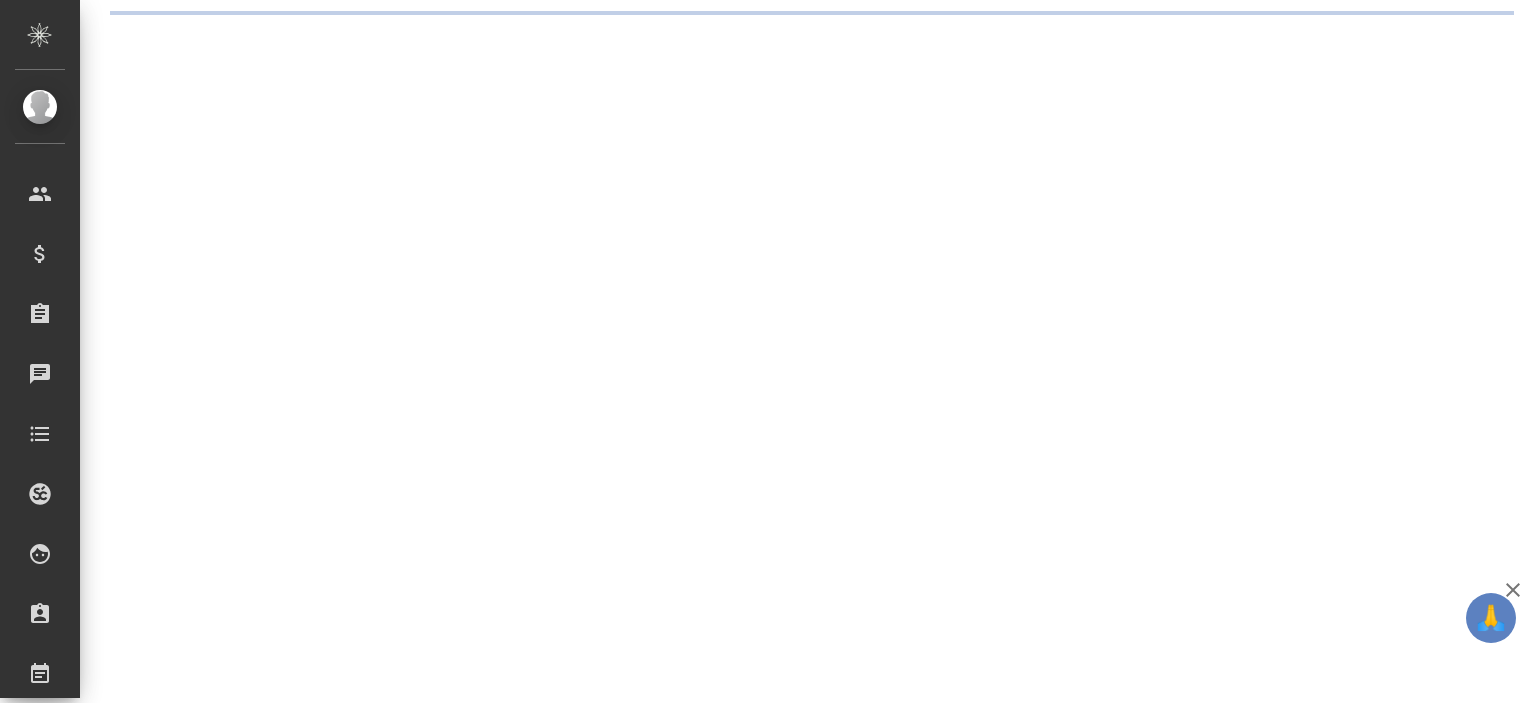 scroll, scrollTop: 0, scrollLeft: 0, axis: both 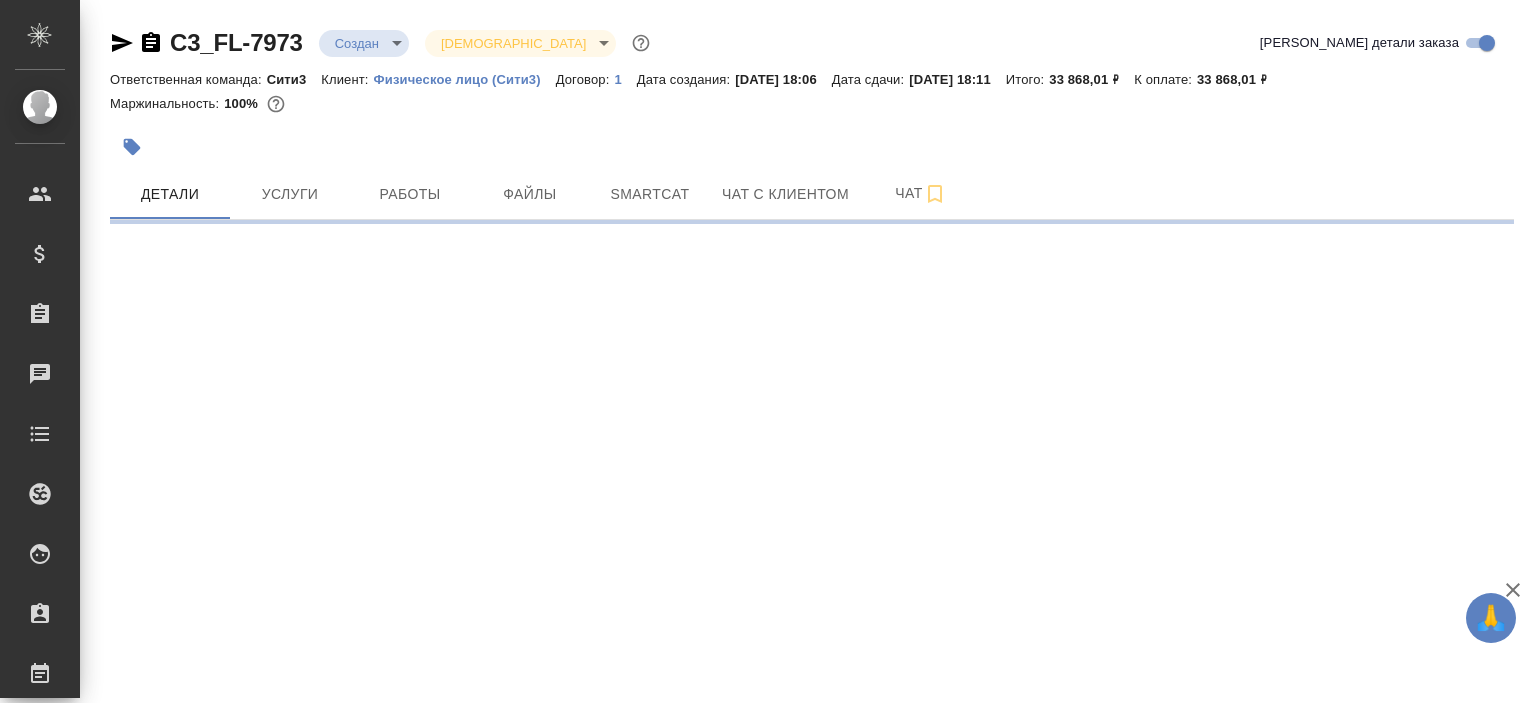 select on "RU" 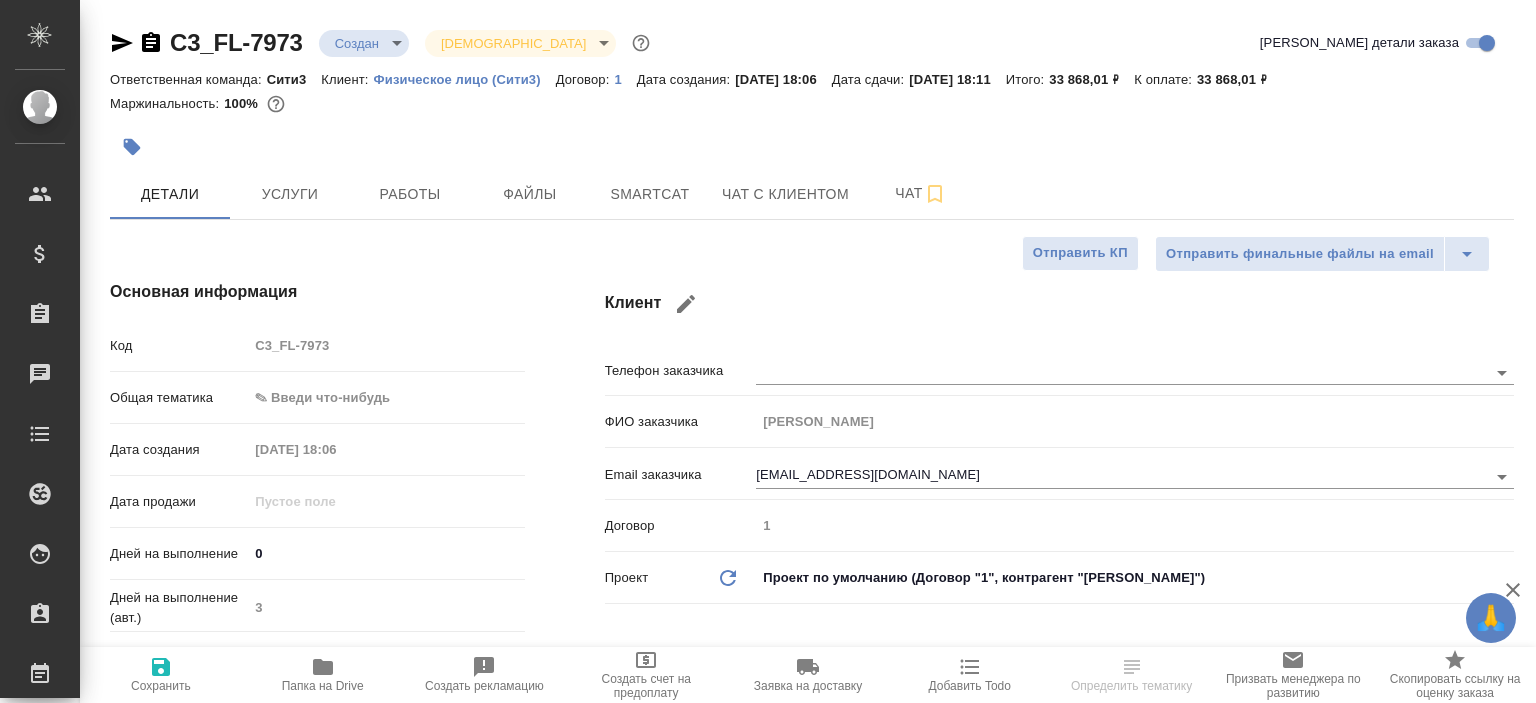 type on "x" 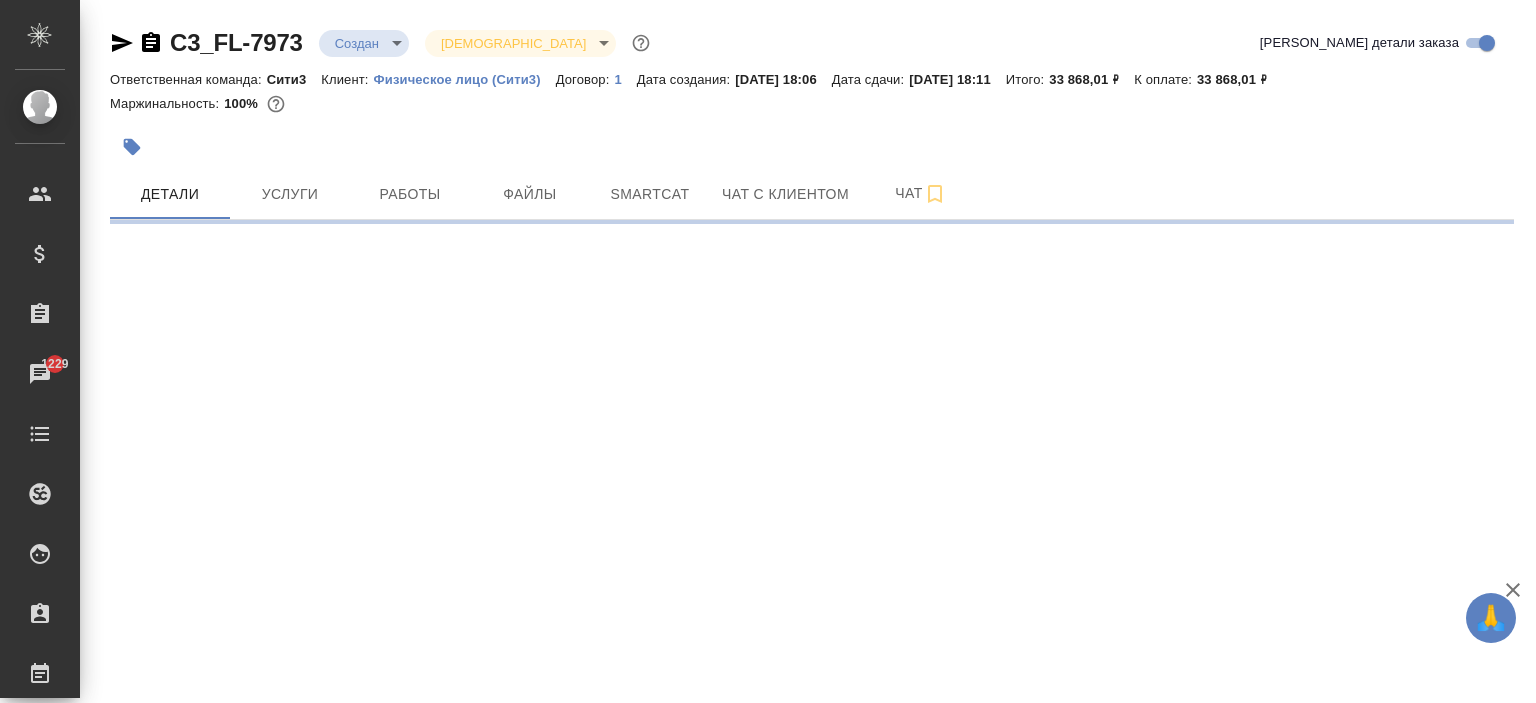 select on "RU" 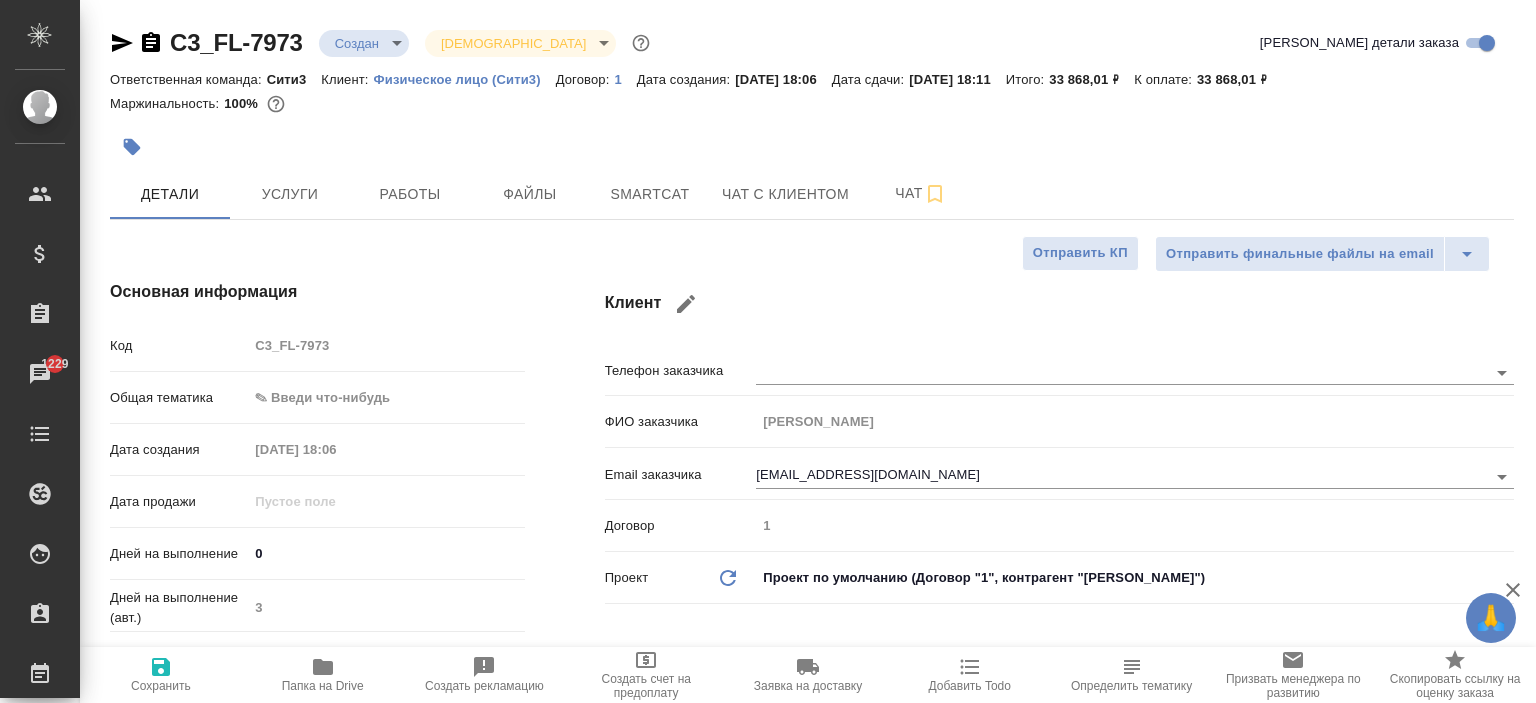 type on "x" 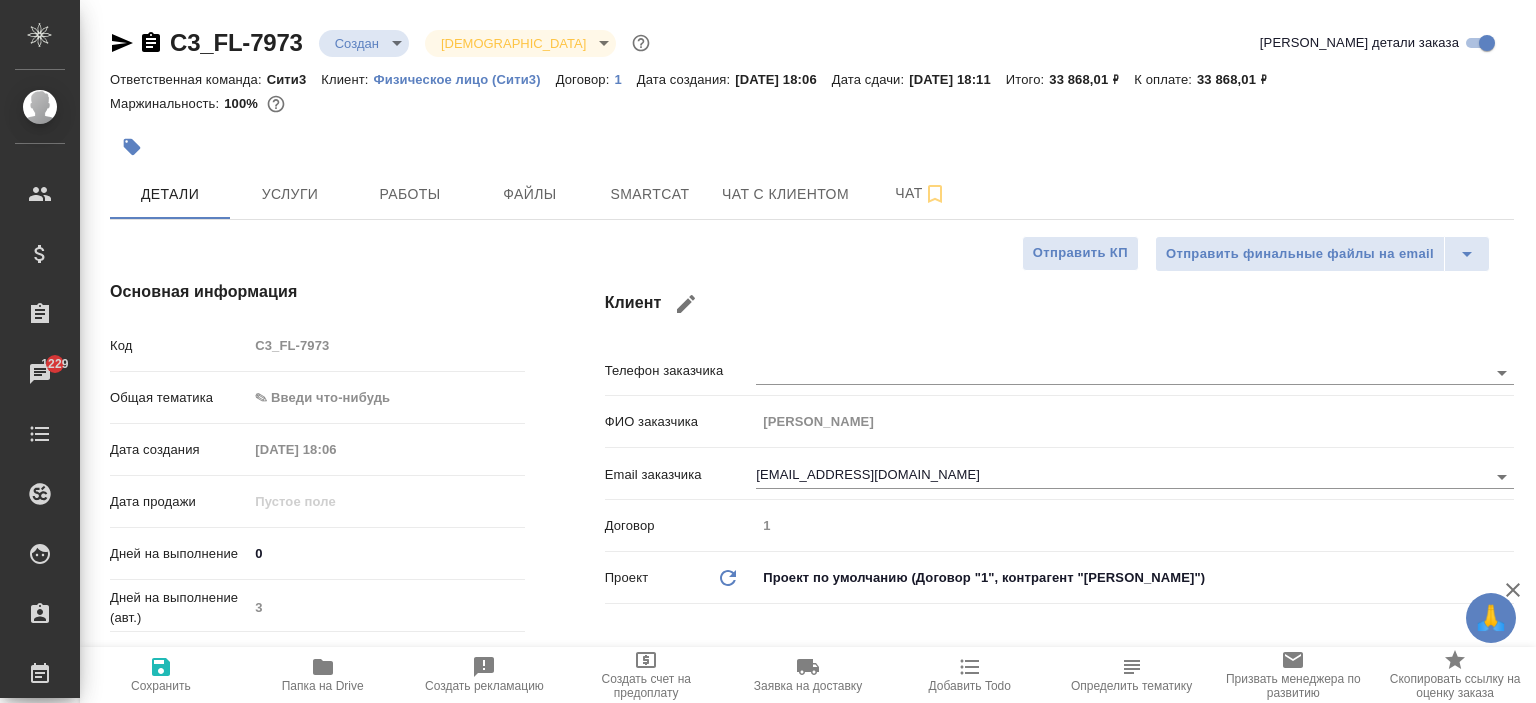 click on "Физическое лицо (Сити3)" at bounding box center (465, 79) 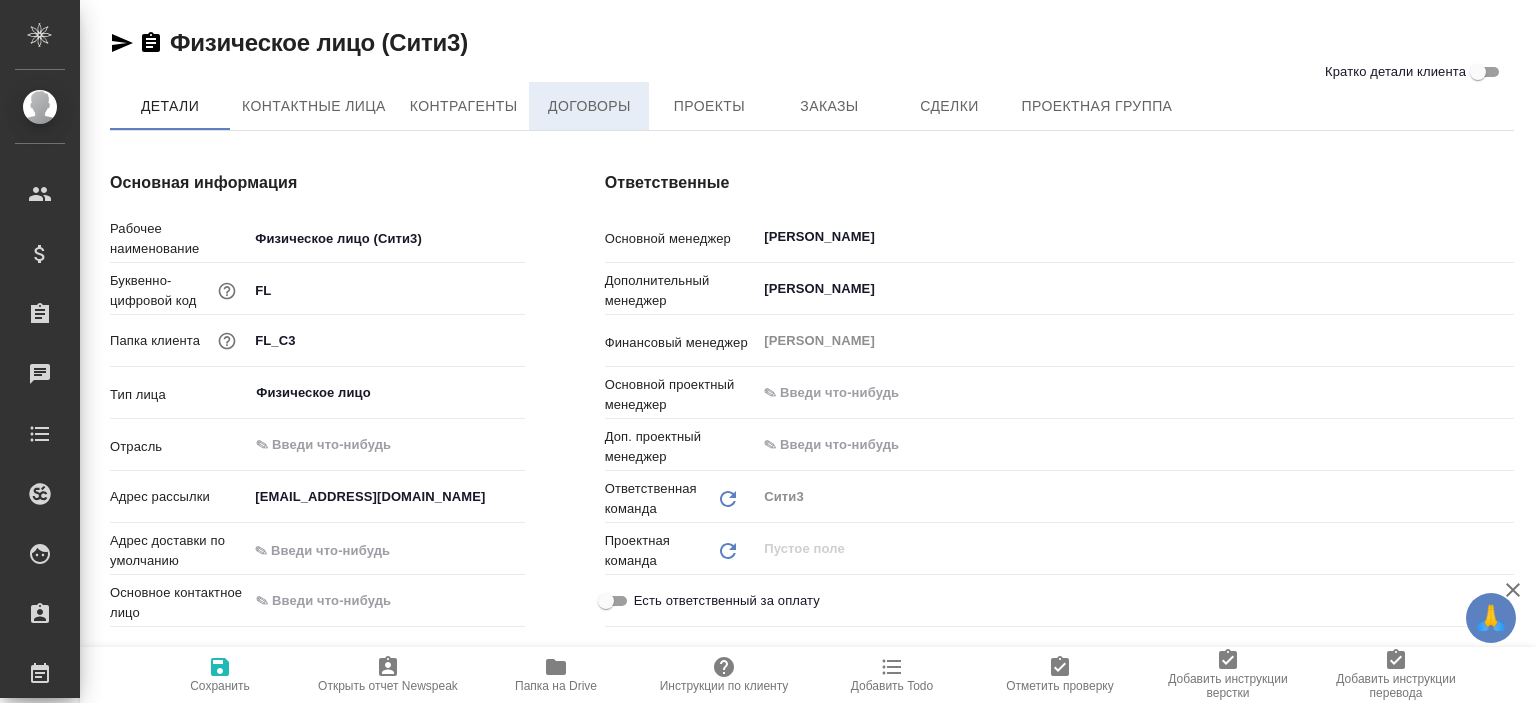 scroll, scrollTop: 0, scrollLeft: 0, axis: both 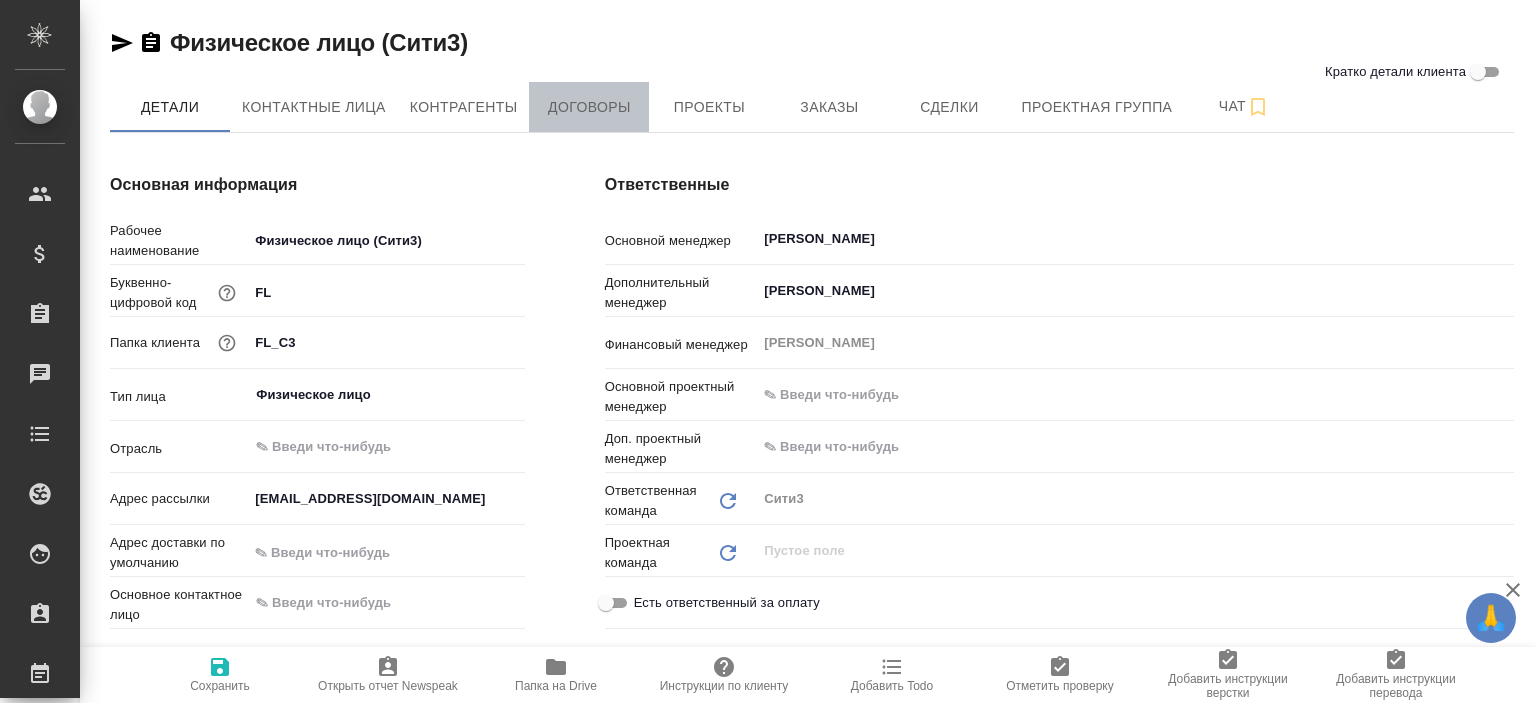 click on "Договоры" at bounding box center [589, 107] 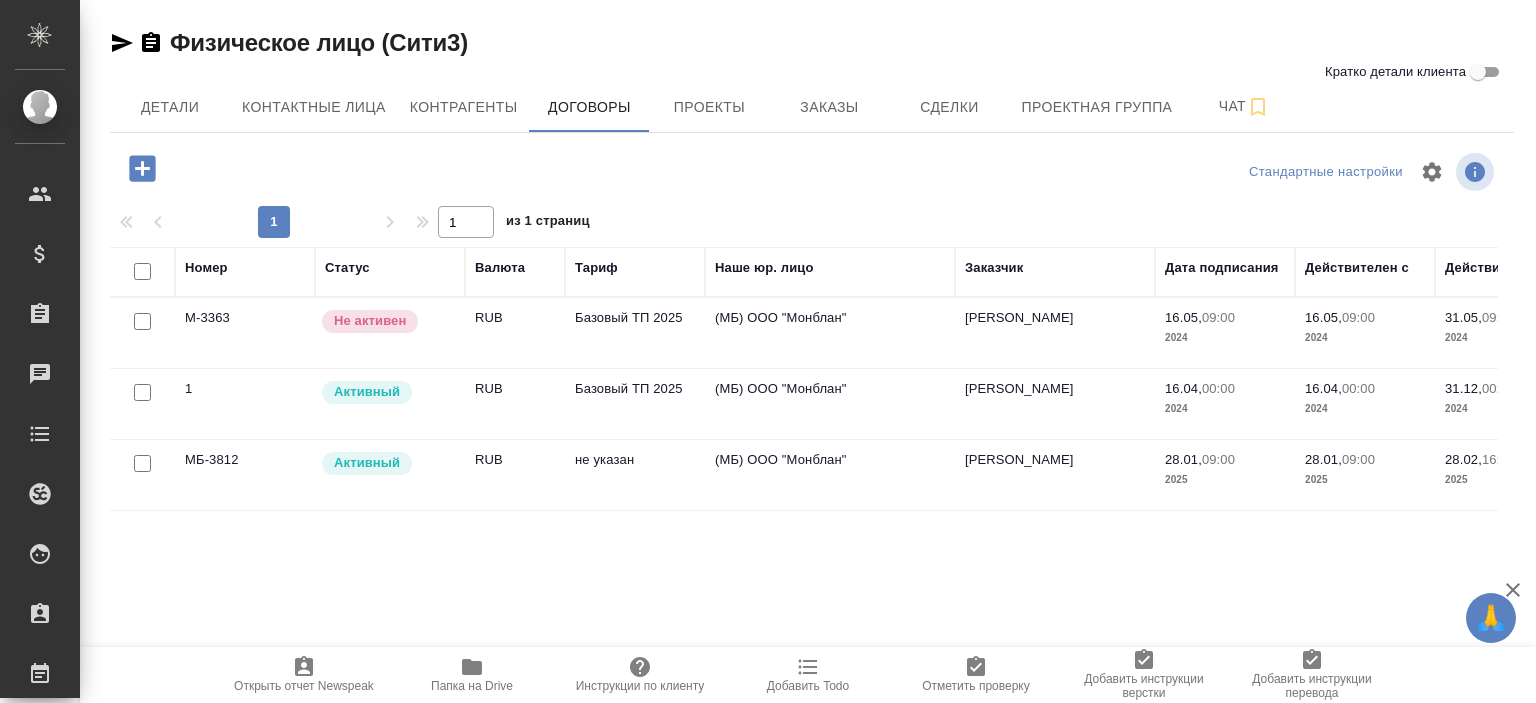 click on "Физическое лицо (Сити3) Кратко детали клиента Детали Контактные лица Контрагенты Договоры Проекты Заказы Сделки Проектная группа Чат Стандартные настройки 1 1 из 1 страниц Номер Статус Валюта Тариф Наше юр. лицо Заказчик Дата подписания Действителен с Действителен по   М-3363 Не активен RUB Базовый ТП 2025 (МБ) ООО "Монблан" Райнхардт Наталья Геннадьевна 16.05,  09:00 2024 16.05,  09:00 2024 31.05,  09:00 2024 1 Активный RUB Базовый ТП 2025 (МБ) ООО "Монблан" Райнхардт Наталья Геннадьевна 16.04,  00:00 2024 16.04,  00:00 2024 31.12,  00:00 2024 МБ-3812 Активный RUB не указан (МБ) ООО "Монблан" 28.01,  09:00 2025 28.01,  09:00 2025 28.02,  16:16" at bounding box center (812, 374) 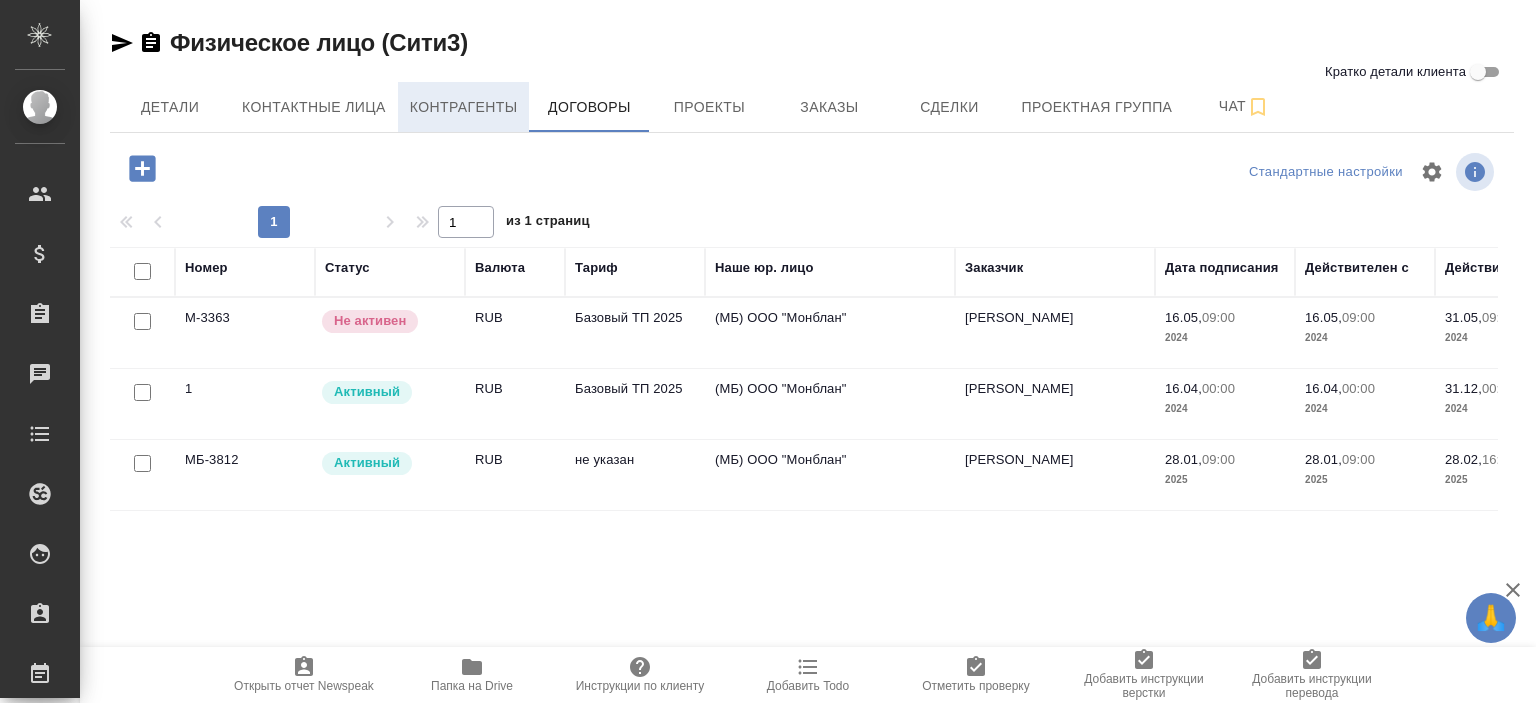 click on "Контрагенты" at bounding box center (464, 107) 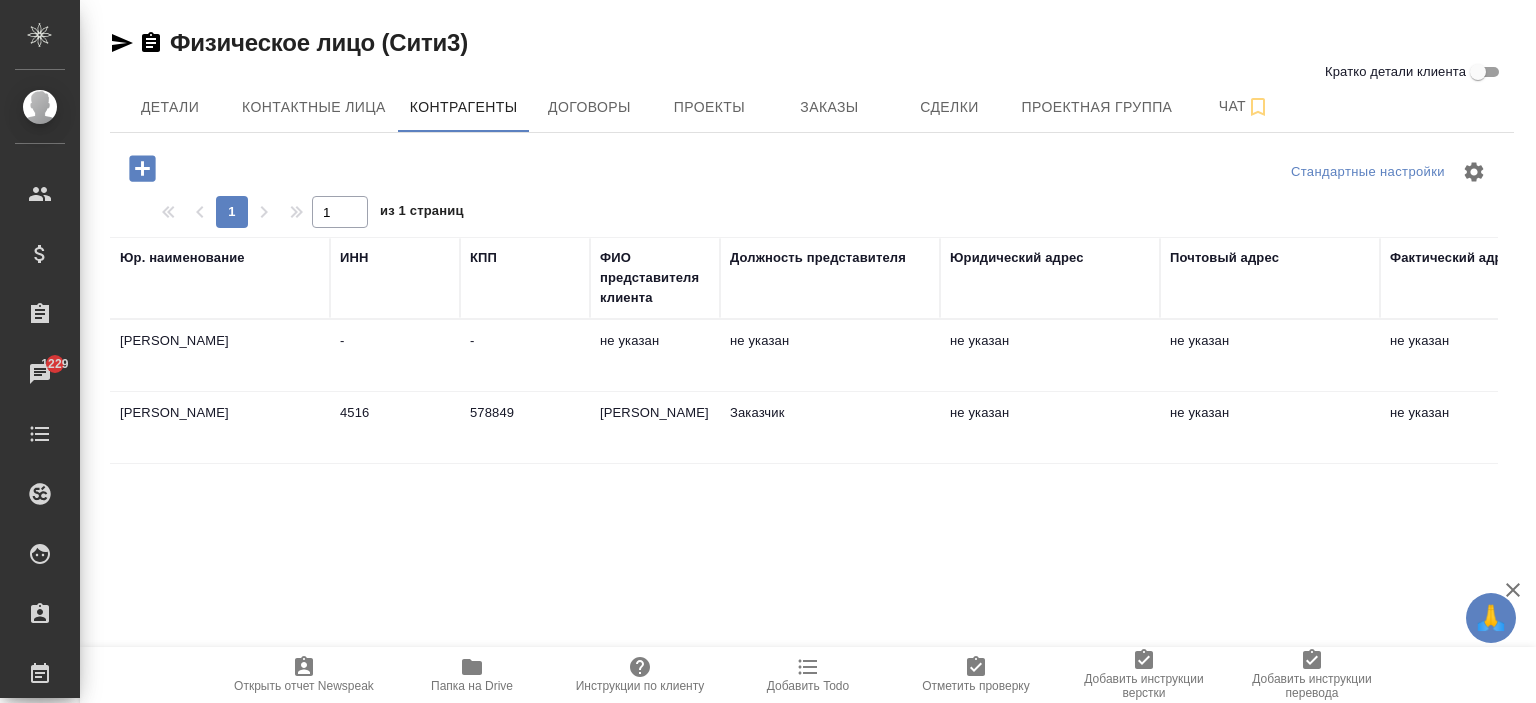 click 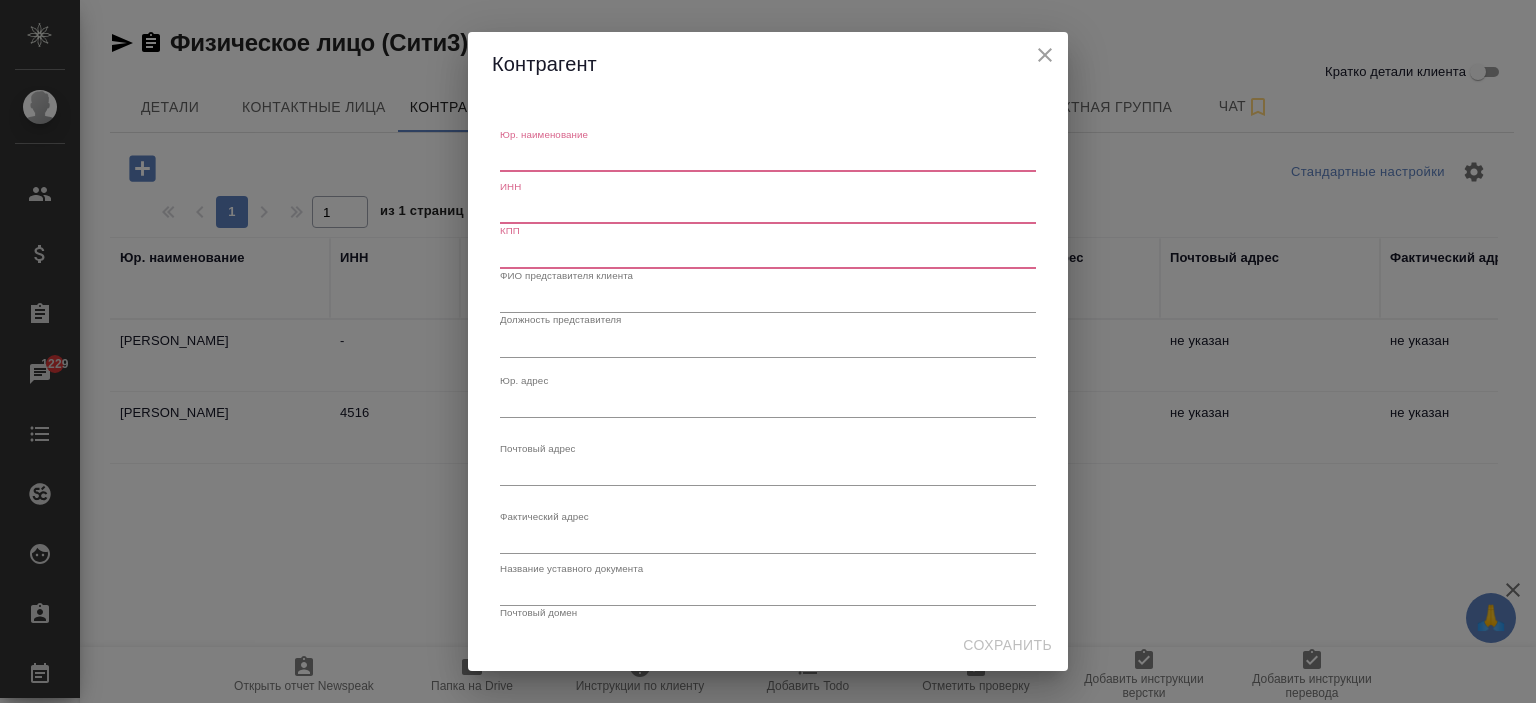 paste on "Акимов Евгений Сергеевич" 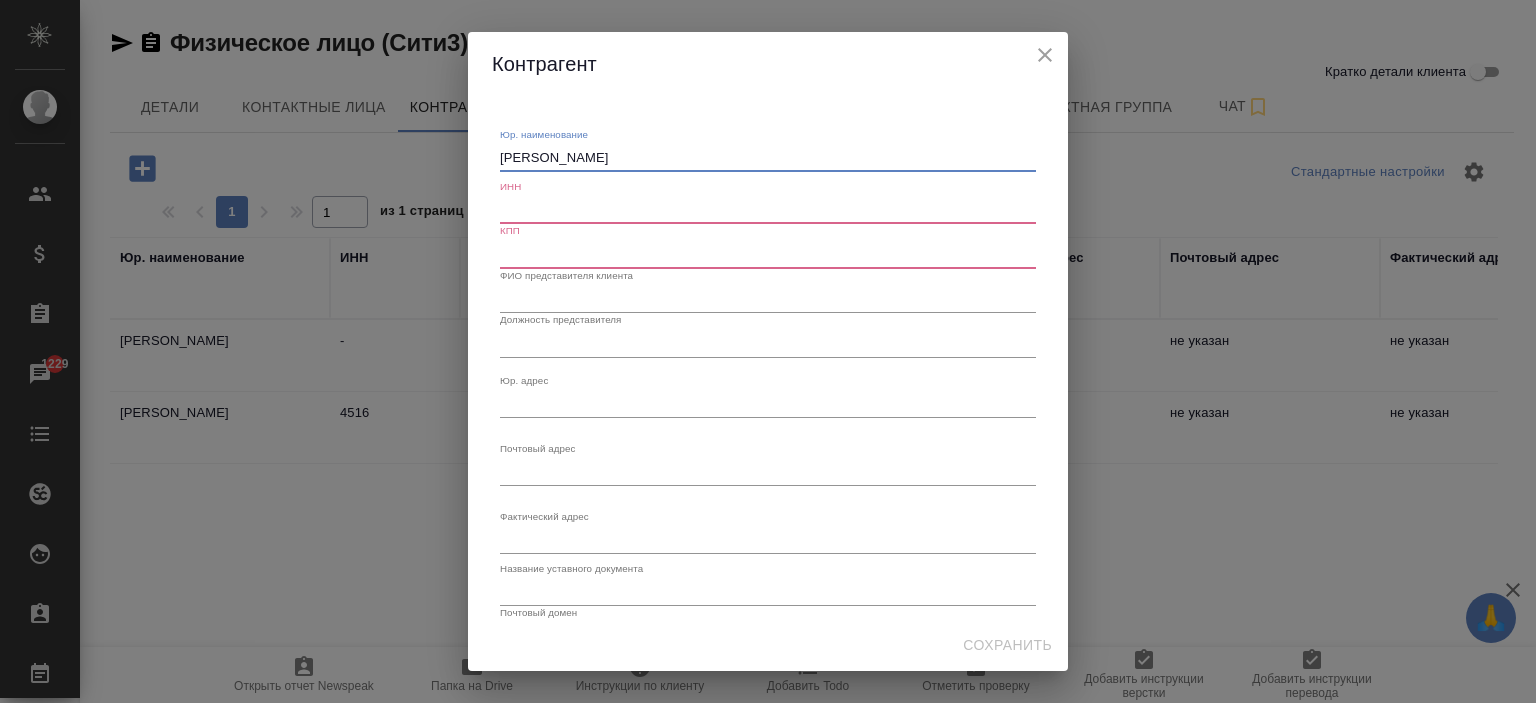 type on "Акимов Евгений Сергеевич" 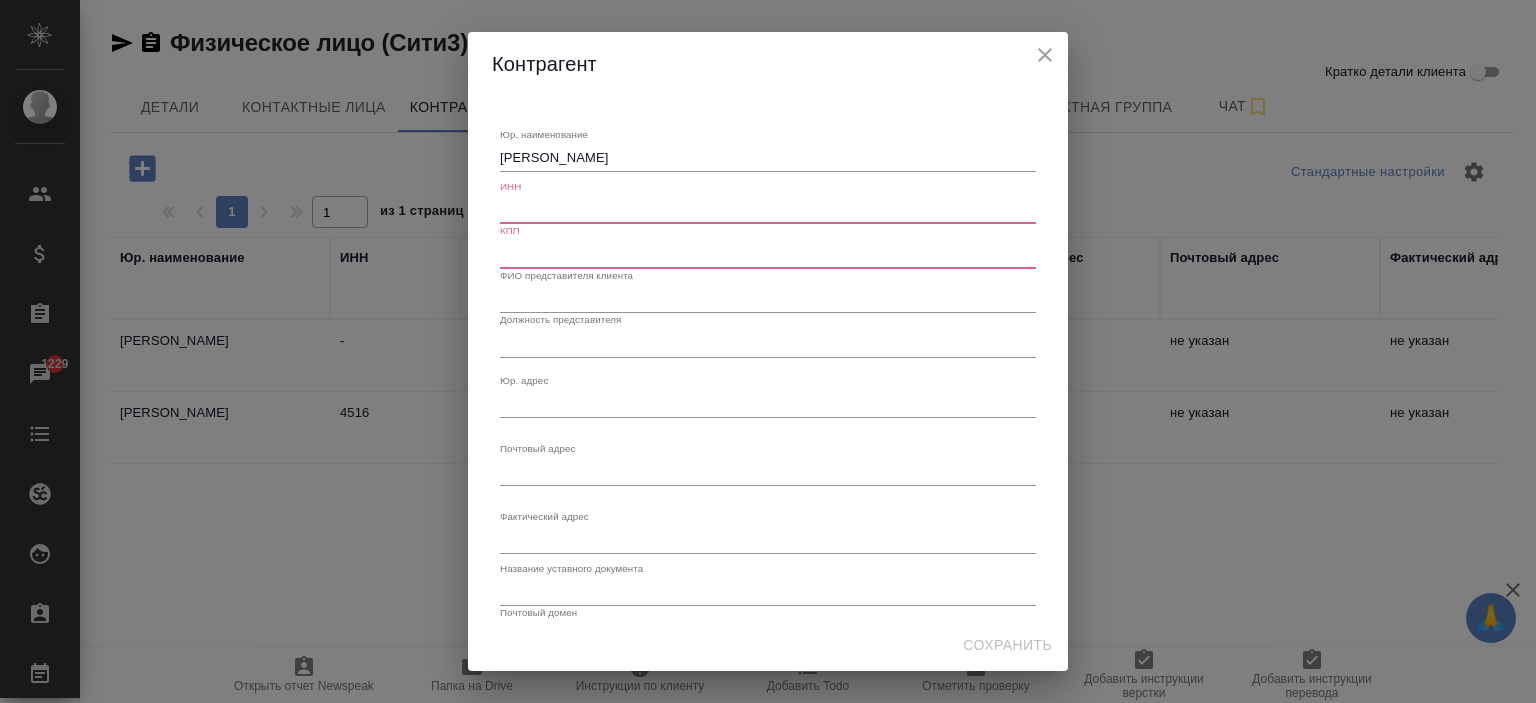 paste on "Акимов Евгений Сергеевич" 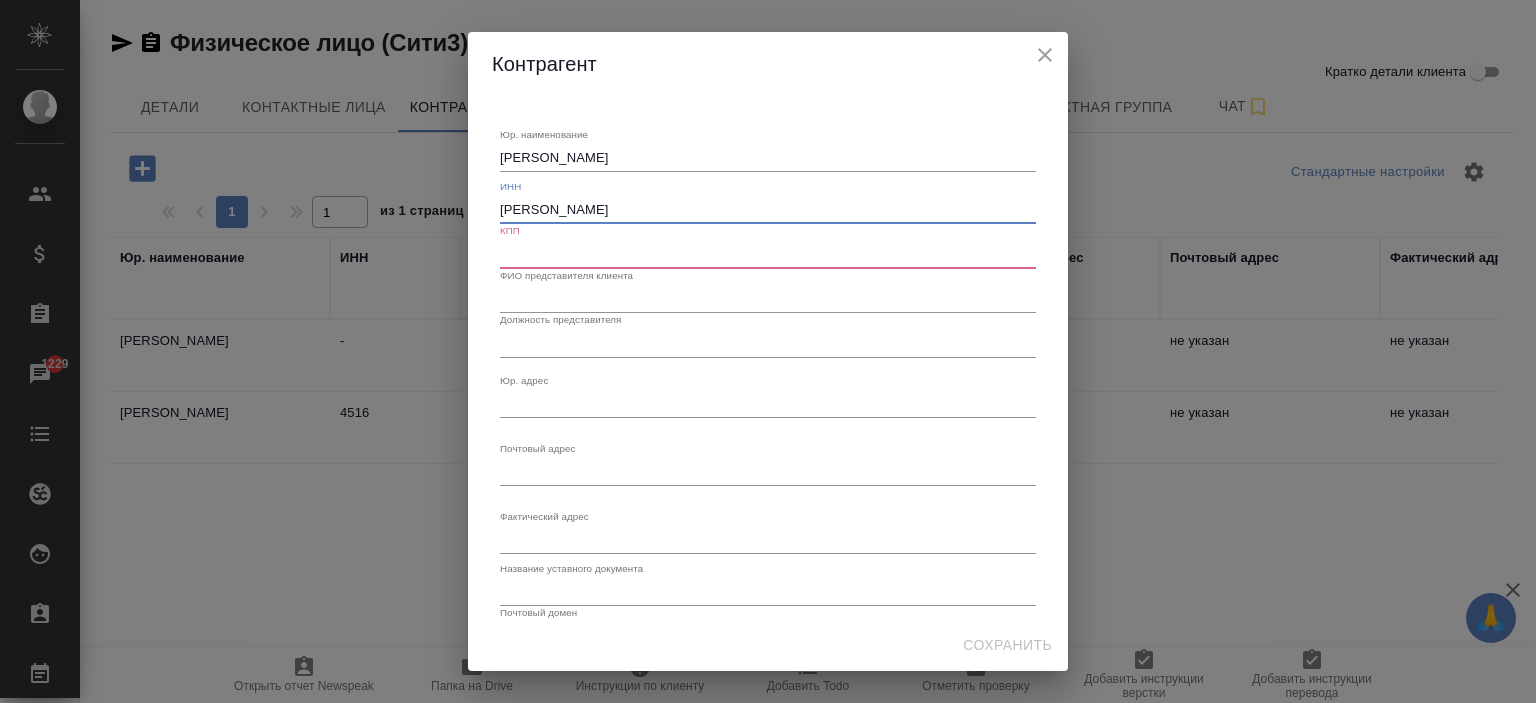 type on "Акимов Евгений Сергеевич" 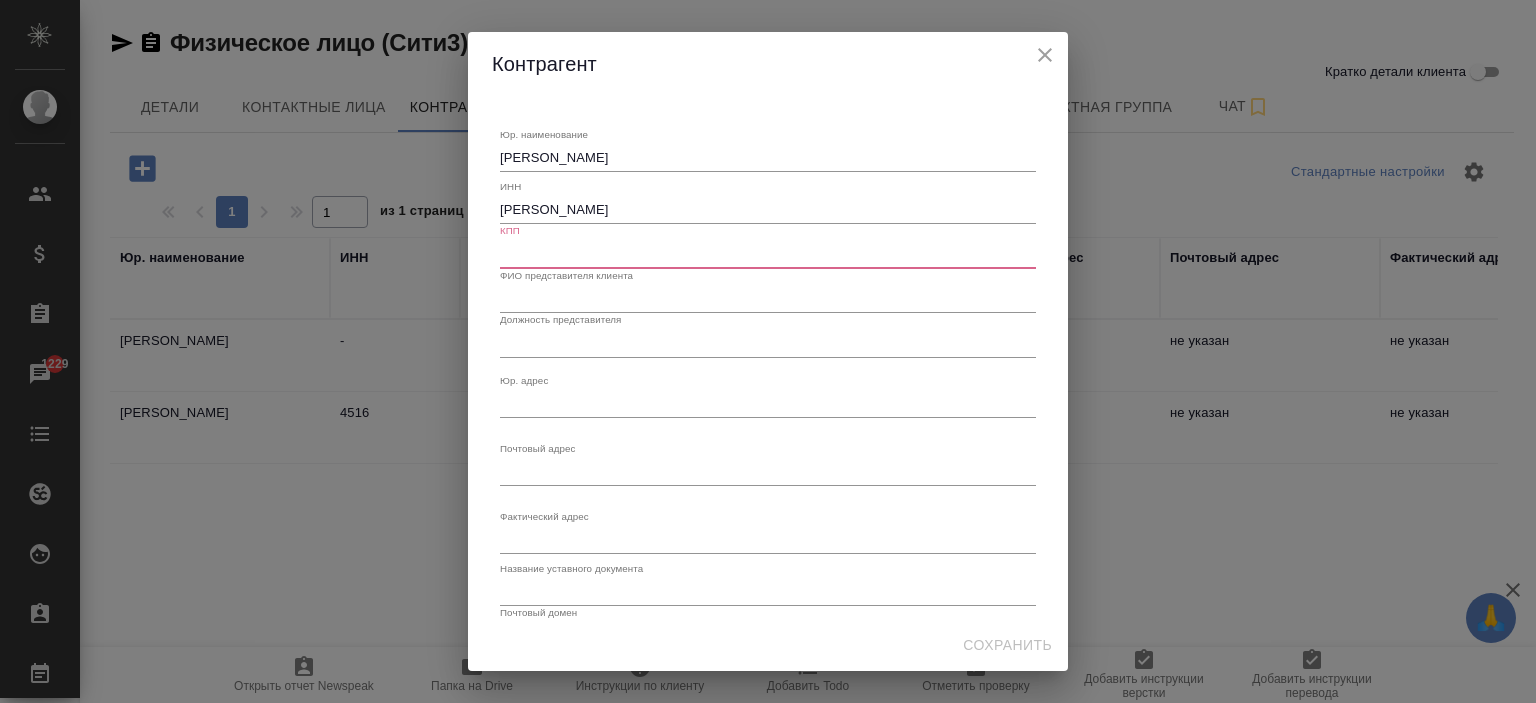 paste on "Акимов Евгений Сергеевич" 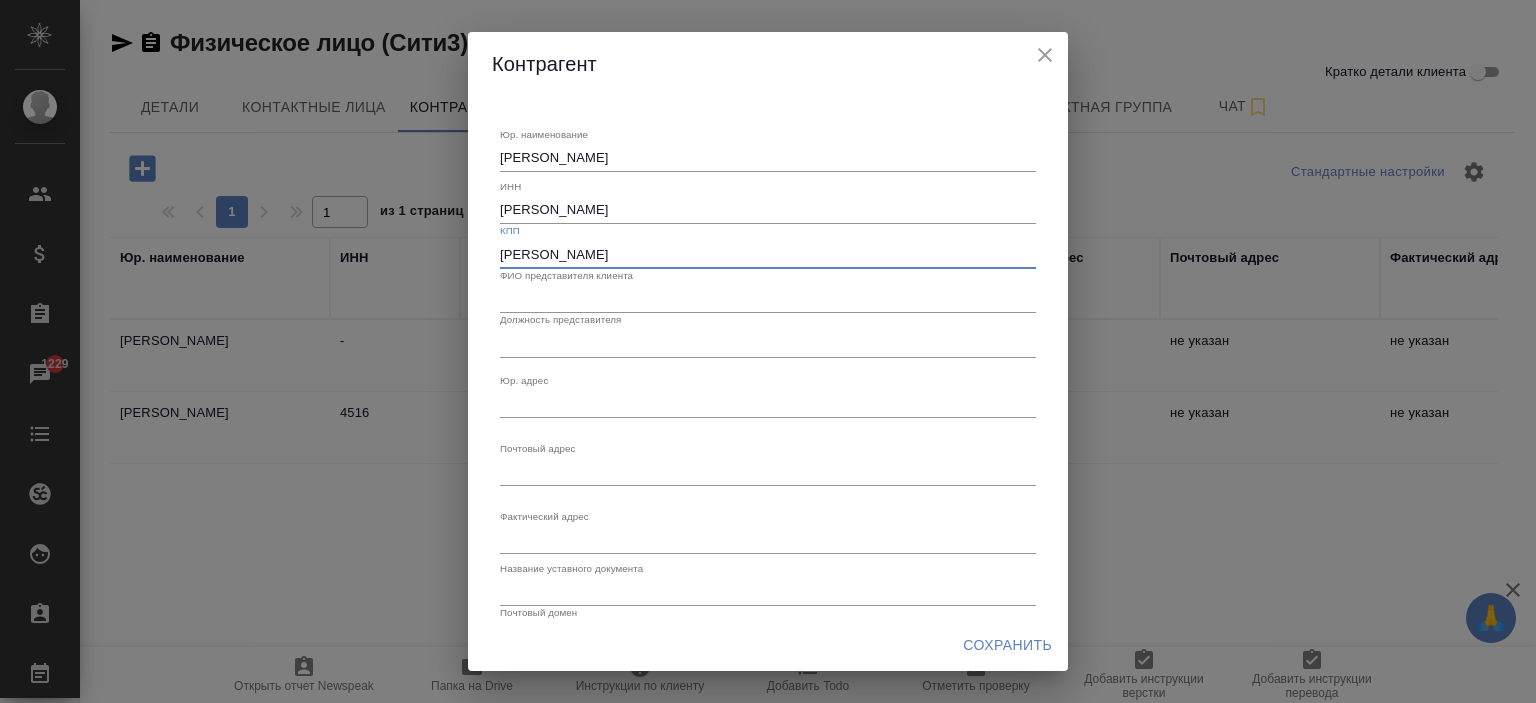 type on "Акимов Евгений Сергеевич" 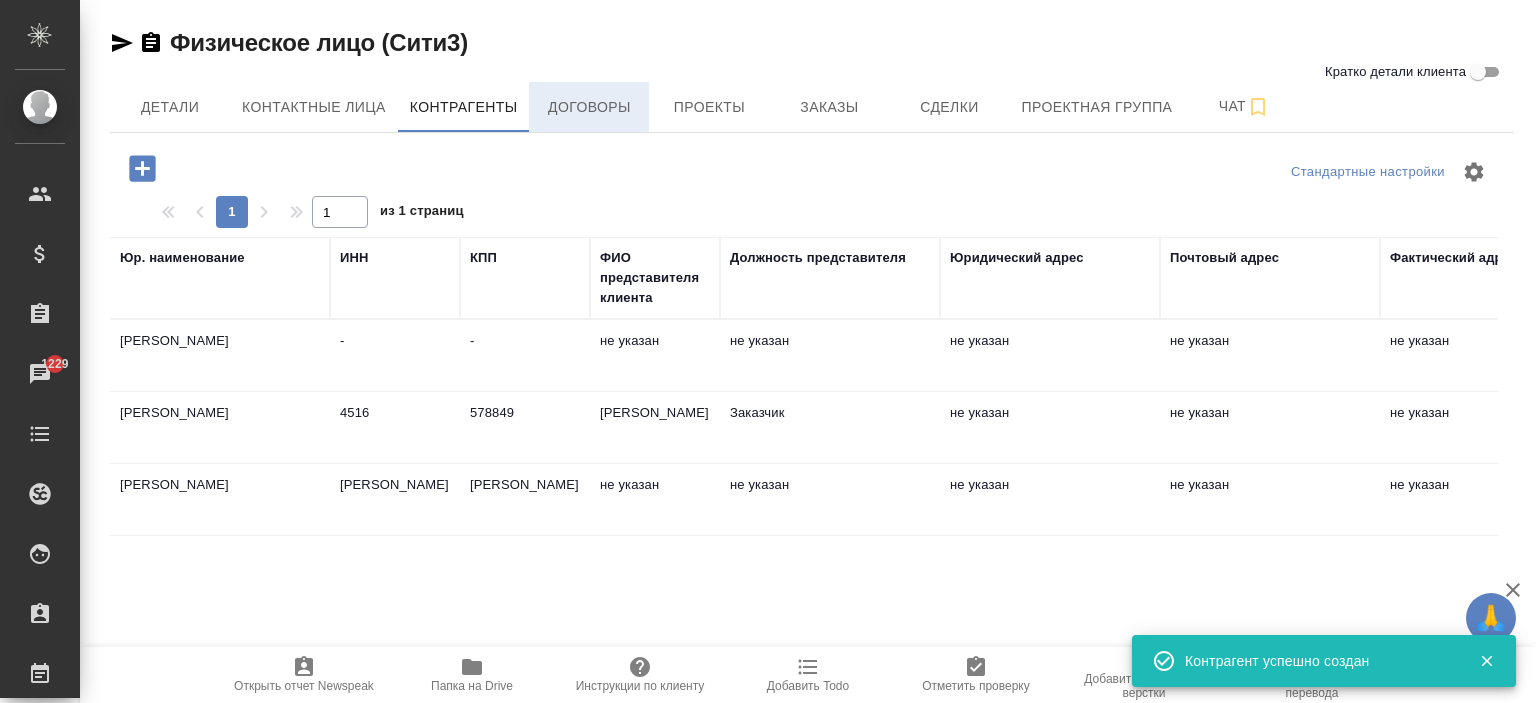 click on "Договоры" at bounding box center [589, 107] 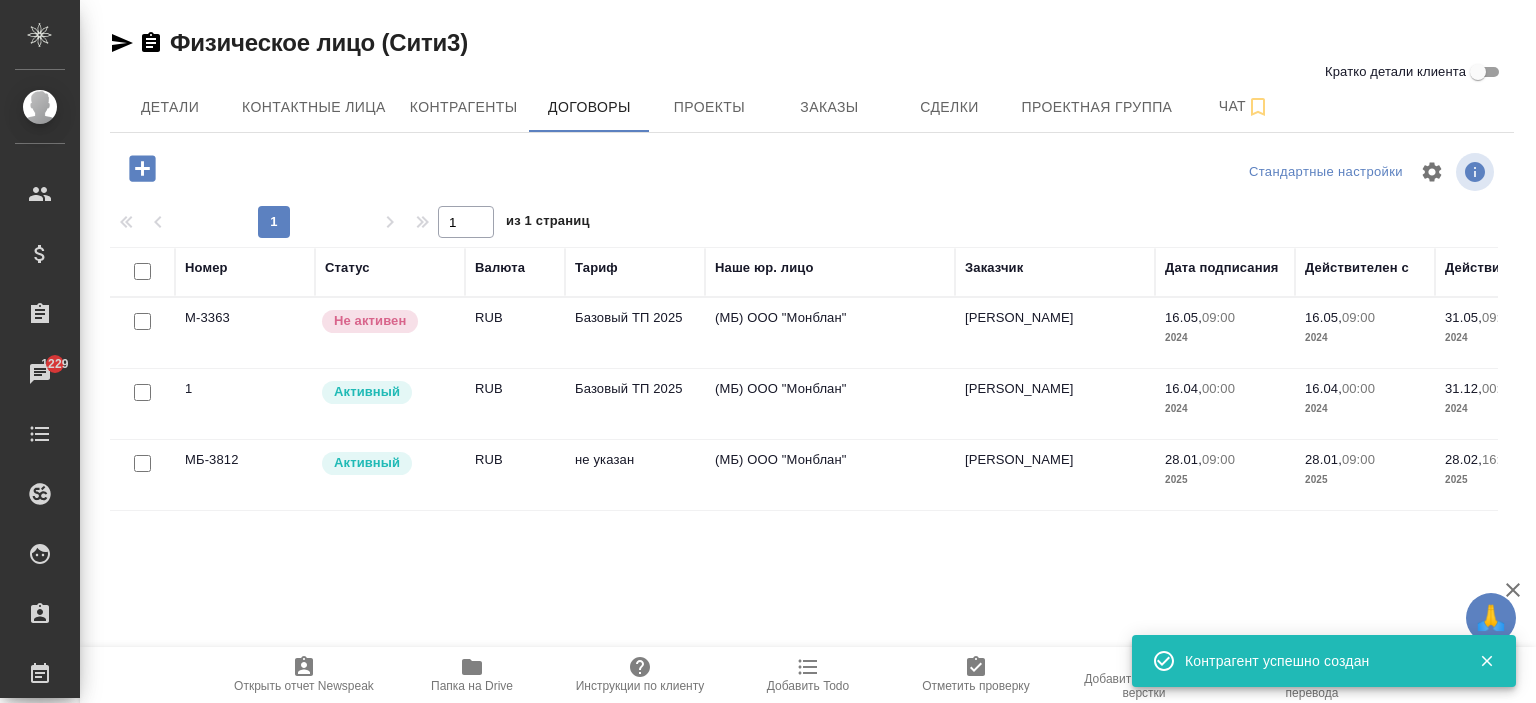 click at bounding box center (142, 168) 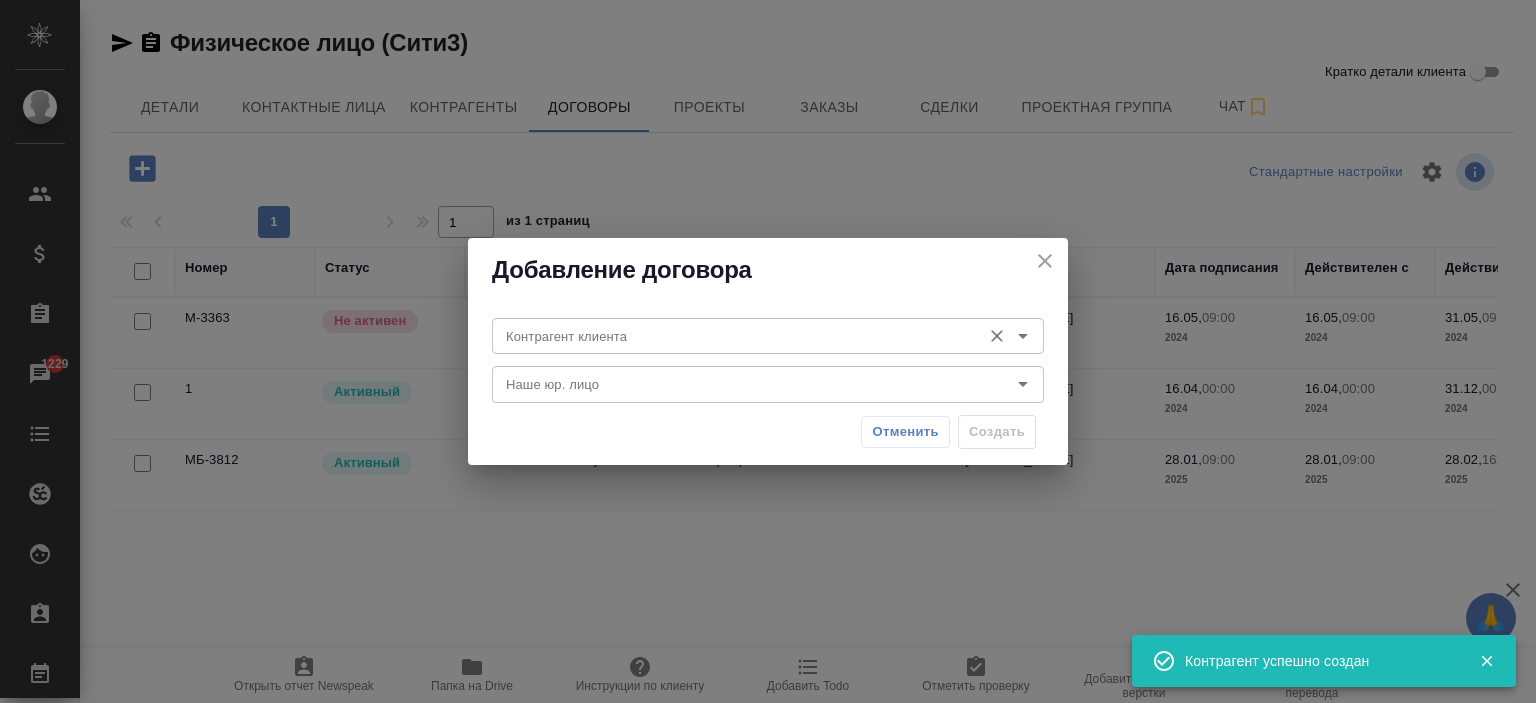 click on "Контрагент клиента" at bounding box center (768, 336) 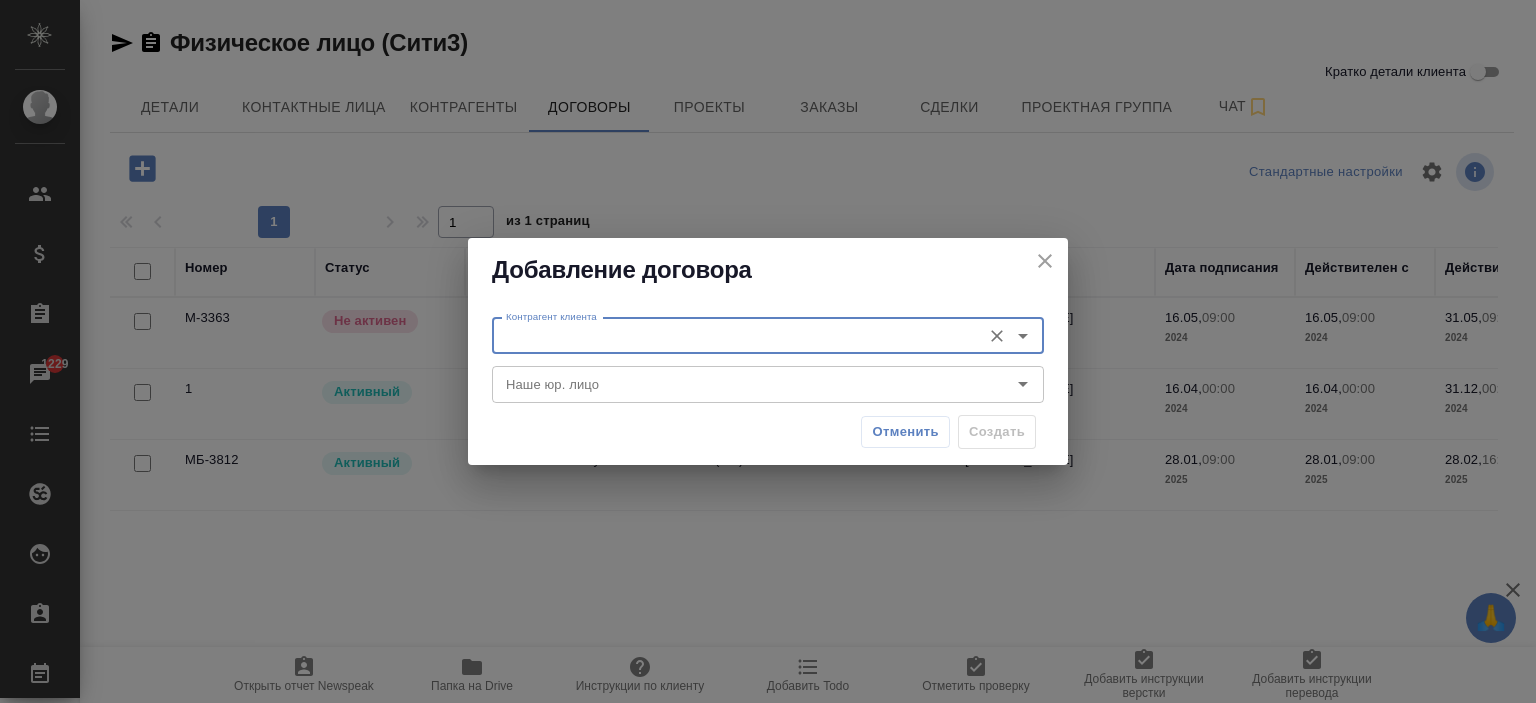 click on "Контрагент клиента" at bounding box center [734, 336] 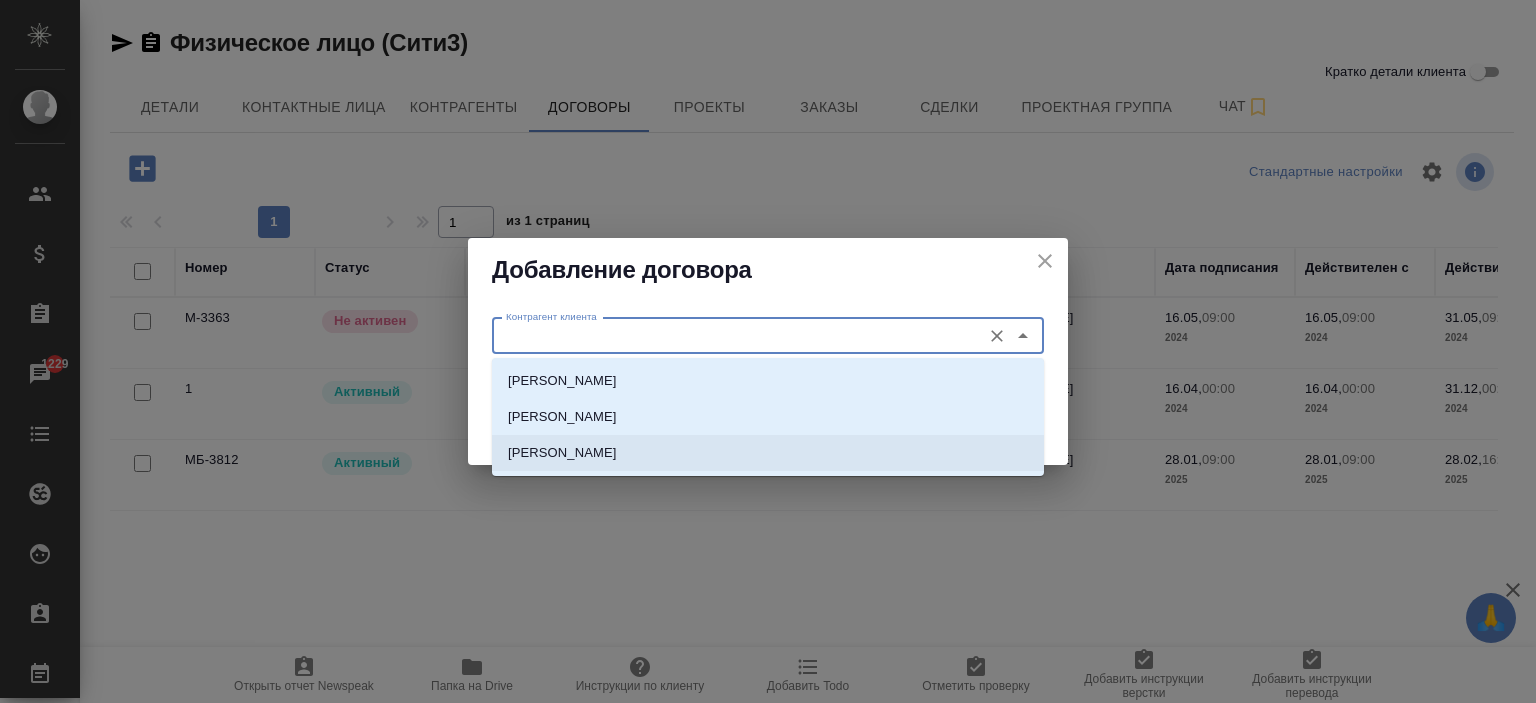 click on "Акимов Евгений Сергеевич" at bounding box center (562, 453) 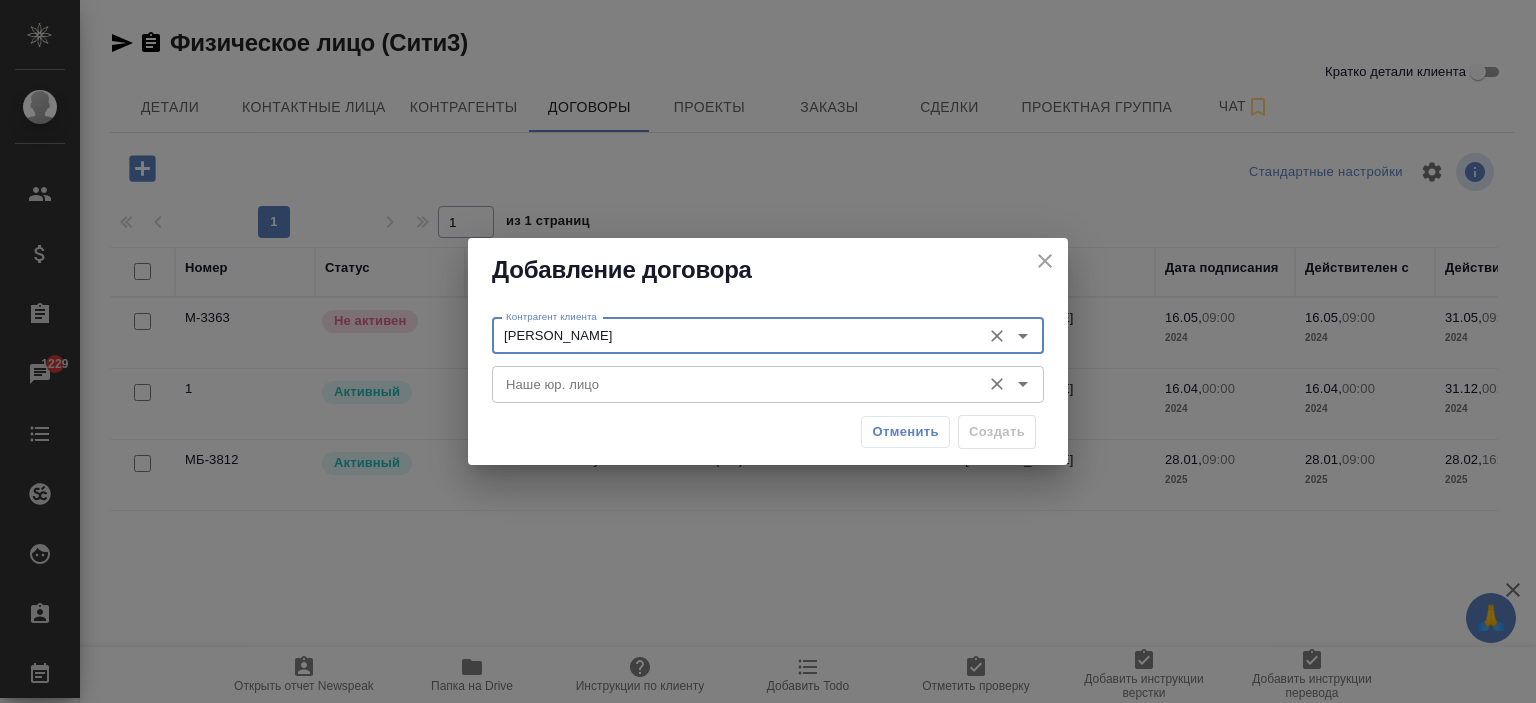 click on "Наше юр. лицо" at bounding box center [768, 384] 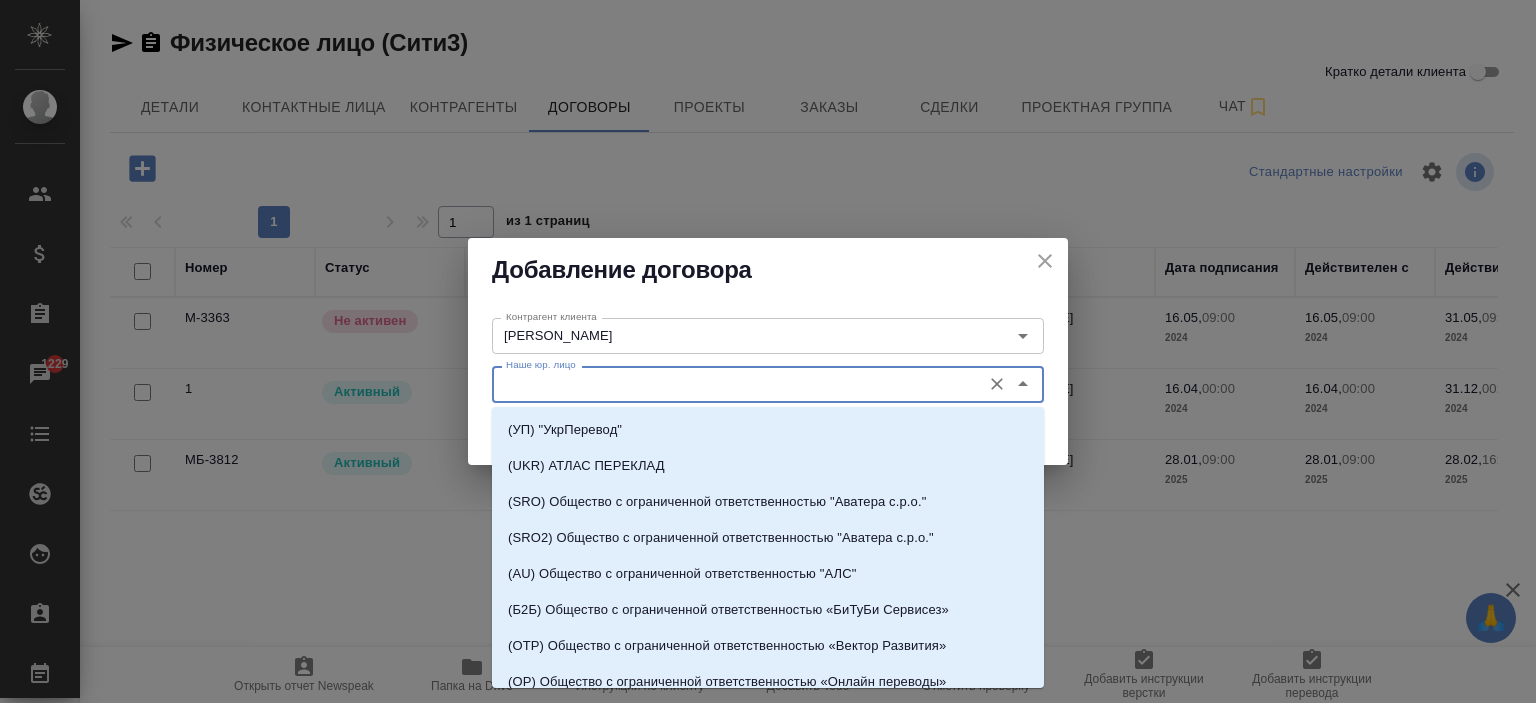click on "Наше юр. лицо" at bounding box center (734, 384) 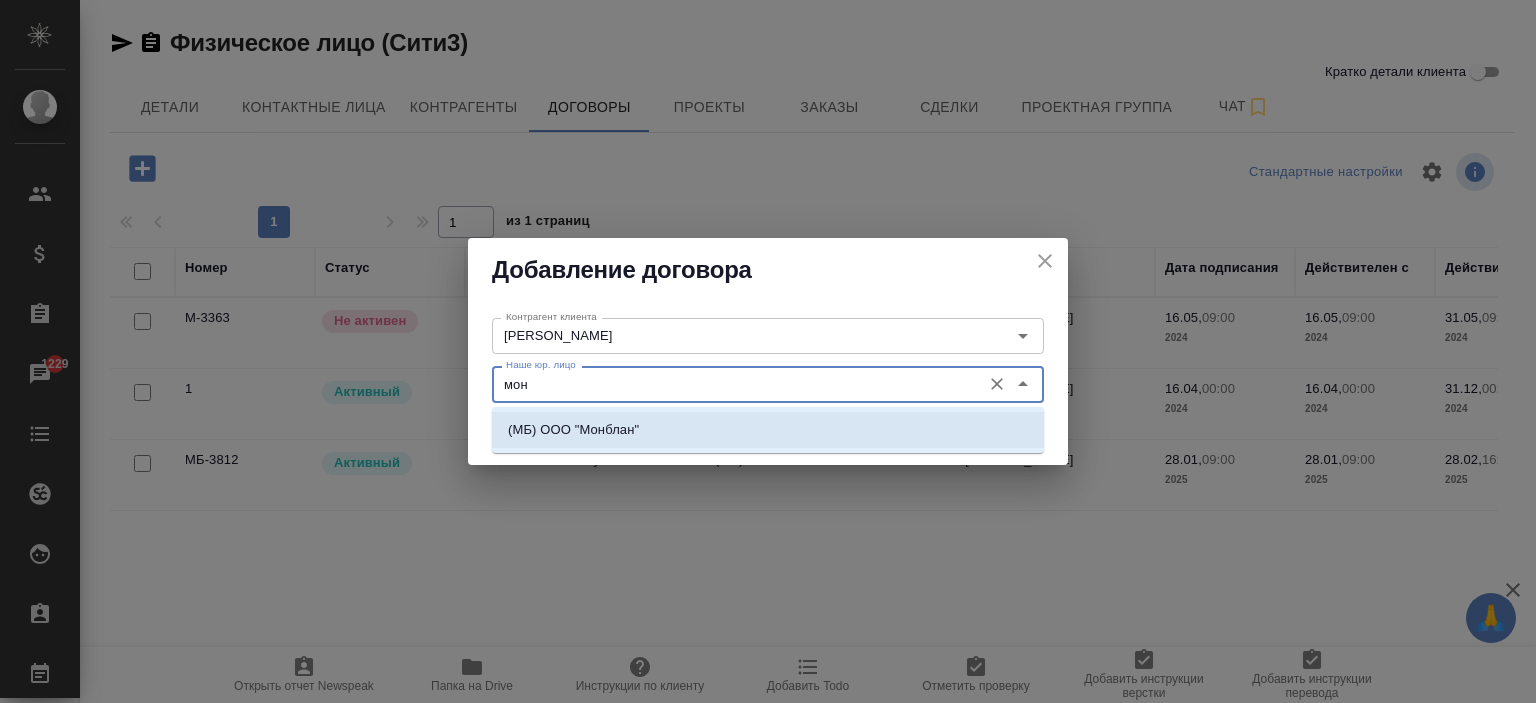 click on "(МБ) ООО "Монблан"" at bounding box center [573, 430] 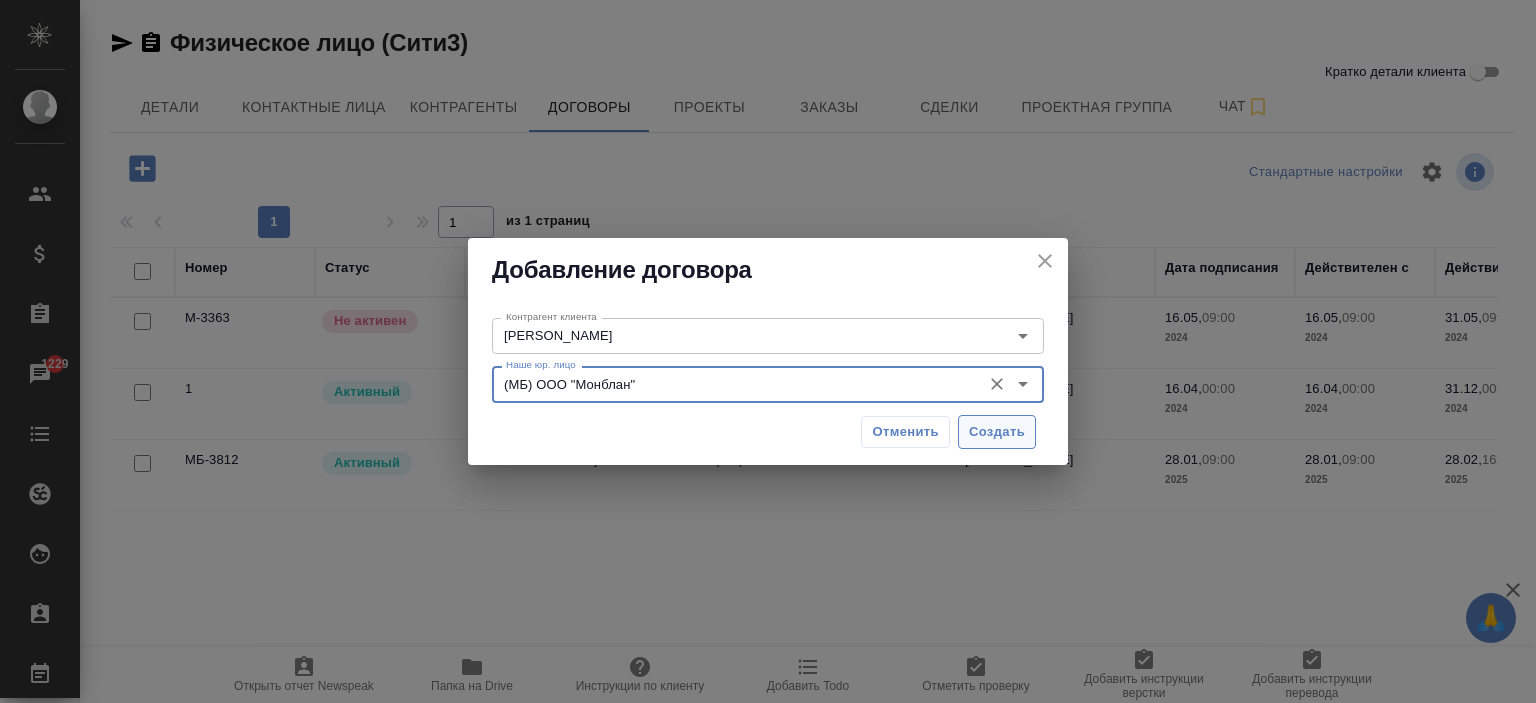 type on "(МБ) ООО "Монблан"" 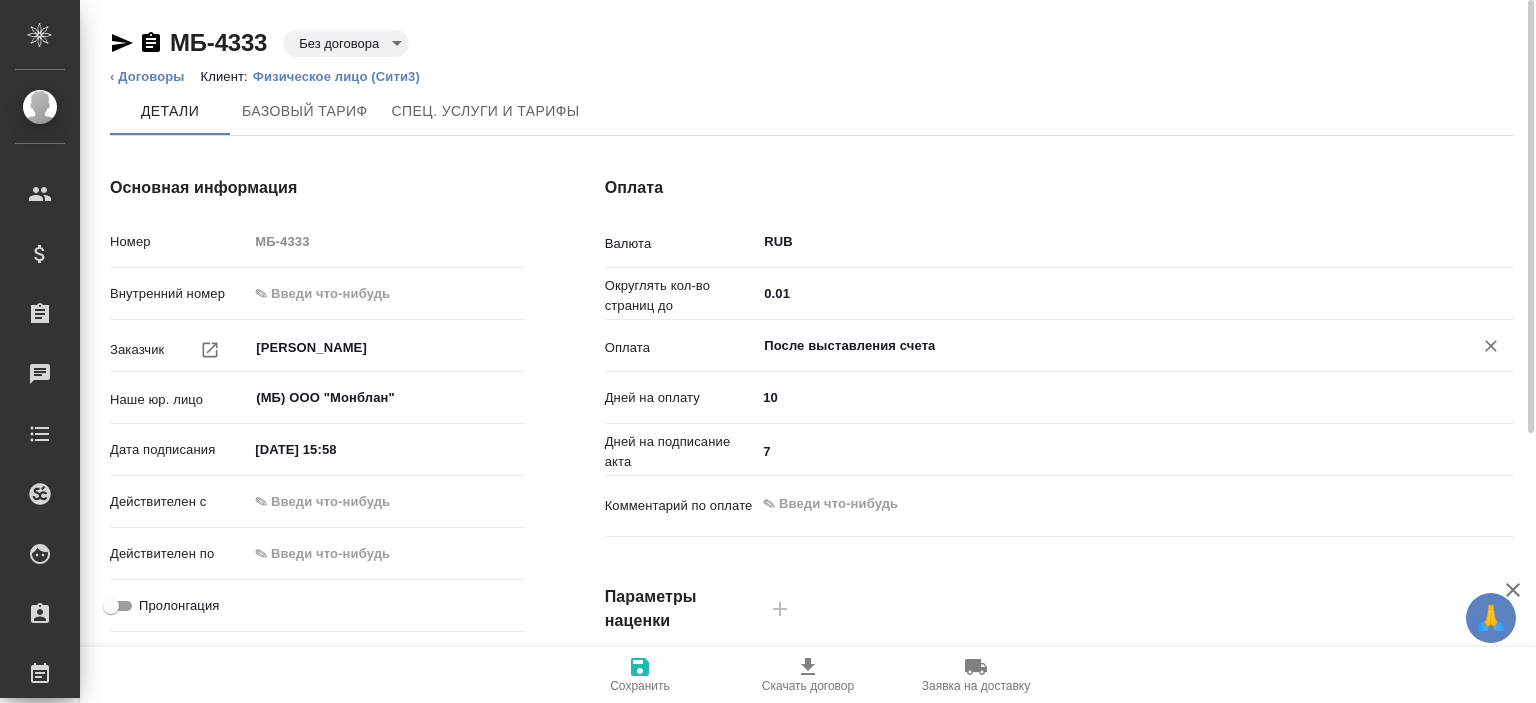 scroll, scrollTop: 0, scrollLeft: 0, axis: both 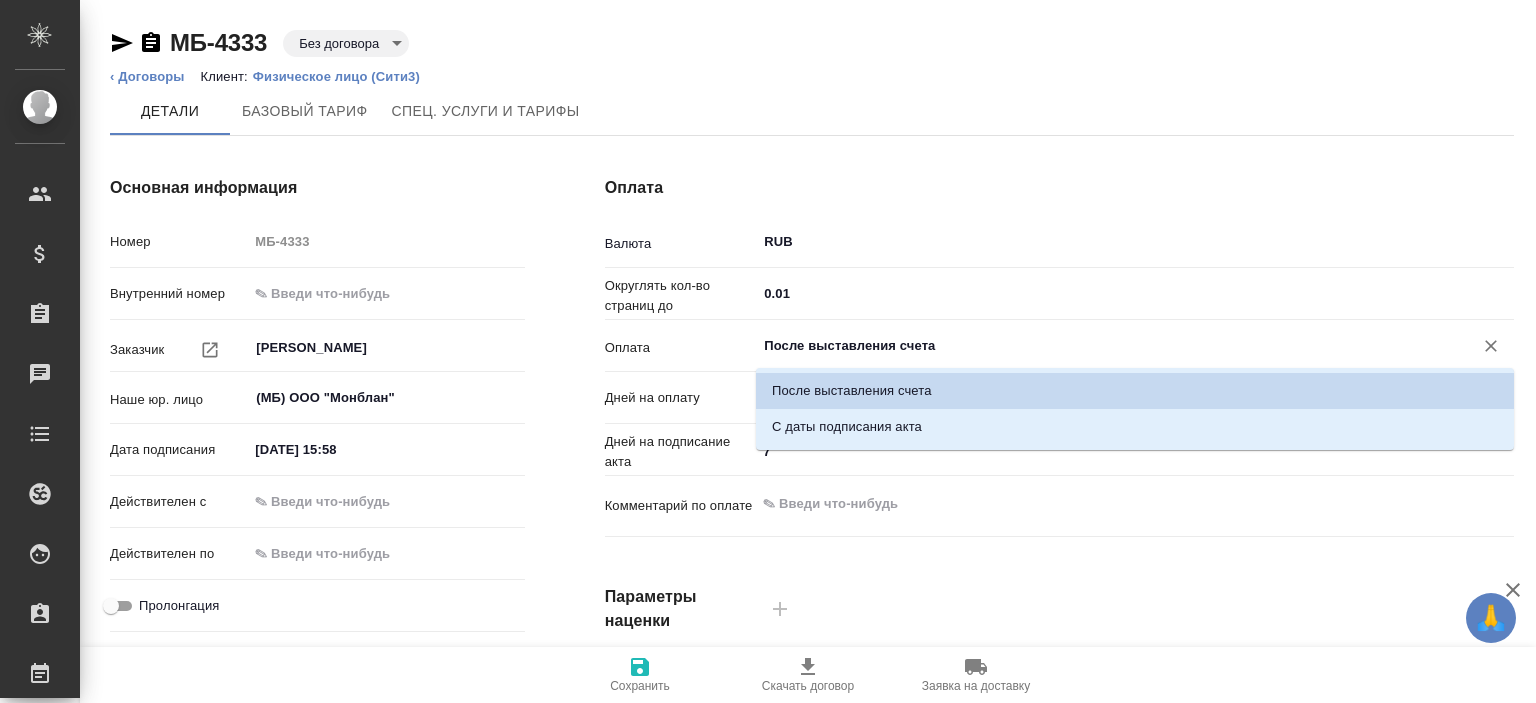 click on "С даты подписания акта" at bounding box center (1135, 427) 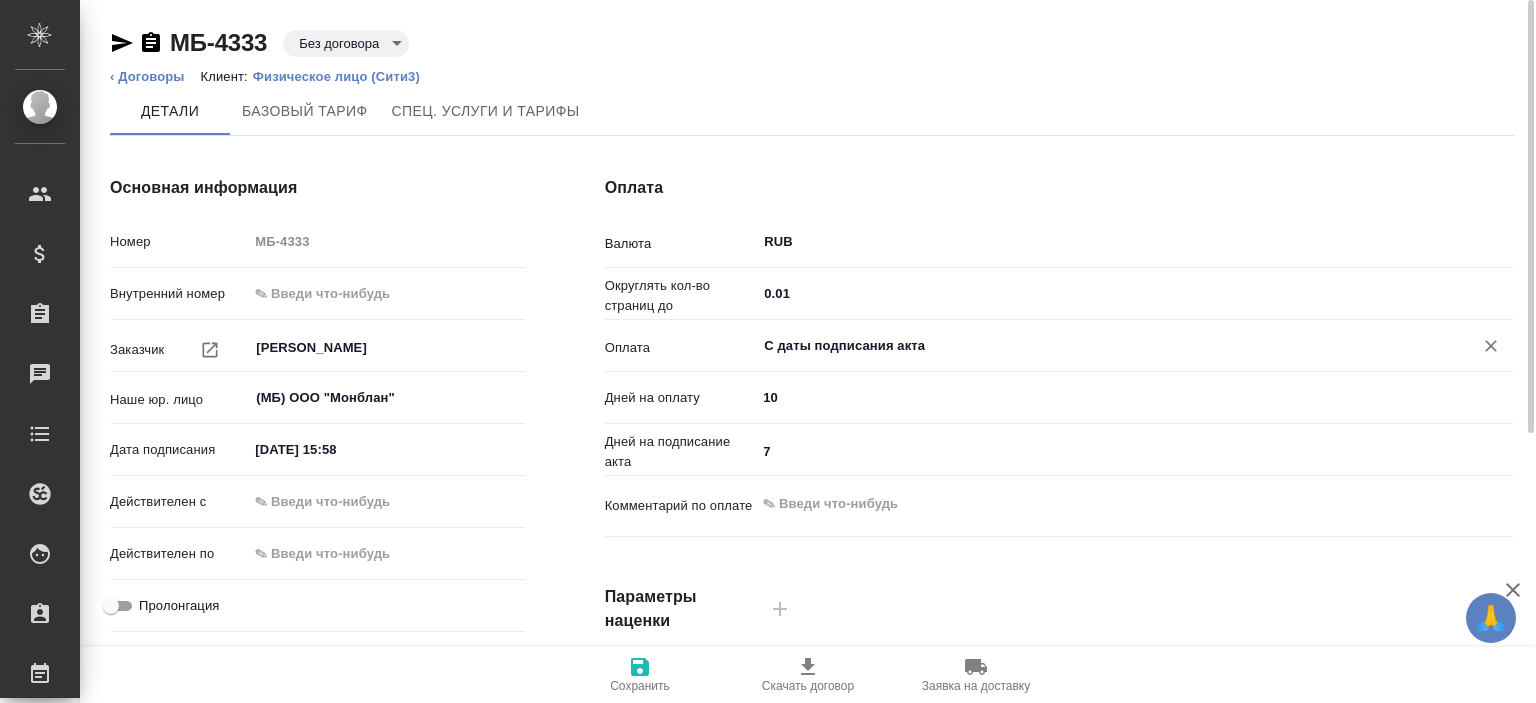 click on "С даты подписания акта" at bounding box center (1101, 346) 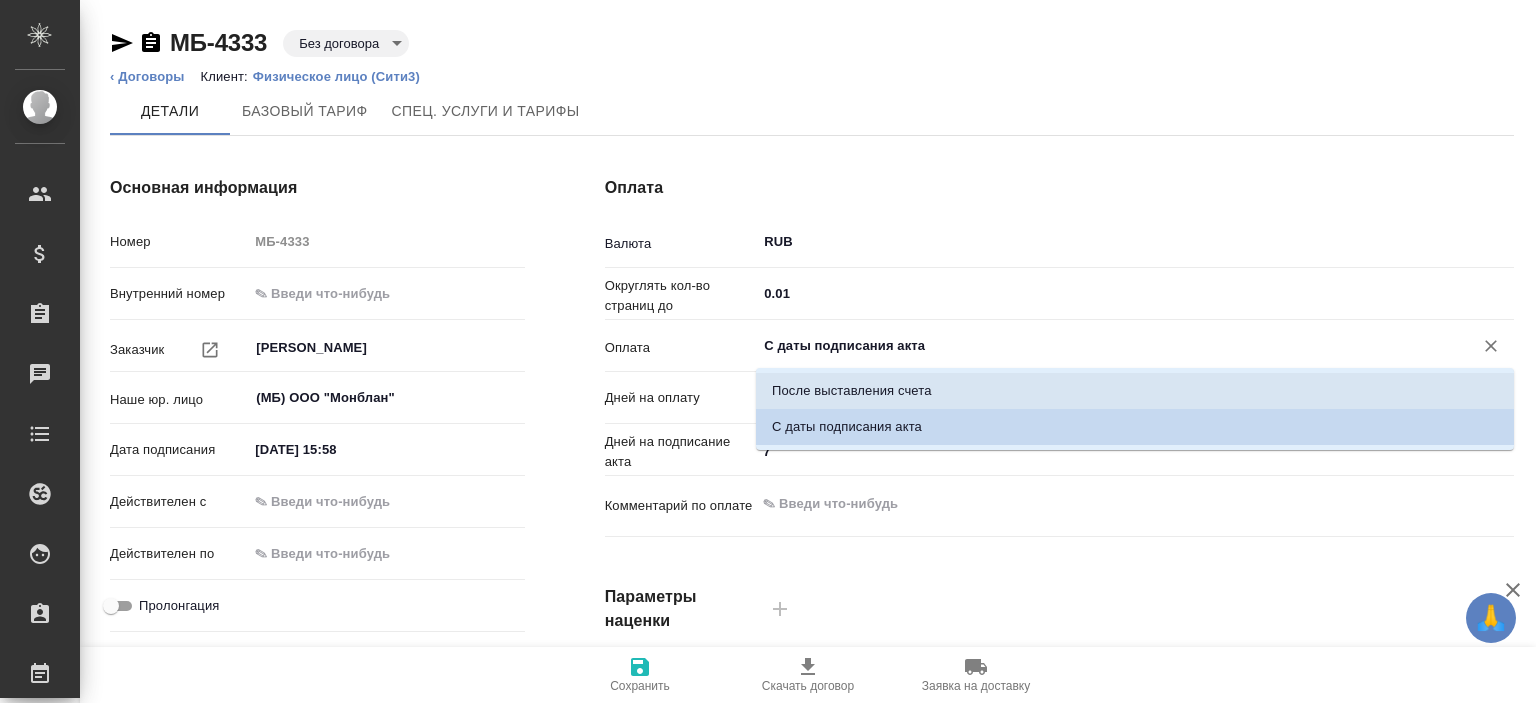click on "После выставления счета" at bounding box center (852, 391) 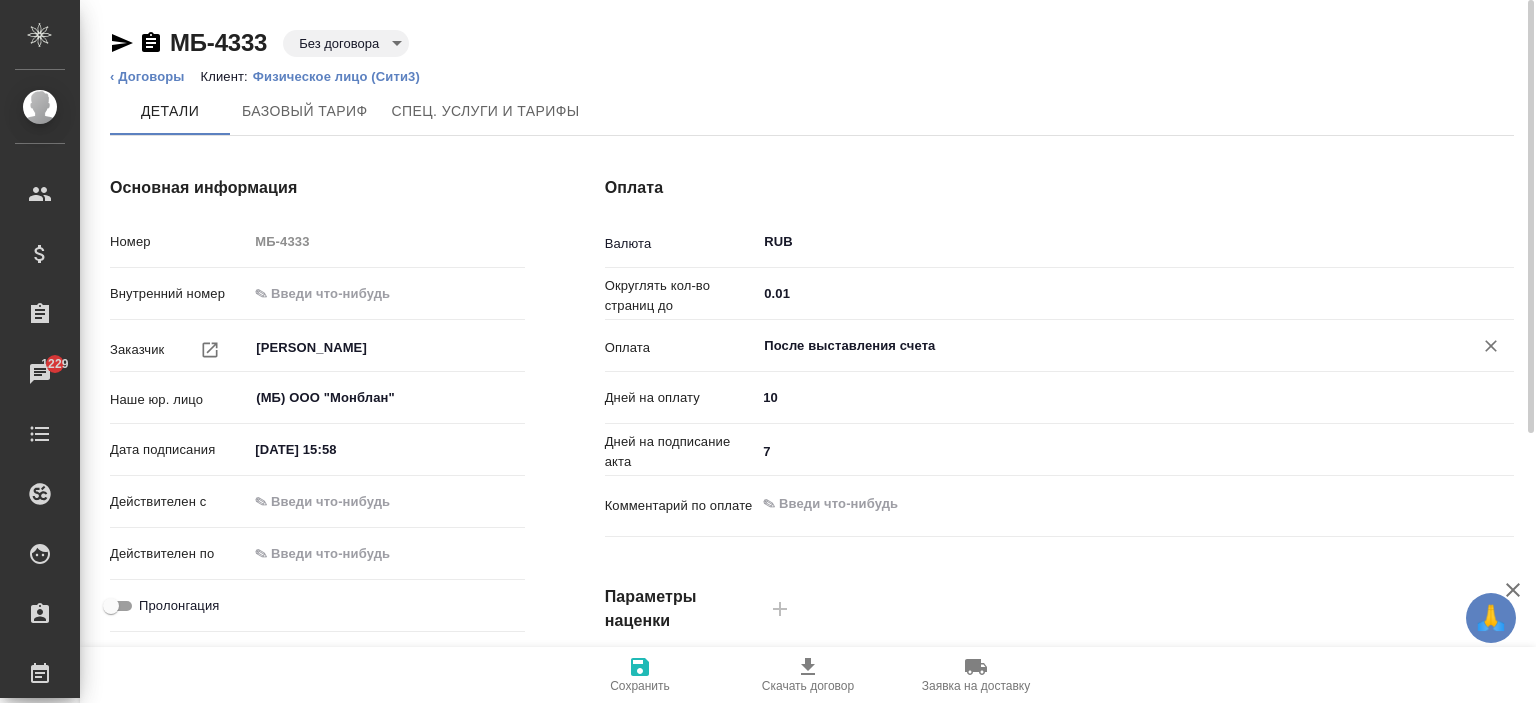 click on "14.07.2025 15:58" at bounding box center (335, 449) 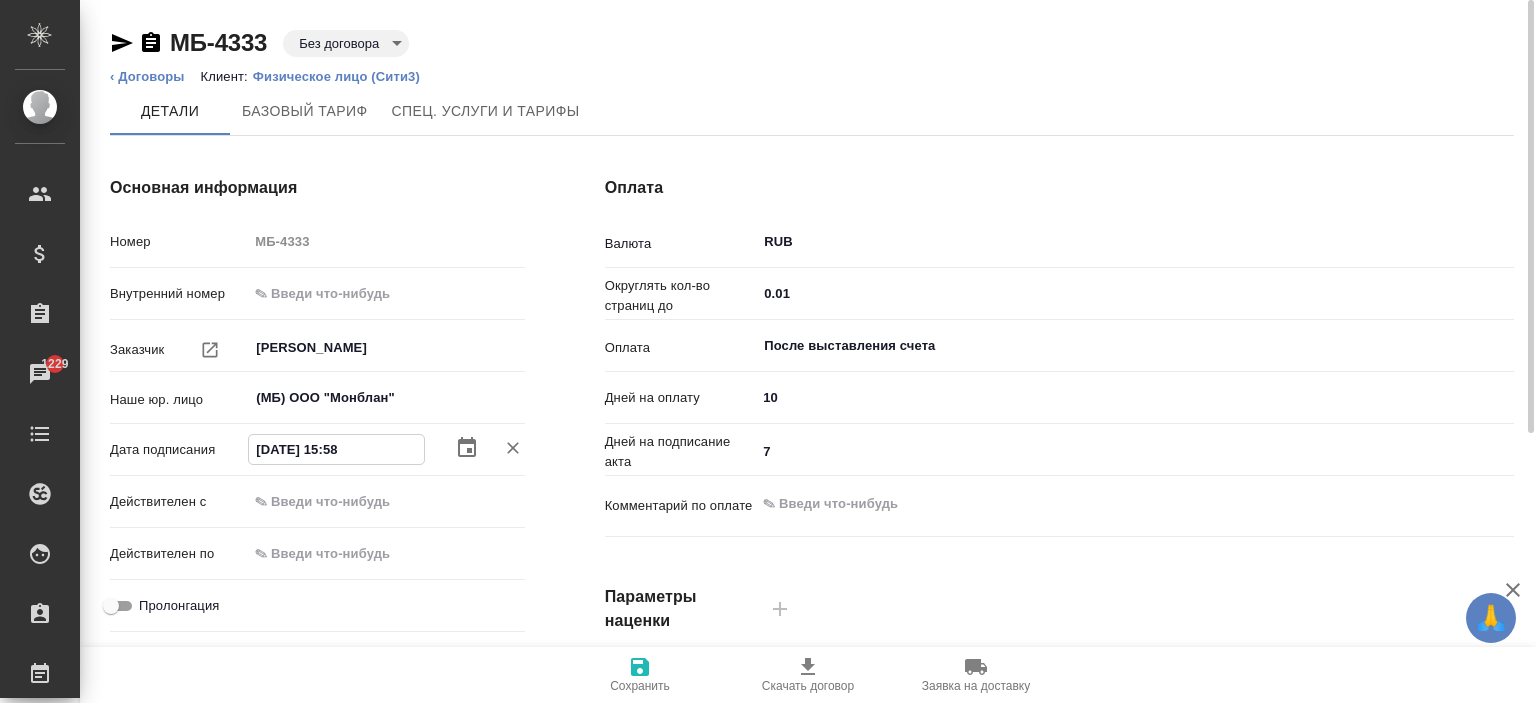 drag, startPoint x: 409, startPoint y: 442, endPoint x: 204, endPoint y: 446, distance: 205.03902 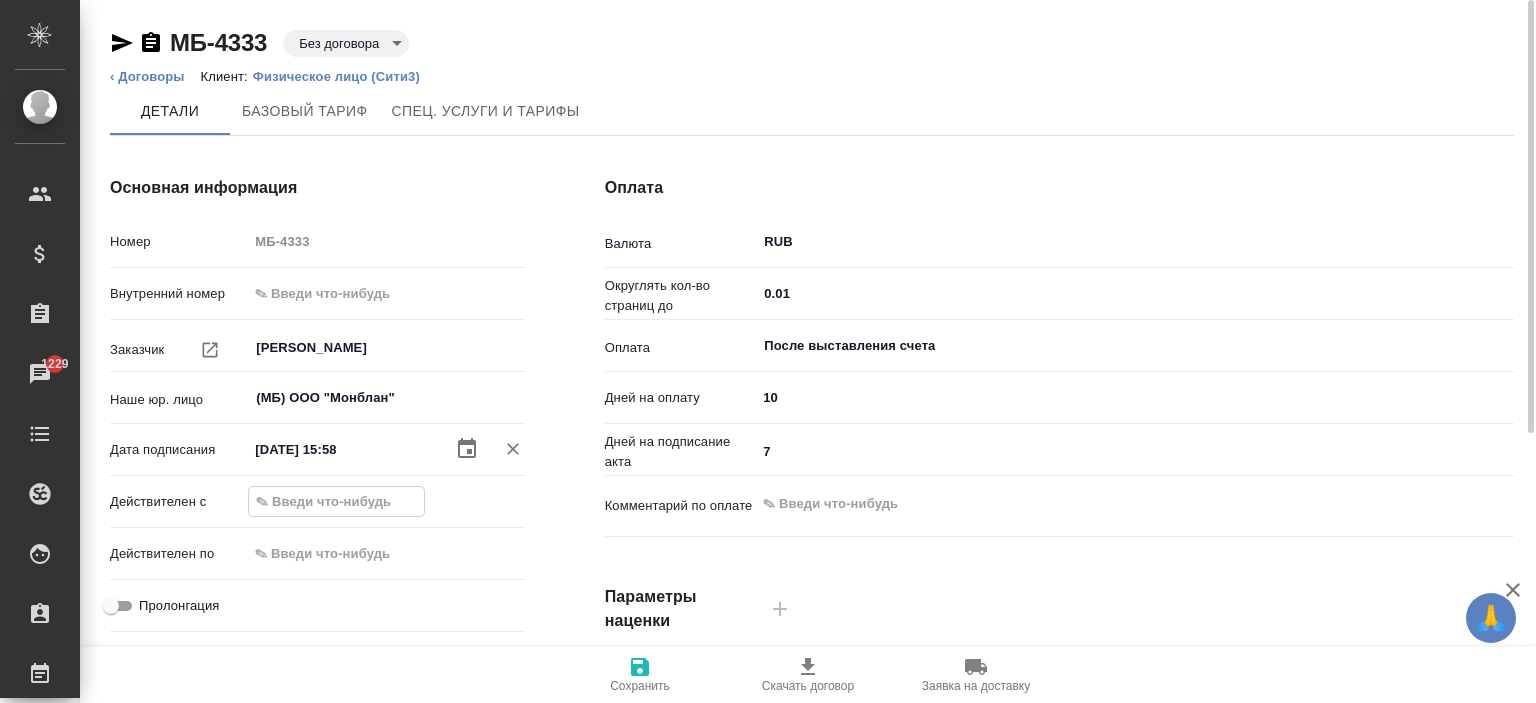 drag, startPoint x: 287, startPoint y: 479, endPoint x: 276, endPoint y: 490, distance: 15.556349 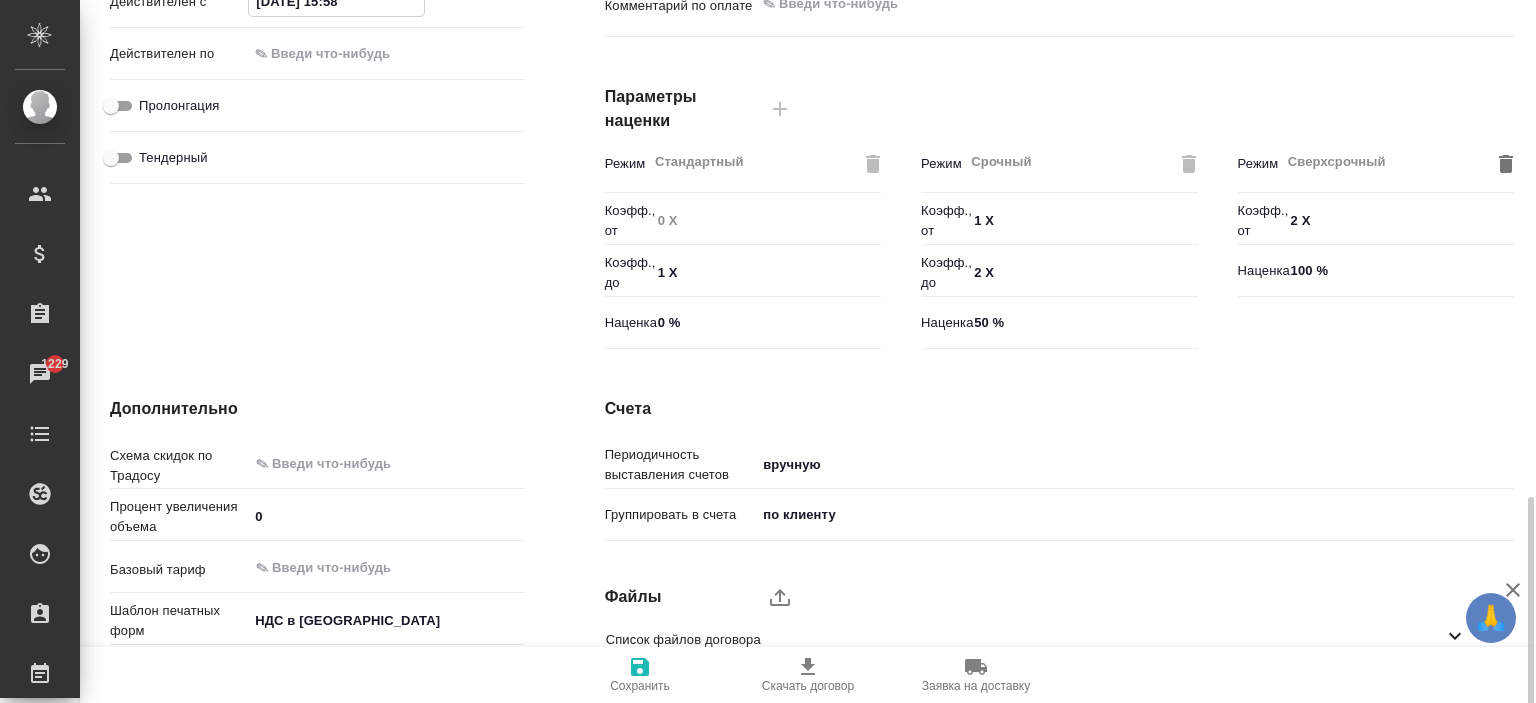 scroll, scrollTop: 657, scrollLeft: 0, axis: vertical 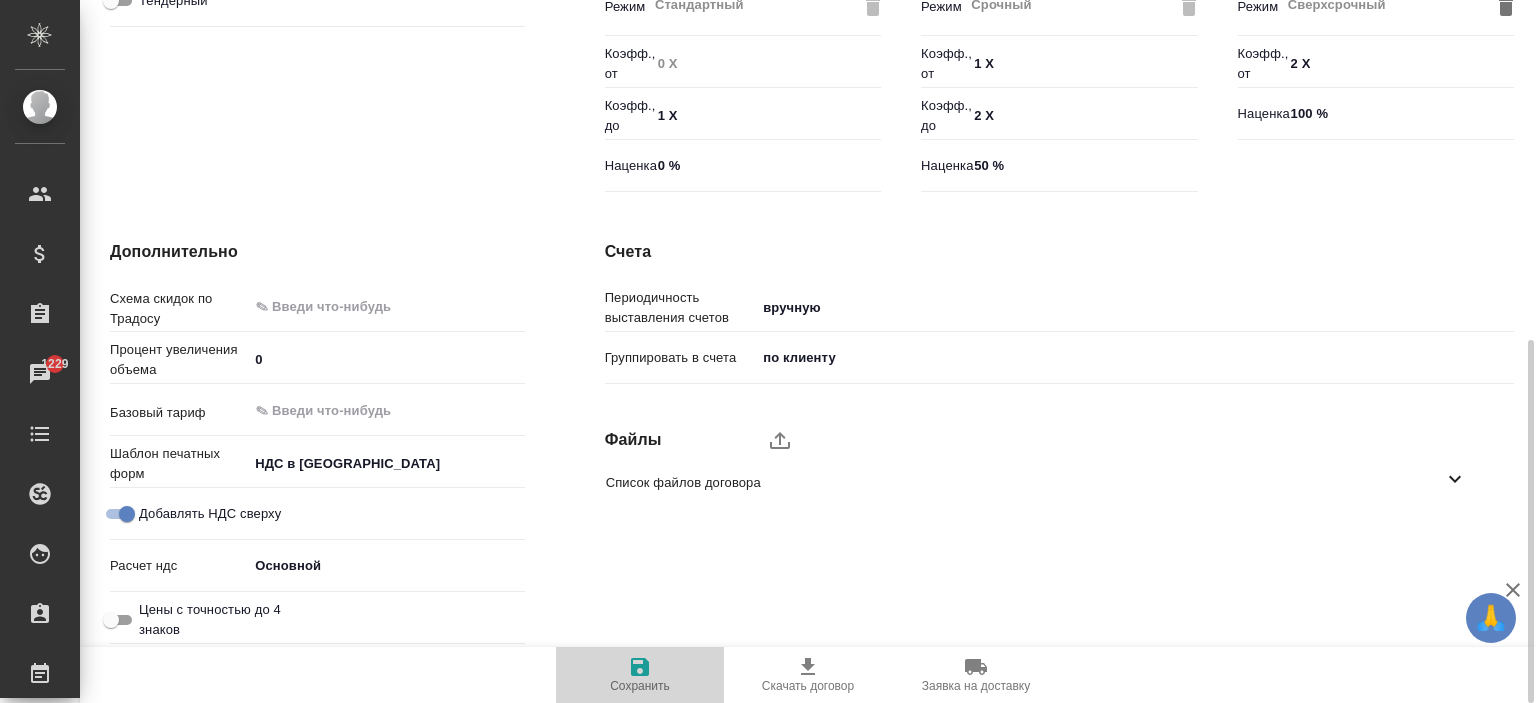 click 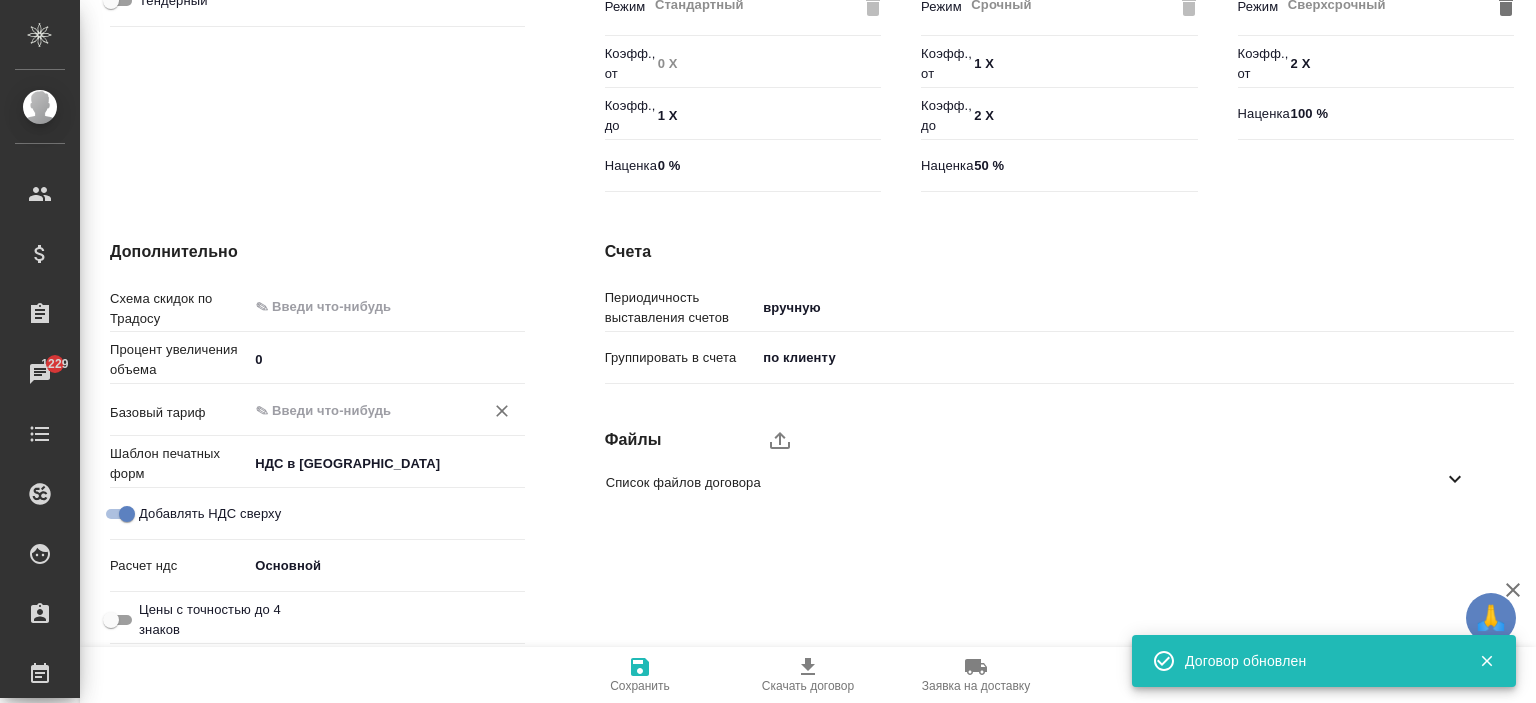 scroll, scrollTop: 0, scrollLeft: 0, axis: both 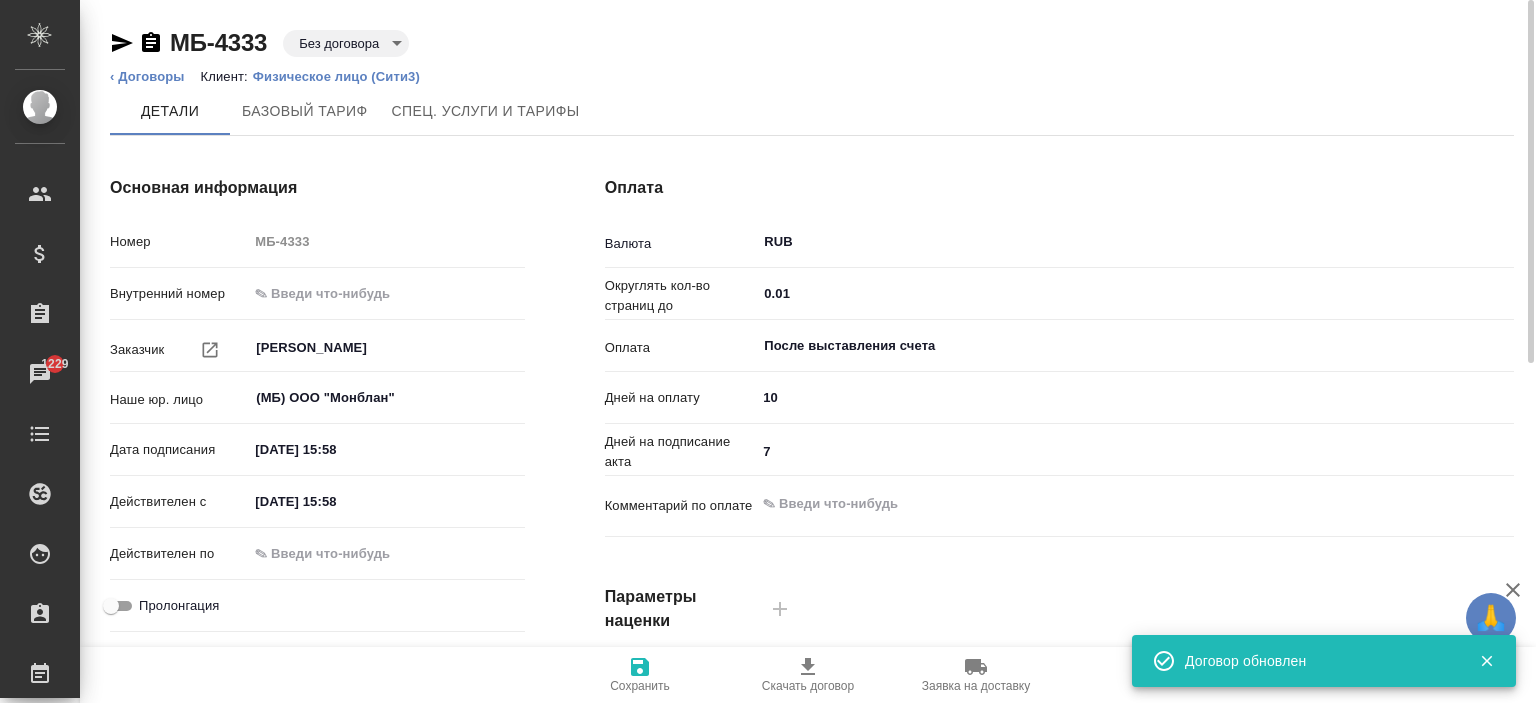 click on "МБ-4333 Без договора draft" at bounding box center (812, 47) 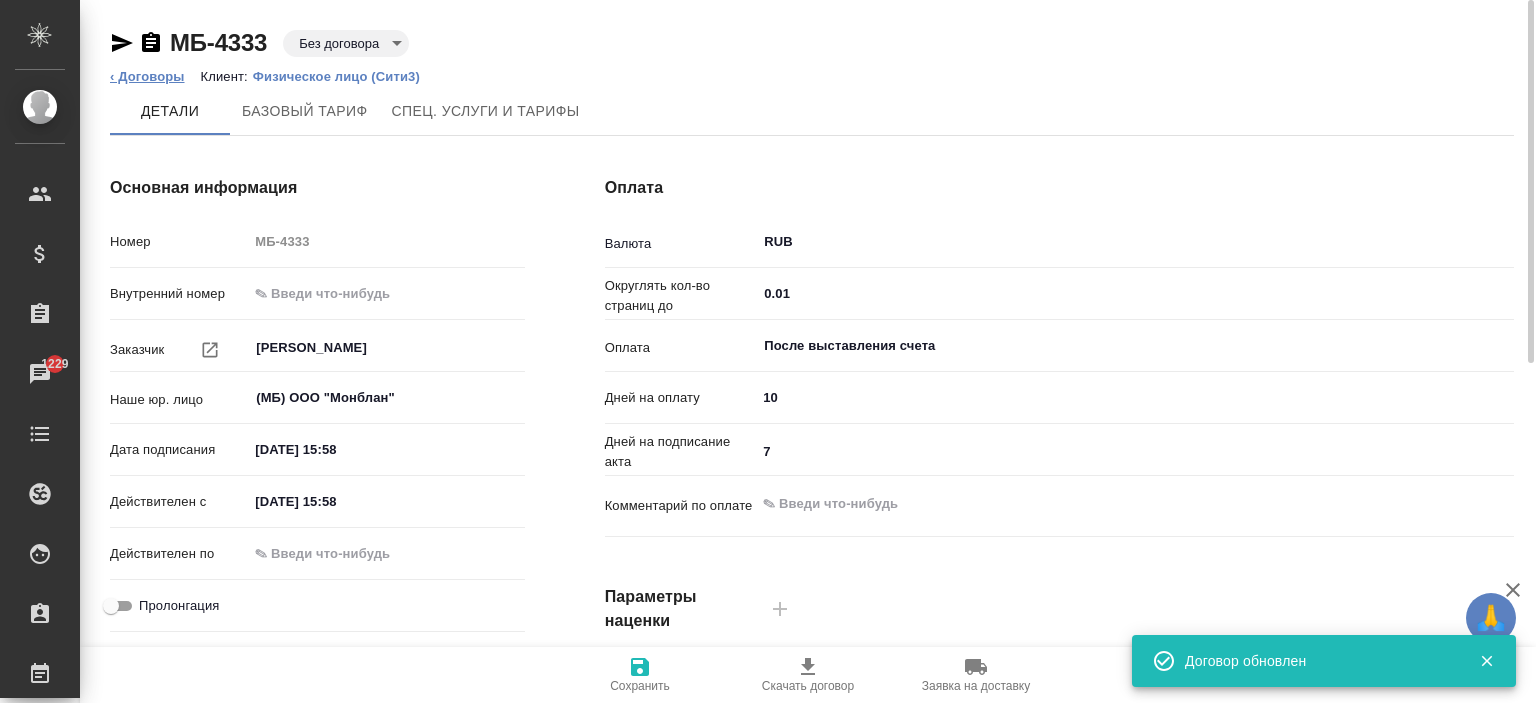 click on "‹ Договоры" at bounding box center (147, 76) 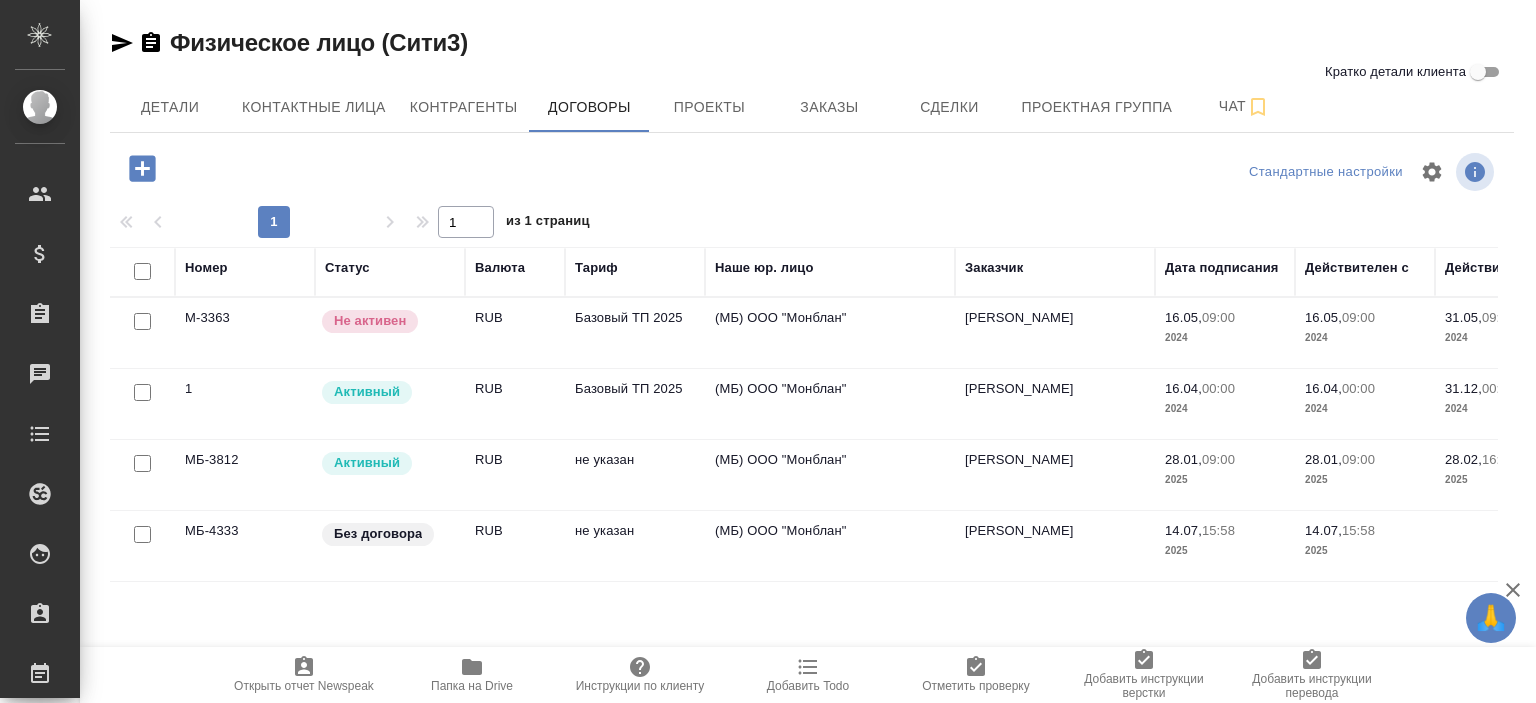 scroll, scrollTop: 0, scrollLeft: 0, axis: both 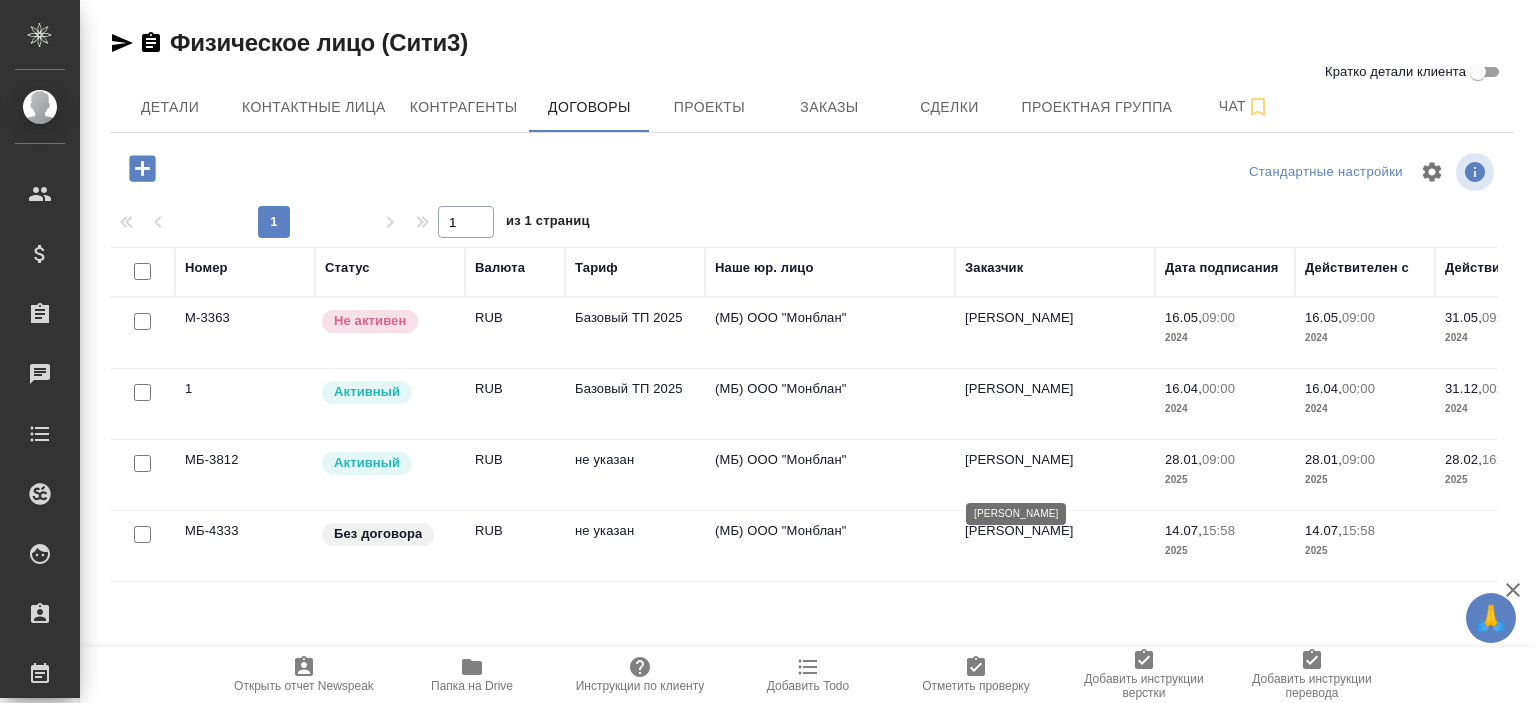 click on "[PERSON_NAME]" at bounding box center (1055, 460) 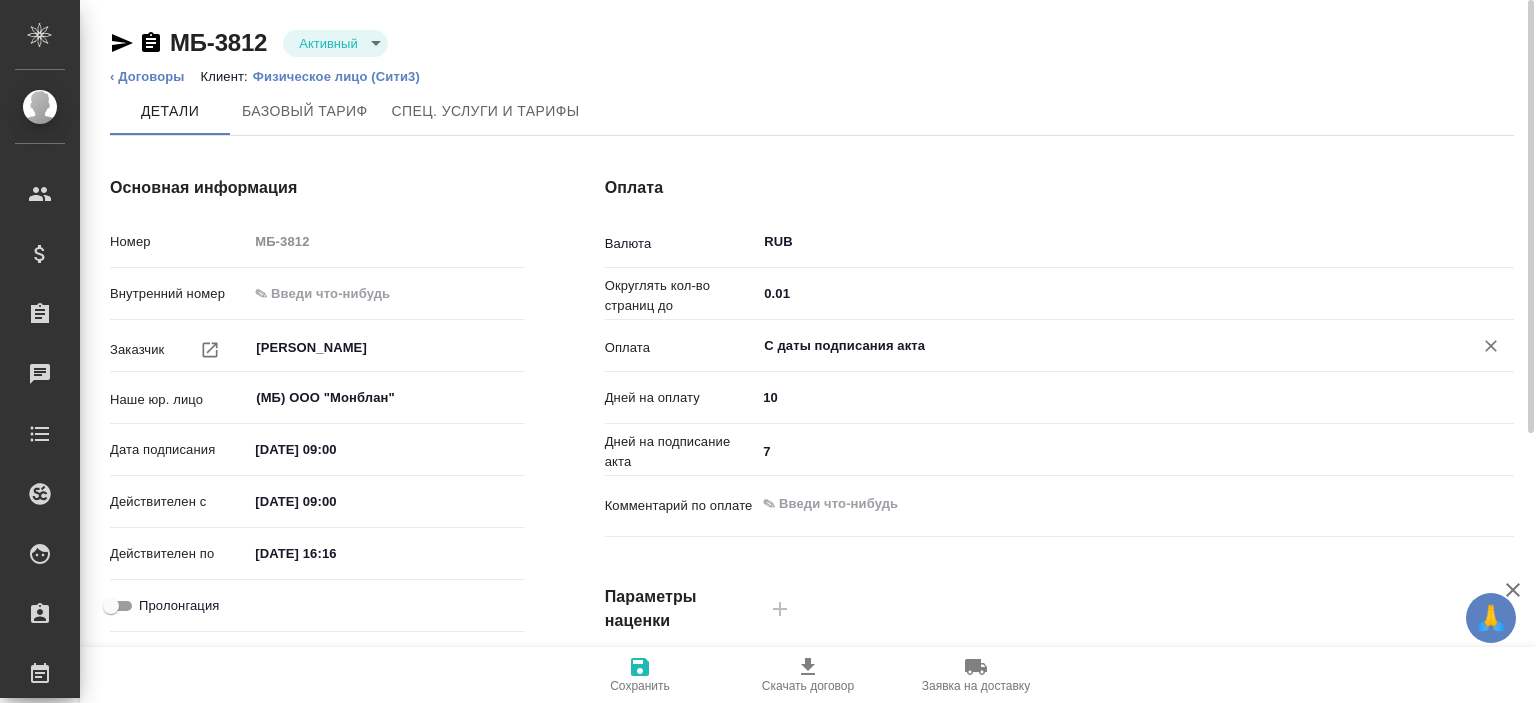 scroll, scrollTop: 0, scrollLeft: 0, axis: both 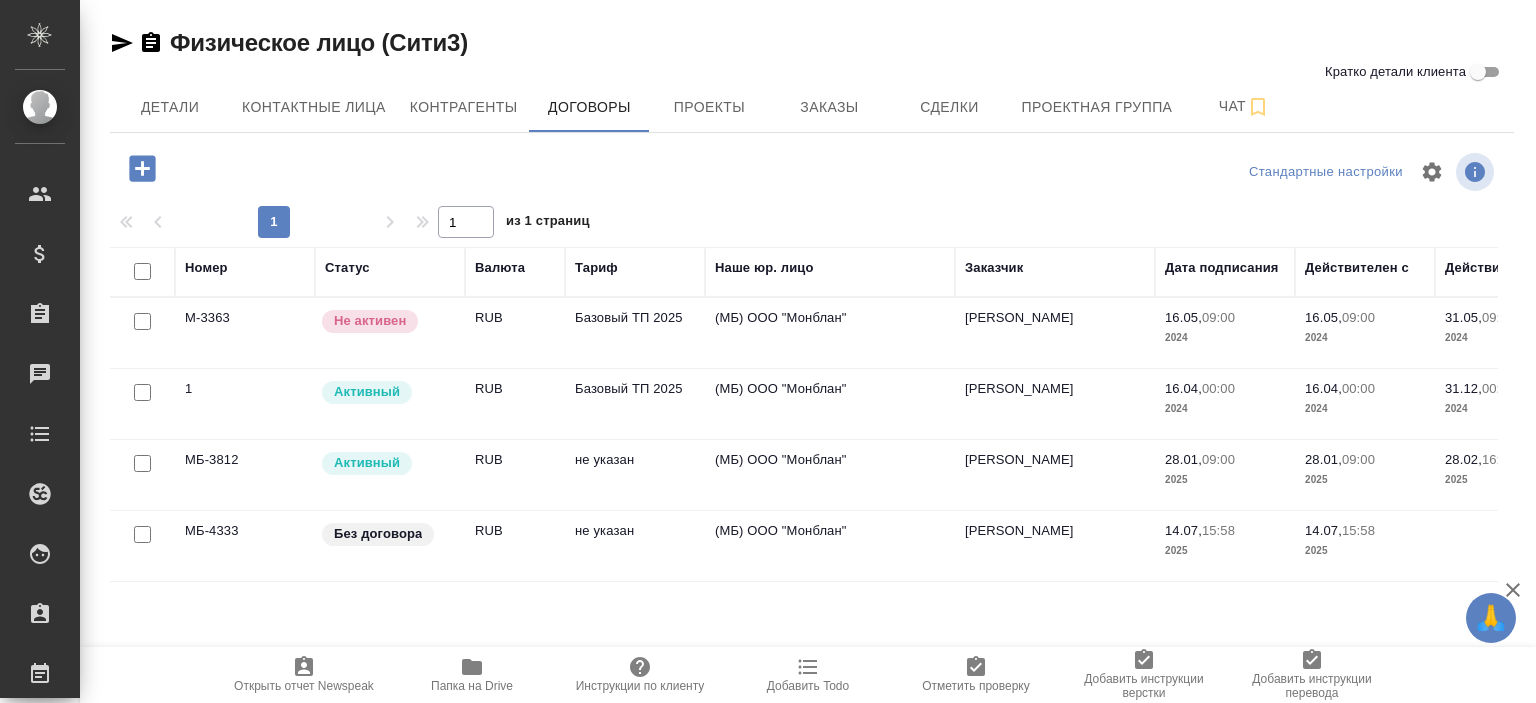click on "(МБ) ООО "Монблан"" at bounding box center [830, 333] 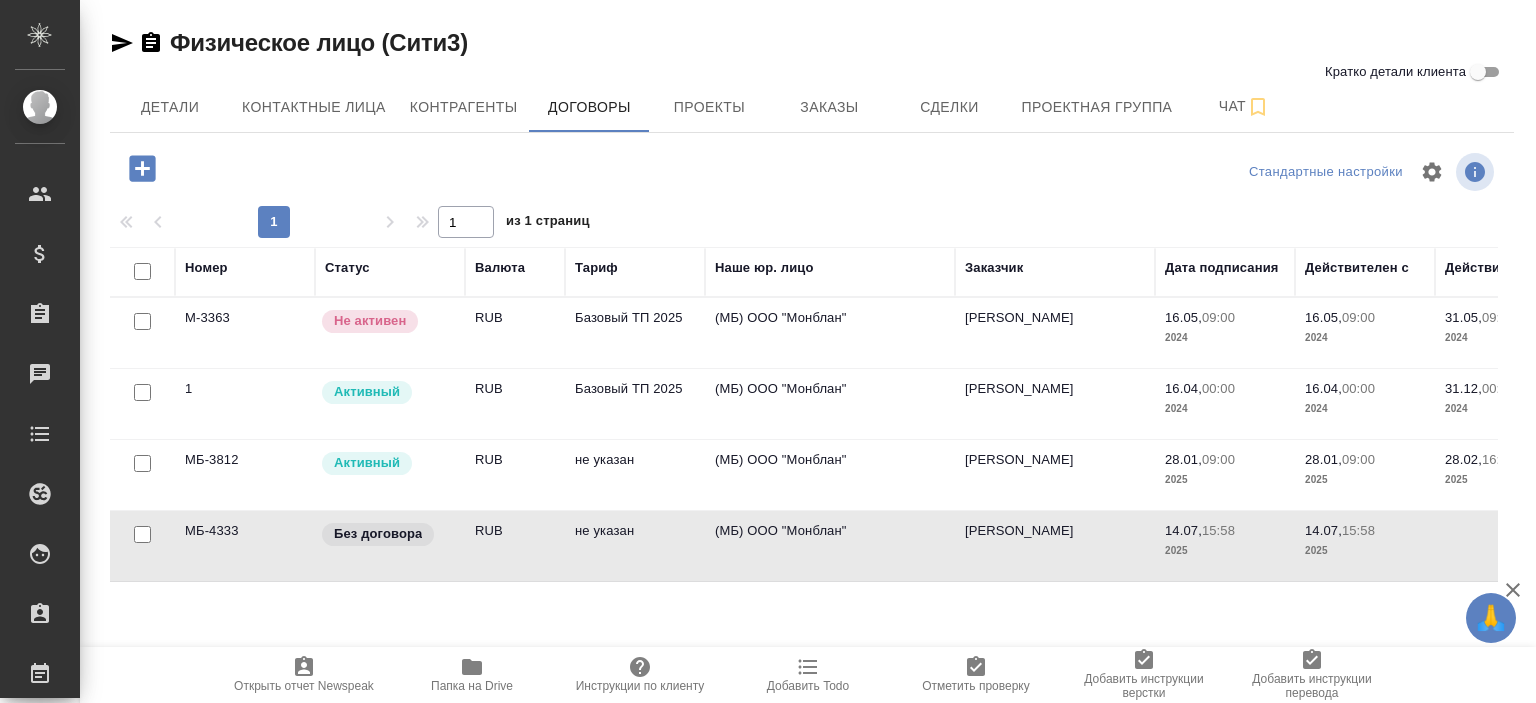 click on "(МБ) ООО "Монблан"" at bounding box center [830, 333] 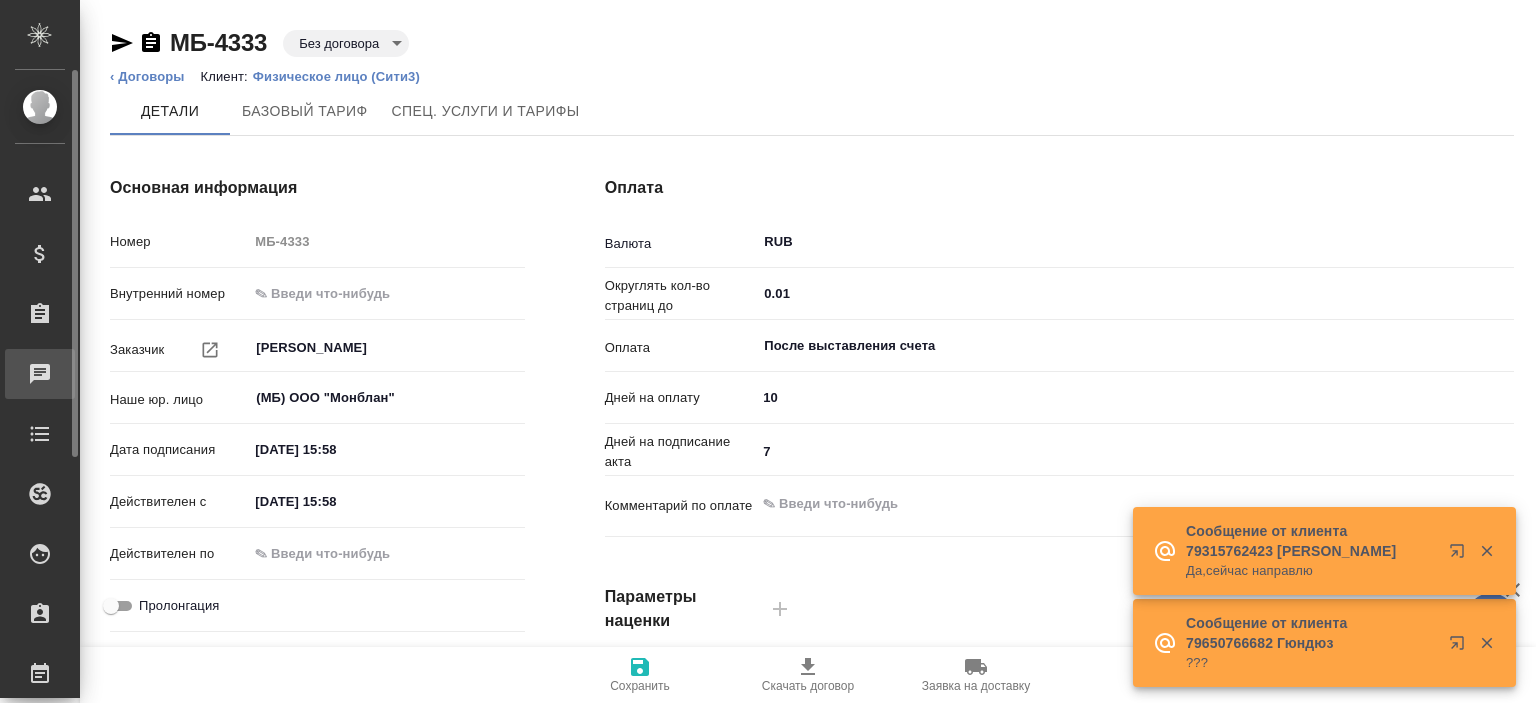 scroll, scrollTop: 0, scrollLeft: 0, axis: both 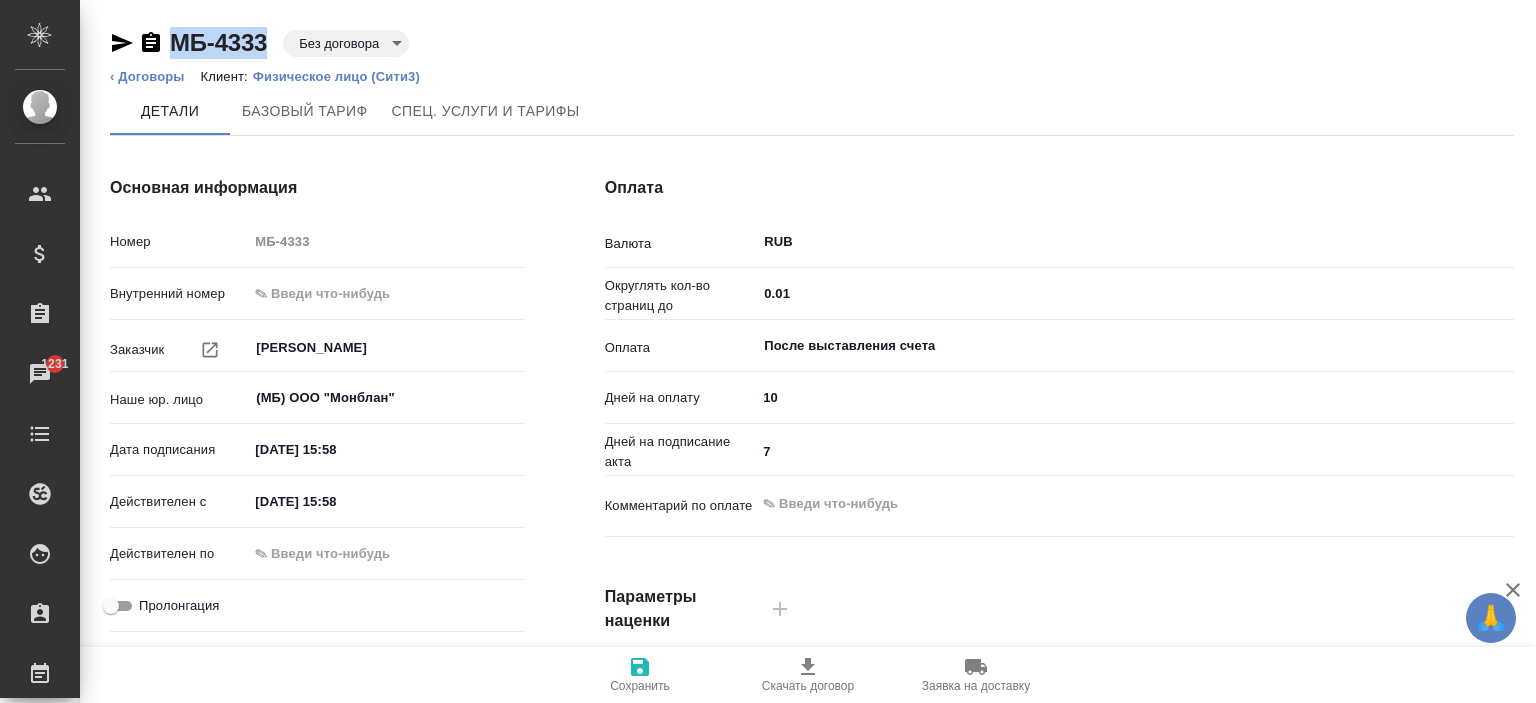 drag, startPoint x: 269, startPoint y: 36, endPoint x: 176, endPoint y: 59, distance: 95.80188 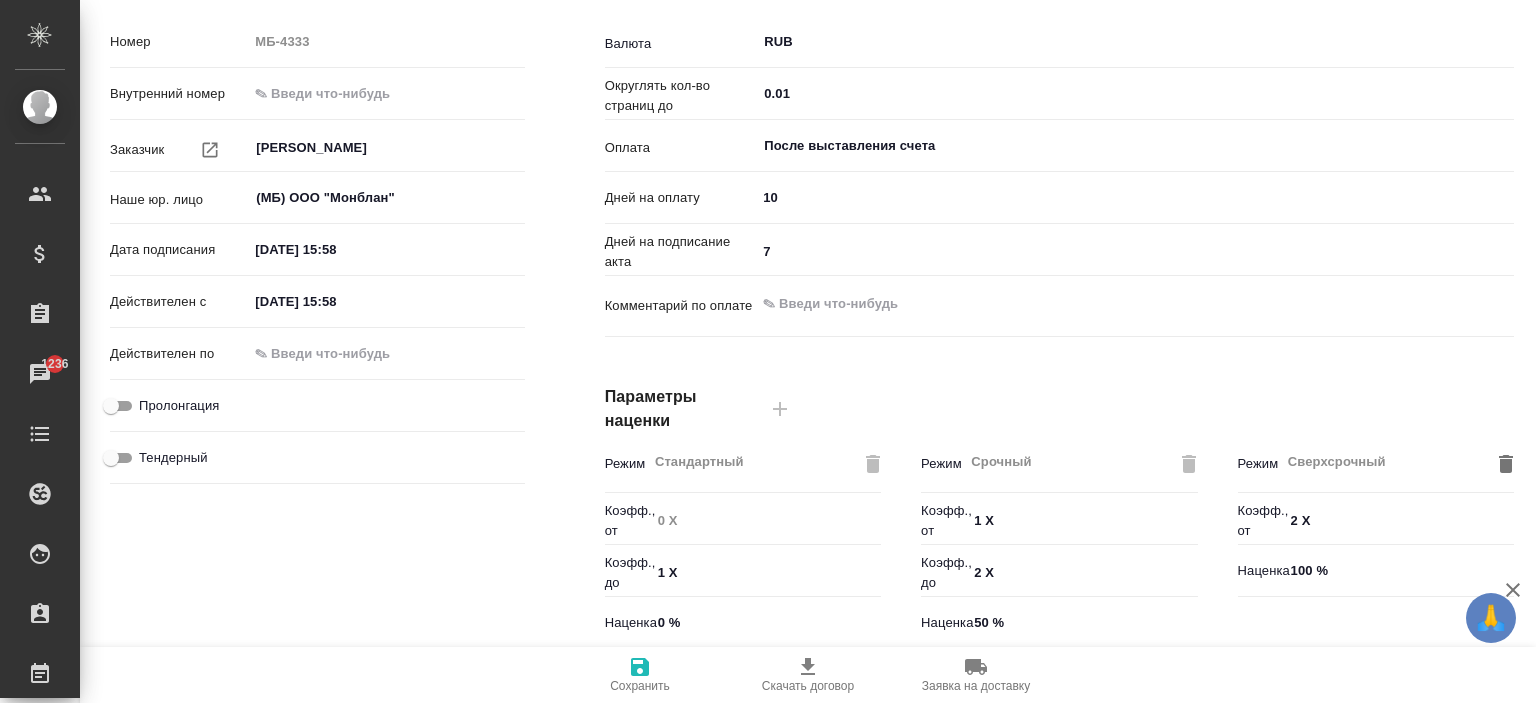 scroll, scrollTop: 0, scrollLeft: 0, axis: both 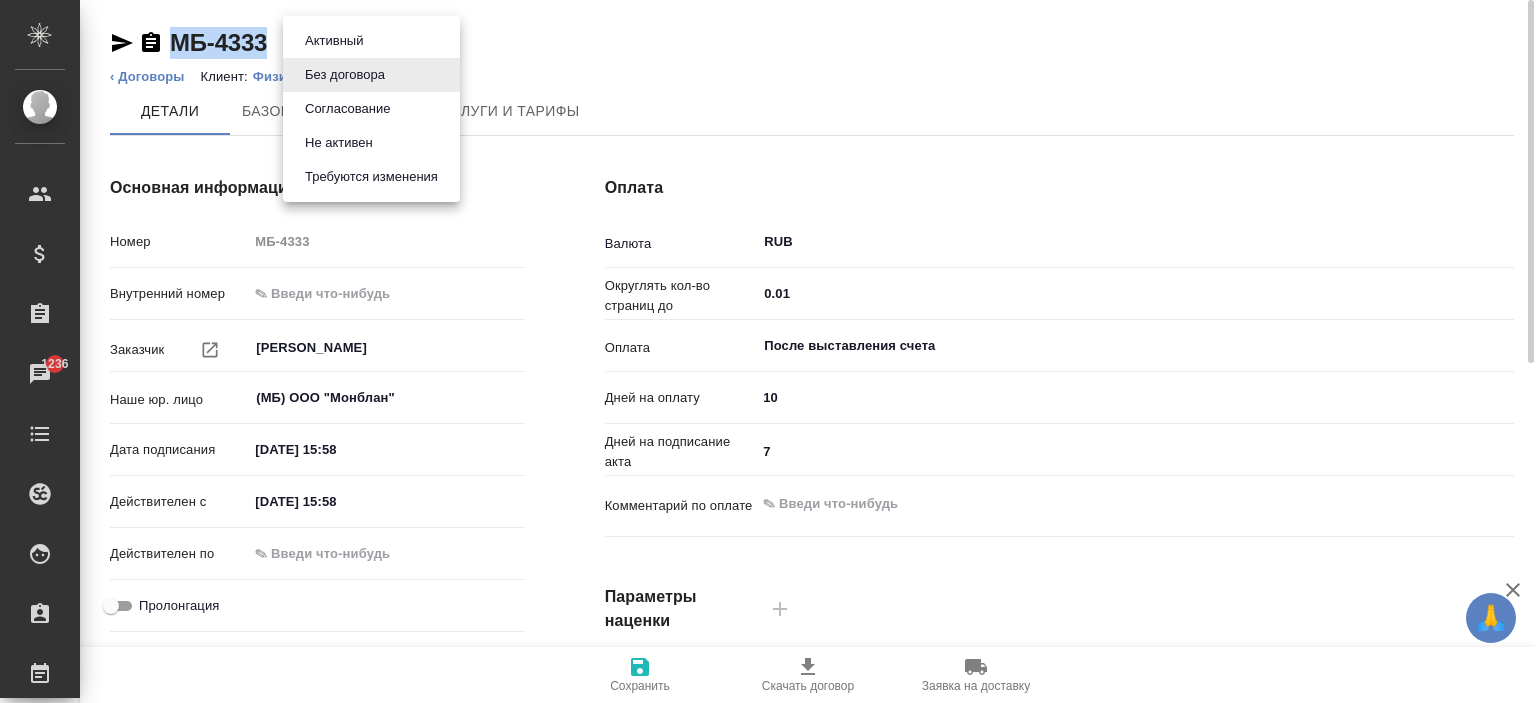 click on "🙏 .cls-1
fill:#fff;
AWATERA Ishkova Yuliya Клиенты Спецификации Заказы 1236 Чаты Todo Проекты SC Исполнители Кандидаты Работы Входящие заявки Заявки на доставку Рекламации Проекты процессинга Конференции Выйти МБ-4333 Без договора draft ‹ Договоры Клиент: Физическое лицо (Сити3) Детали Базовый тариф Спец. услуги и тарифы Основная информация Номер МБ-4333 Внутренний номер Заказчик Акимов Евгений Сергеевич ​ Наше юр. лицо (МБ) ООО "Монблан" ​ Дата подписания 14.07.2025 15:58 Действителен с 14.07.2025 15:58 Действителен по Пролонгация Тендерный Оплата Валюта RUB ​ 0.01 ​ Оплата ​ 10 7 x ​ 0" at bounding box center (768, 351) 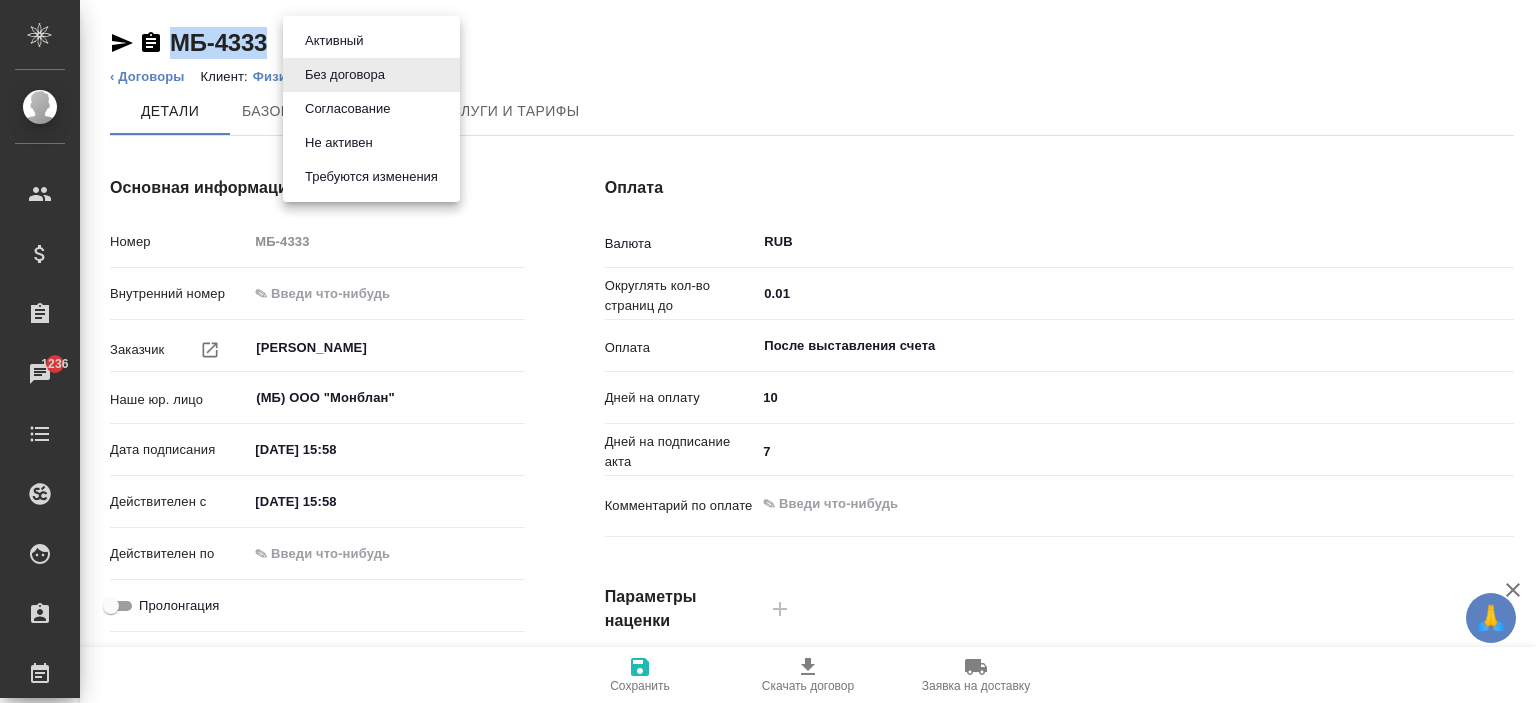 click on "Согласование" at bounding box center (334, 41) 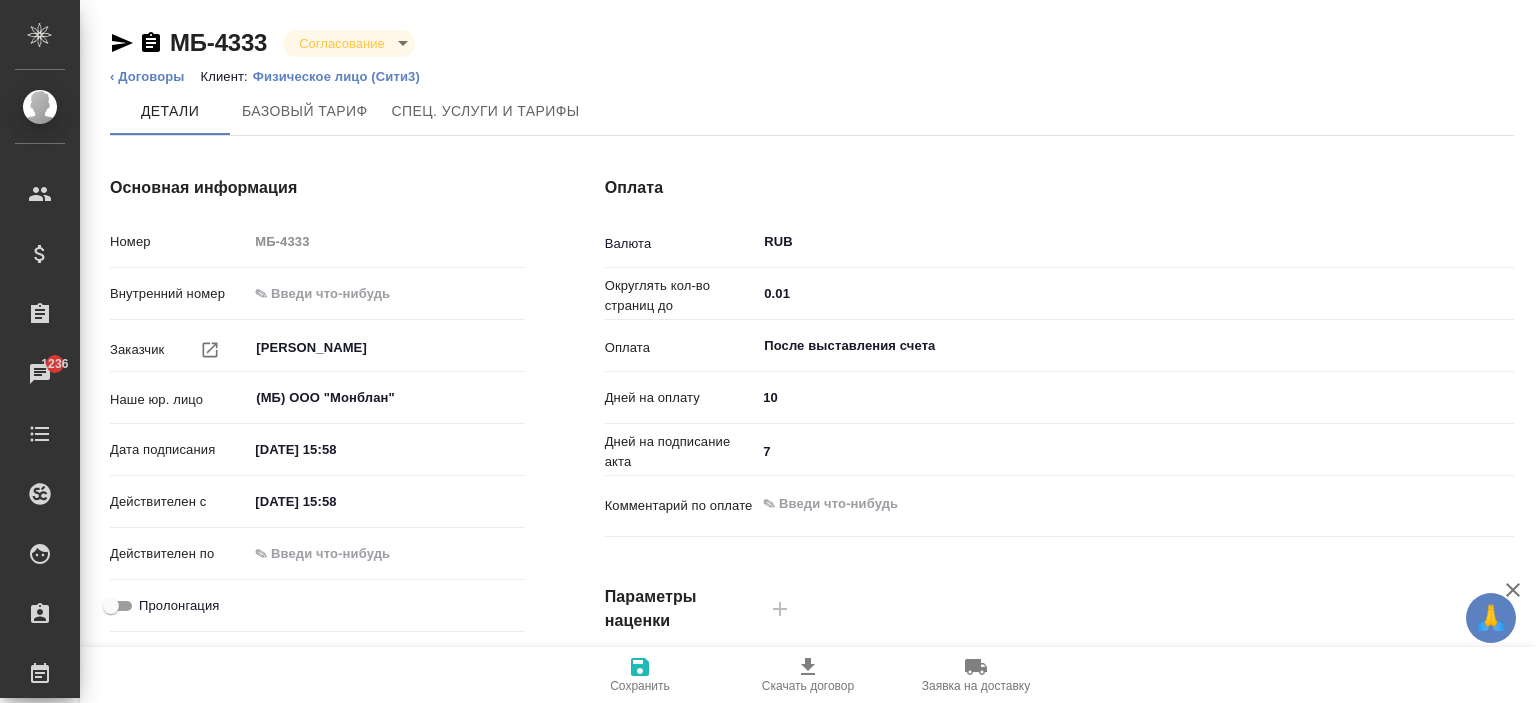 click on "Сохранить" at bounding box center [640, 686] 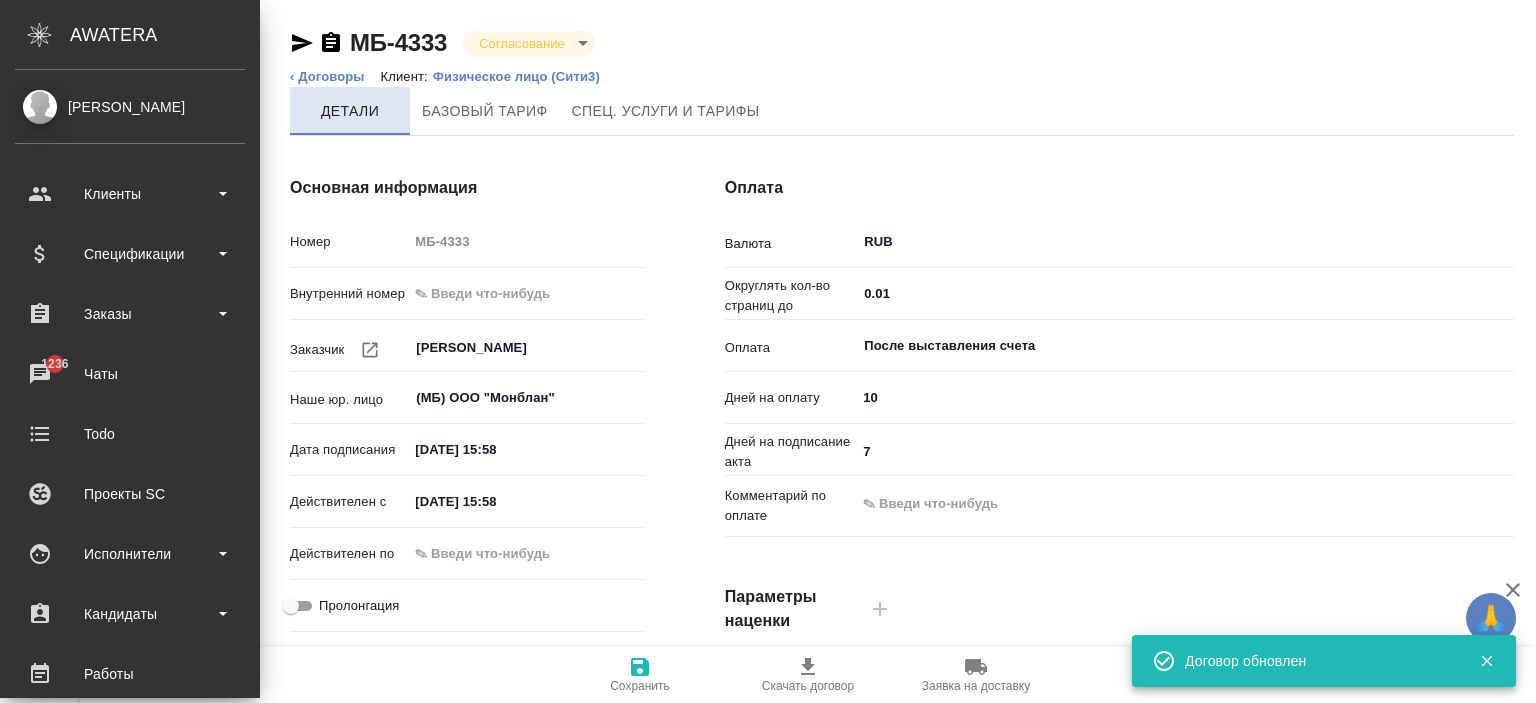 type on "x" 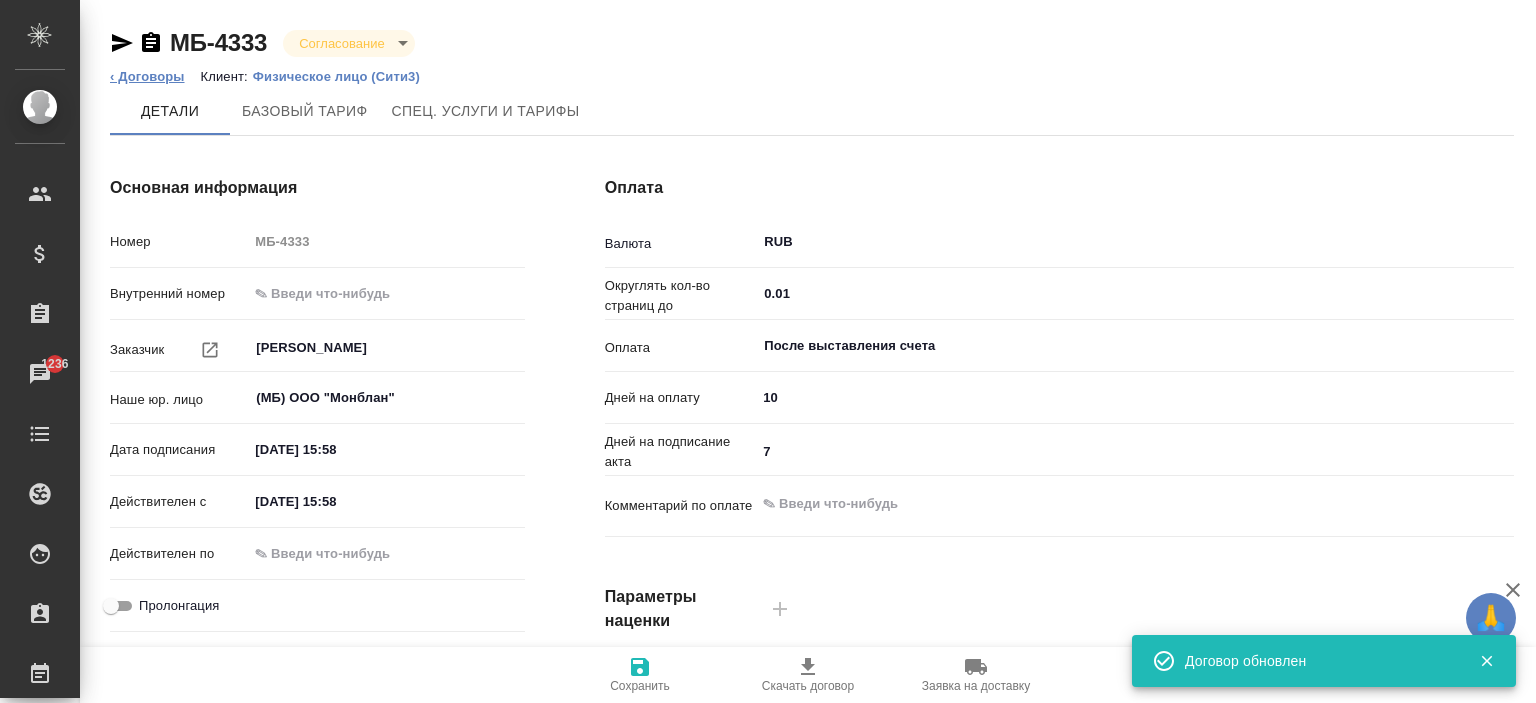 click on "‹ Договоры" at bounding box center (147, 76) 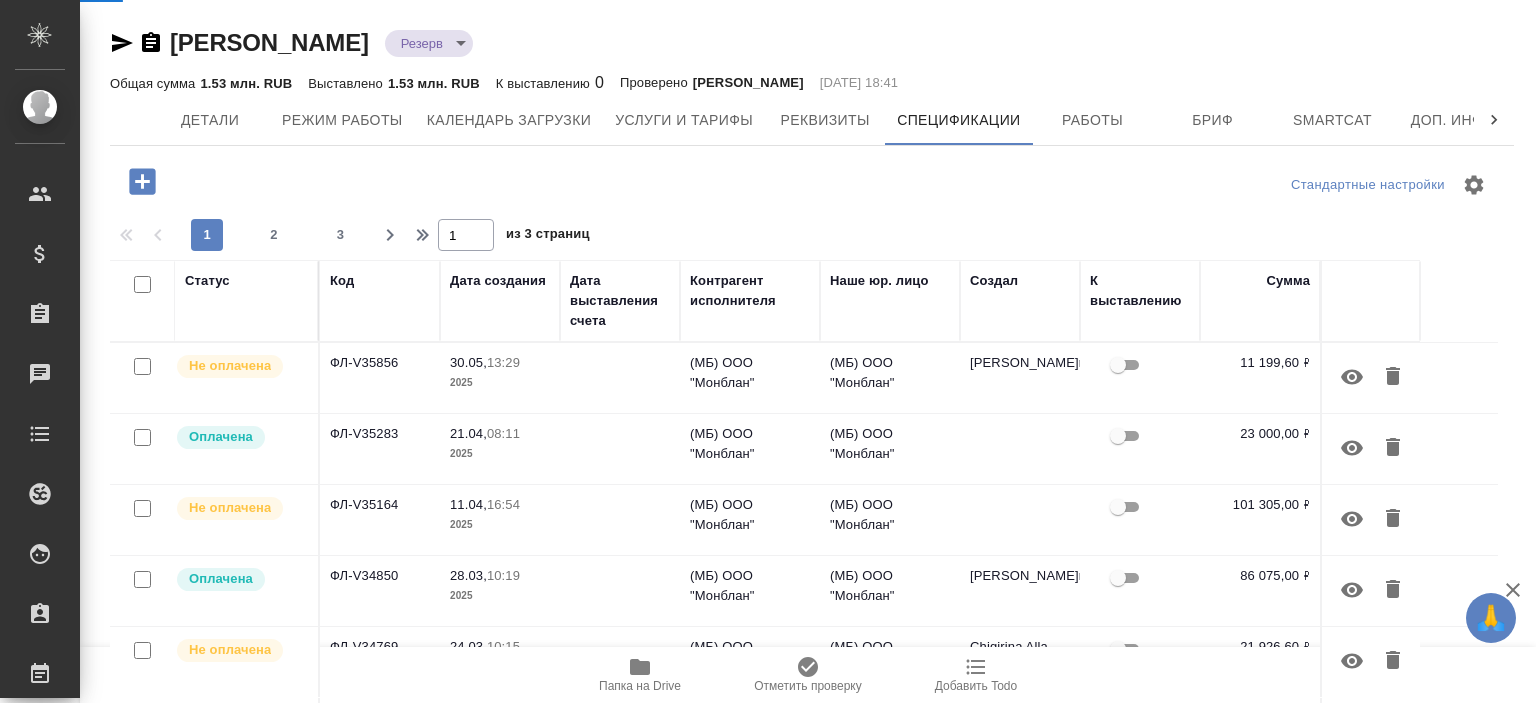 scroll, scrollTop: 0, scrollLeft: 0, axis: both 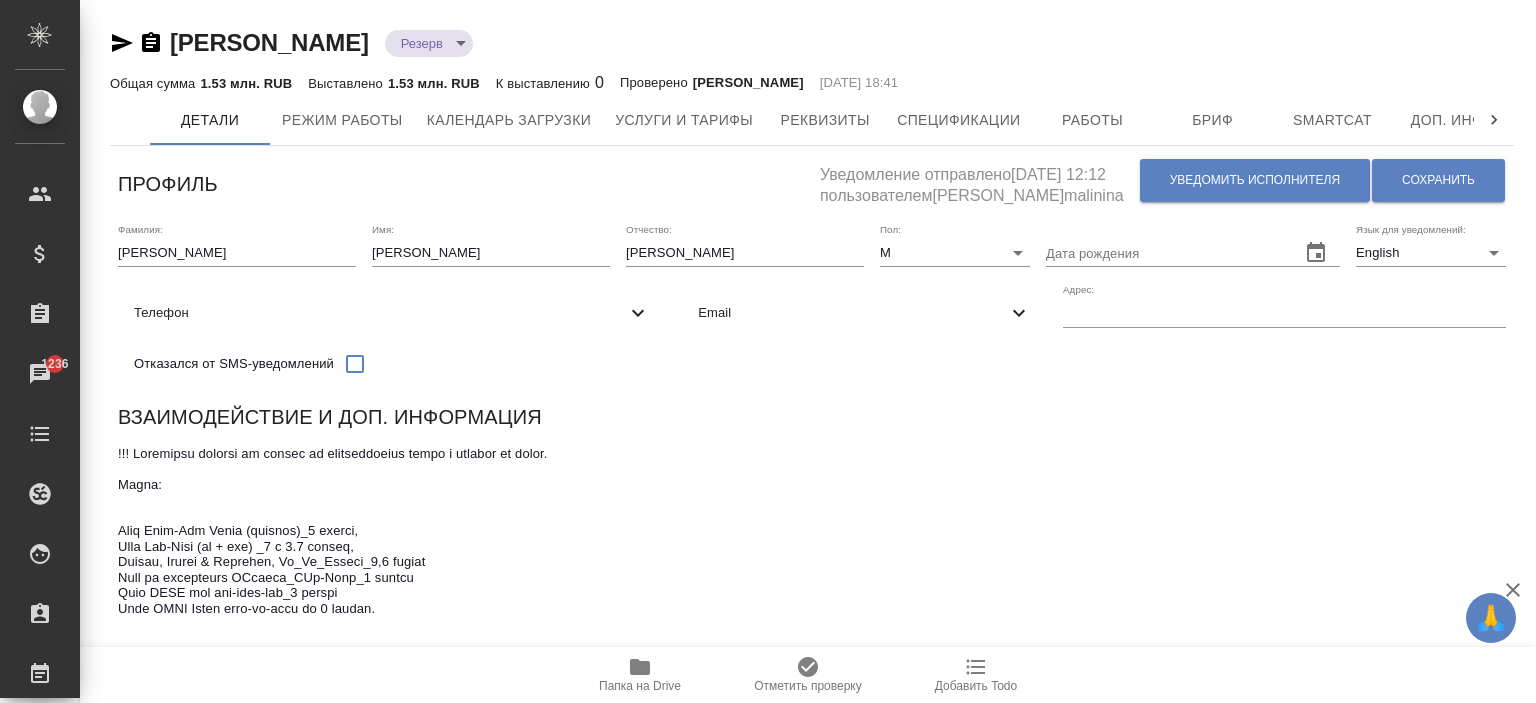 click on "Email" at bounding box center [852, 313] 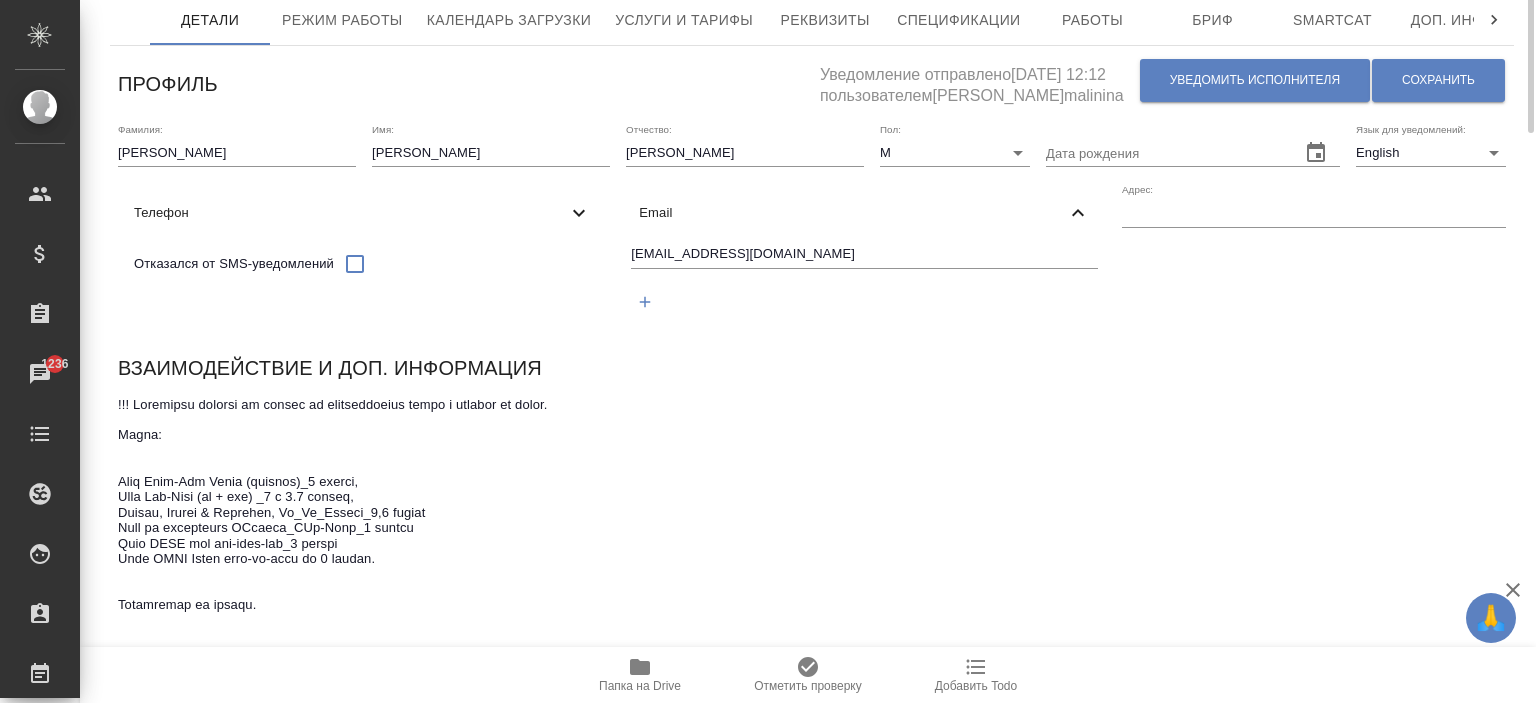 scroll, scrollTop: 0, scrollLeft: 0, axis: both 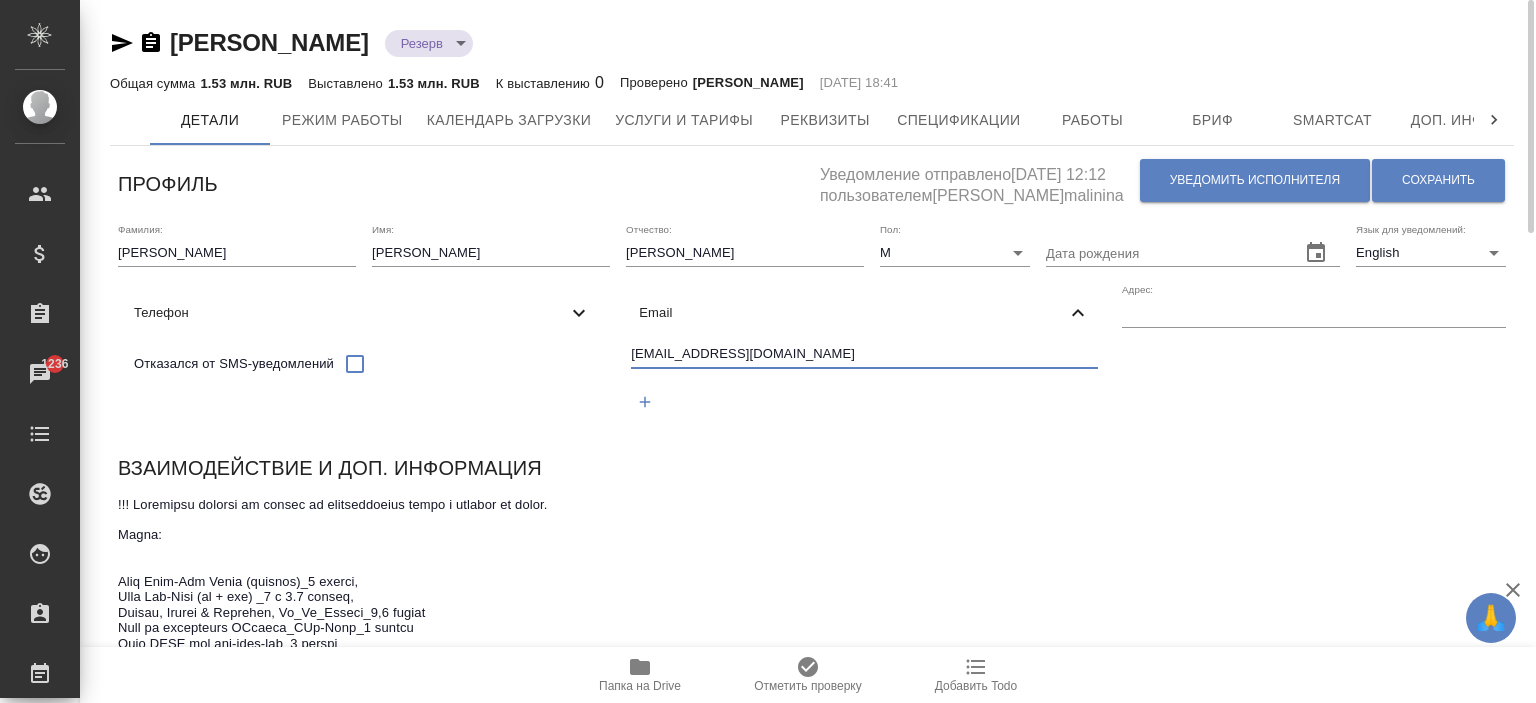 drag, startPoint x: 277, startPoint y: 416, endPoint x: 116, endPoint y: 415, distance: 161.00311 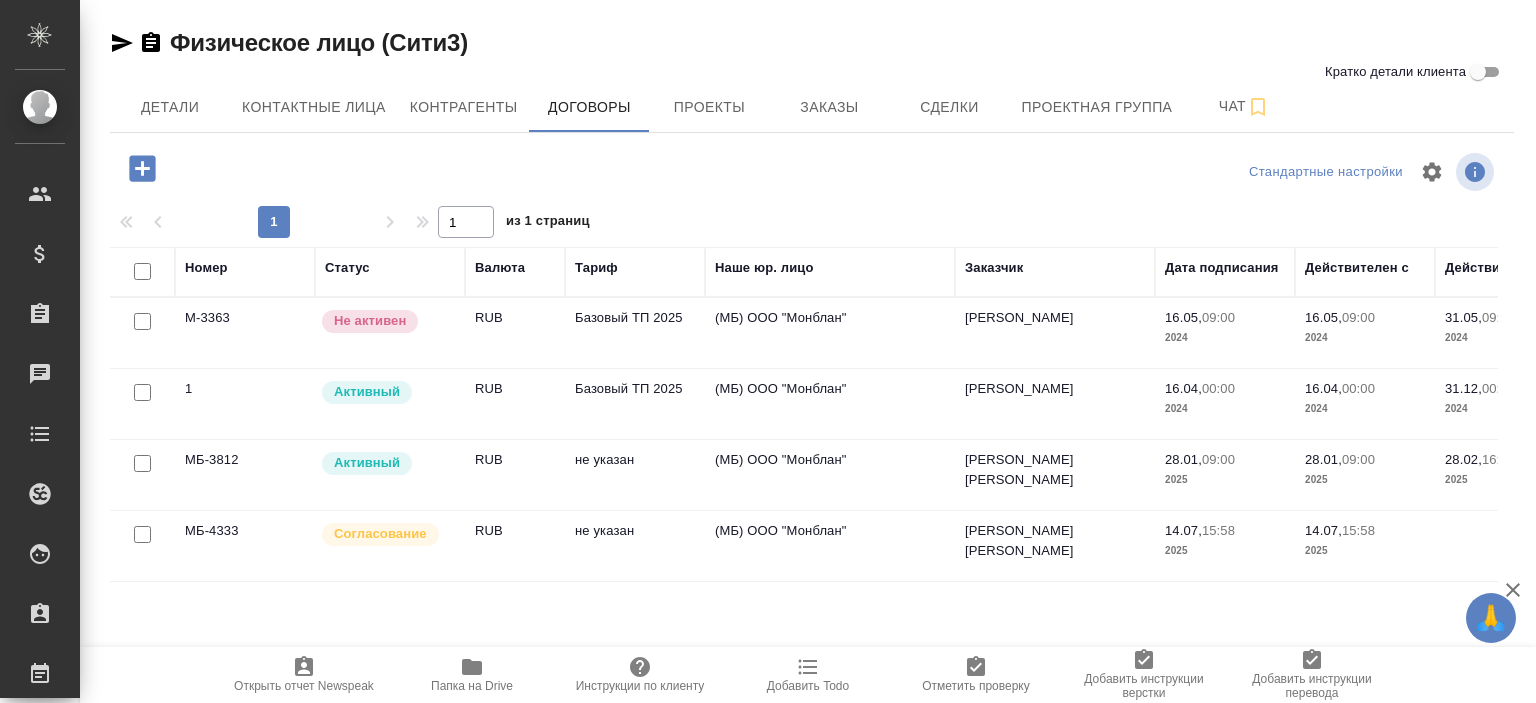 scroll, scrollTop: 0, scrollLeft: 0, axis: both 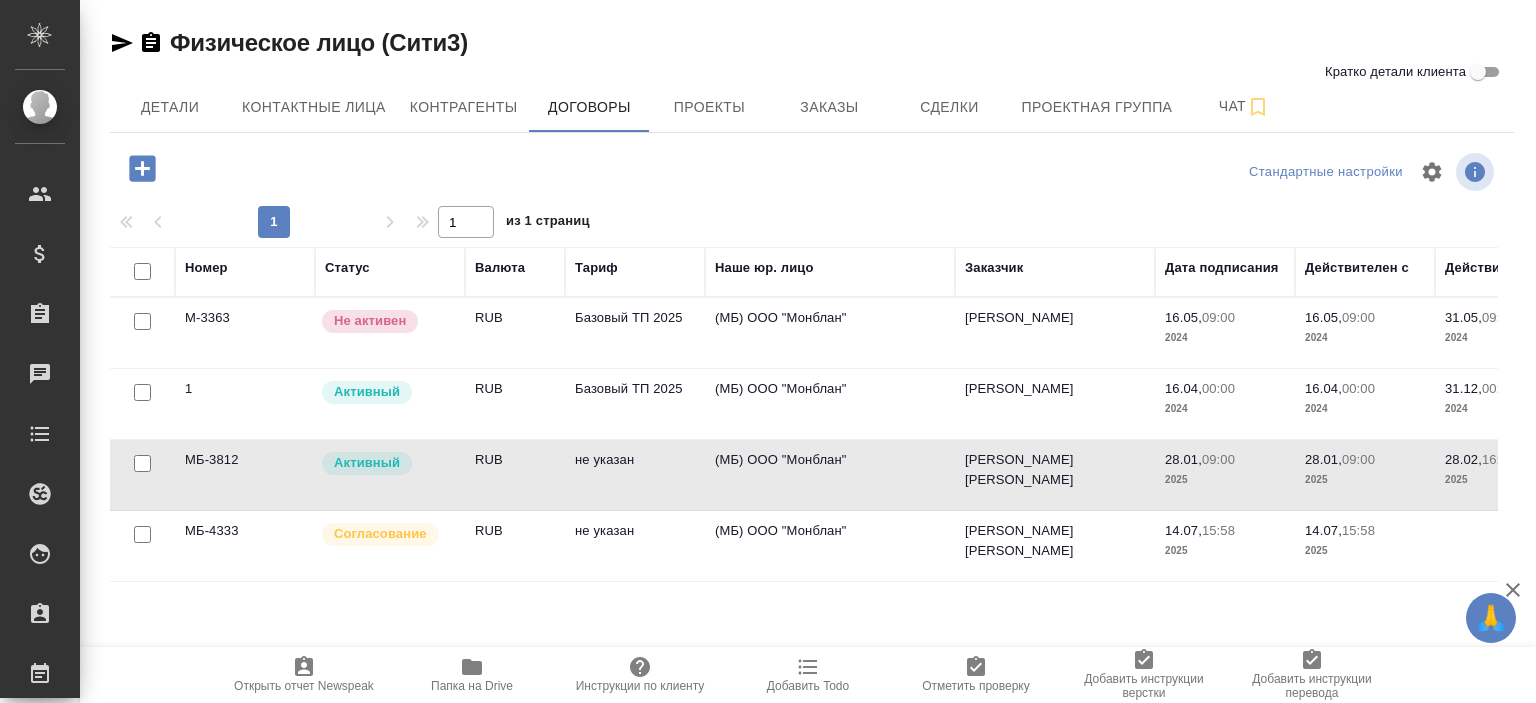 click on "(МБ) ООО "Монблан"" at bounding box center (830, 333) 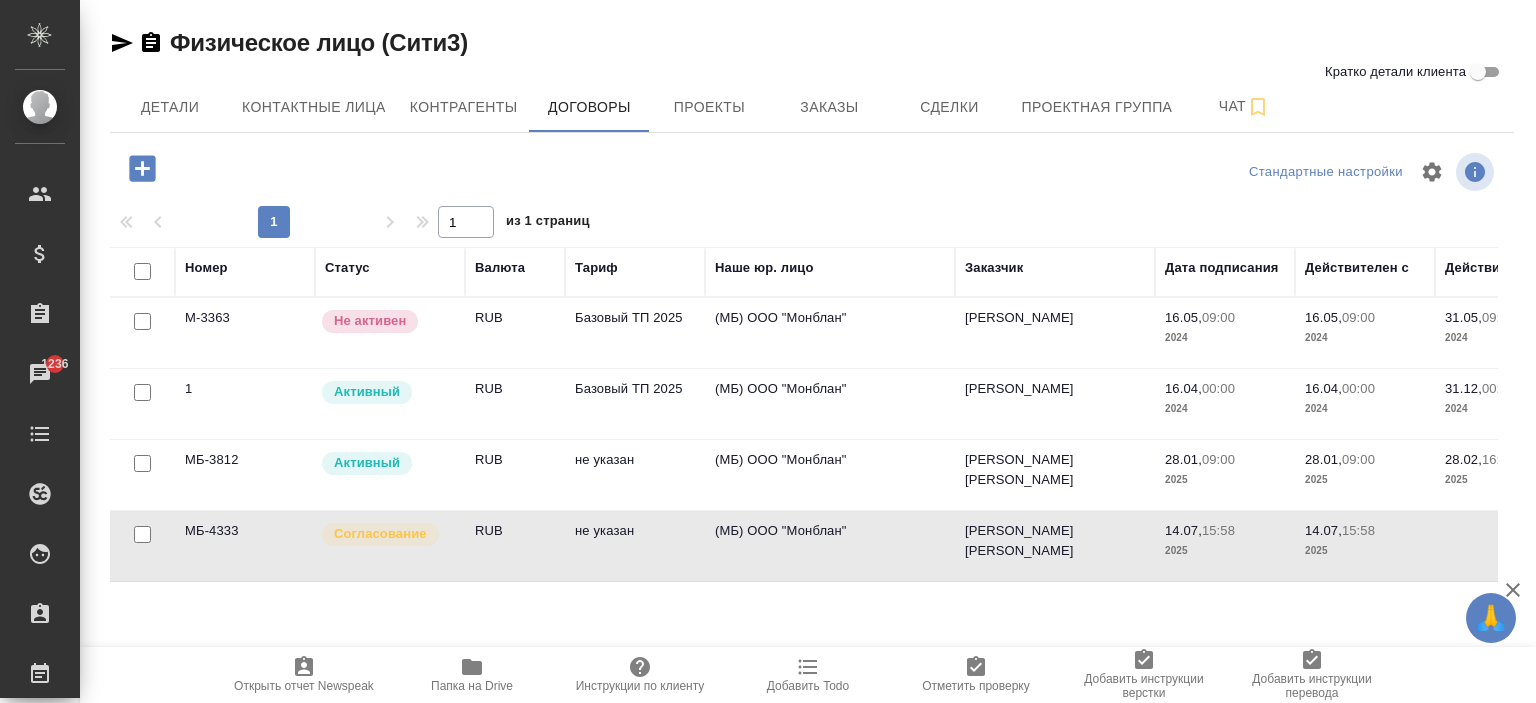 click on "(МБ) ООО "Монблан"" at bounding box center [830, 333] 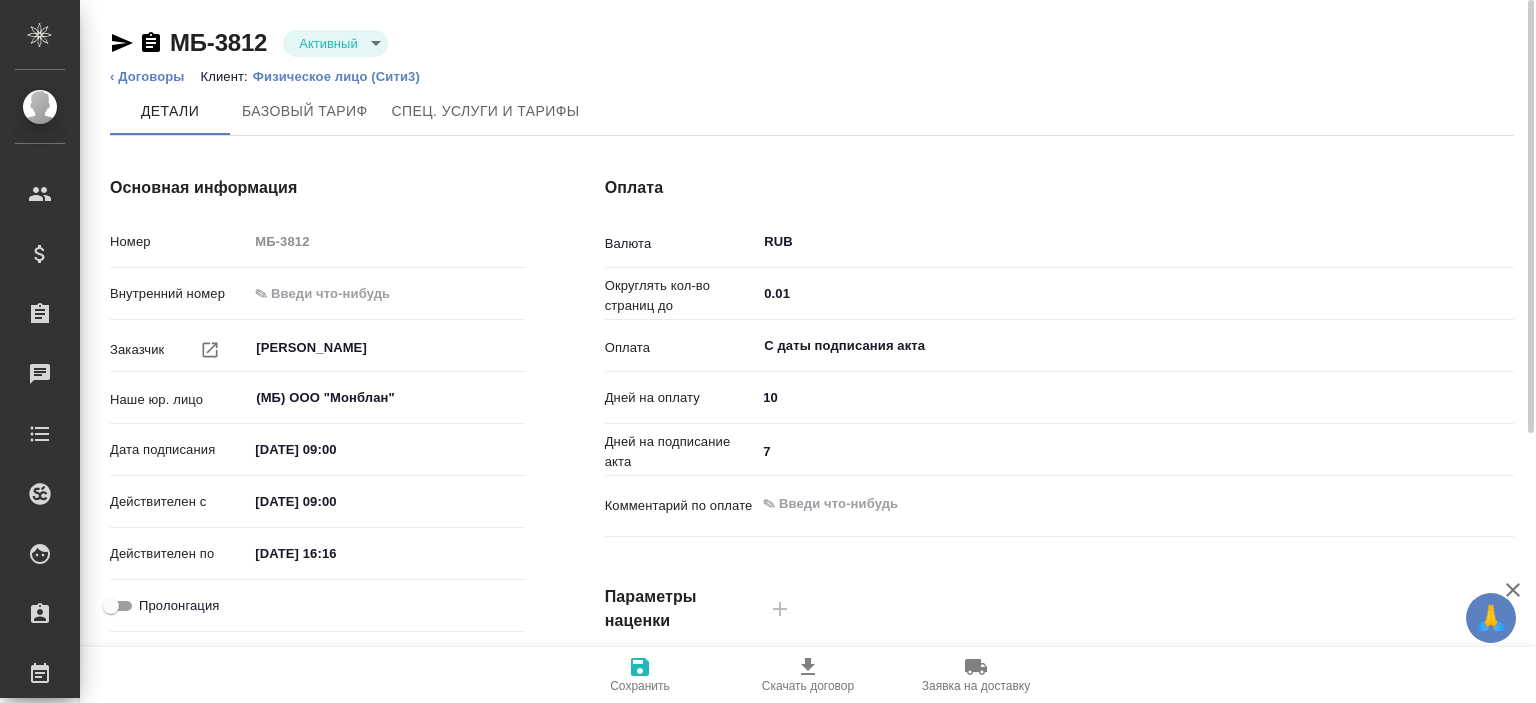 scroll, scrollTop: 0, scrollLeft: 0, axis: both 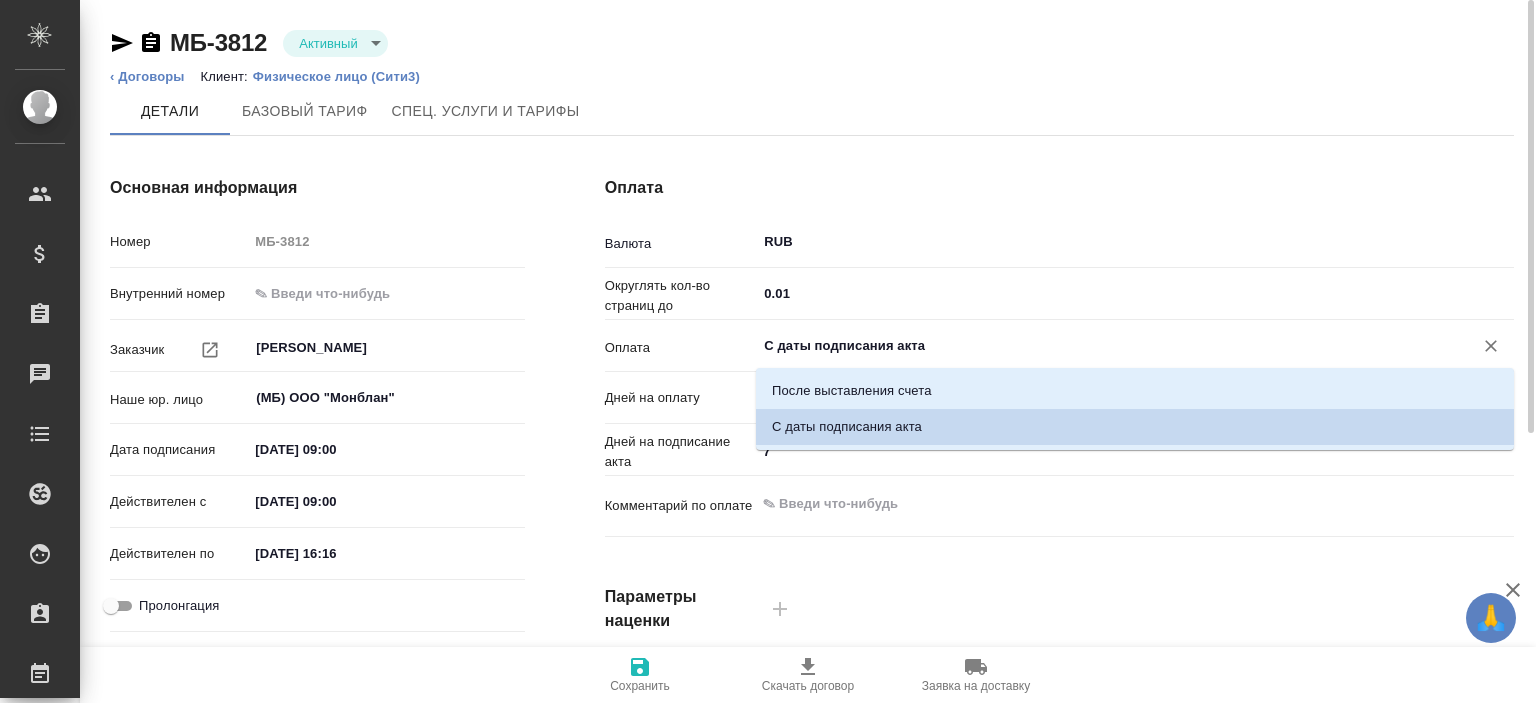 click on "С даты подписания акта" at bounding box center (1101, 346) 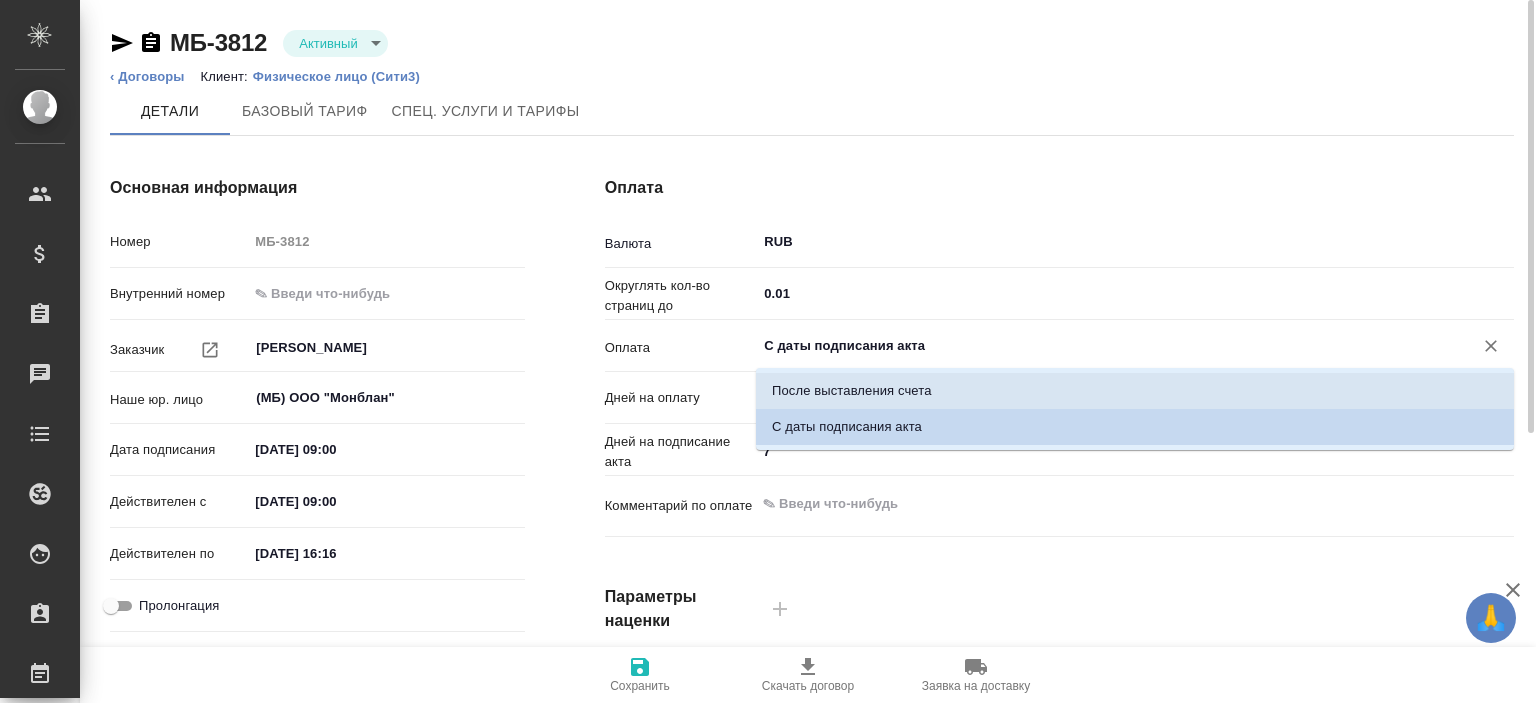 click on "Оплата Валюта RUB ​ Округлять кол-во страниц до 0.01 ​ Оплата С даты подписания акта ​ Дней на оплату 10 Дней на подписание акта 7 Комментарий по оплате x Параметры наценки Режим Стандартный ​ Коэфф., от 0 X Коэфф., до 1 X Наценка 0 % Режим Срочный ​ Коэфф., от 1 X Коэфф., до 2 X Наценка 50 % Режим Сверхсрочный ​ Коэфф., от 2 X Наценка 100 %" at bounding box center [1059, 516] 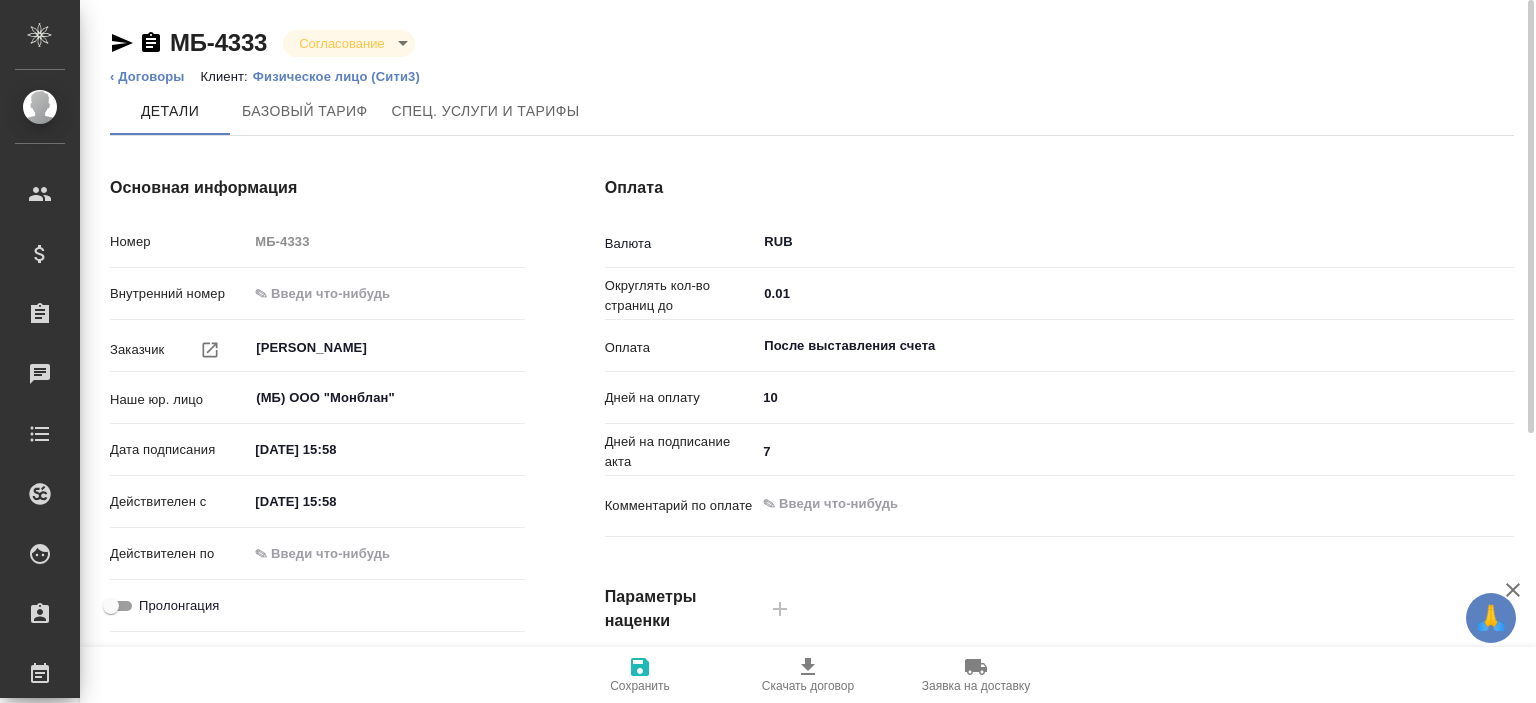 scroll, scrollTop: 0, scrollLeft: 0, axis: both 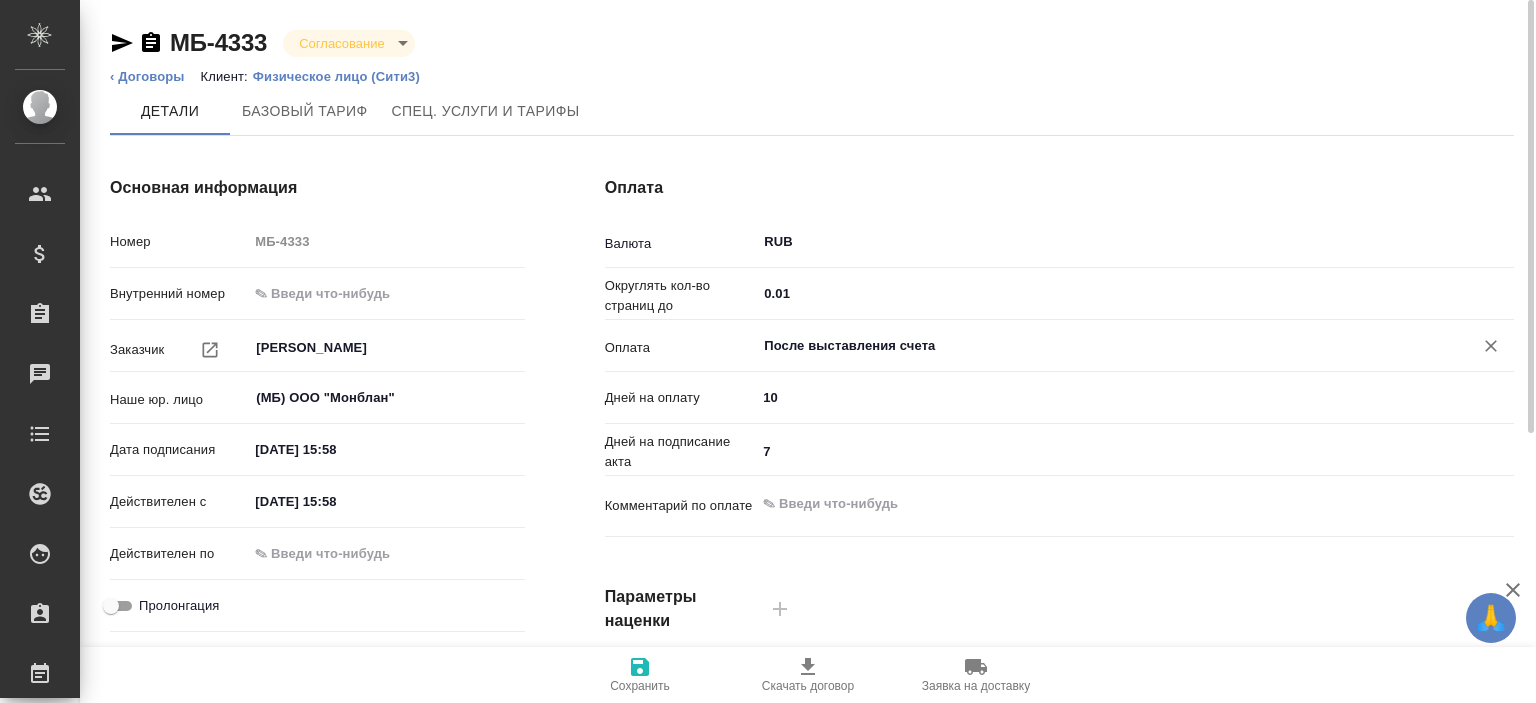 click on "После выставления счета" at bounding box center (1101, 346) 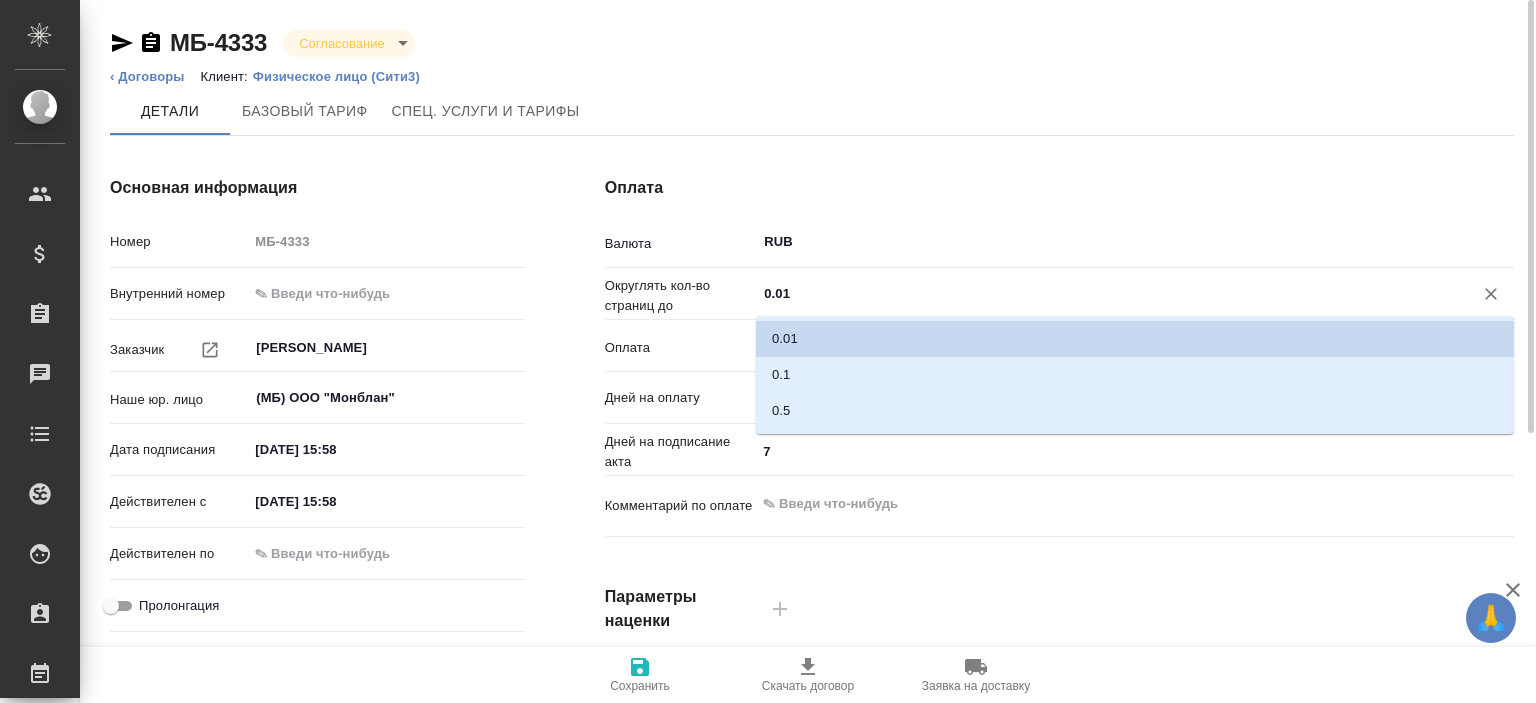 click on "0.01" at bounding box center [1101, 294] 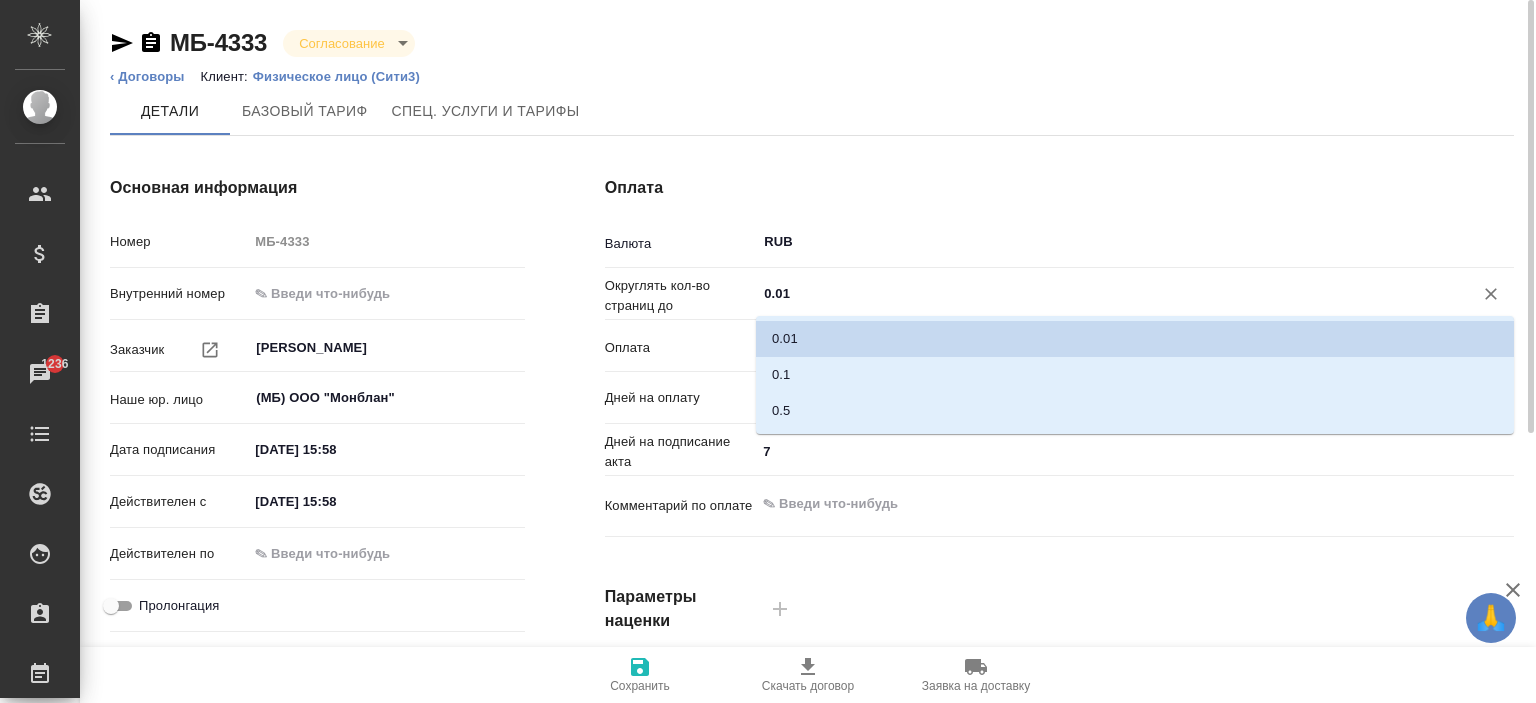 click on "Оплата Валюта RUB ​ Округлять кол-во страниц до 0.01 ​ Оплата После выставления счета ​ Дней на оплату 10 Дней на подписание акта 7 Комментарий по оплате x Параметры наценки Режим Стандартный ​ Коэфф., от 0 X Коэфф., до 1 X Наценка 0 % Режим Срочный ​ Коэфф., от 1 X Коэфф., до 2 X Наценка 50 % Режим Сверхсрочный ​ Коэфф., от 2 X Наценка 100 %" at bounding box center [1059, 516] 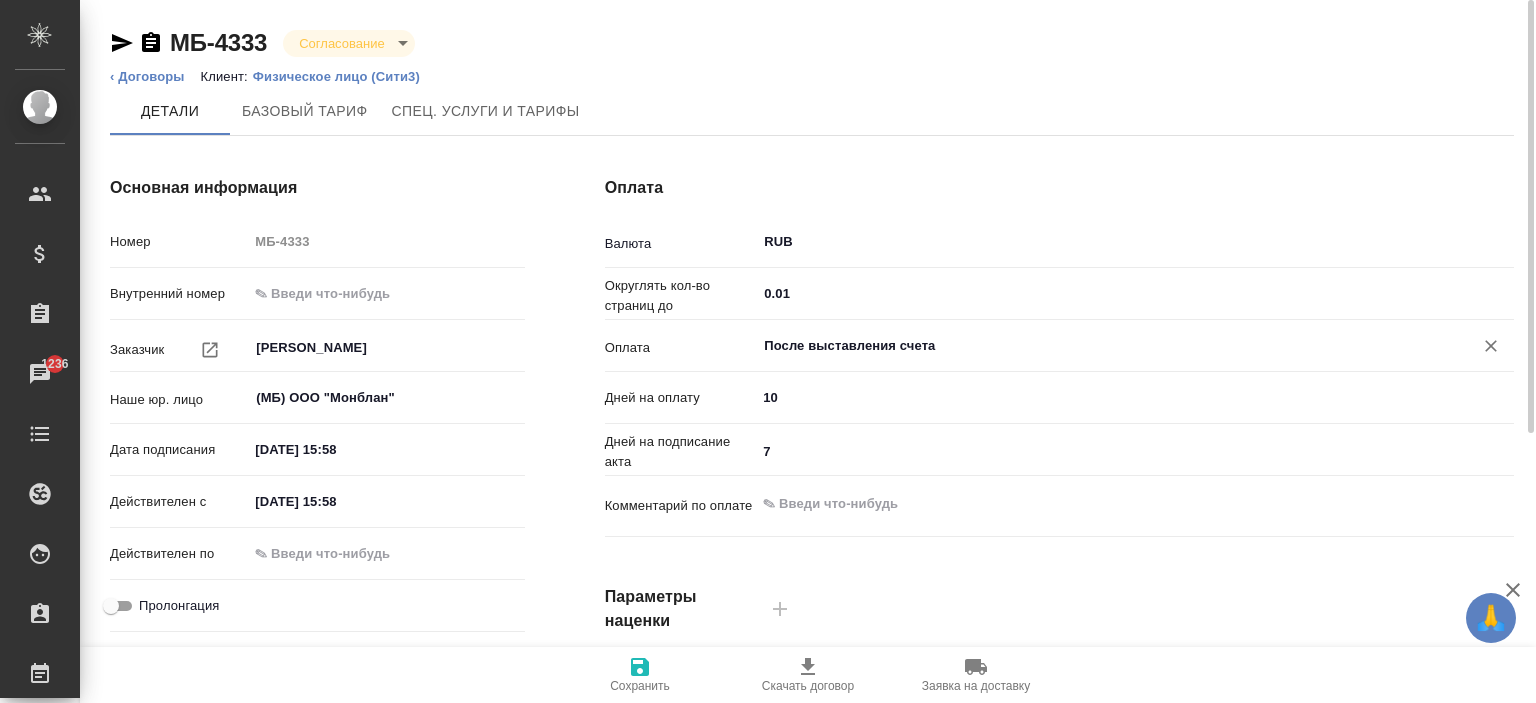 click on "После выставления счета" at bounding box center (1101, 346) 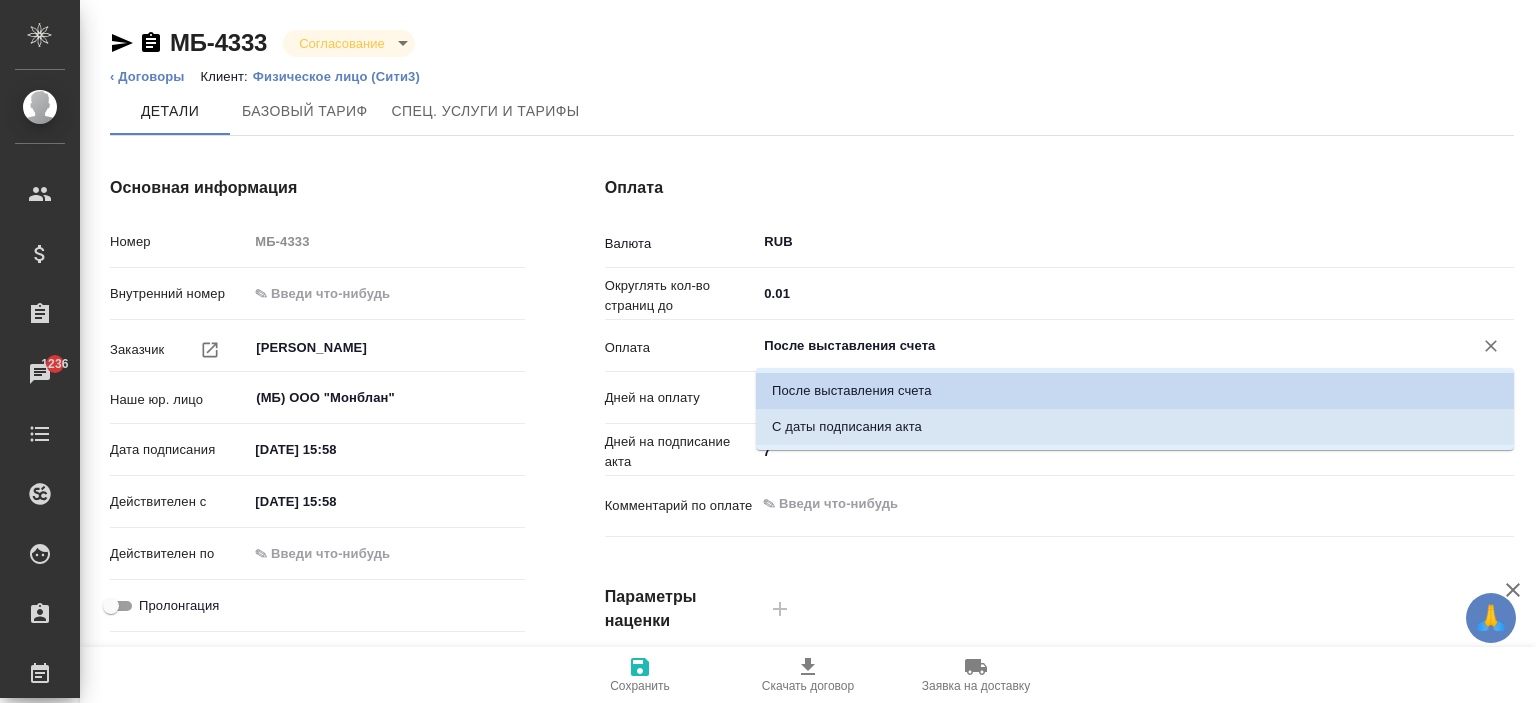 click on "С даты подписания акта" at bounding box center (847, 427) 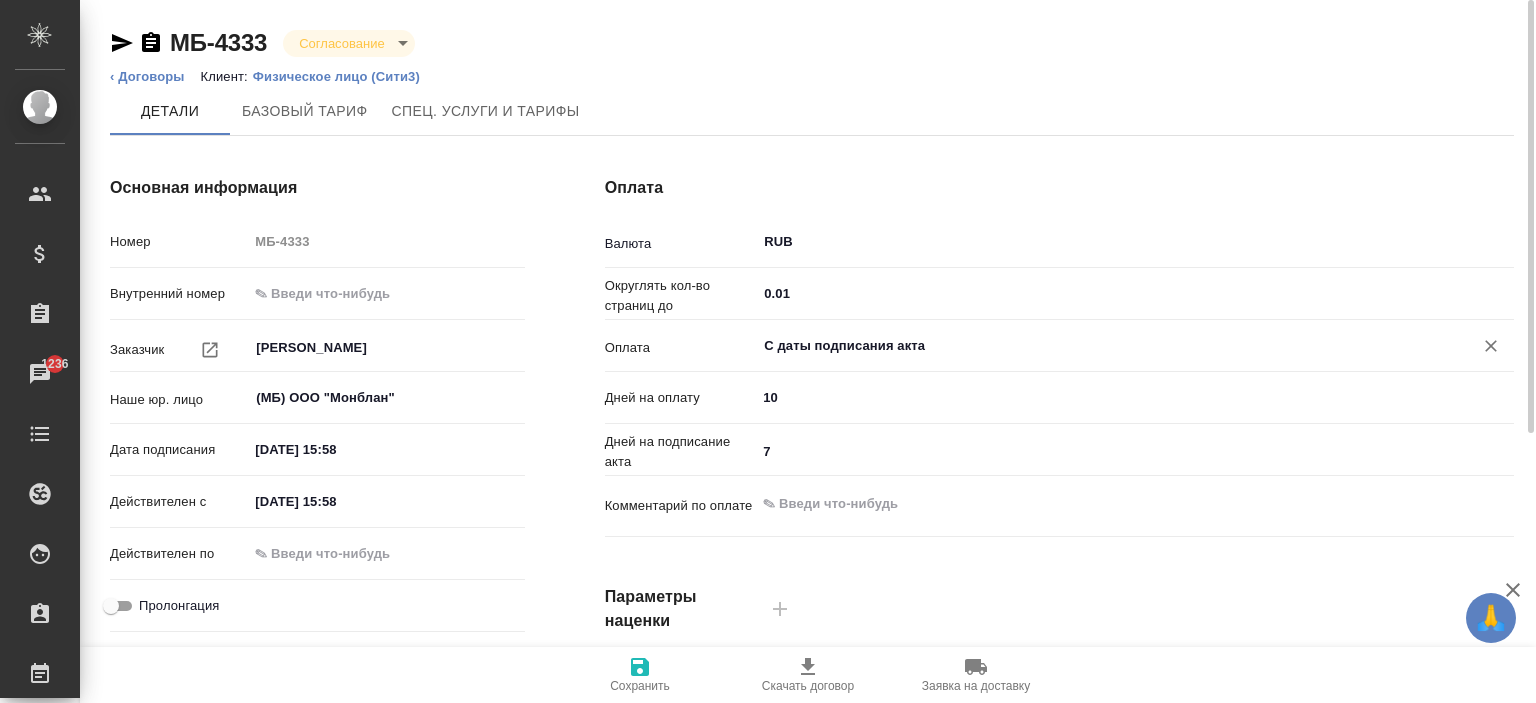 click on "Сохранить" at bounding box center [640, 686] 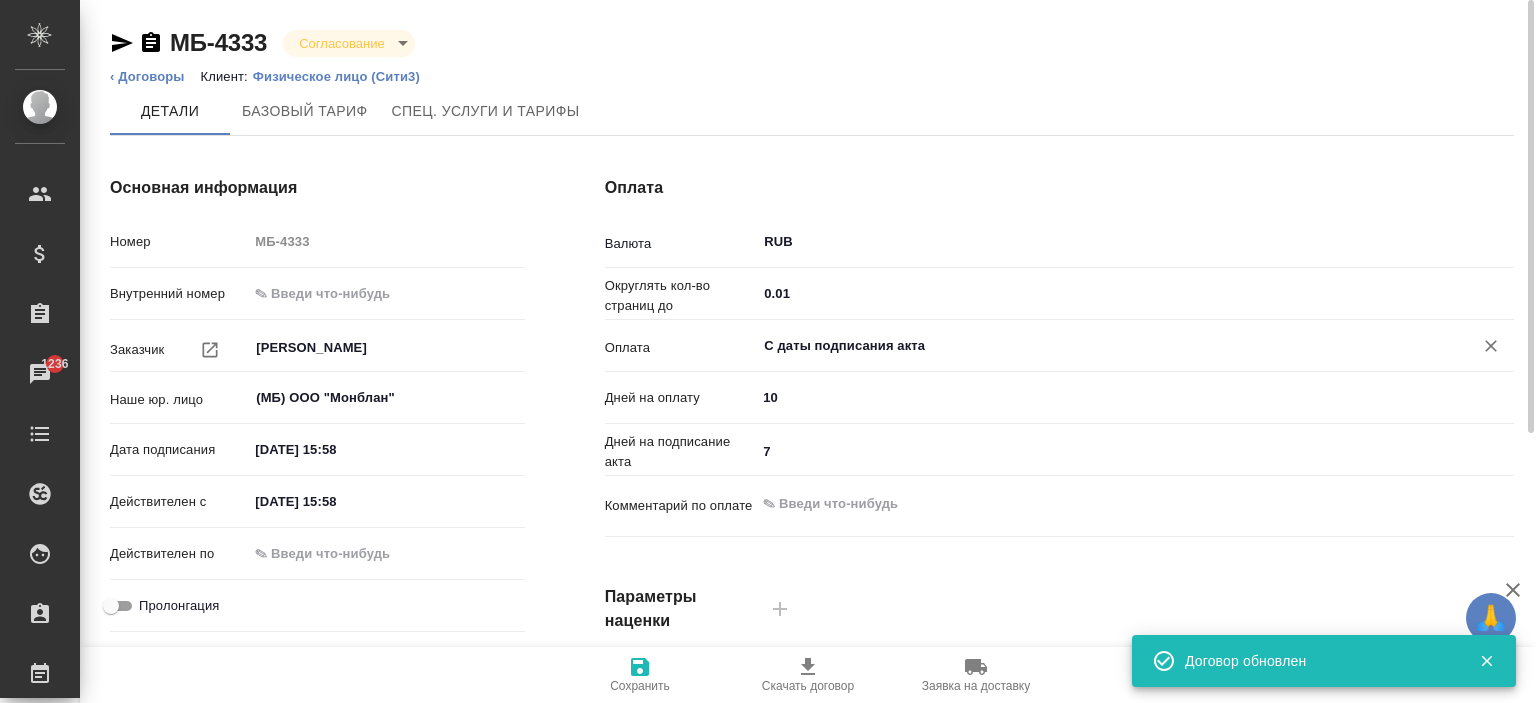 click on "С даты подписания акта ​" at bounding box center (1135, 346) 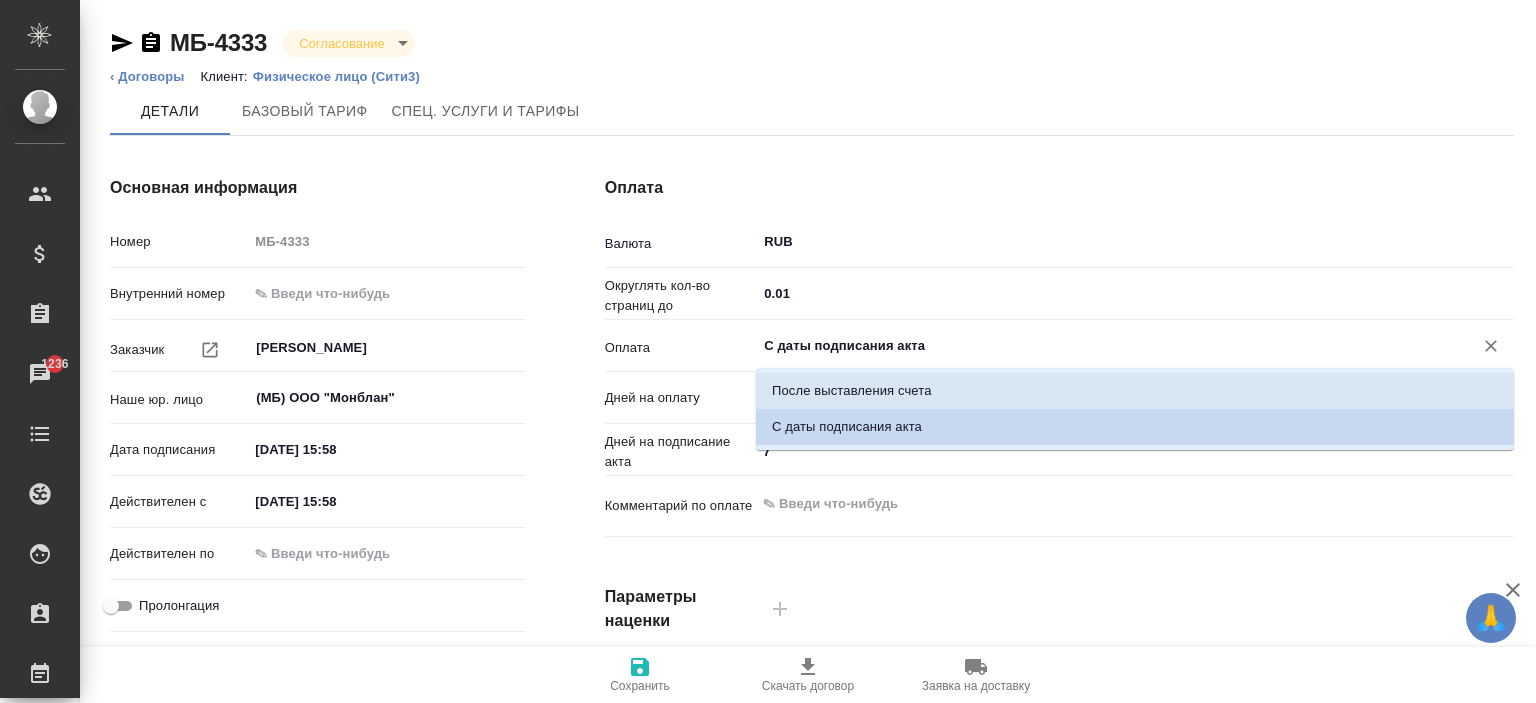click on "После выставления счета" at bounding box center (852, 391) 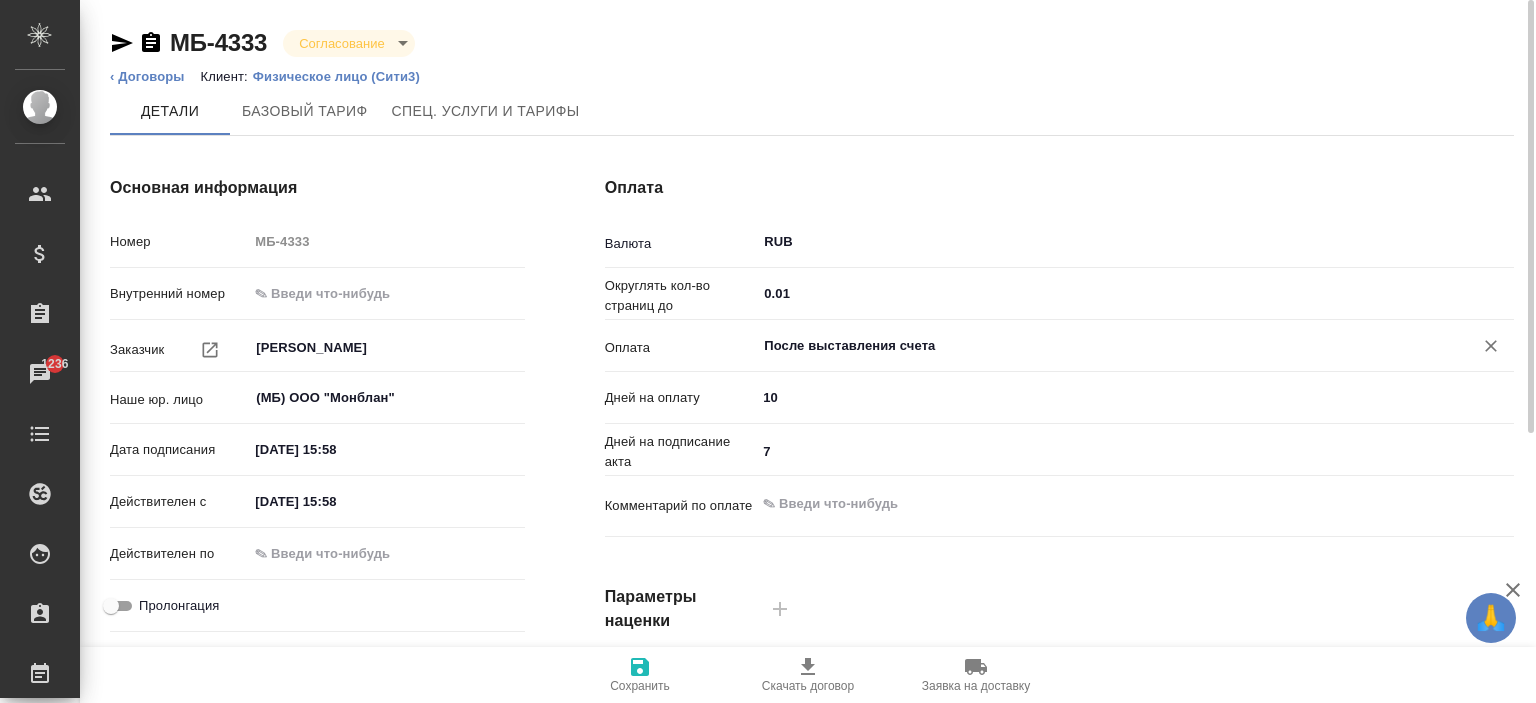 click on "После выставления счета ​" at bounding box center (1135, 346) 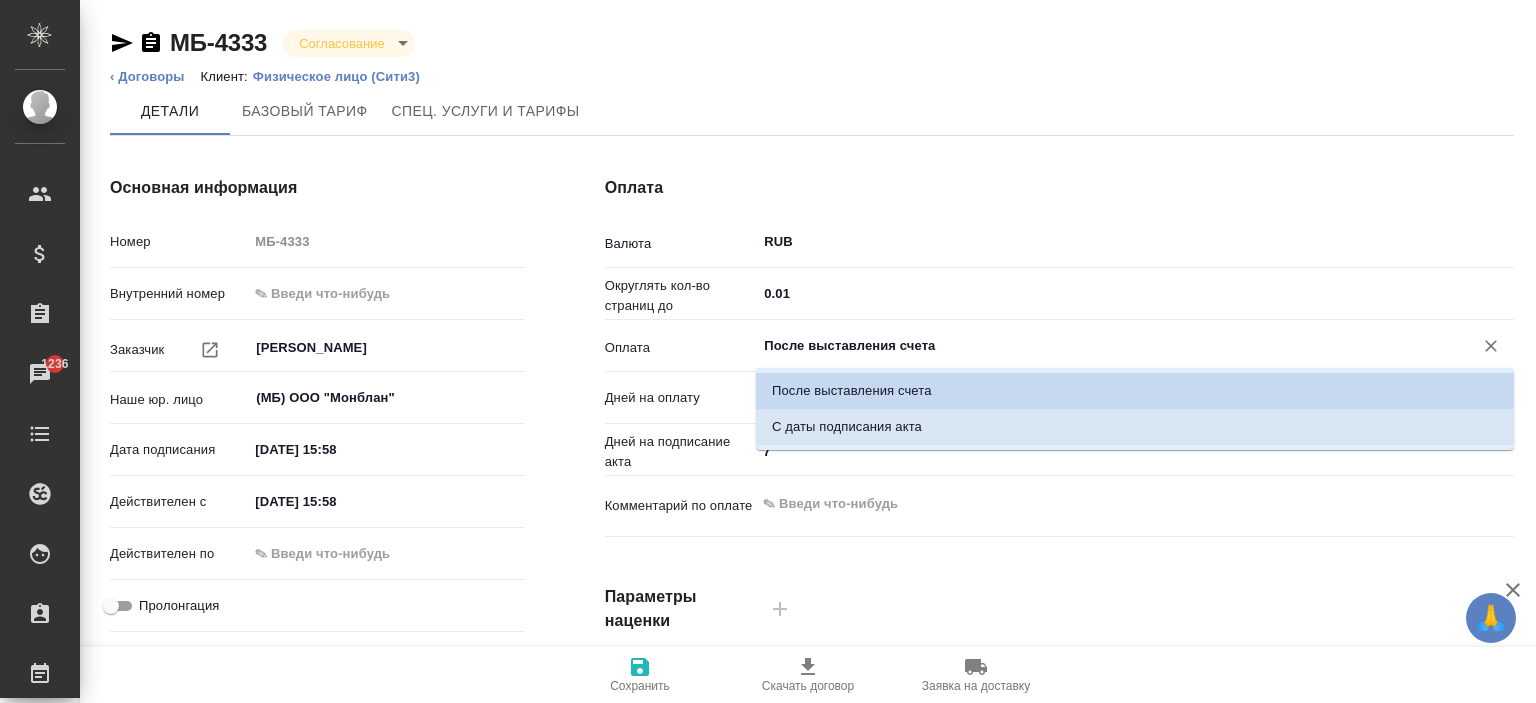 scroll, scrollTop: 32, scrollLeft: 0, axis: vertical 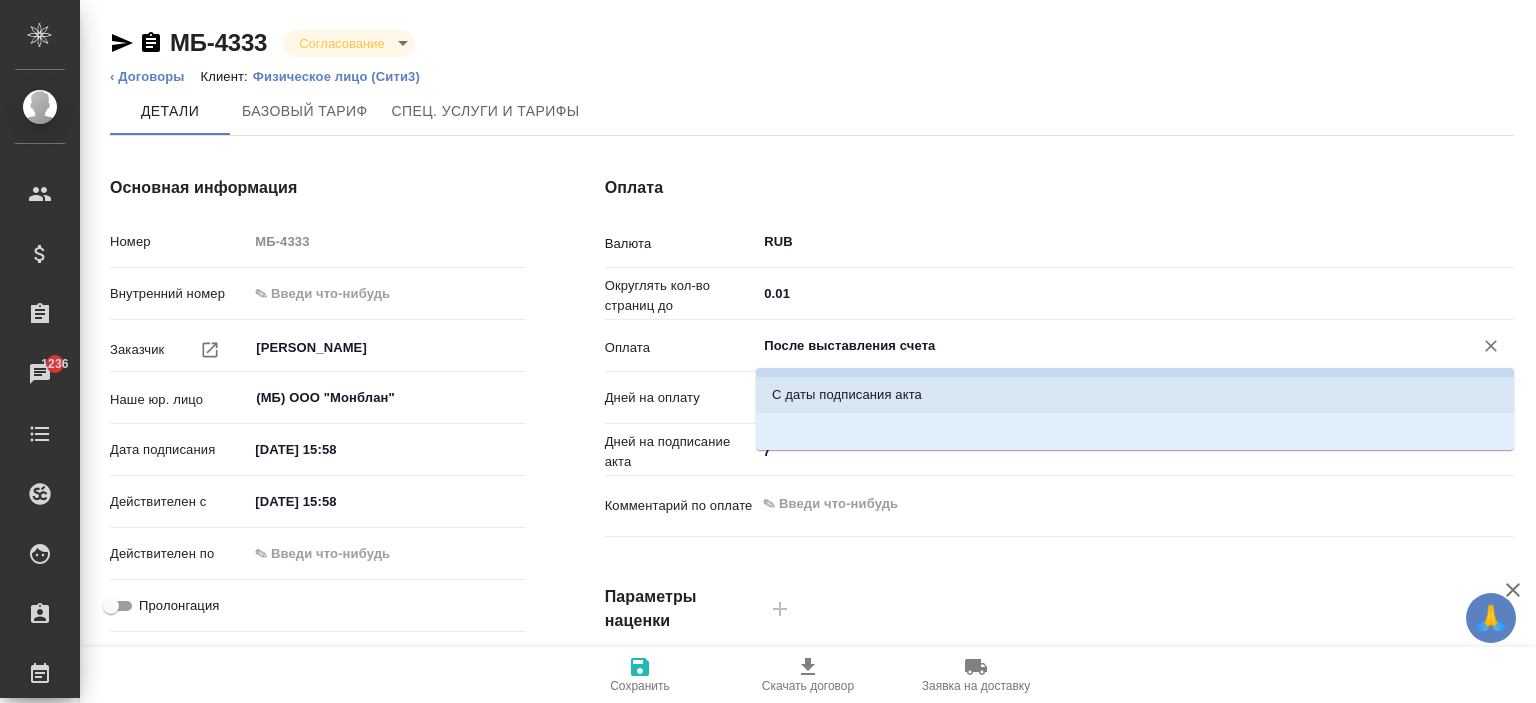 click on "После выставления счета С даты подписания акта" at bounding box center (1135, 393) 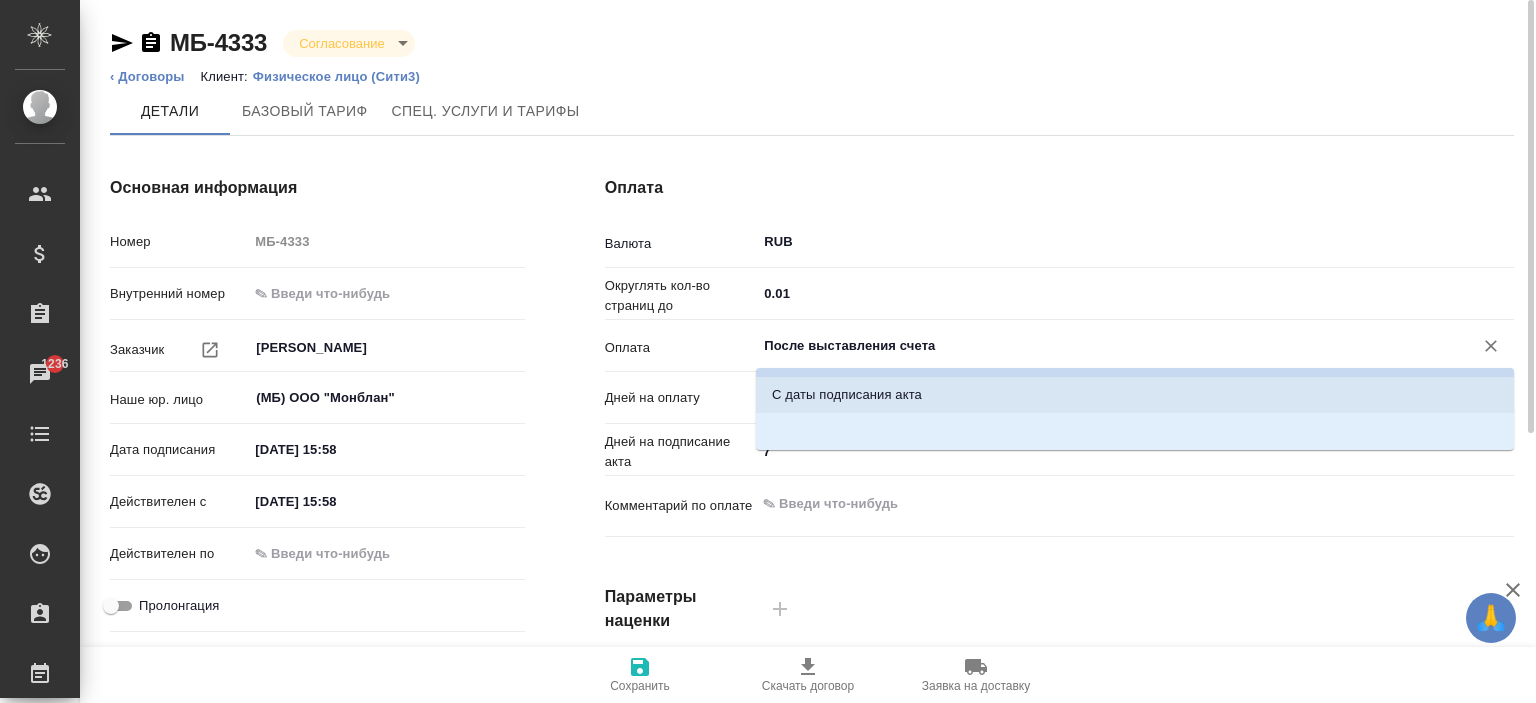 click on "Сохранить" at bounding box center [640, 674] 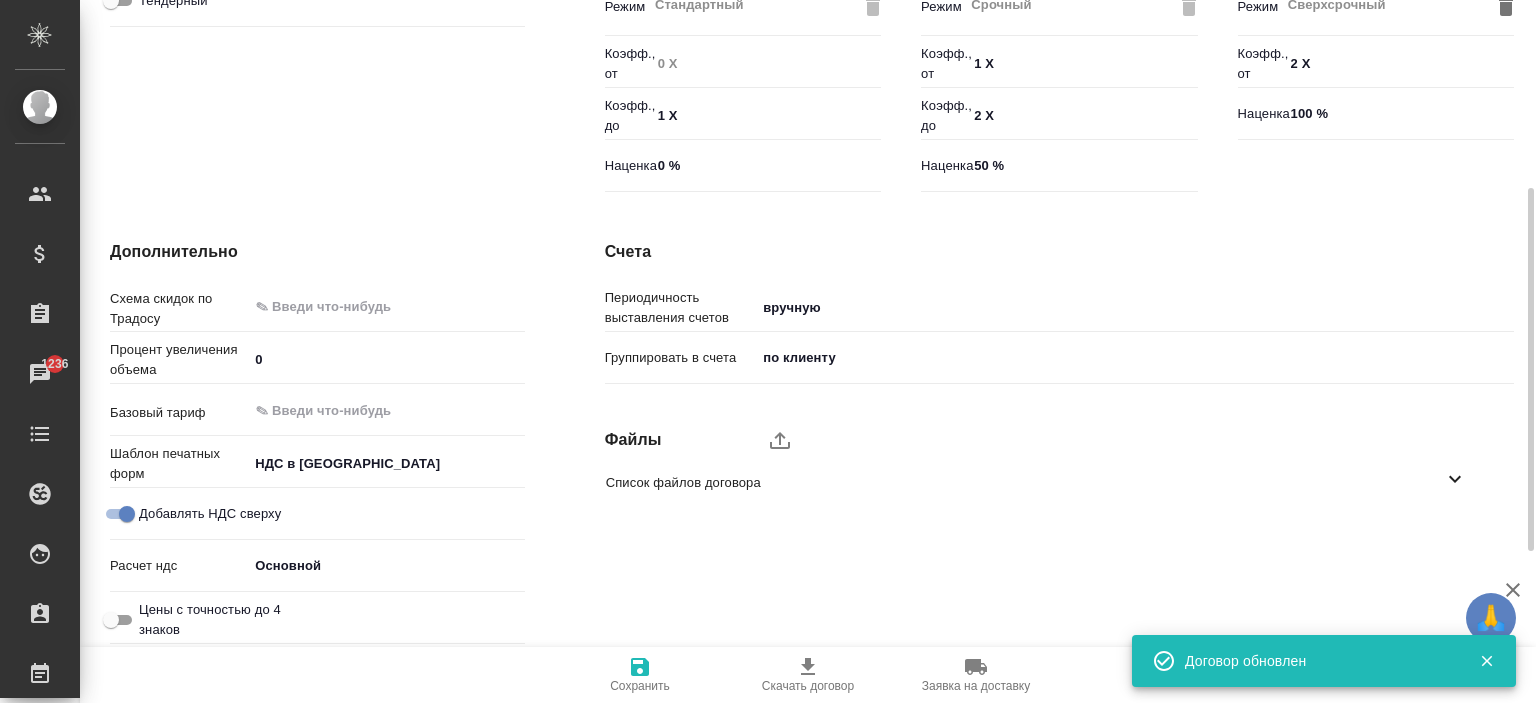scroll, scrollTop: 257, scrollLeft: 0, axis: vertical 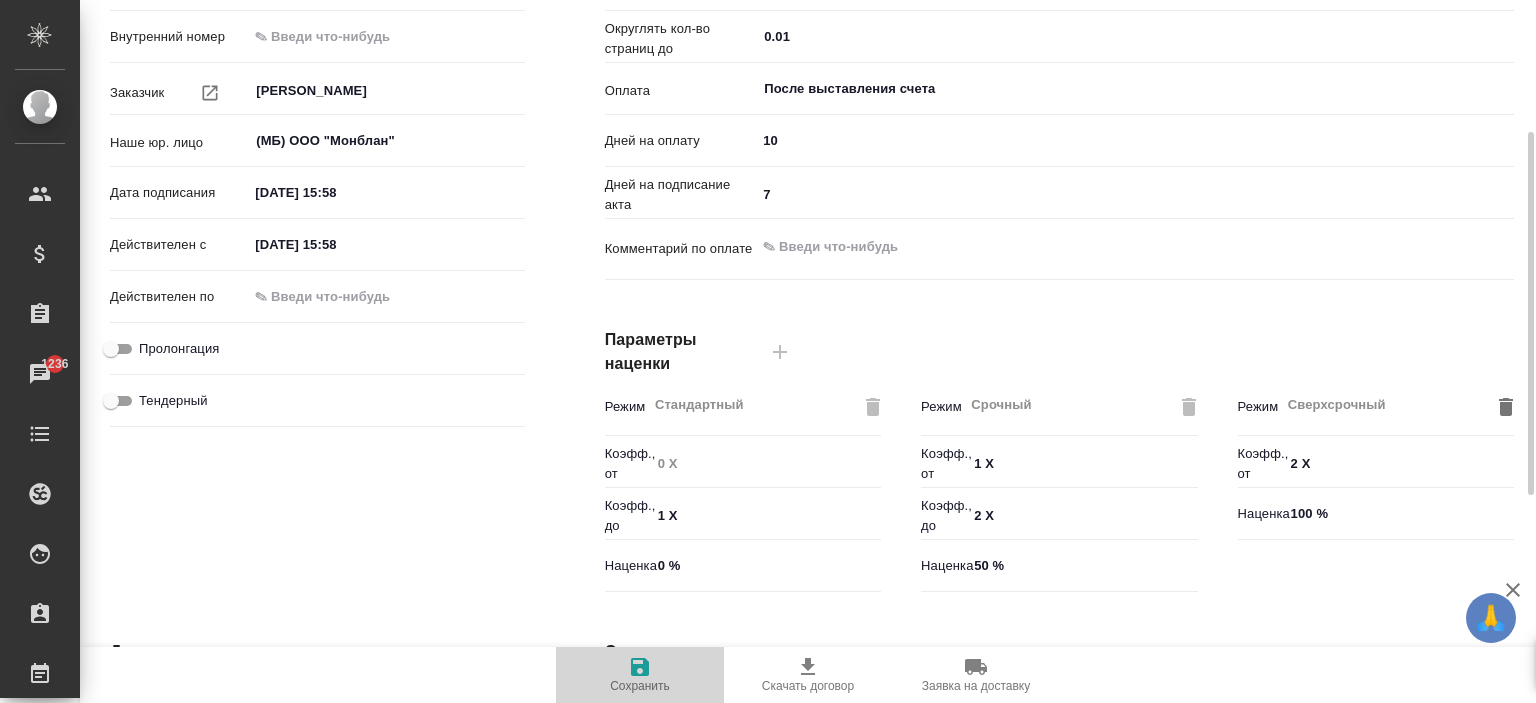 click on "Сохранить" at bounding box center [640, 686] 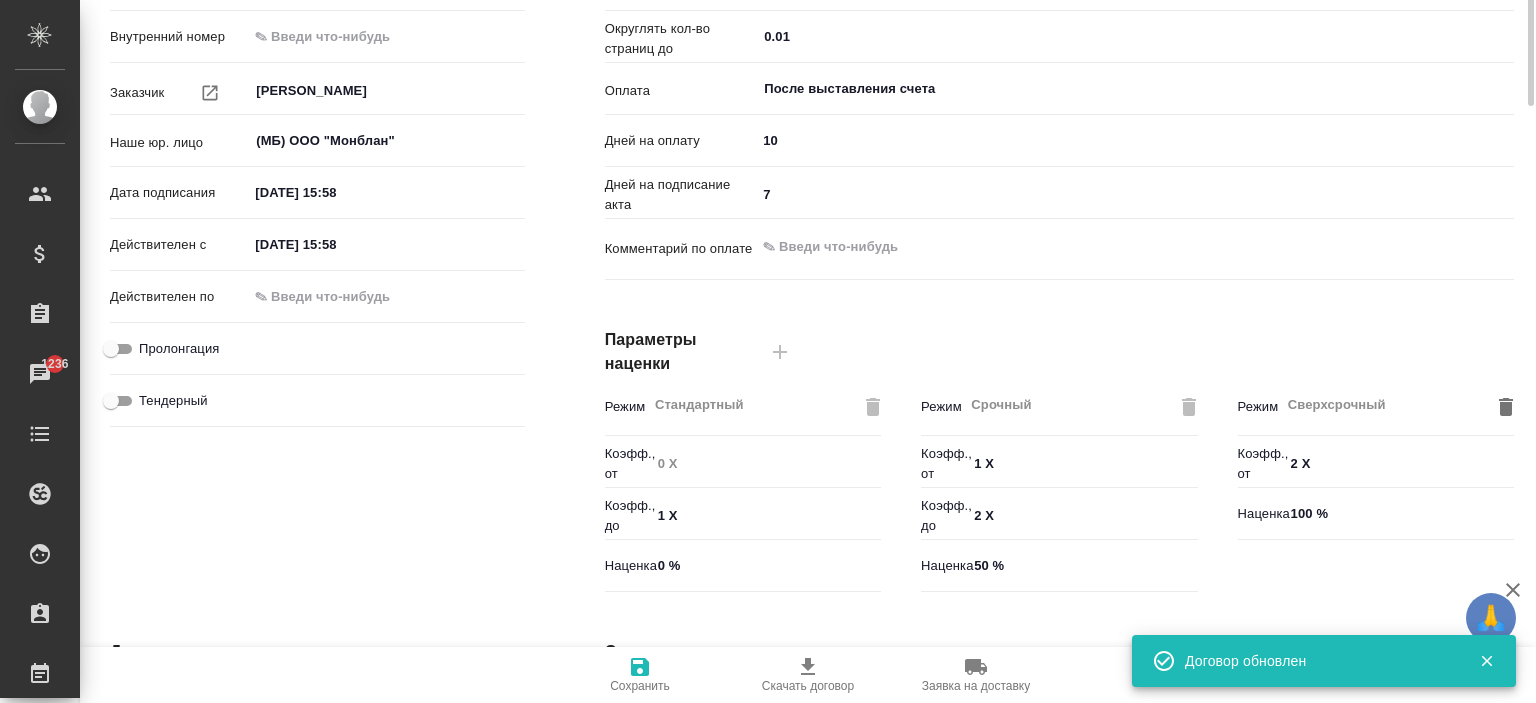 scroll, scrollTop: 0, scrollLeft: 0, axis: both 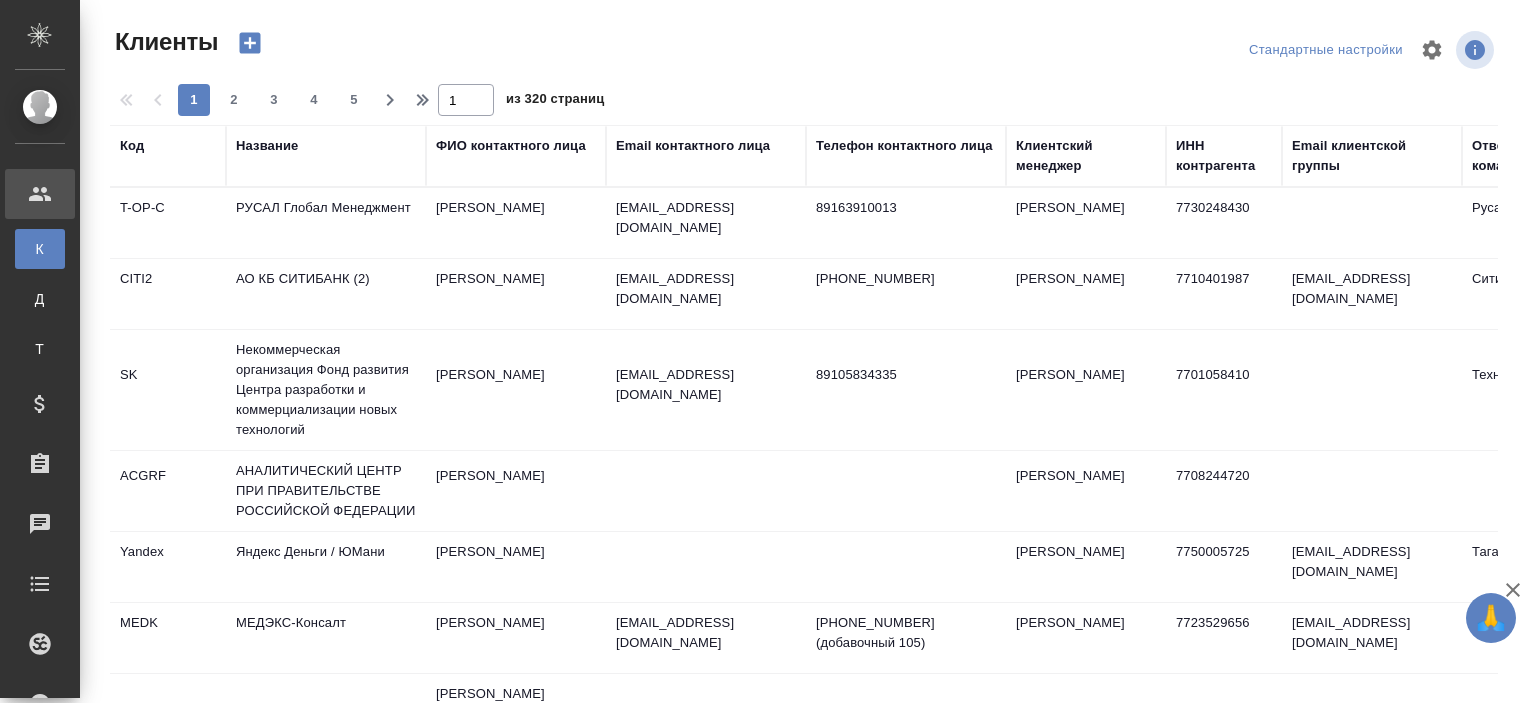 select on "RU" 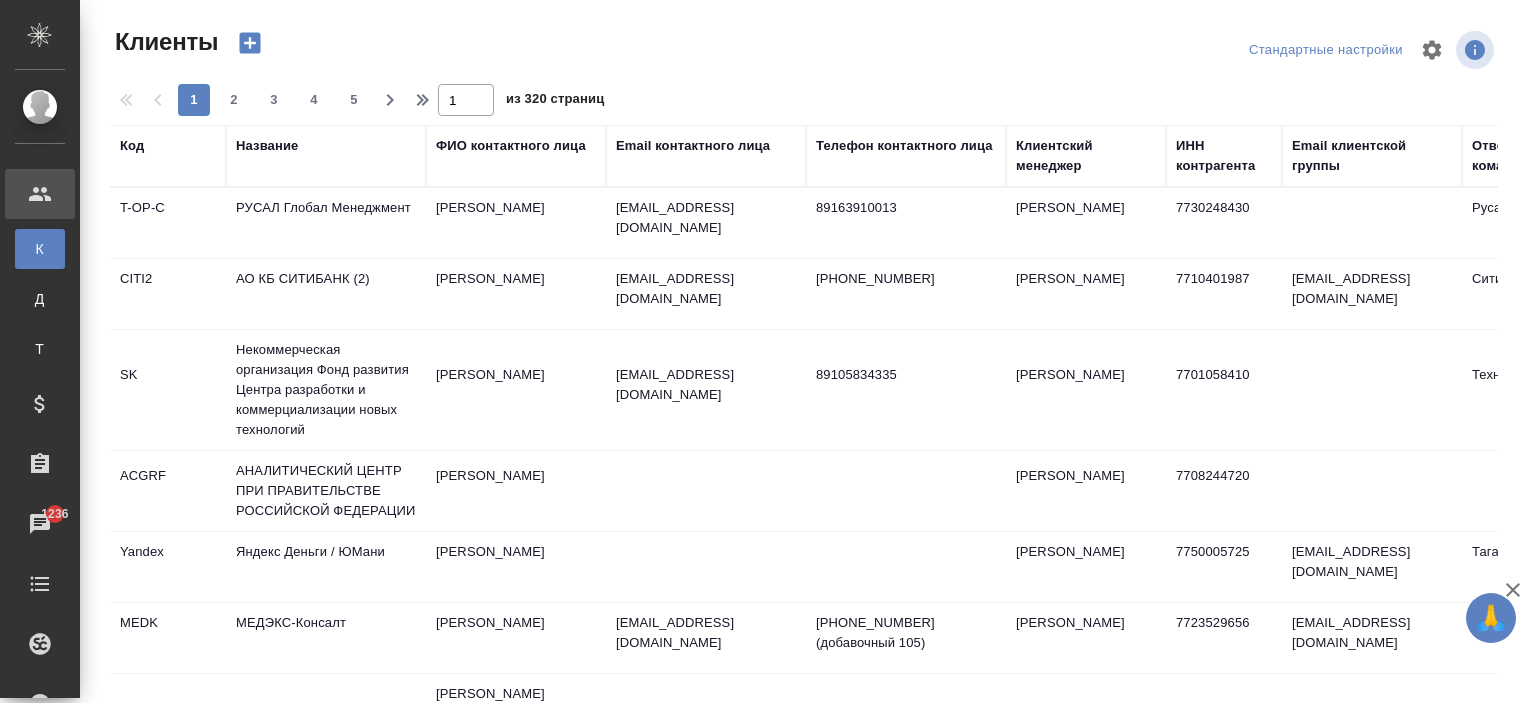 scroll, scrollTop: 0, scrollLeft: 0, axis: both 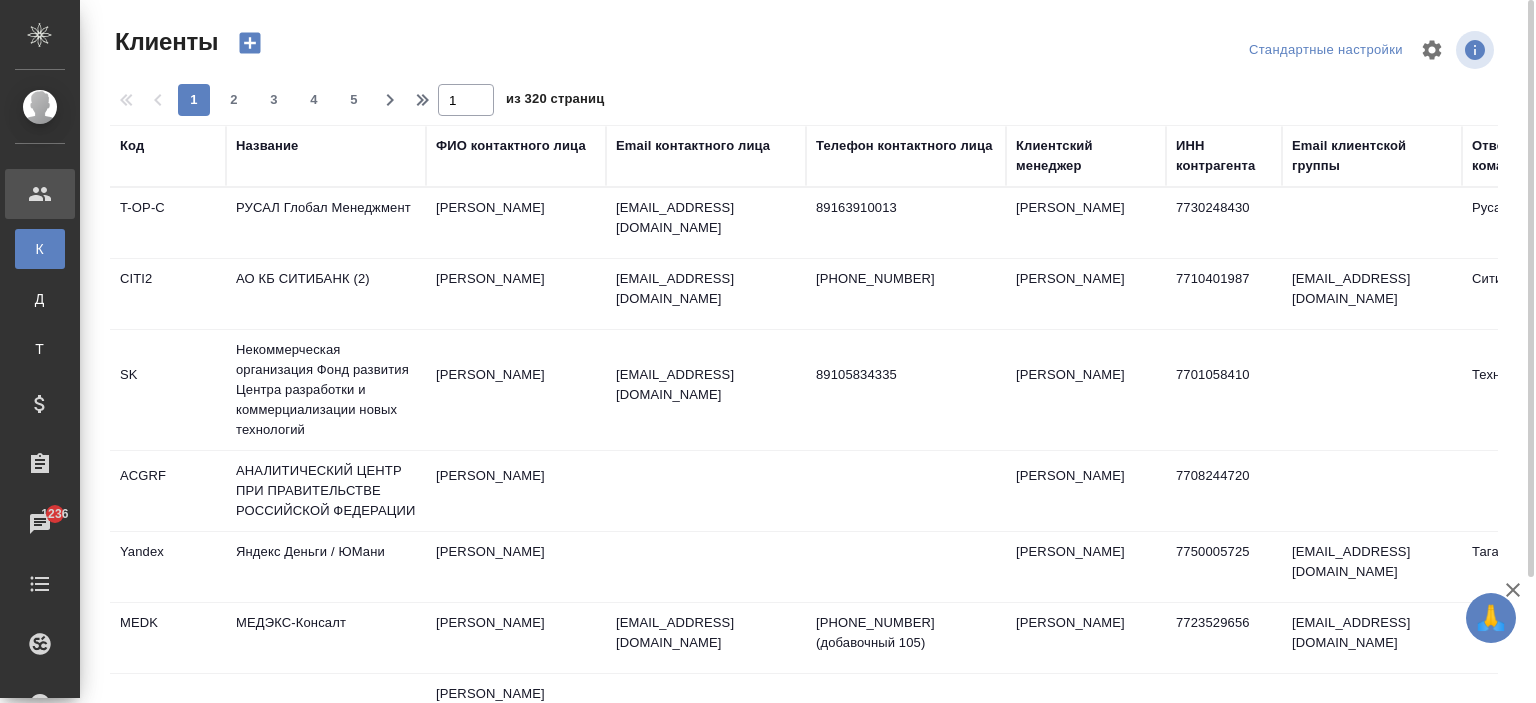 click on "Название" at bounding box center [326, 156] 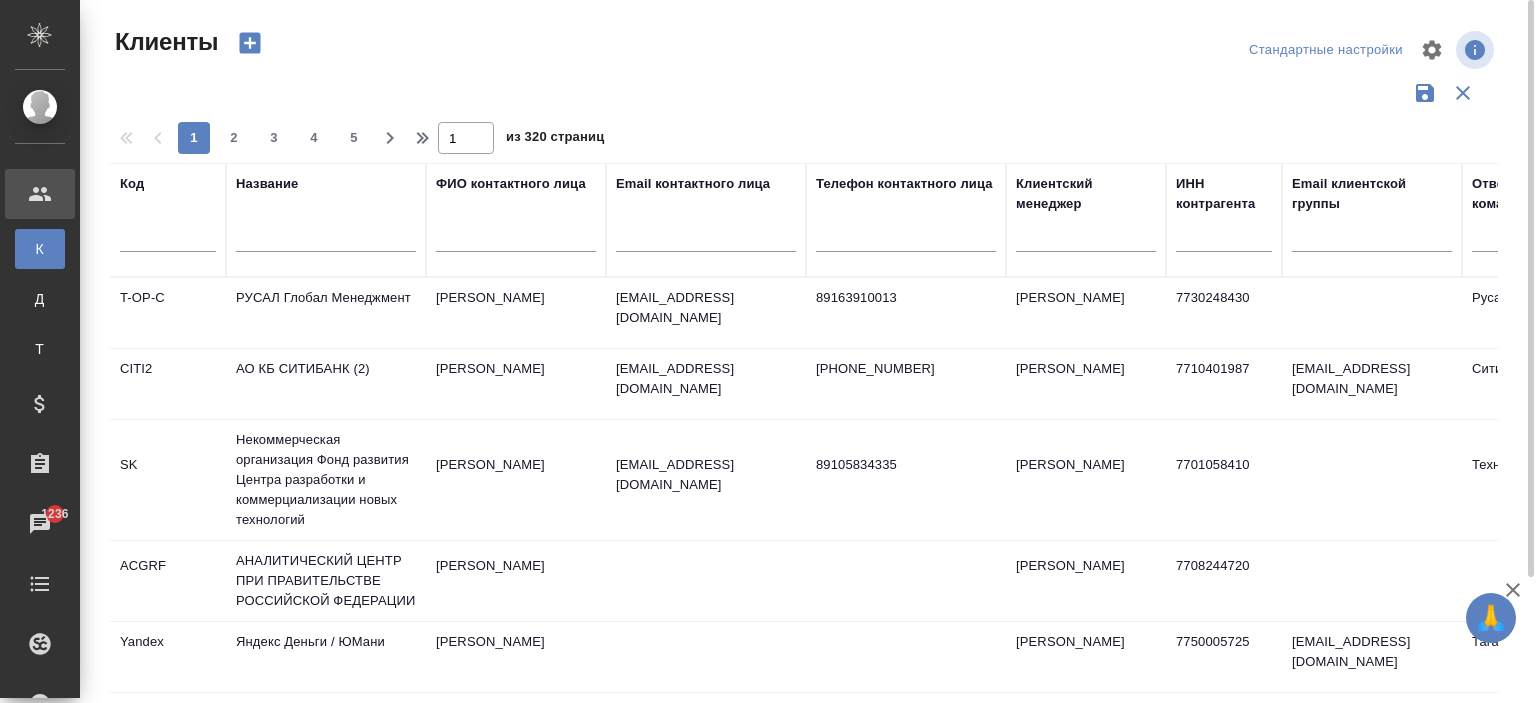 click at bounding box center (326, 239) 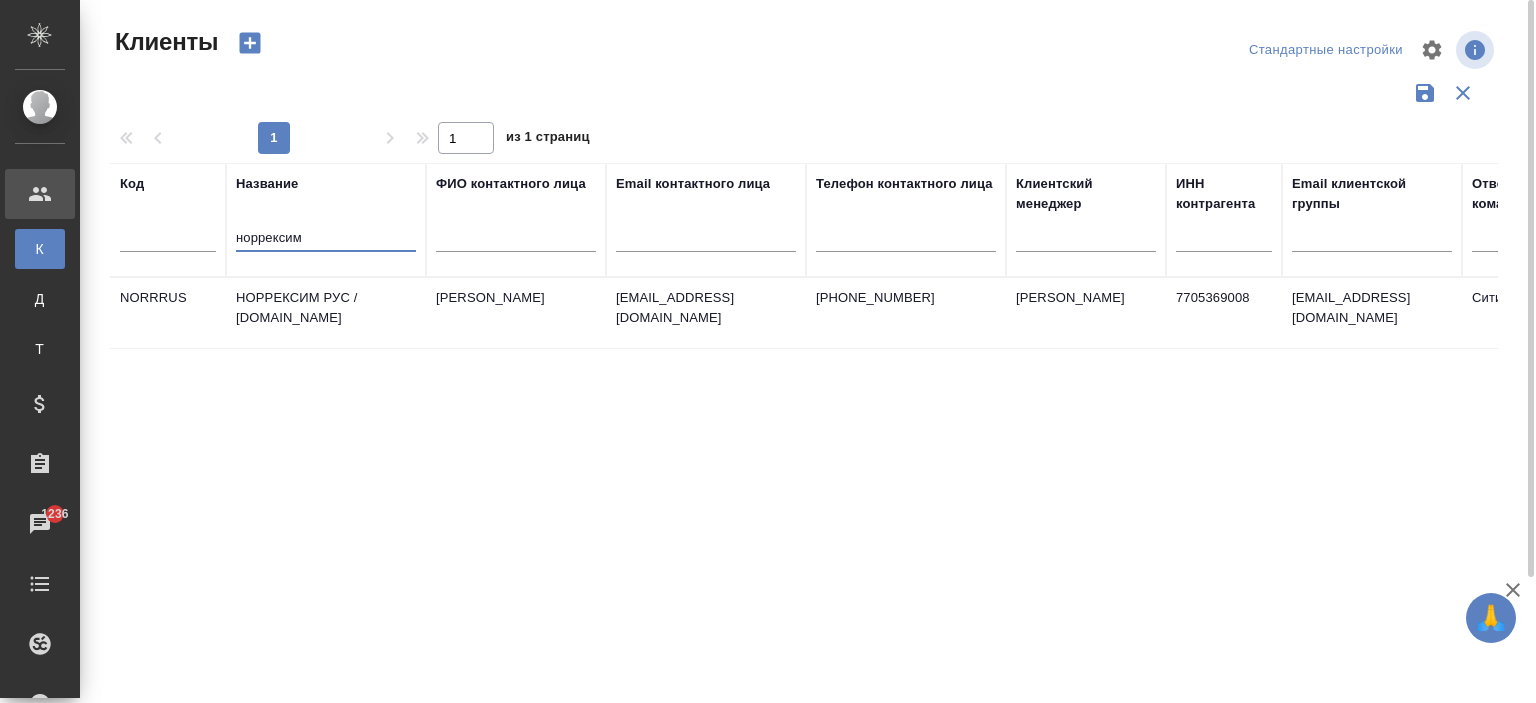 type on "норрексим" 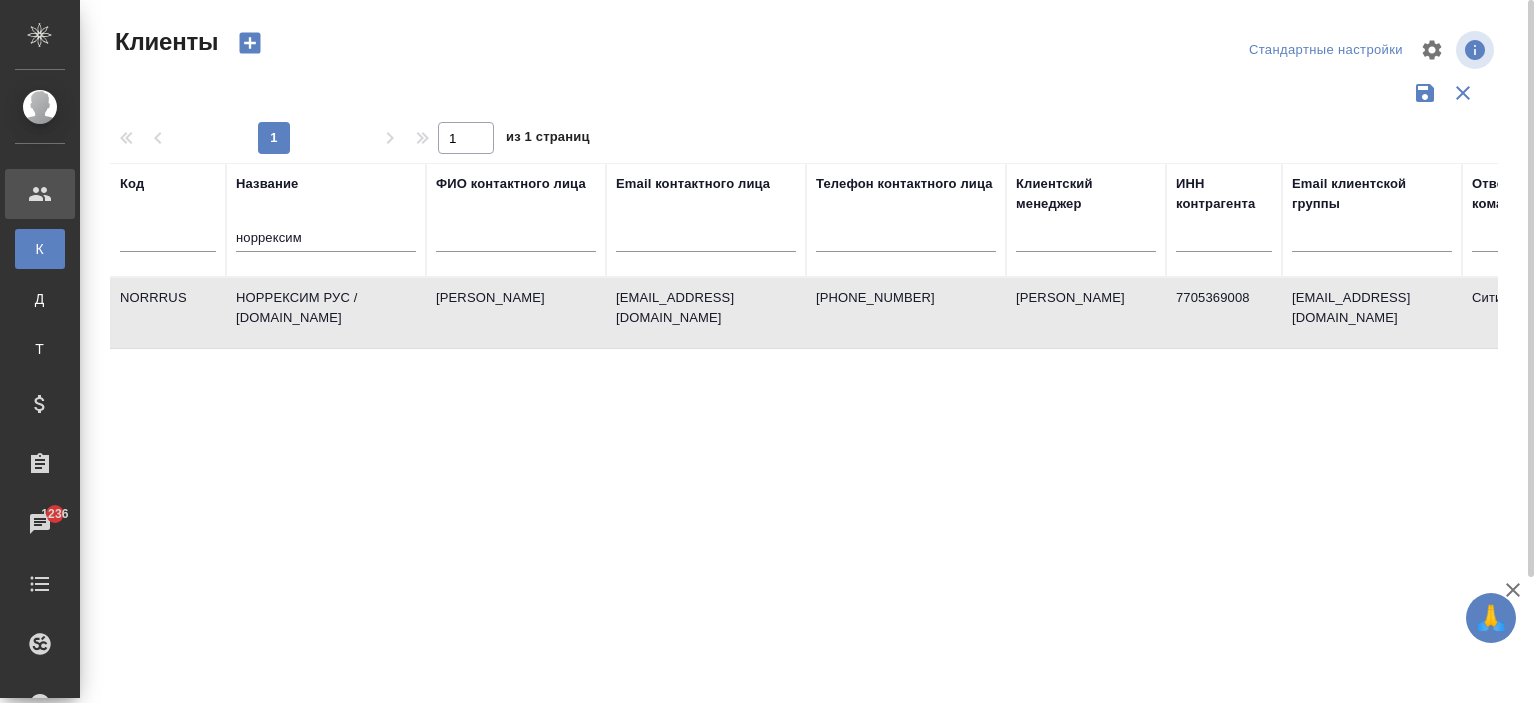 click on "НОРРЕКСИМ РУС / [DOMAIN_NAME]" at bounding box center [326, 313] 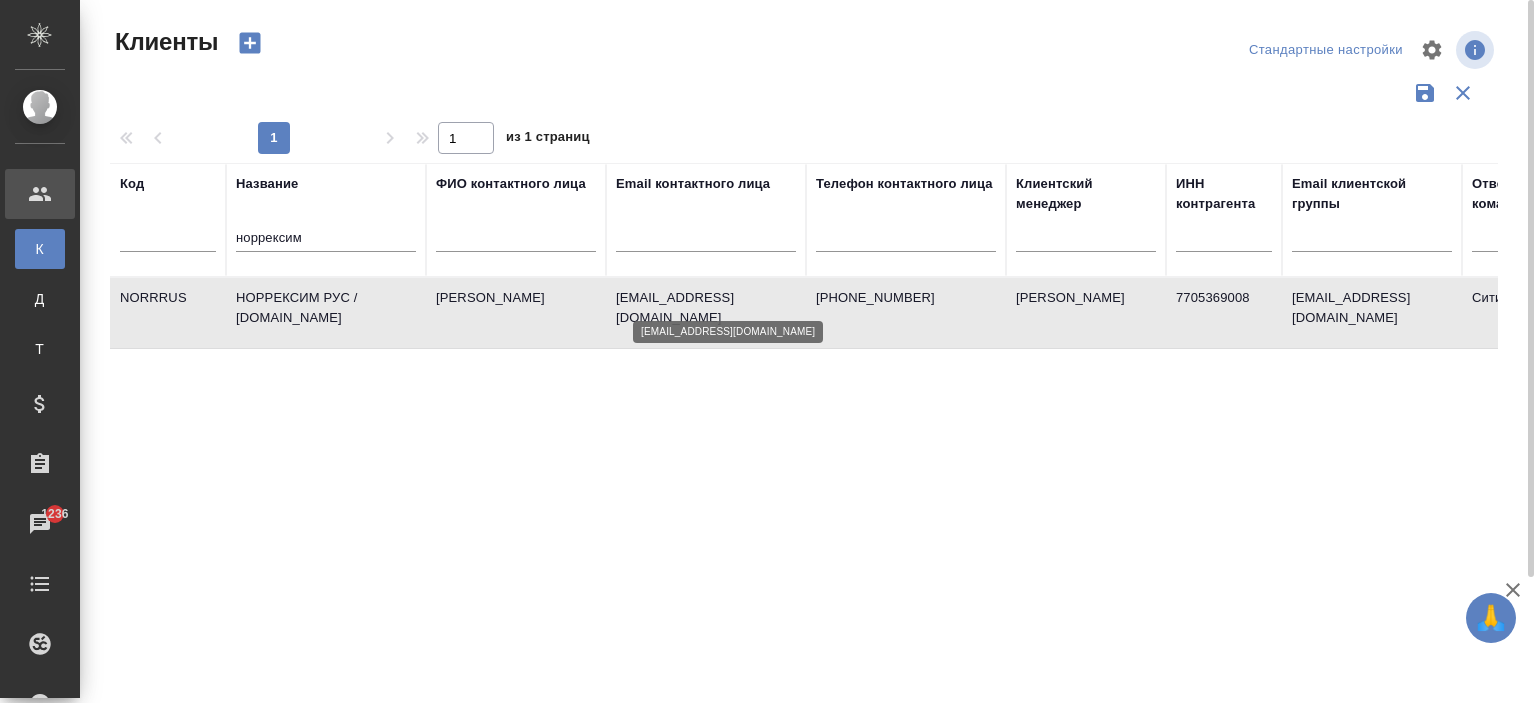 click on "MBorozentsev@norrexim.ru" at bounding box center (706, 308) 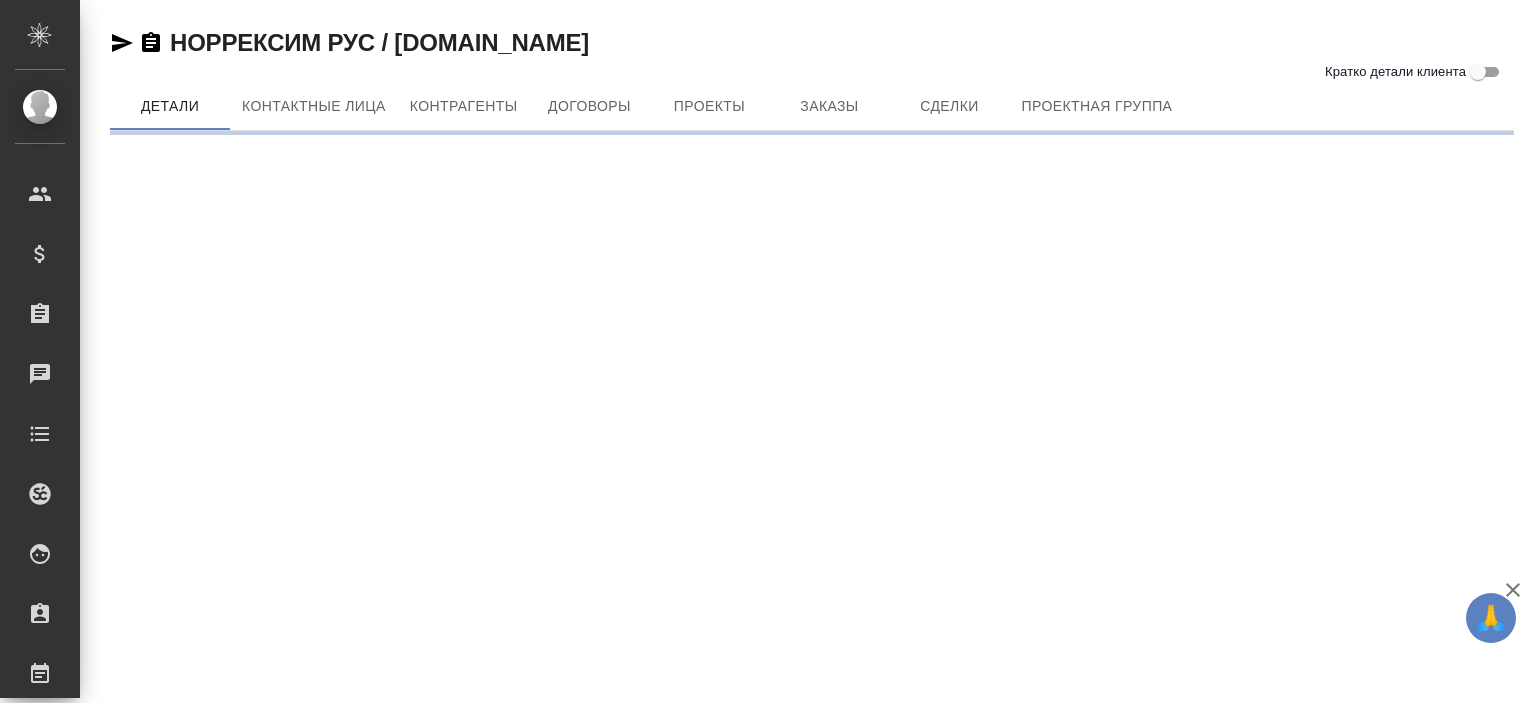 scroll, scrollTop: 0, scrollLeft: 0, axis: both 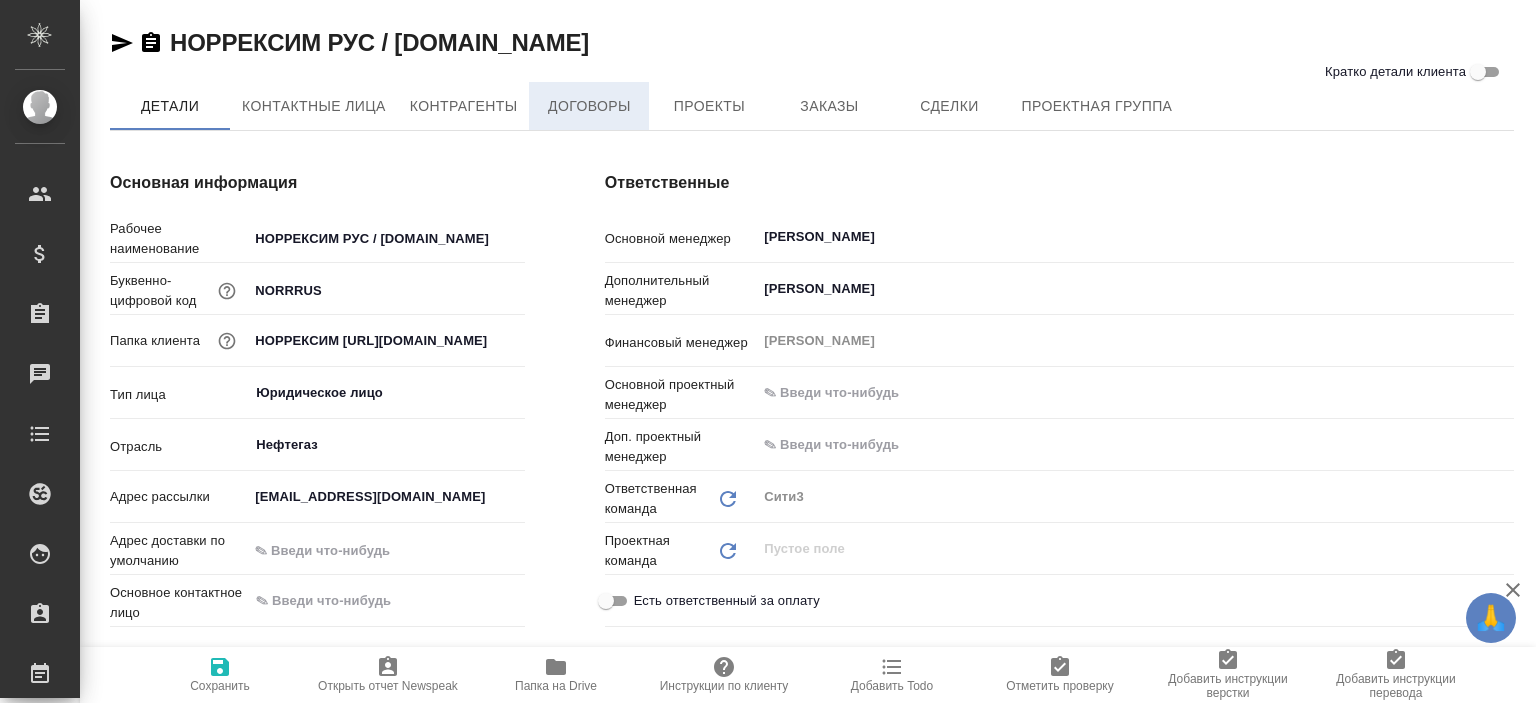 click on "Договоры" at bounding box center (589, 106) 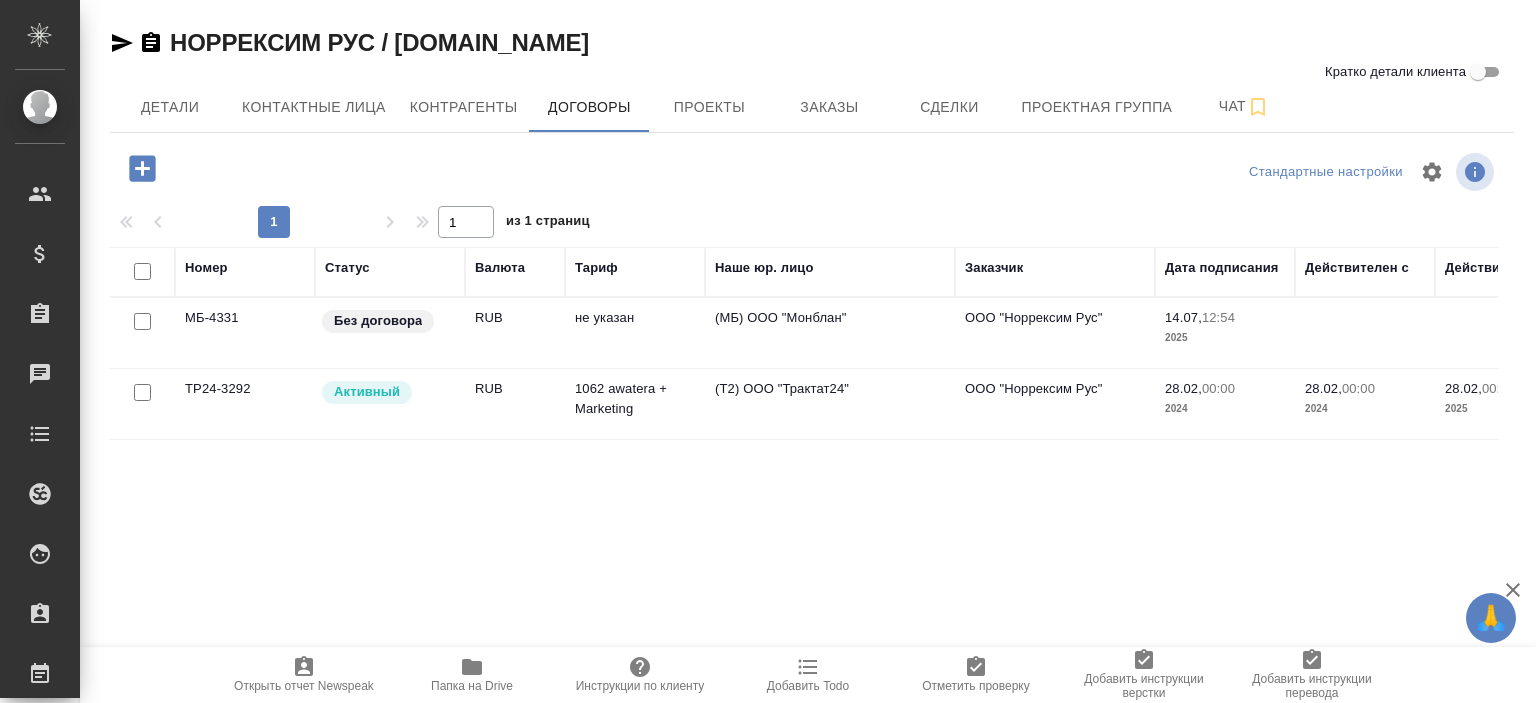 click on "не указан" at bounding box center (635, 333) 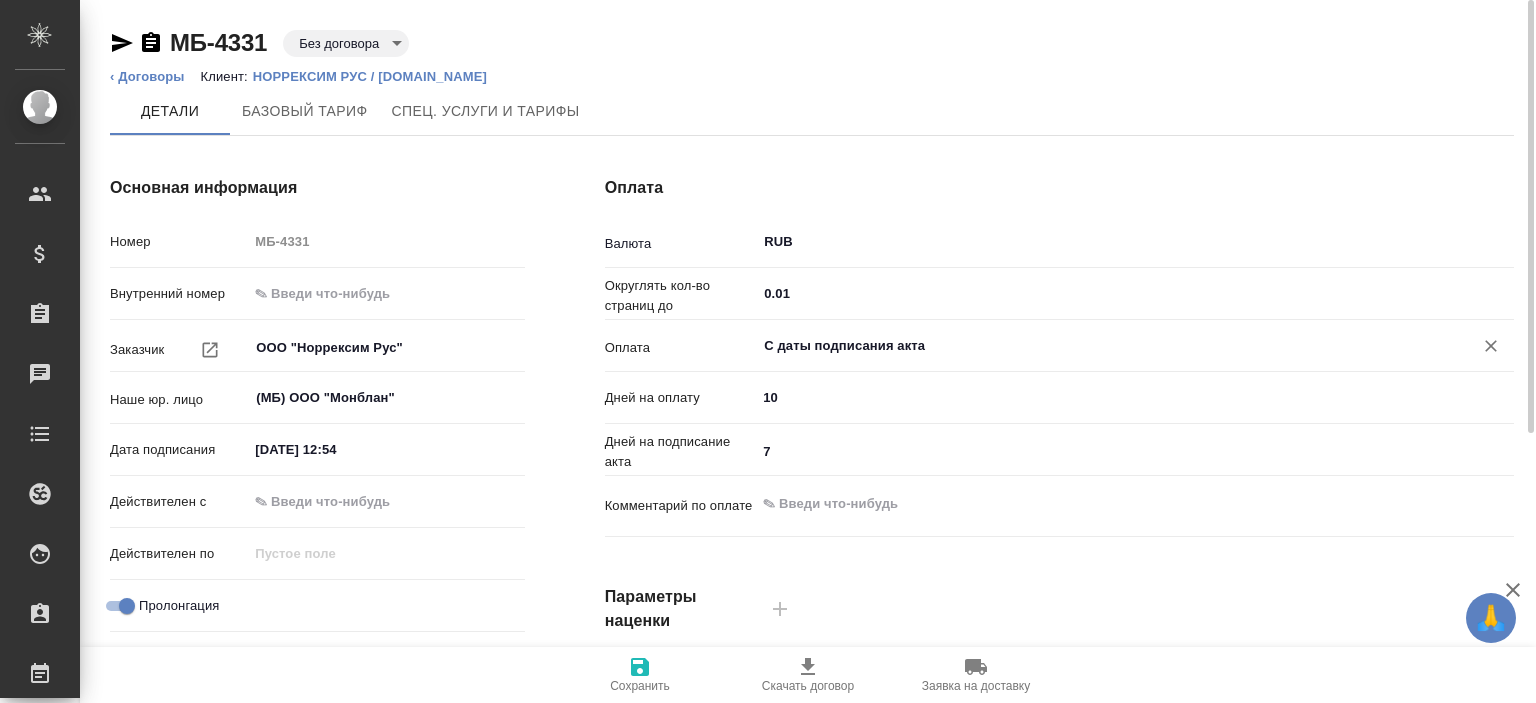 scroll, scrollTop: 0, scrollLeft: 0, axis: both 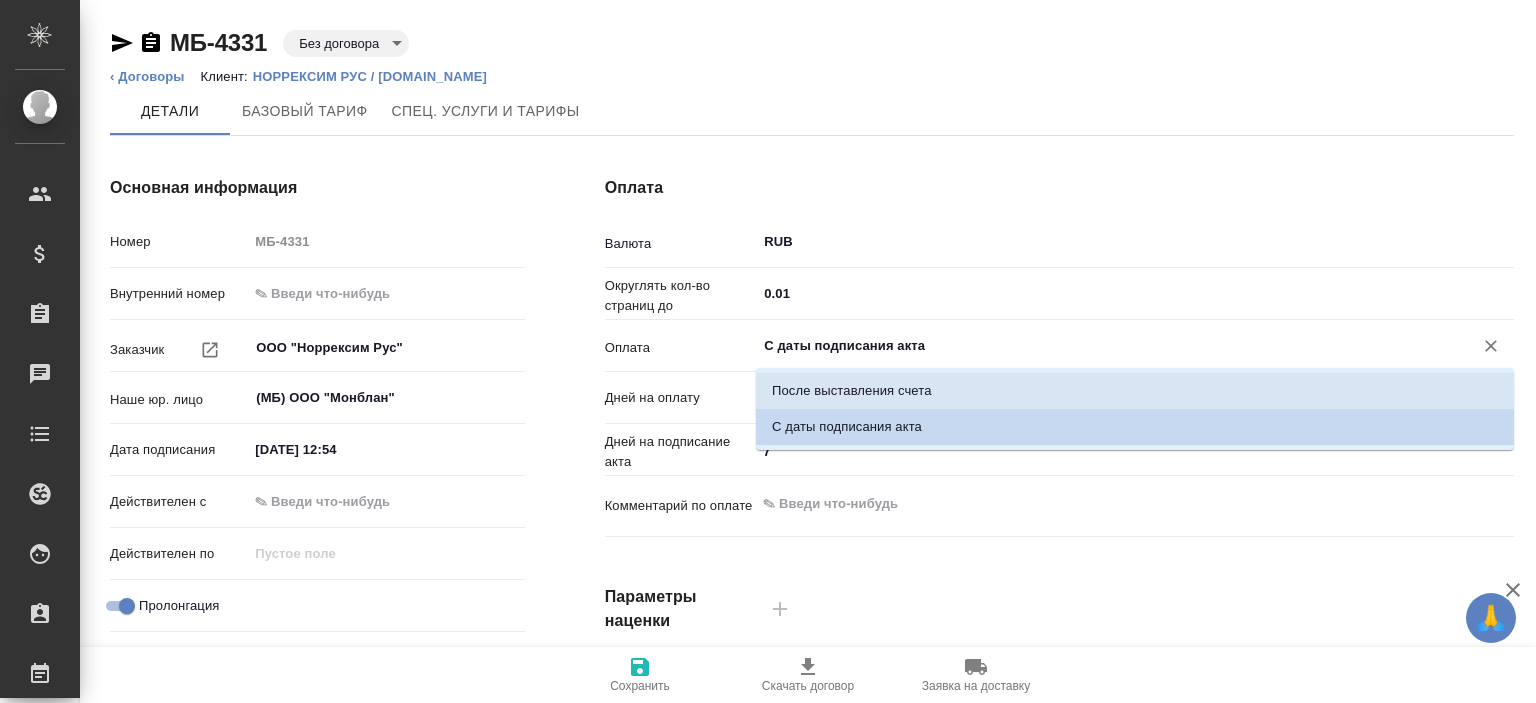 click on "После выставления счета" at bounding box center [852, 391] 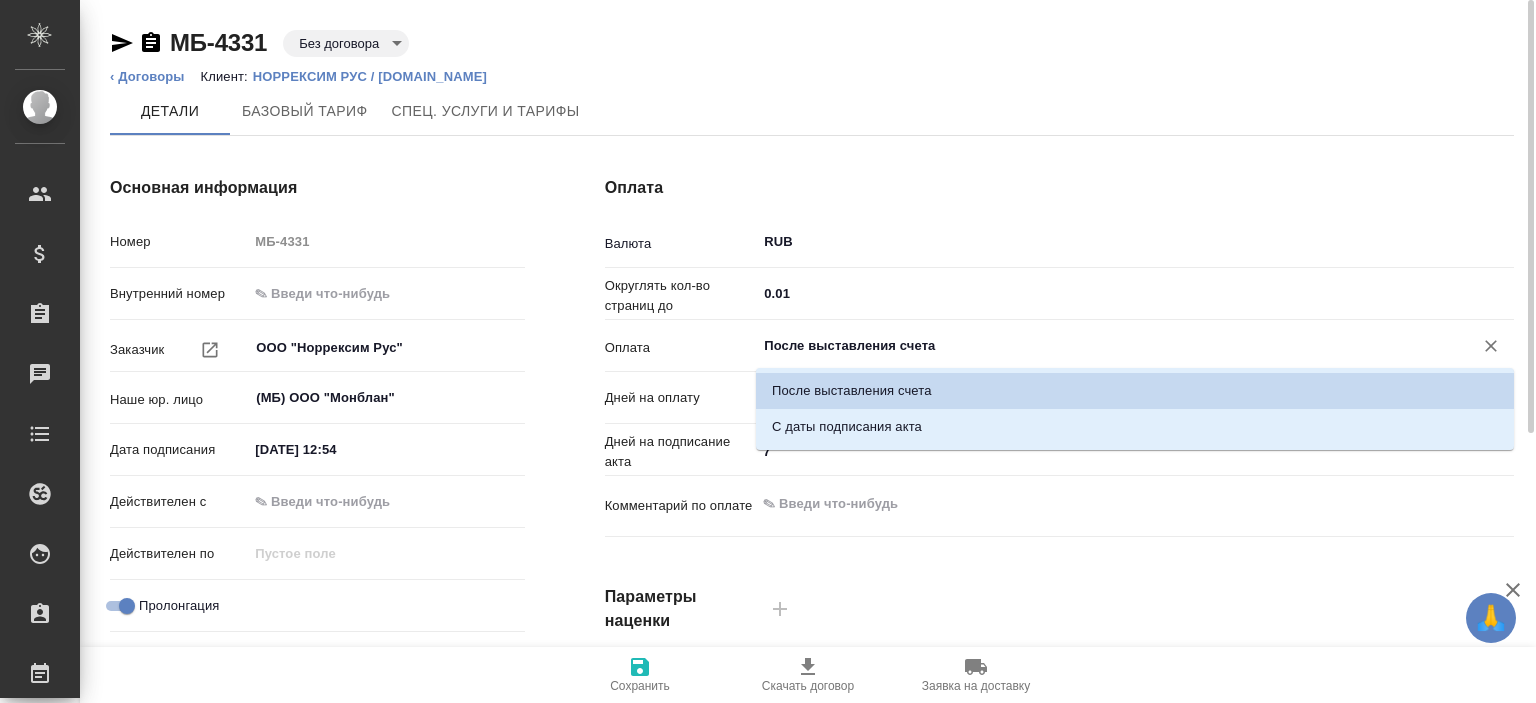 click on "После выставления счета" at bounding box center (1101, 346) 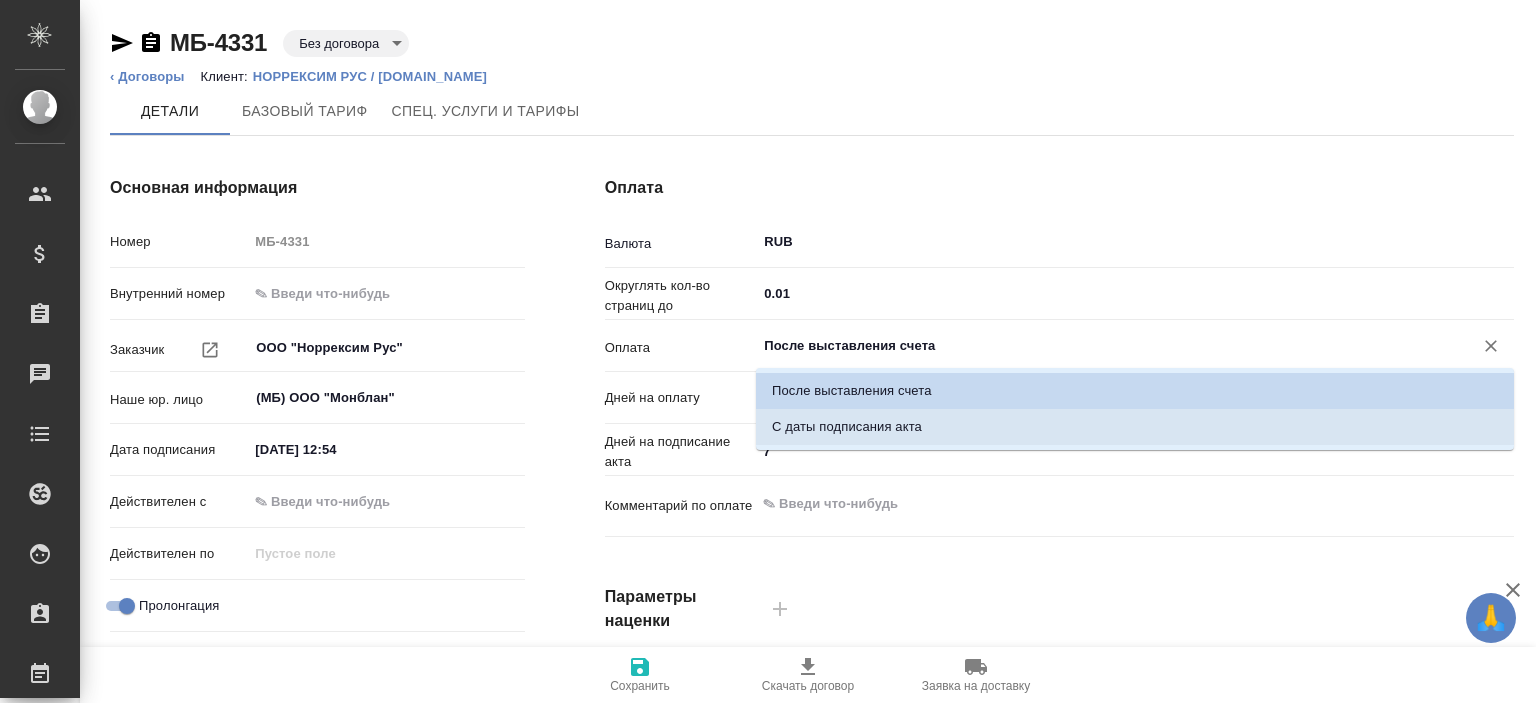 click on "С даты подписания акта" at bounding box center [1135, 427] 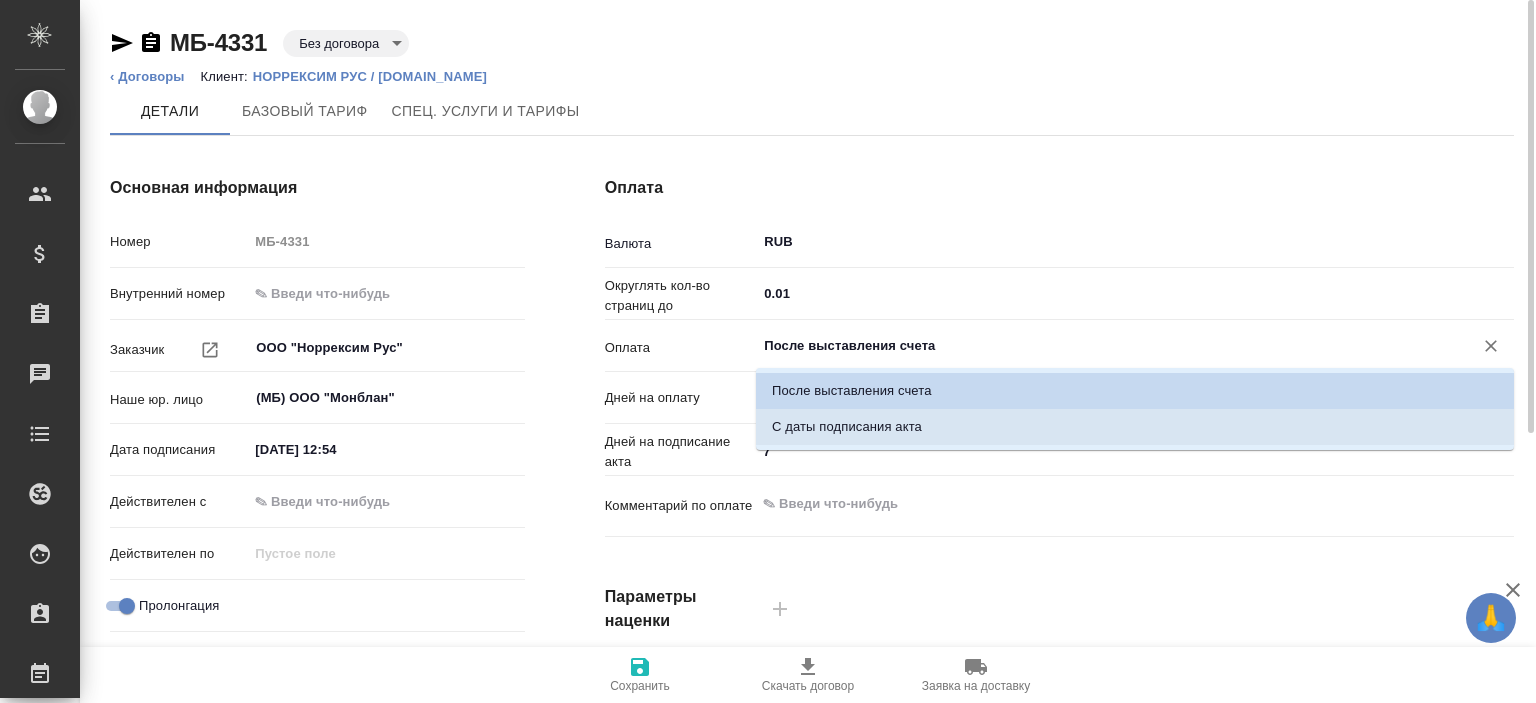 type on "С даты подписания акта" 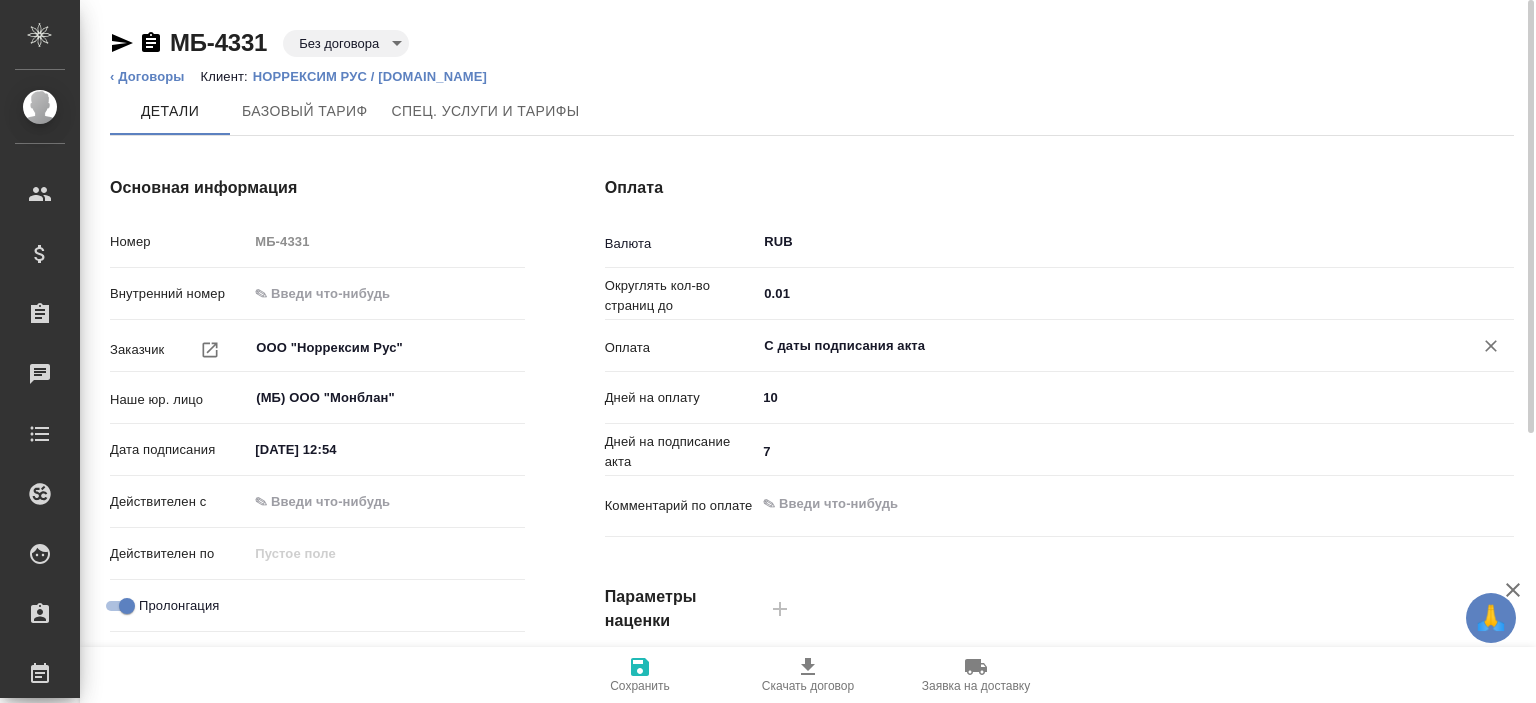 click 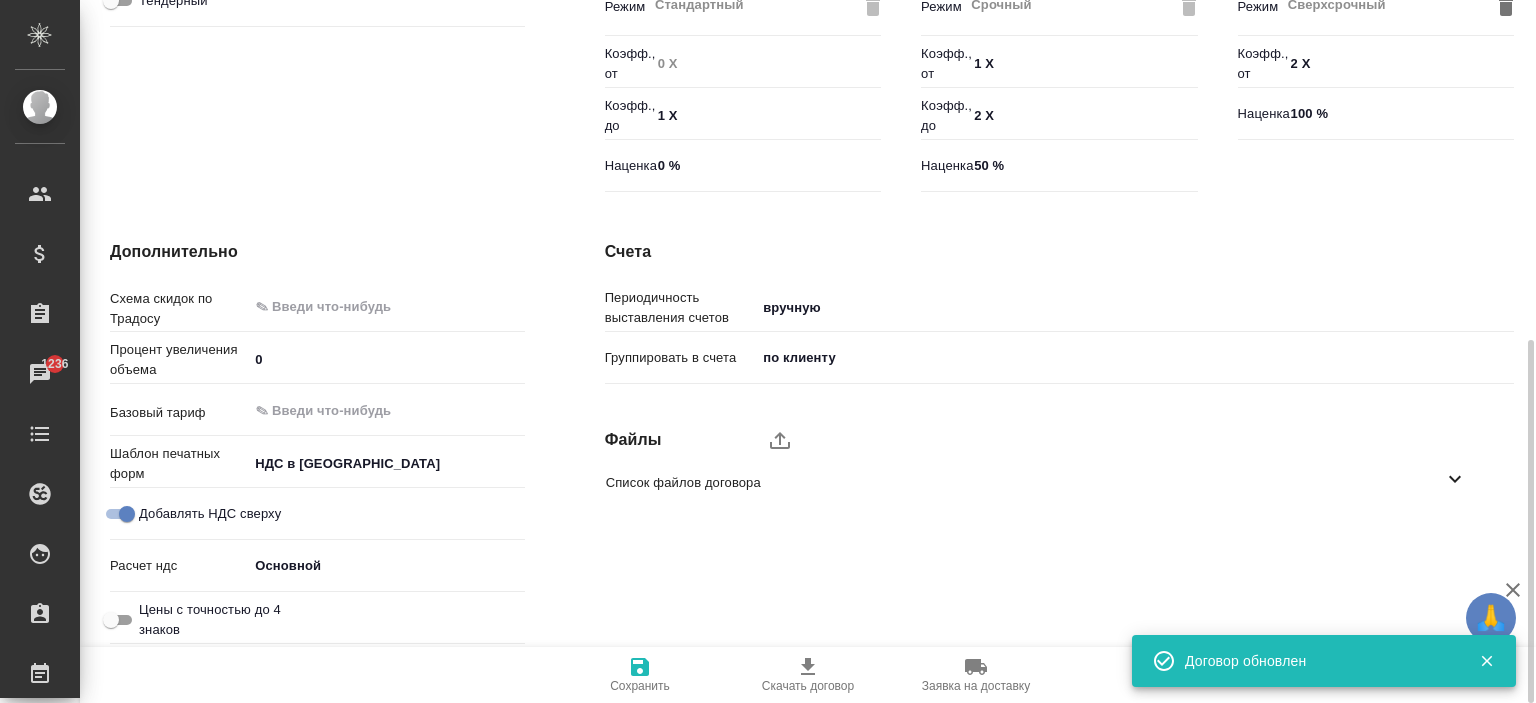 scroll, scrollTop: 0, scrollLeft: 0, axis: both 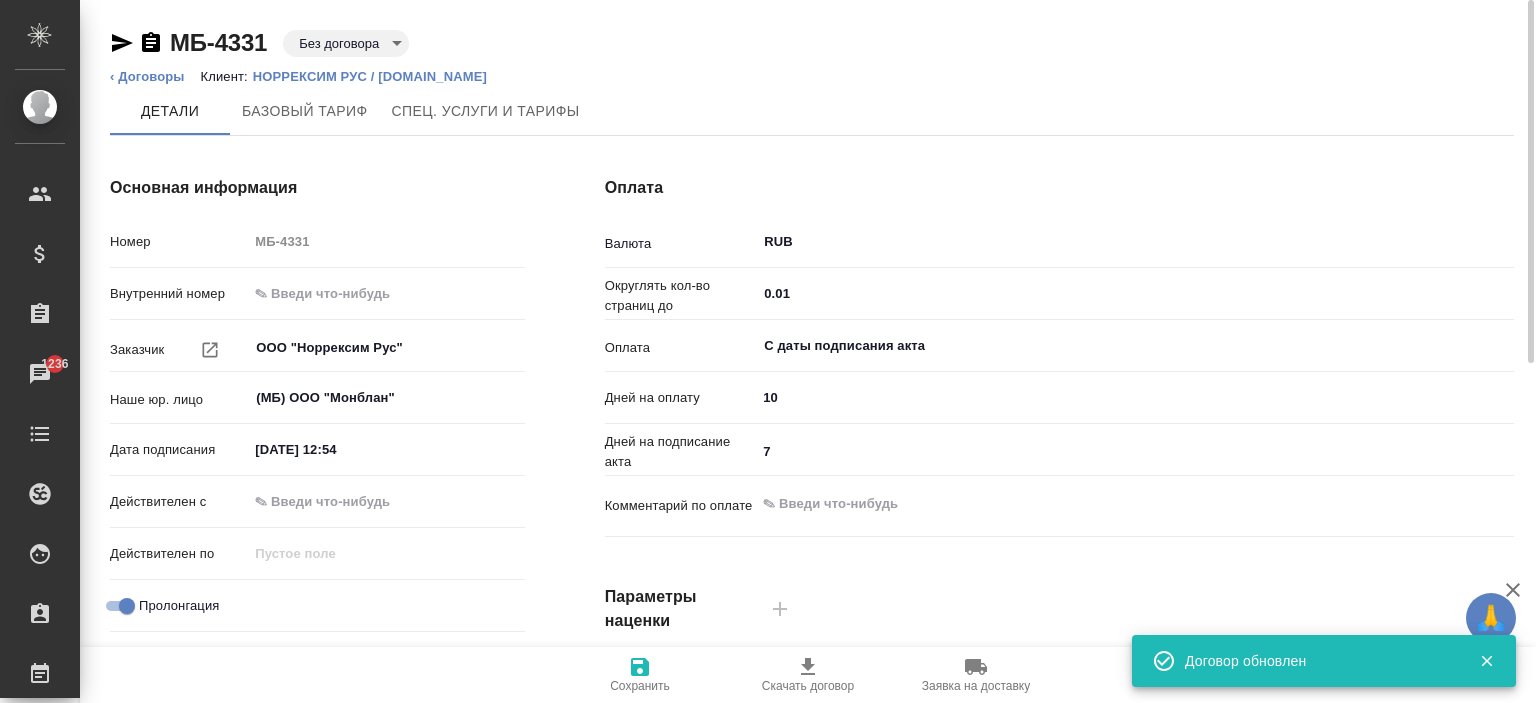 click on "‹ Договоры Клиент: НОРРЕКСИМ РУС / norrexim.ru" at bounding box center (812, 77) 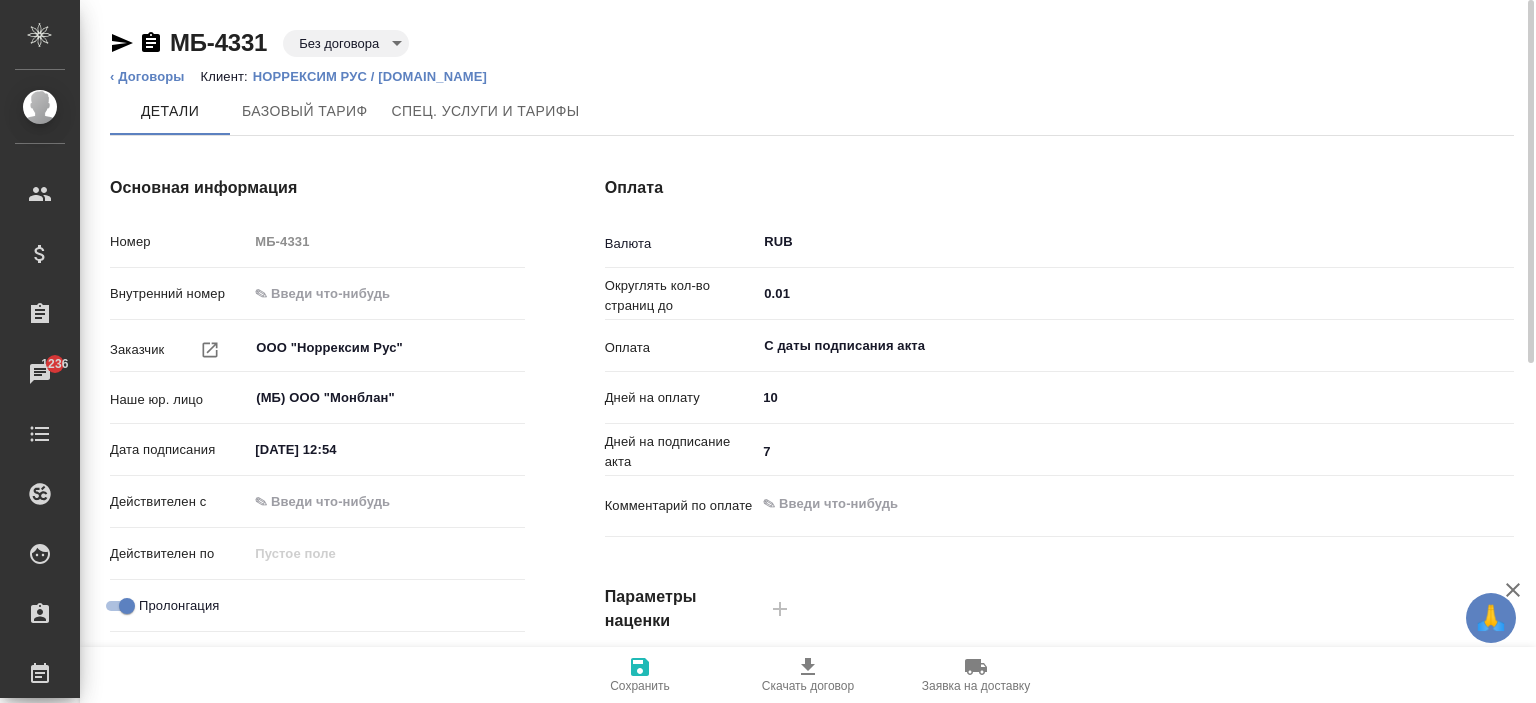 click 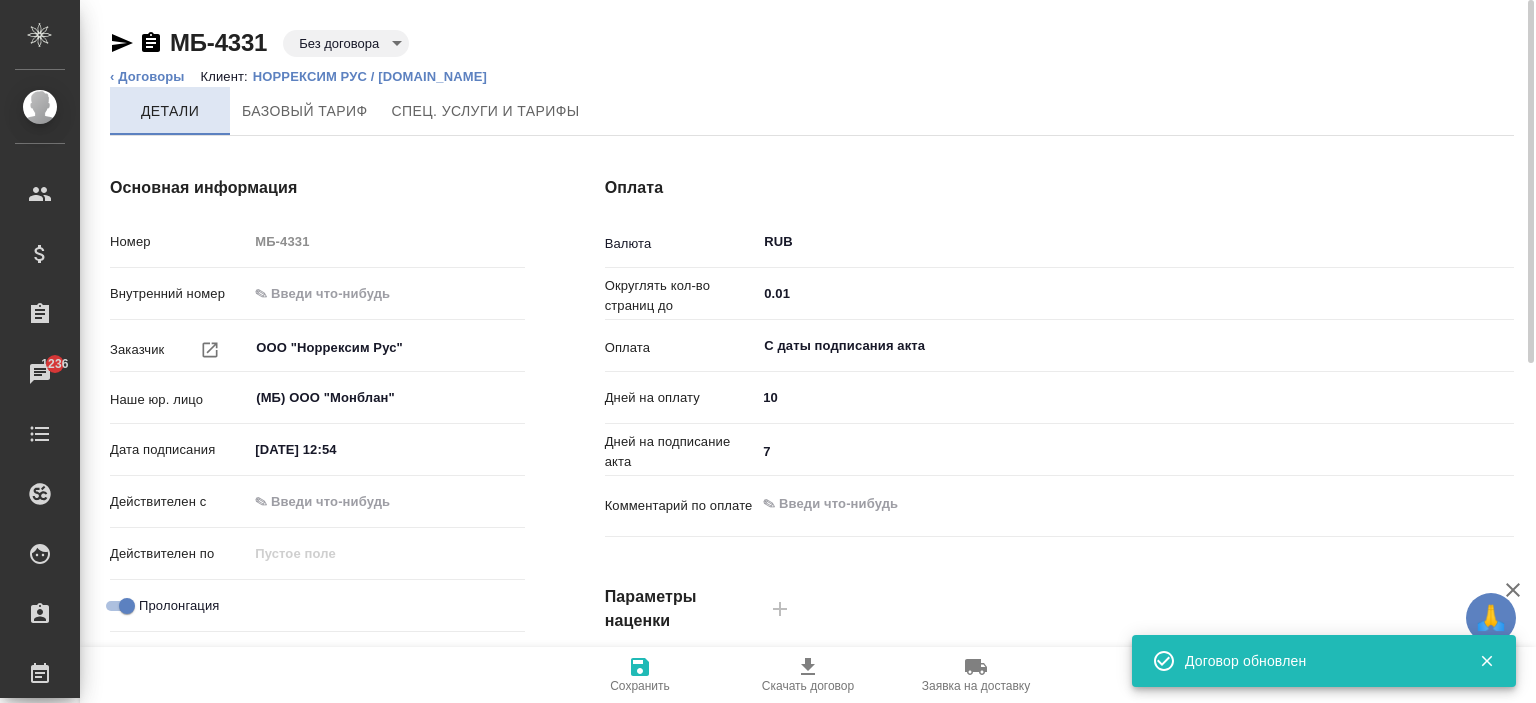 click on "Детали" at bounding box center [170, 111] 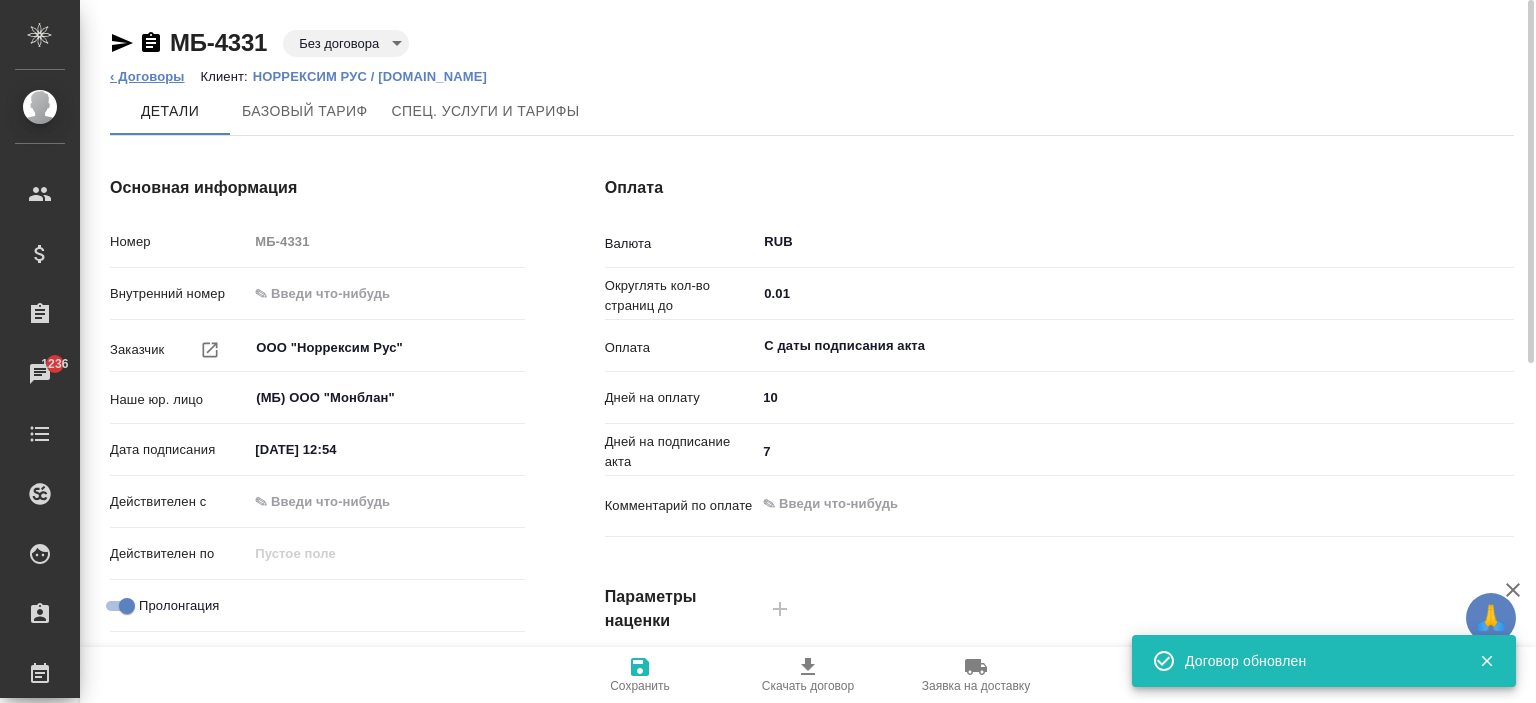 click on "‹ Договоры" at bounding box center (147, 76) 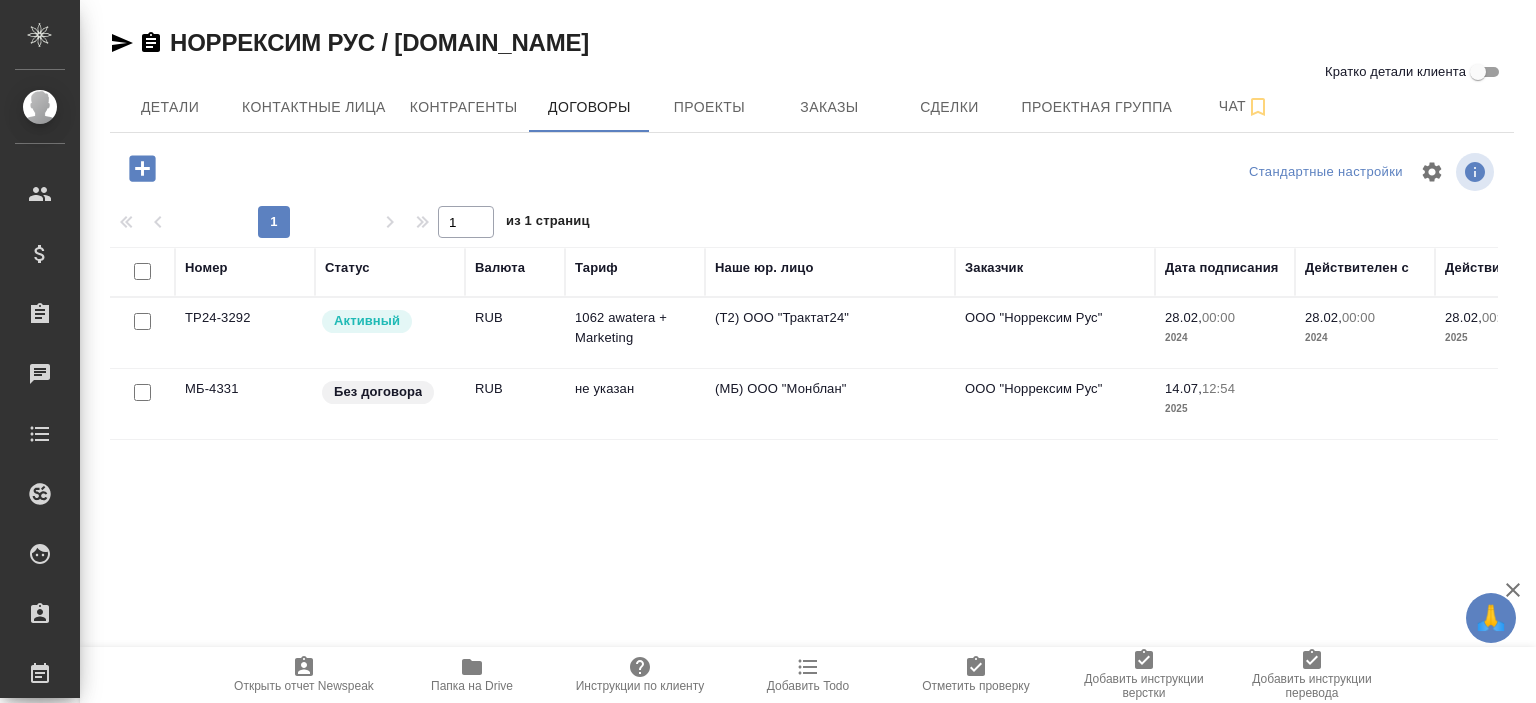 scroll, scrollTop: 0, scrollLeft: 0, axis: both 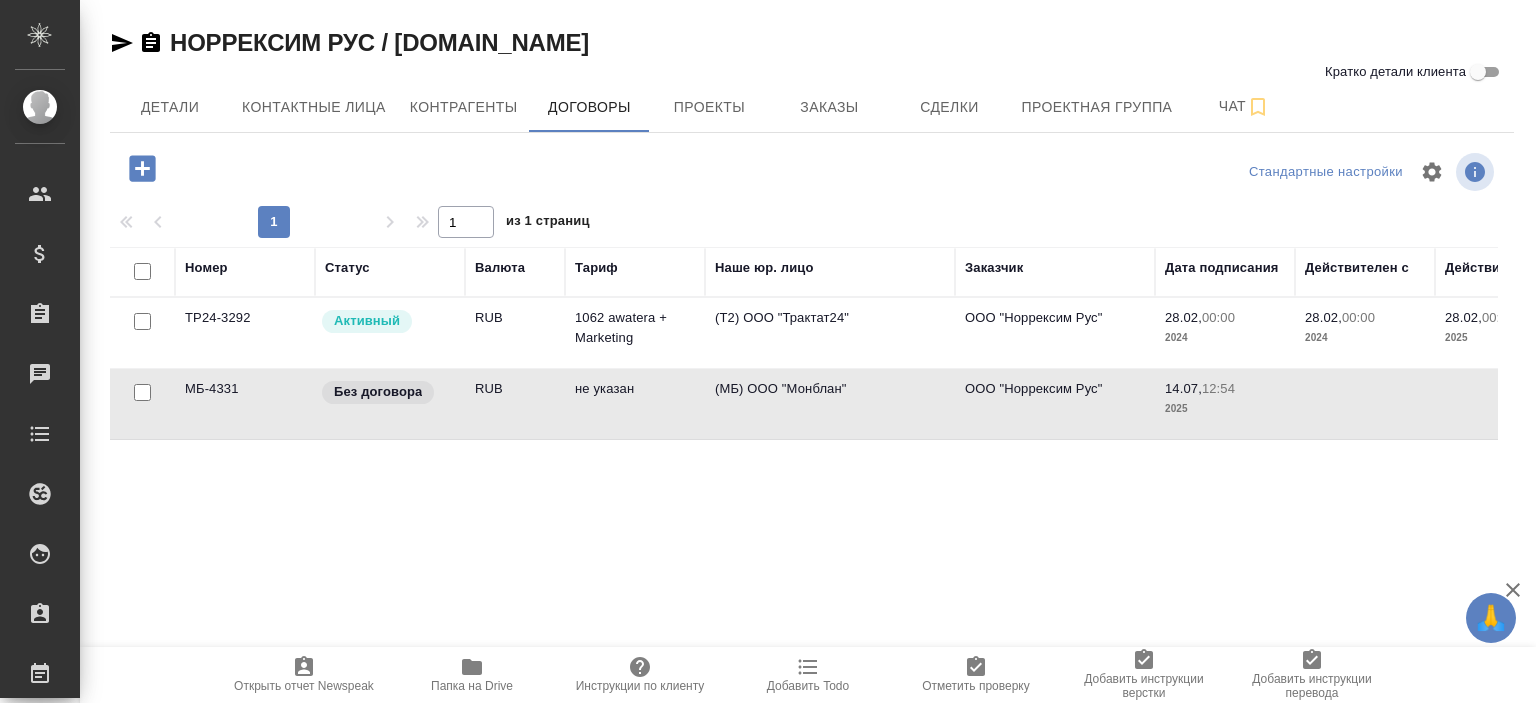 click on "(МБ) ООО "Монблан"" at bounding box center [830, 333] 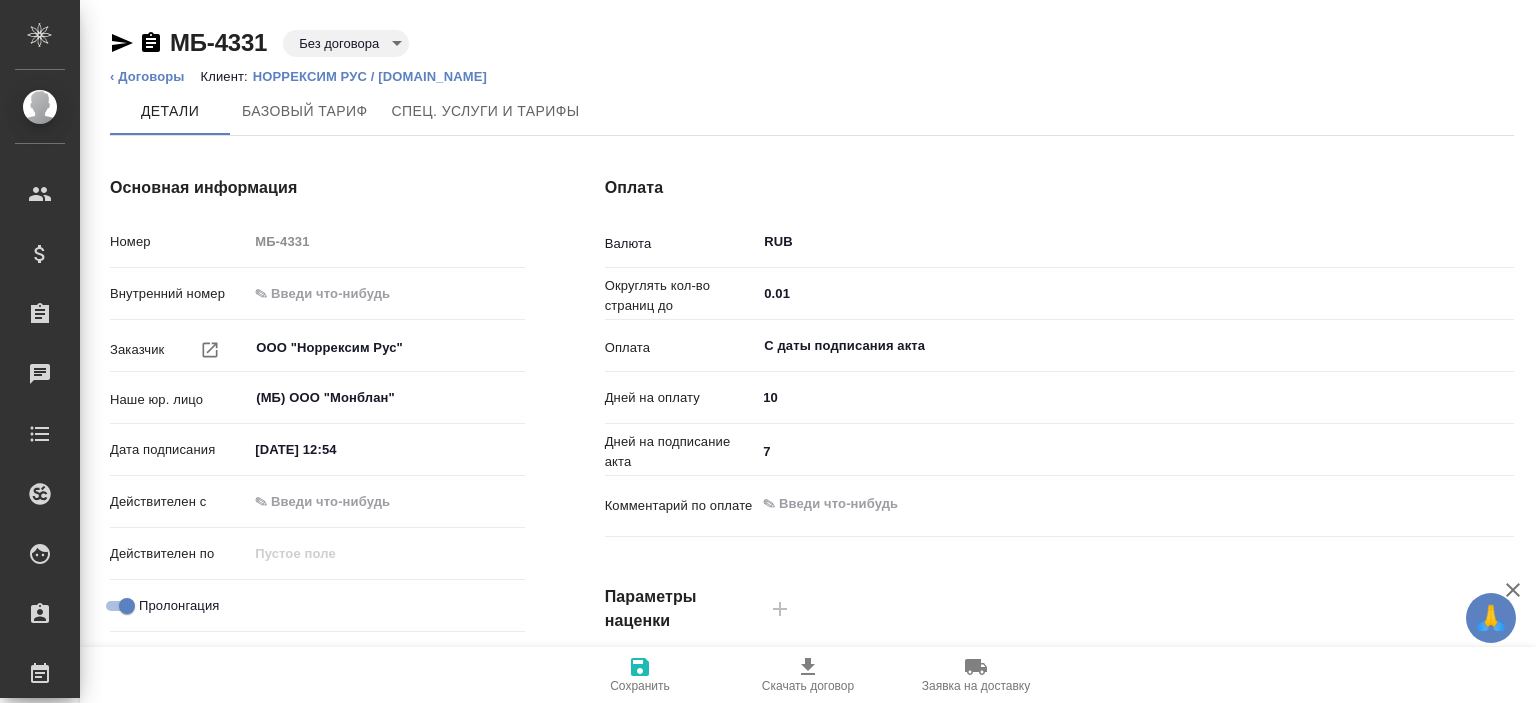 scroll, scrollTop: 0, scrollLeft: 0, axis: both 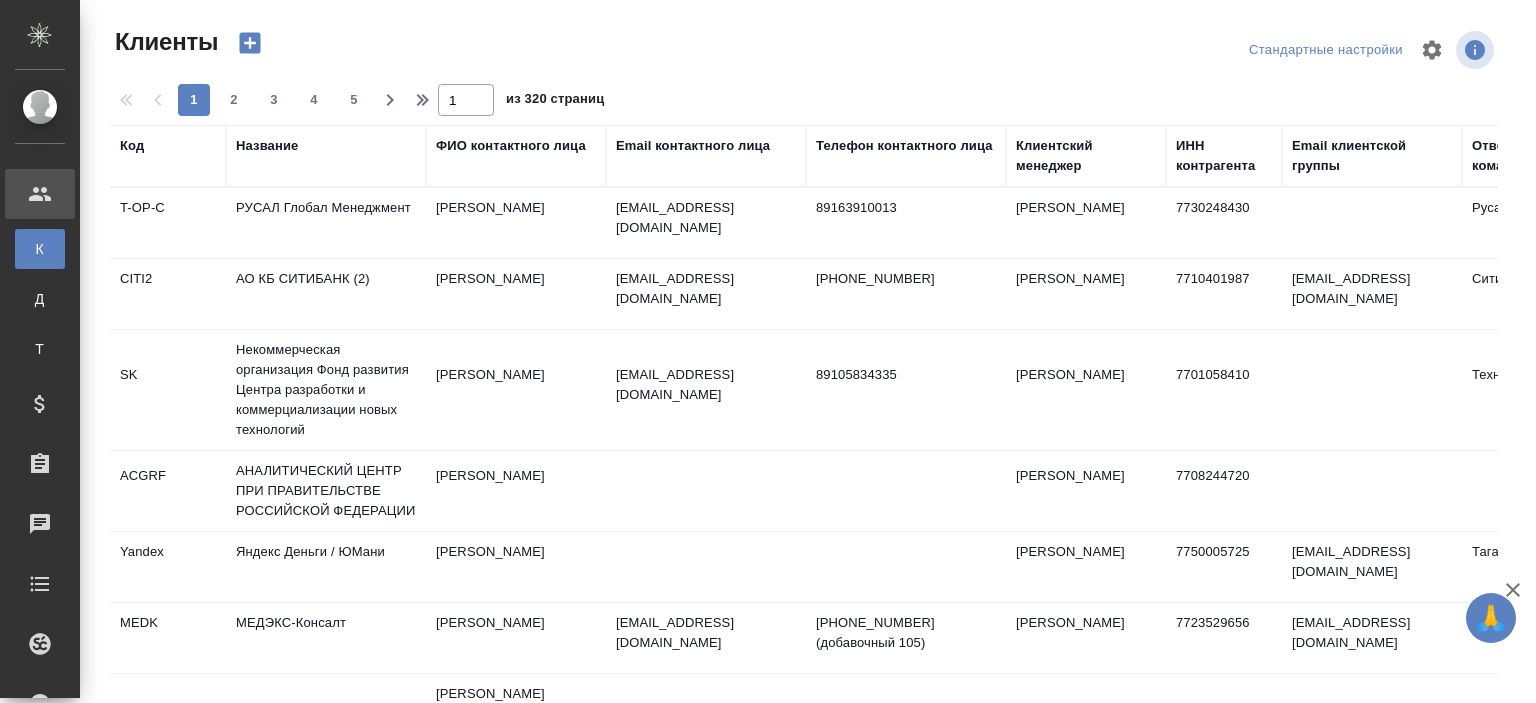 select on "RU" 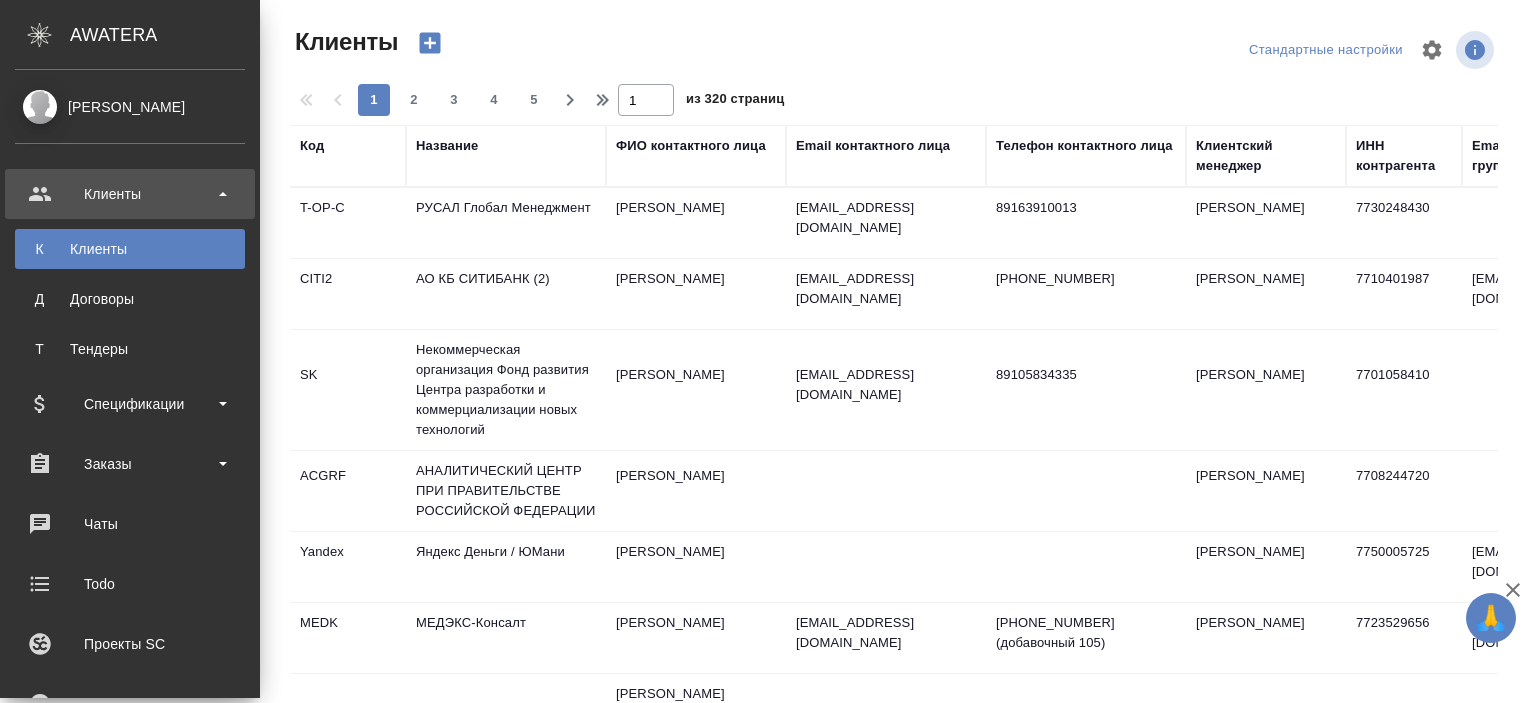 scroll, scrollTop: 540, scrollLeft: 0, axis: vertical 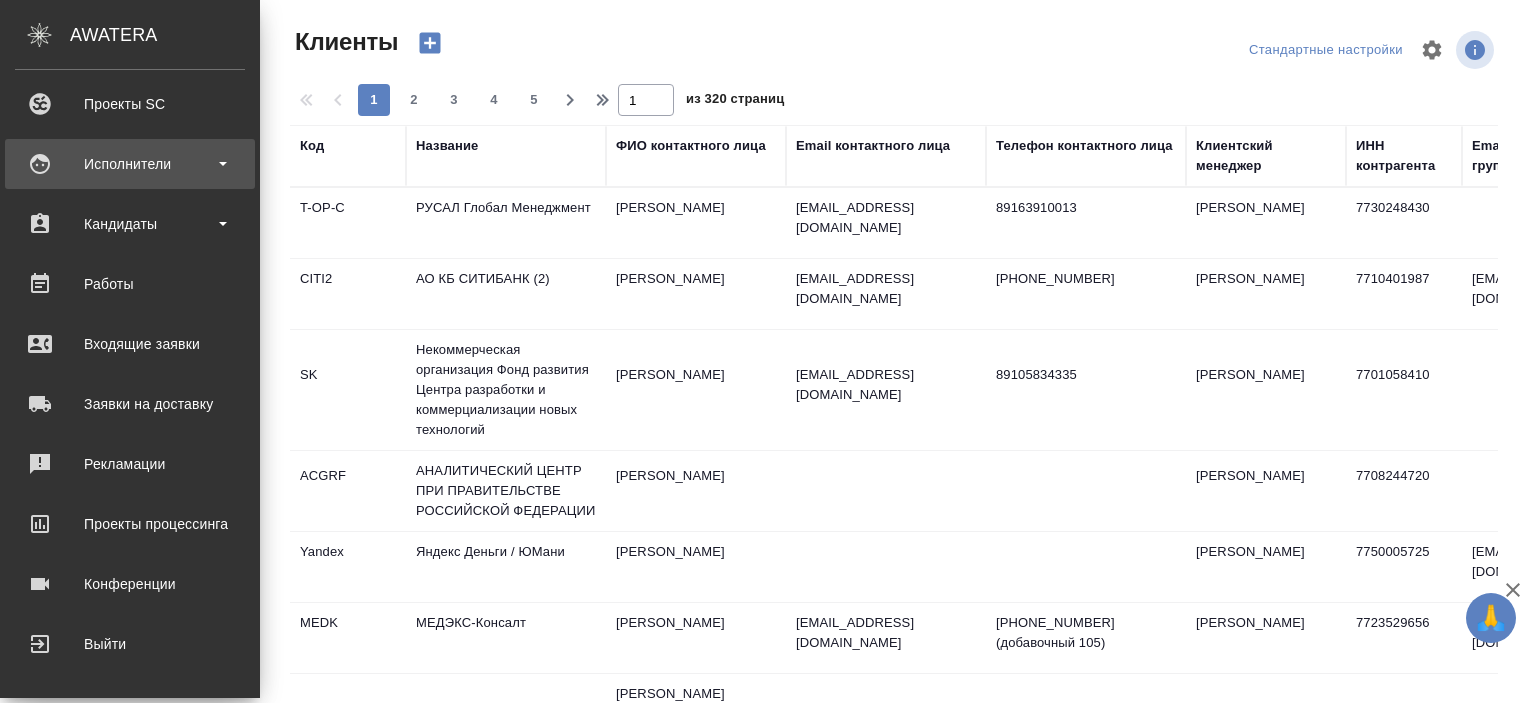click on "Исполнители" at bounding box center (130, 164) 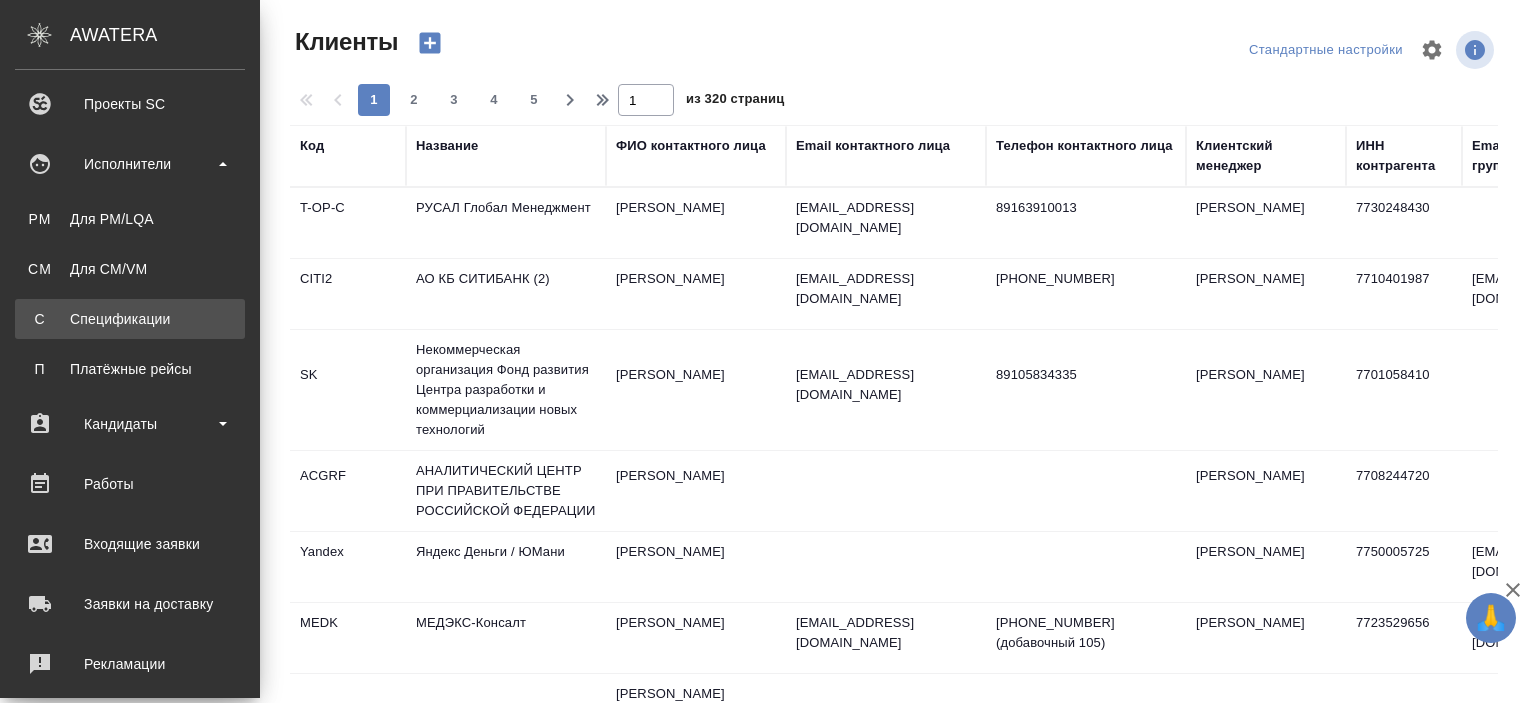 click on "Спецификации" at bounding box center (130, 319) 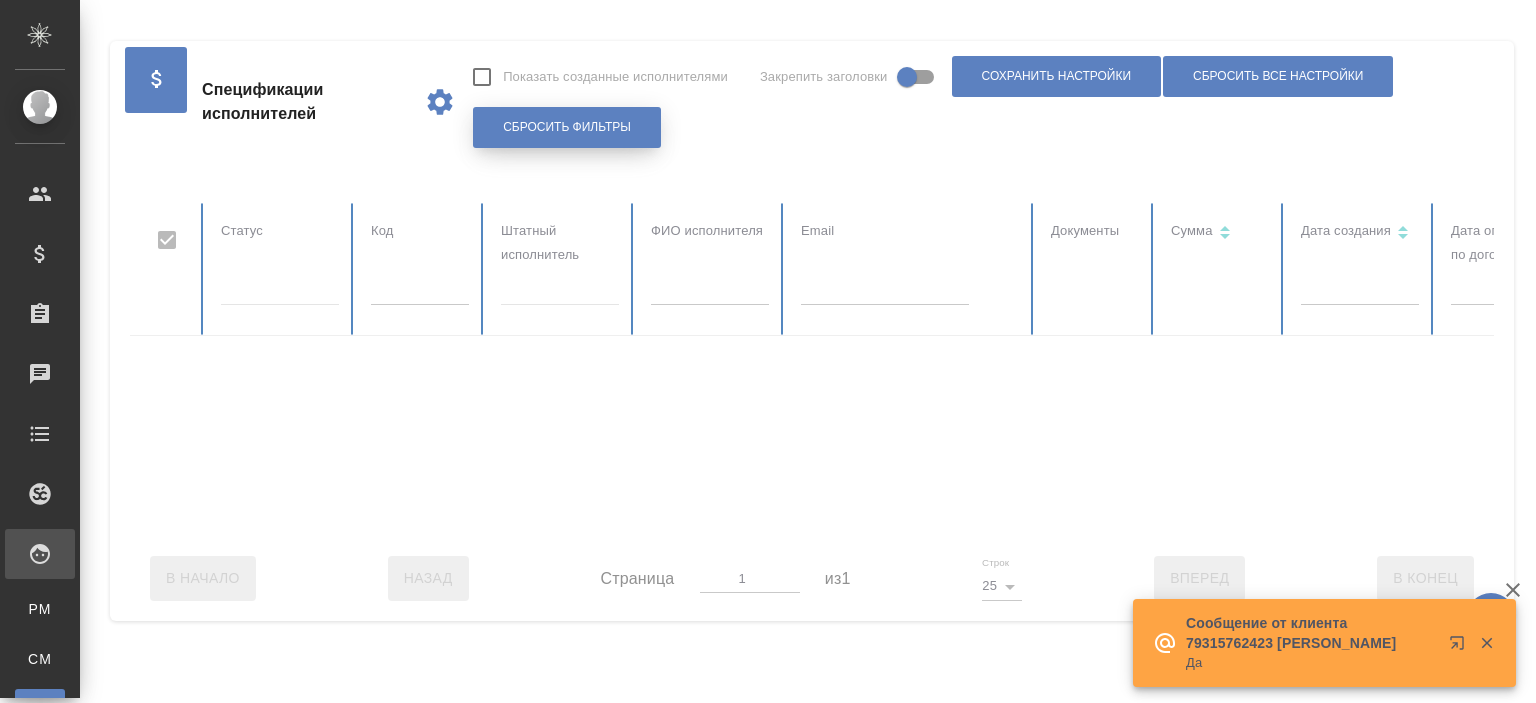 click on "Сбросить фильтры" at bounding box center [567, 127] 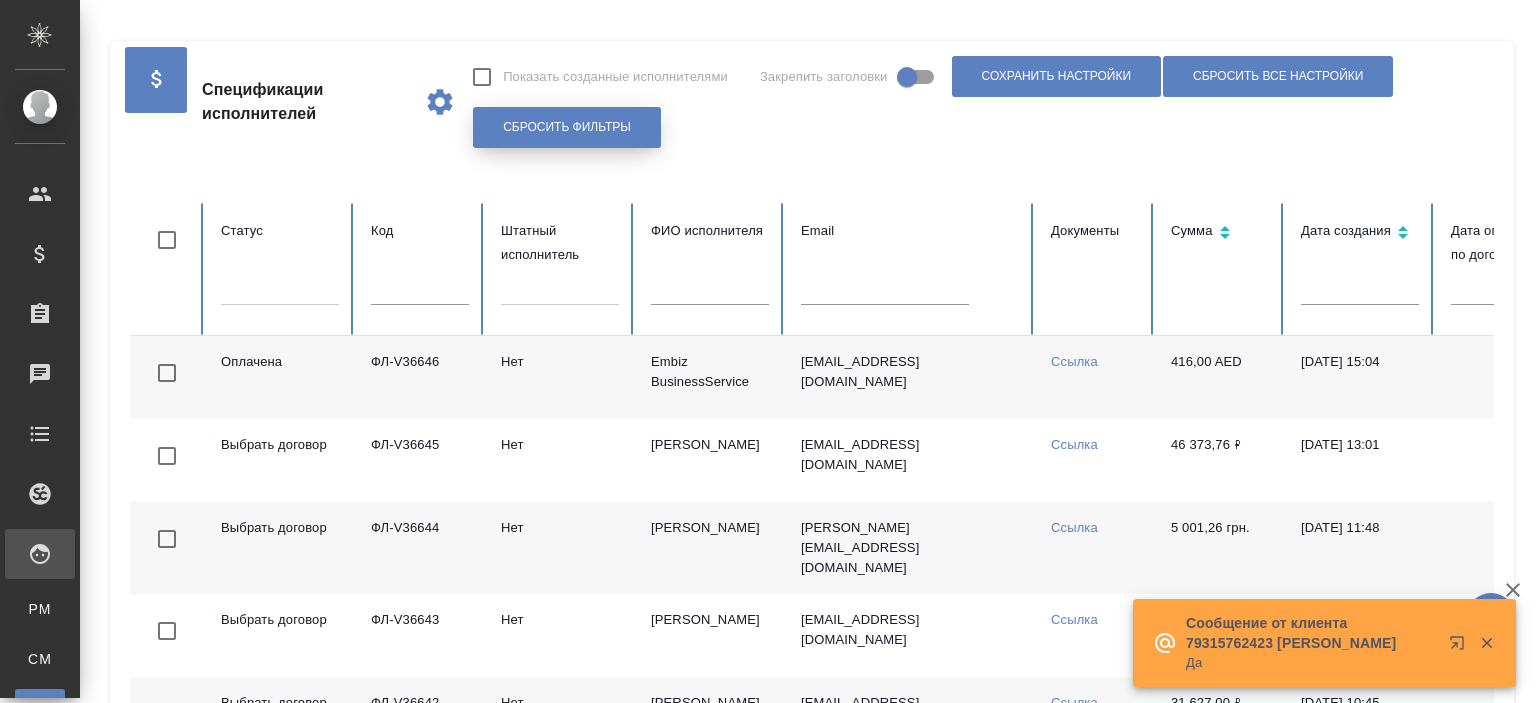 click on "Сбросить фильтры" at bounding box center [567, 127] 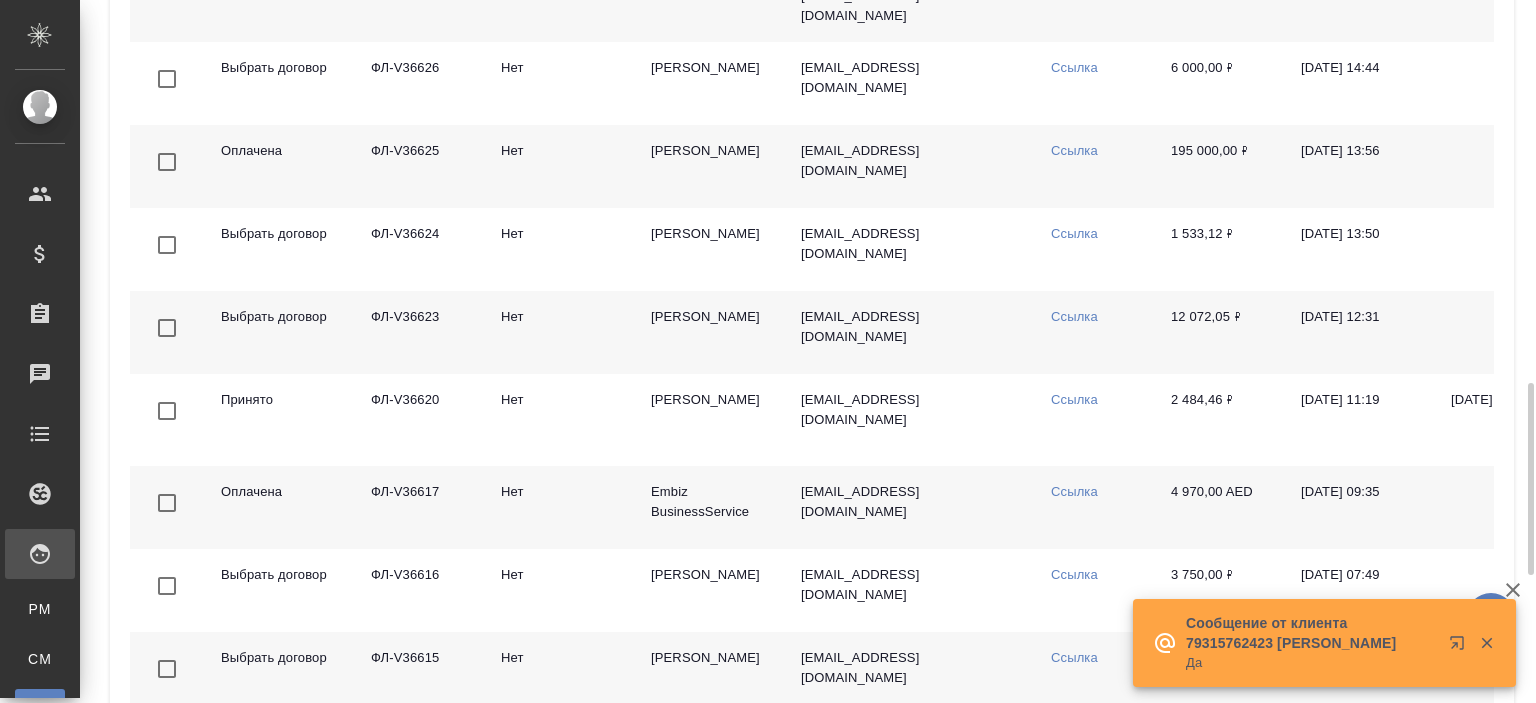 scroll, scrollTop: 1863, scrollLeft: 0, axis: vertical 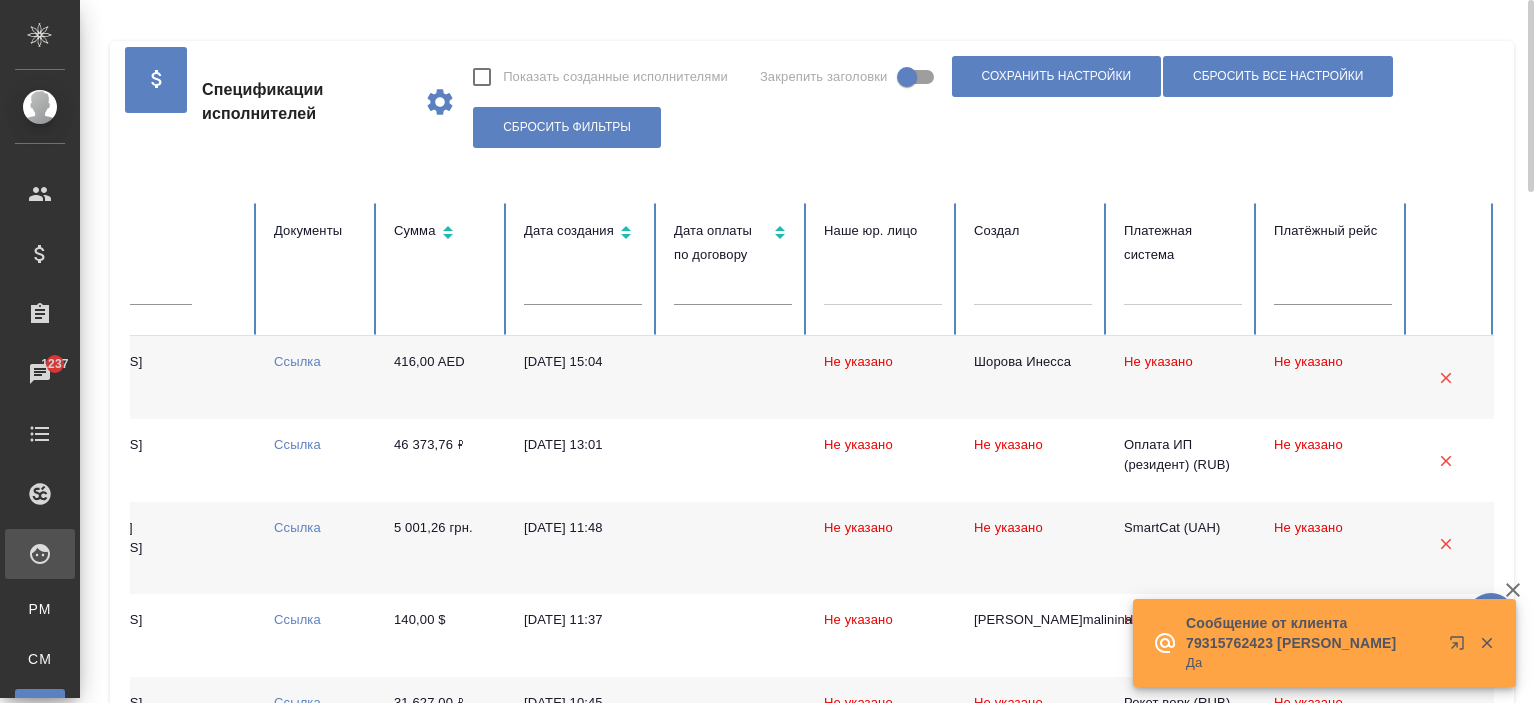 click at bounding box center [1183, 285] 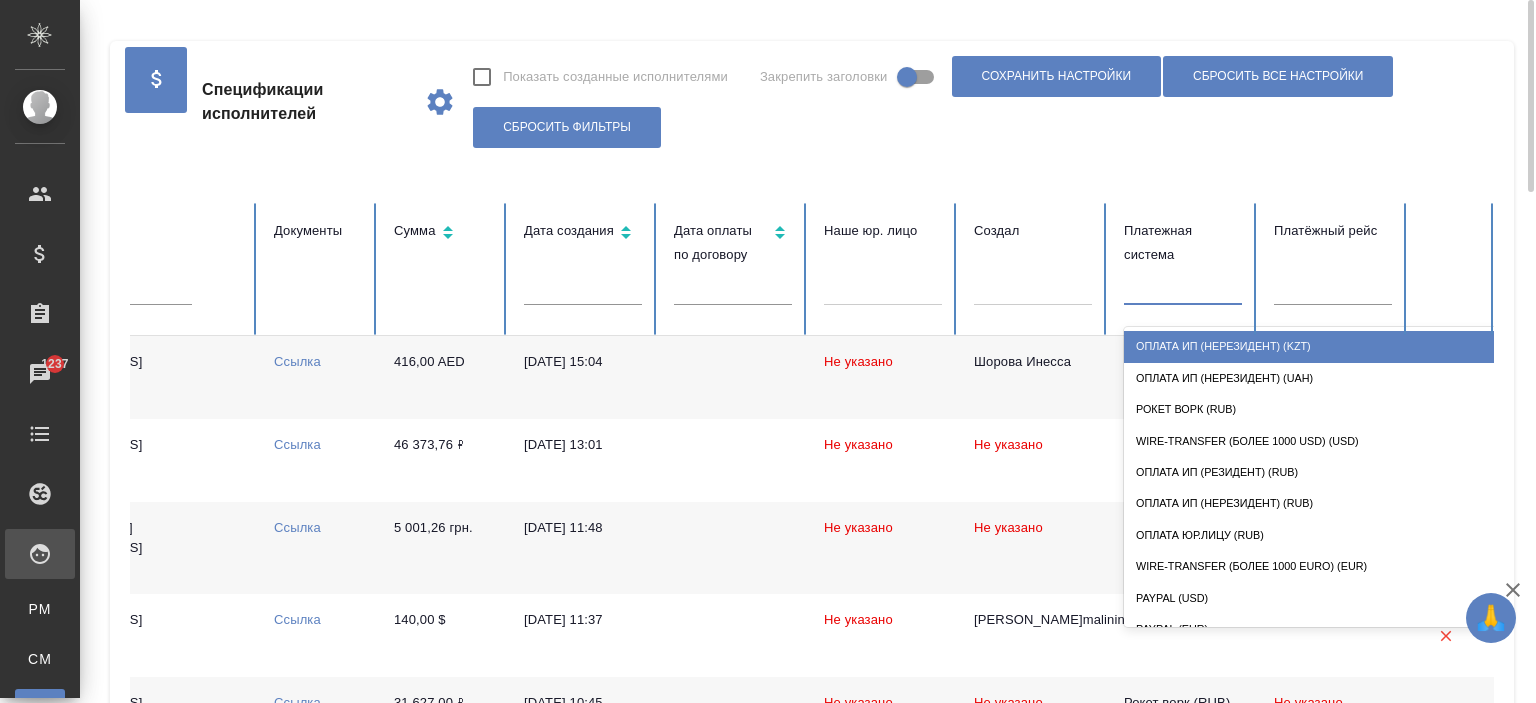 click on "Оплата ИП (нерезидент) (KZT)" at bounding box center (1324, 346) 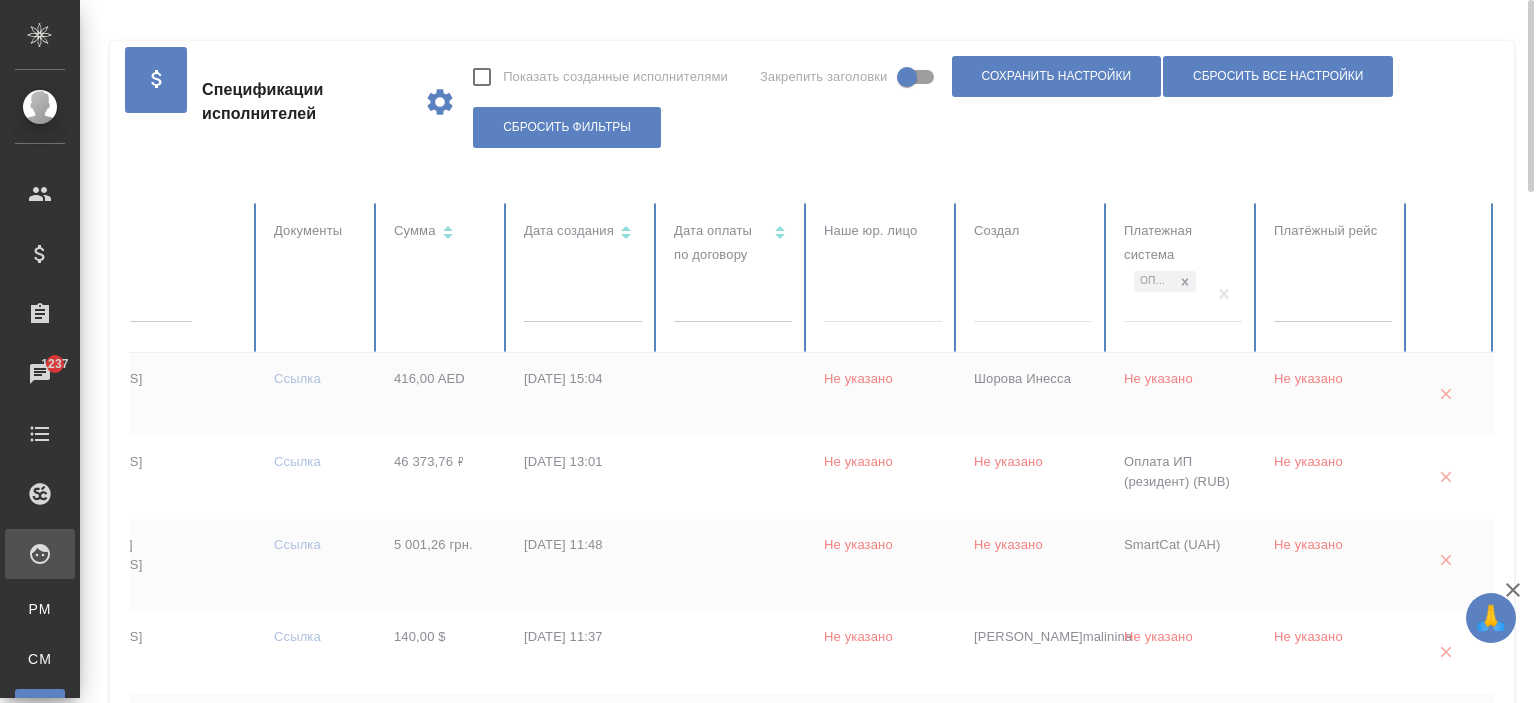 click at bounding box center [424, 1333] 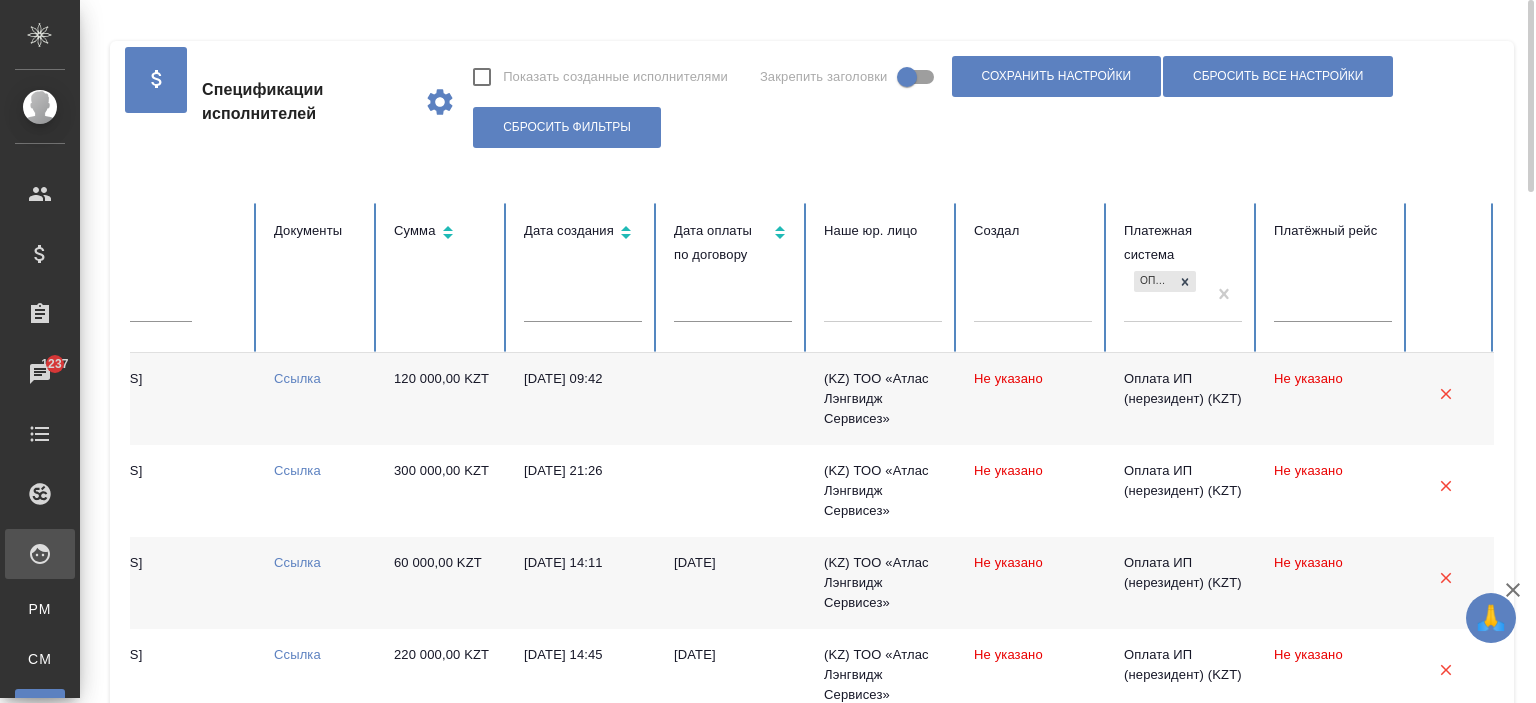 click on "Оплата ИП (нерезидент) (KZT)" at bounding box center [1165, 294] 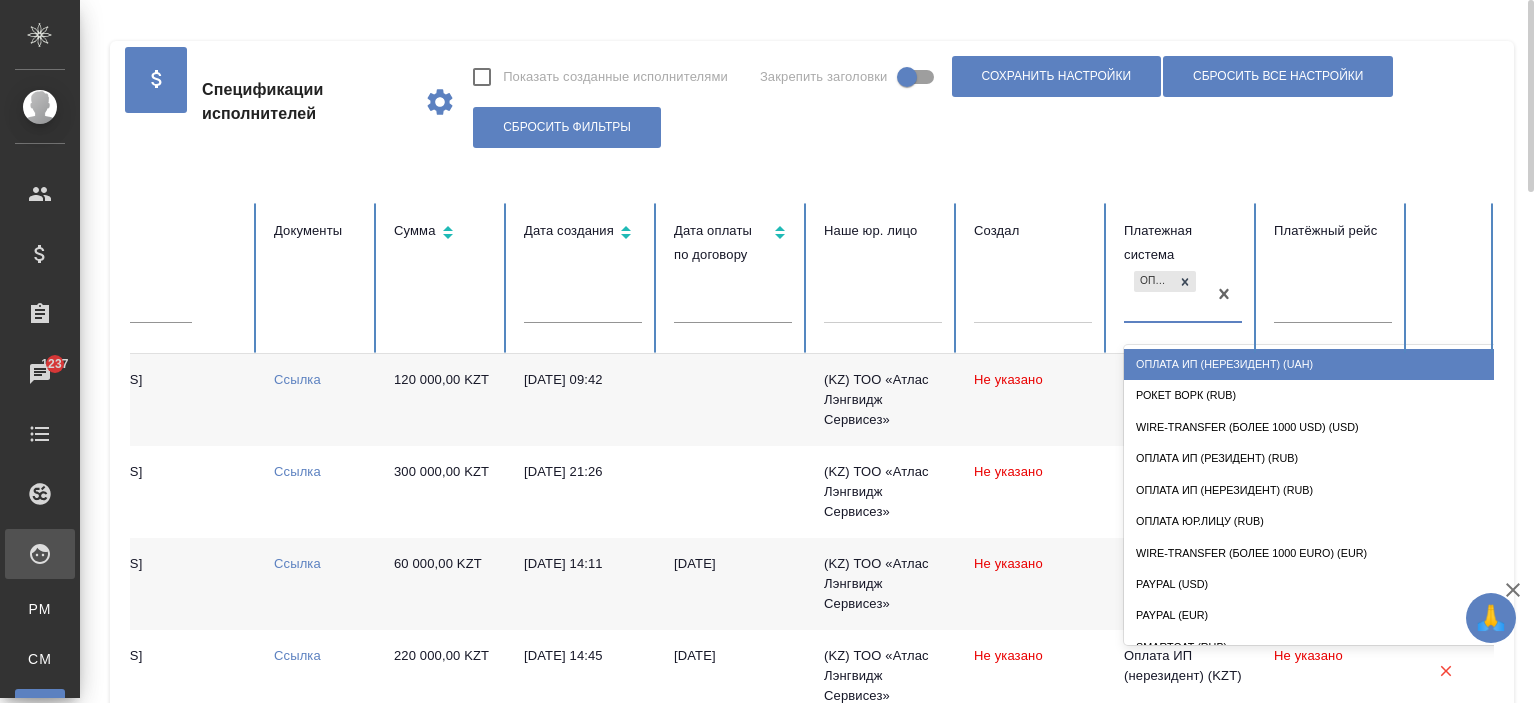 click on "Оплата ИП (нерезидент) (UAH)" at bounding box center [1324, 364] 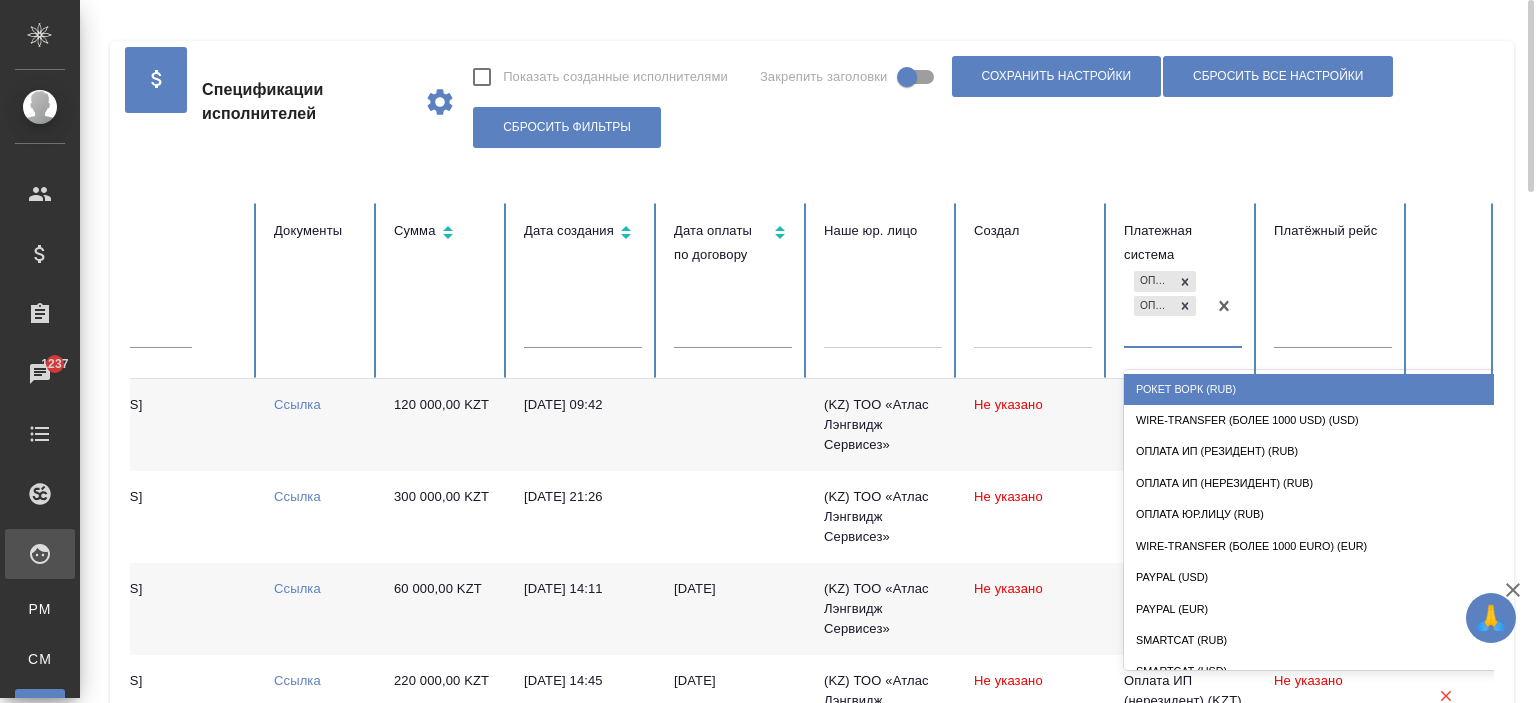 click on "Оплата ИП (нерезидент) (KZT) Оплата ИП (нерезидент) (UAH)" at bounding box center (1165, 306) 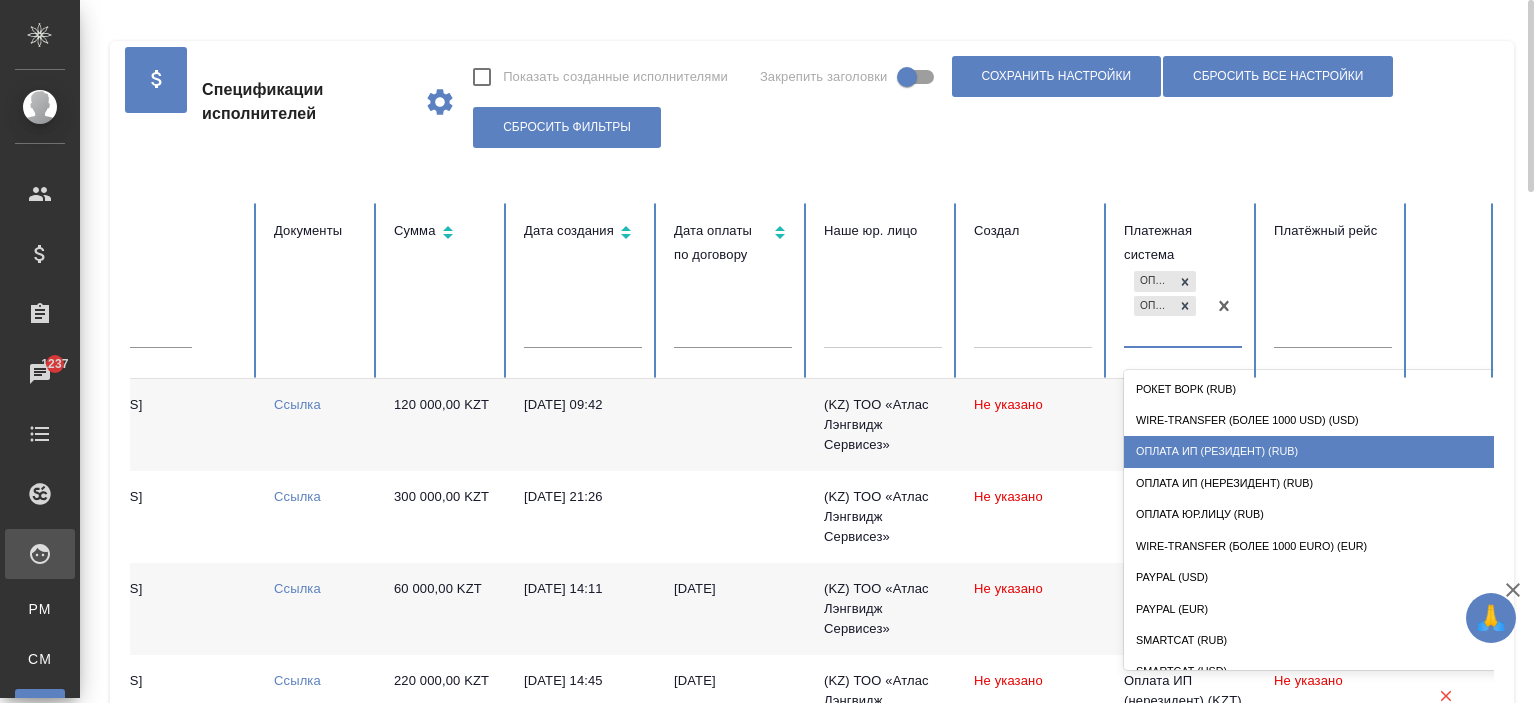 click on "Оплата ИП (резидент) (RUB)" at bounding box center [1324, 451] 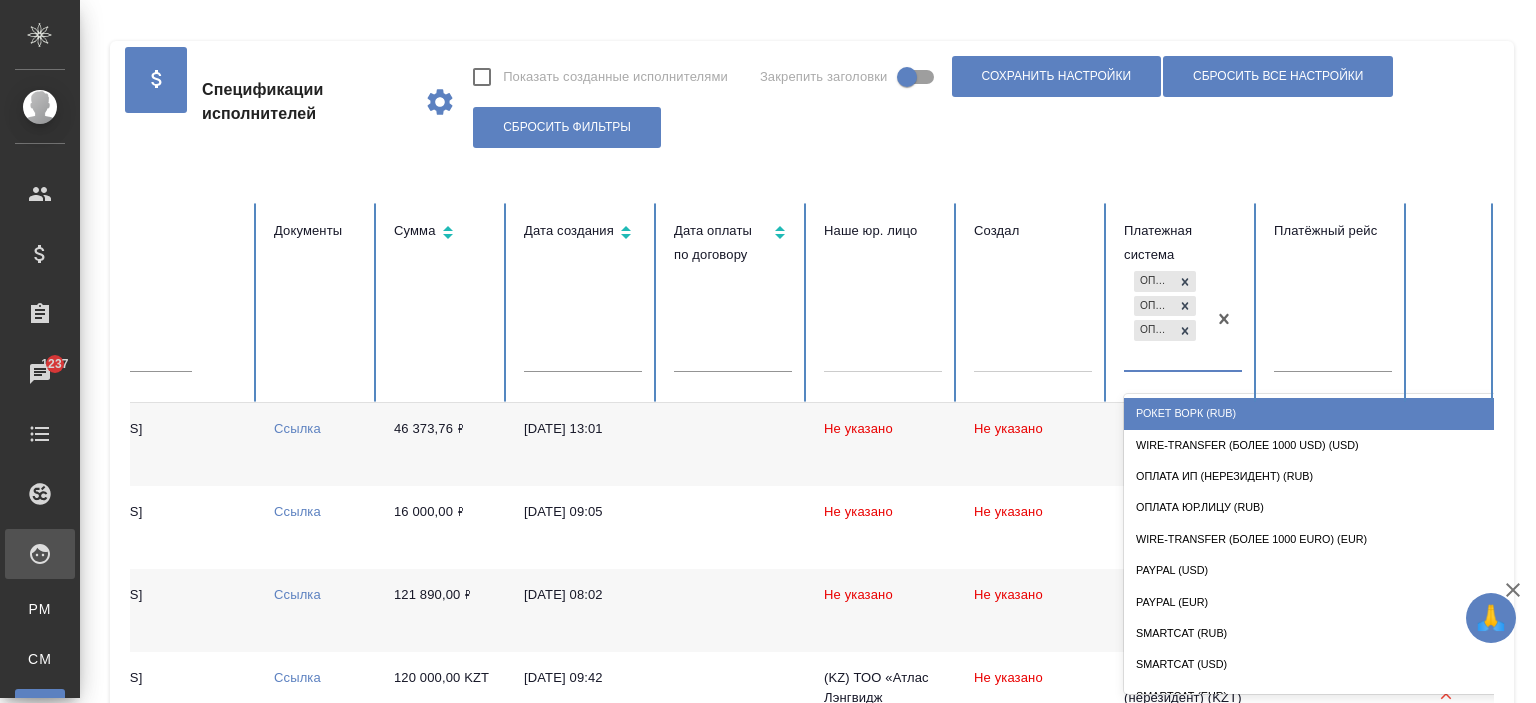 click on "Оплата ИП (нерезидент) (KZT) Оплата ИП (нерезидент) (UAH) Оплата ИП (резидент) (RUB)" at bounding box center (1165, 318) 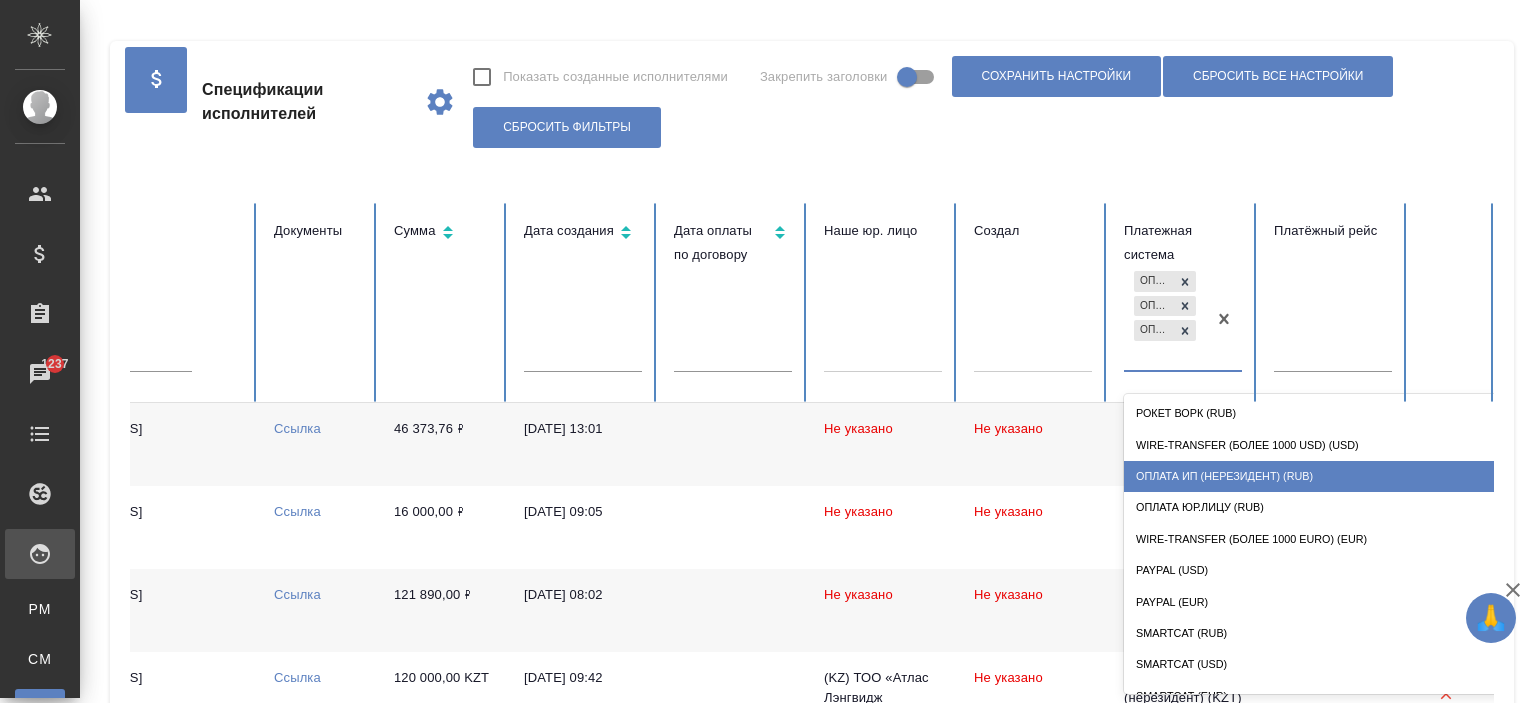 click on "Оплата ИП (нерезидент) (RUB)" at bounding box center [1324, 476] 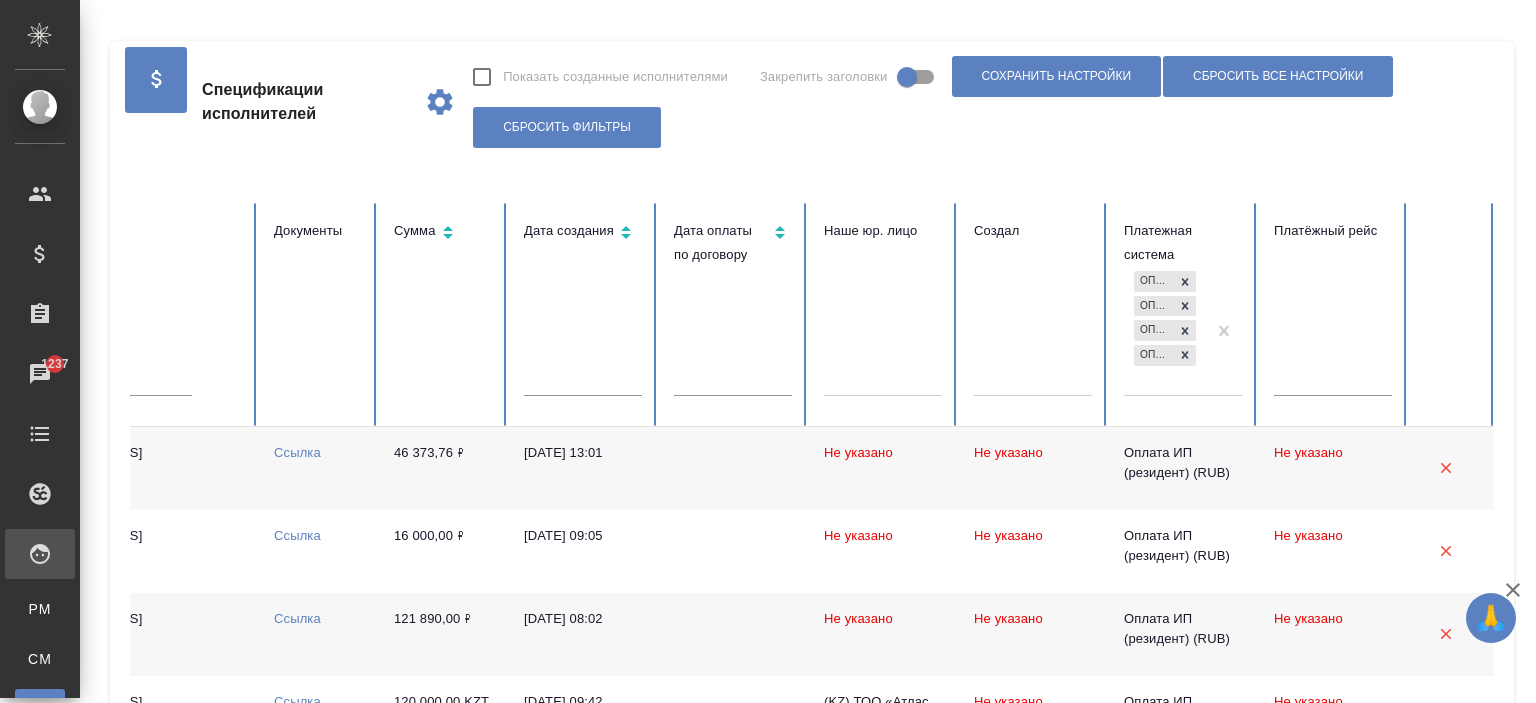 click on "Оплата ИП (нерезидент) (KZT) Оплата ИП (нерезидент) (UAH) Оплата ИП (резидент) (RUB) Оплата ИП (нерезидент) (RUB)" at bounding box center (1165, 330) 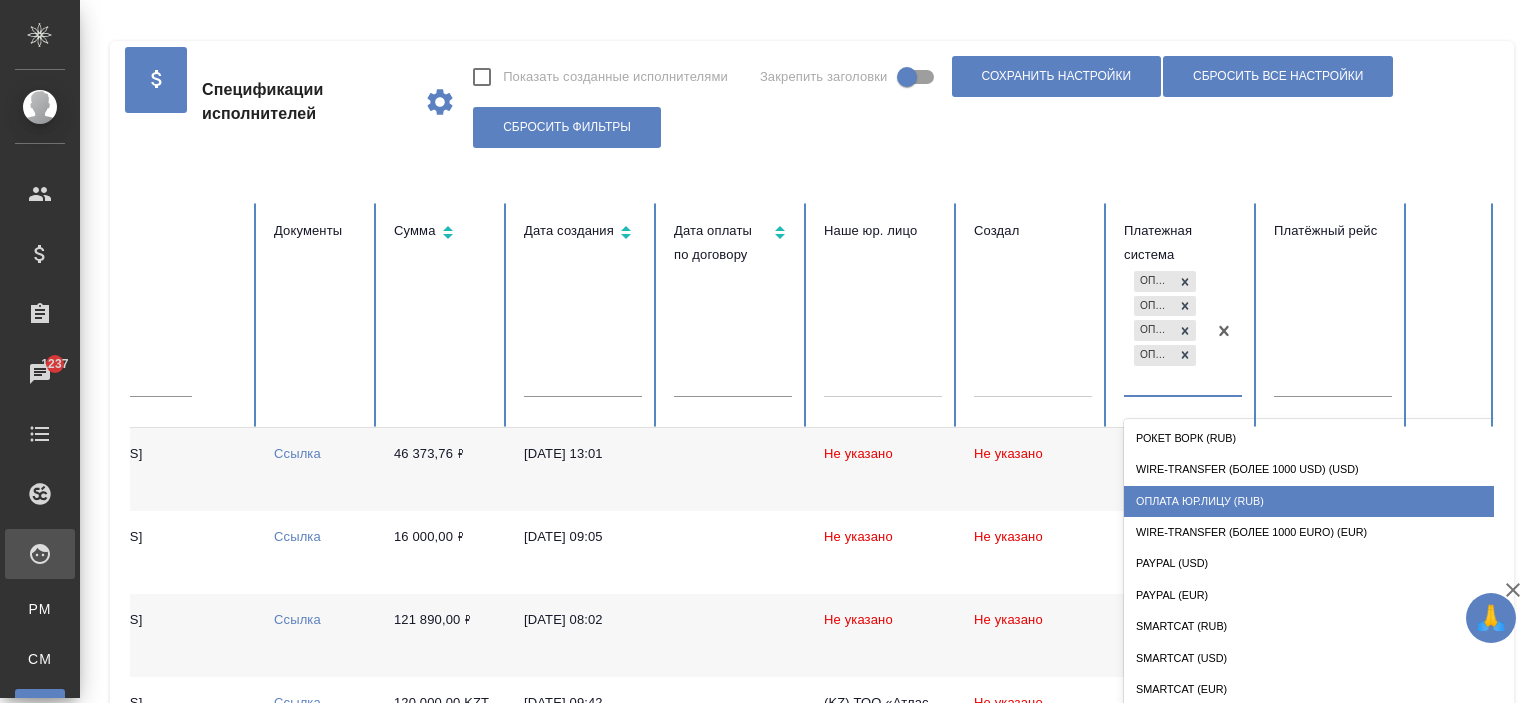 click on "Оплата Юр.лицу (RUB)" at bounding box center (1324, 501) 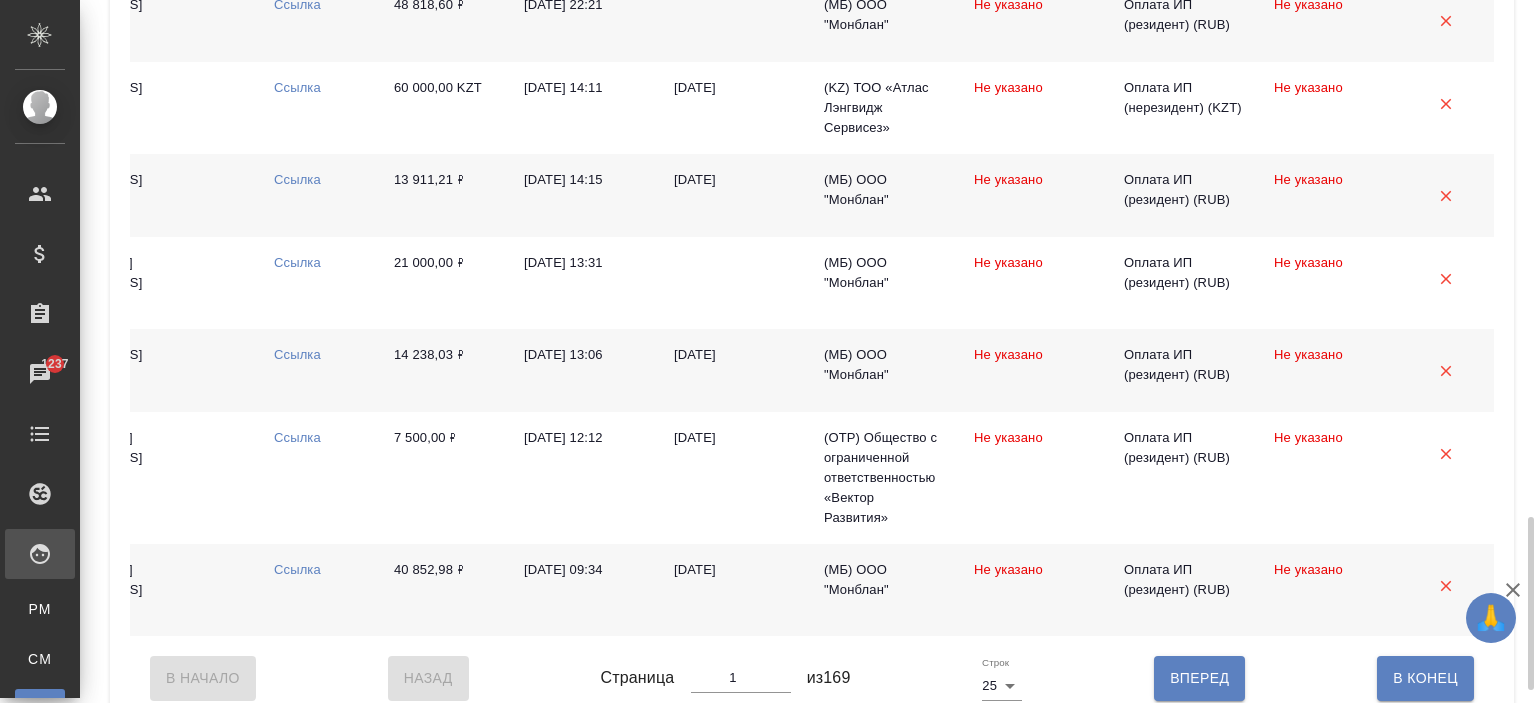 scroll, scrollTop: 2152, scrollLeft: 0, axis: vertical 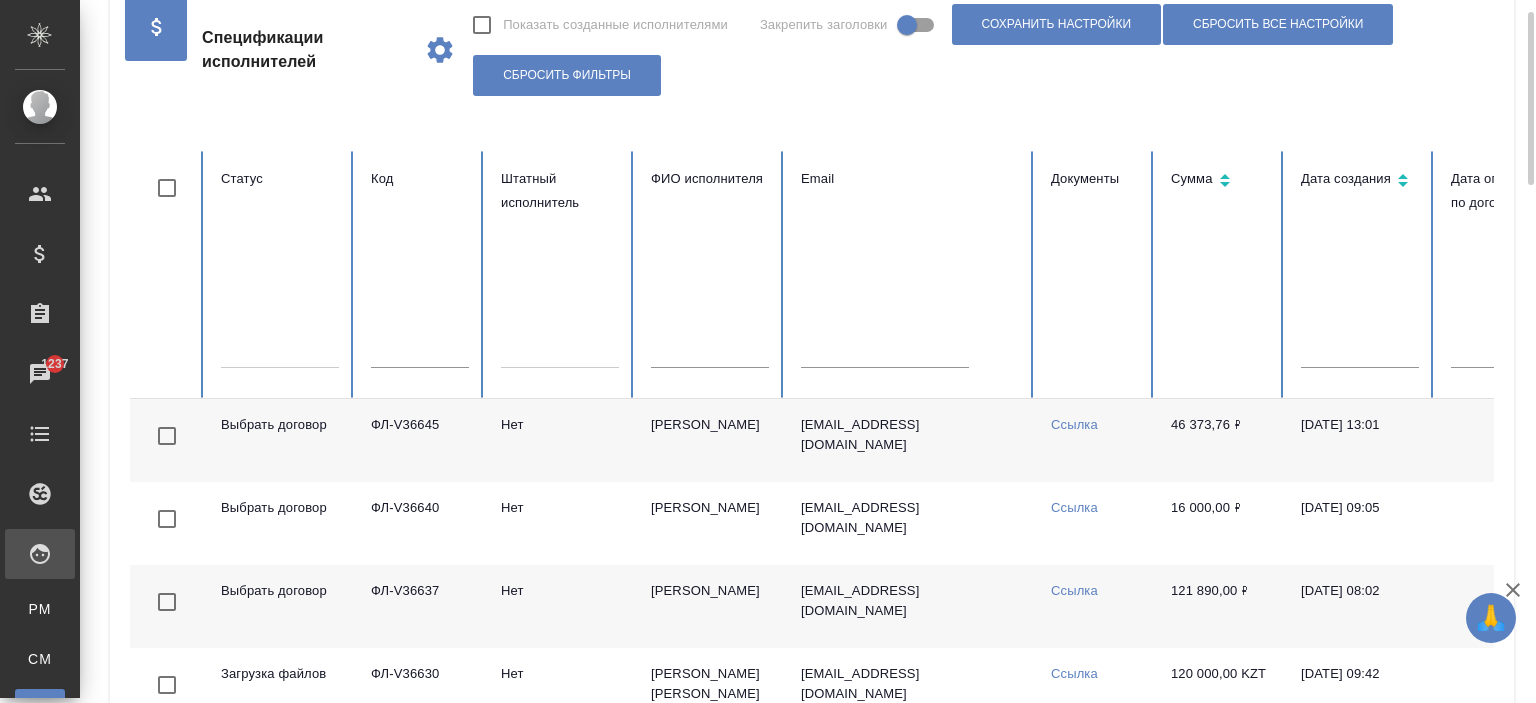 click at bounding box center [280, 348] 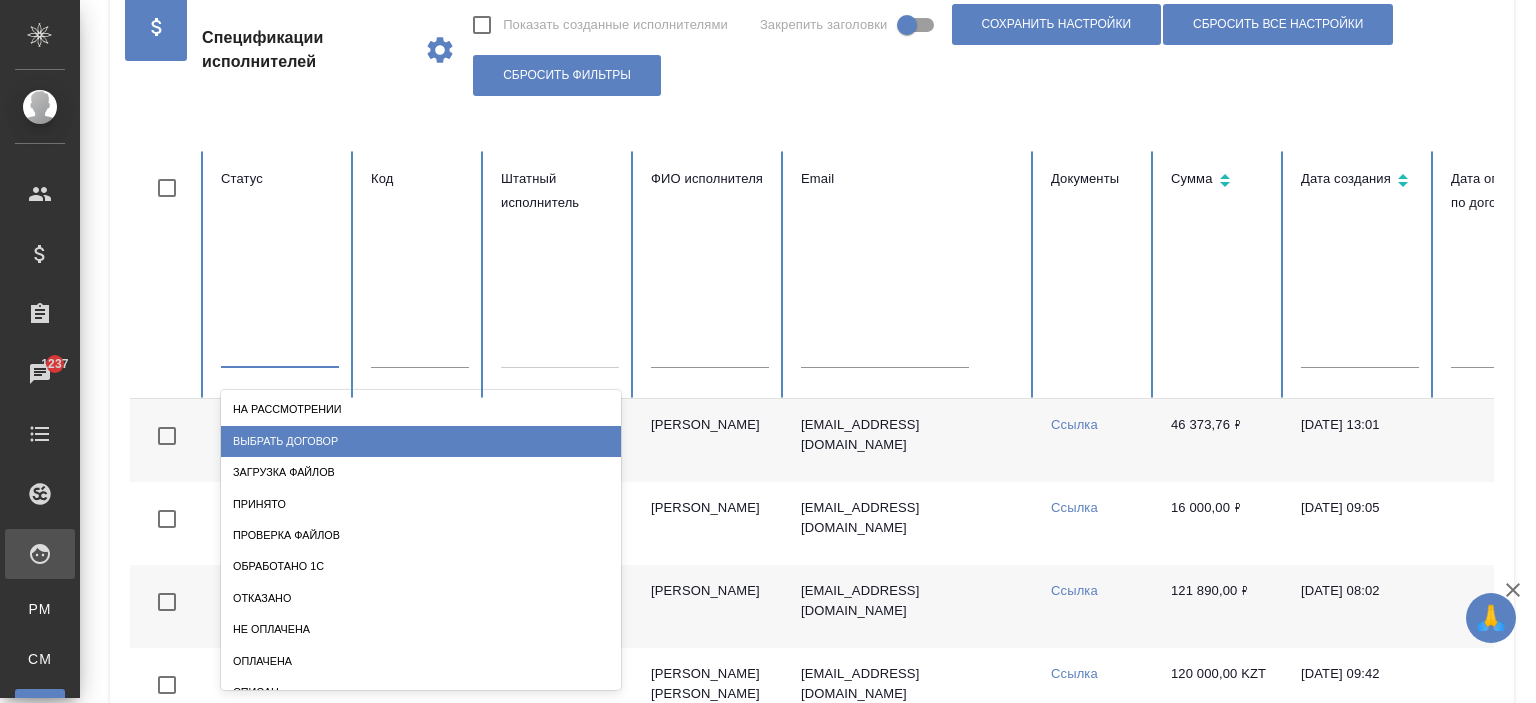 click on "Выбрать договор" at bounding box center (421, 441) 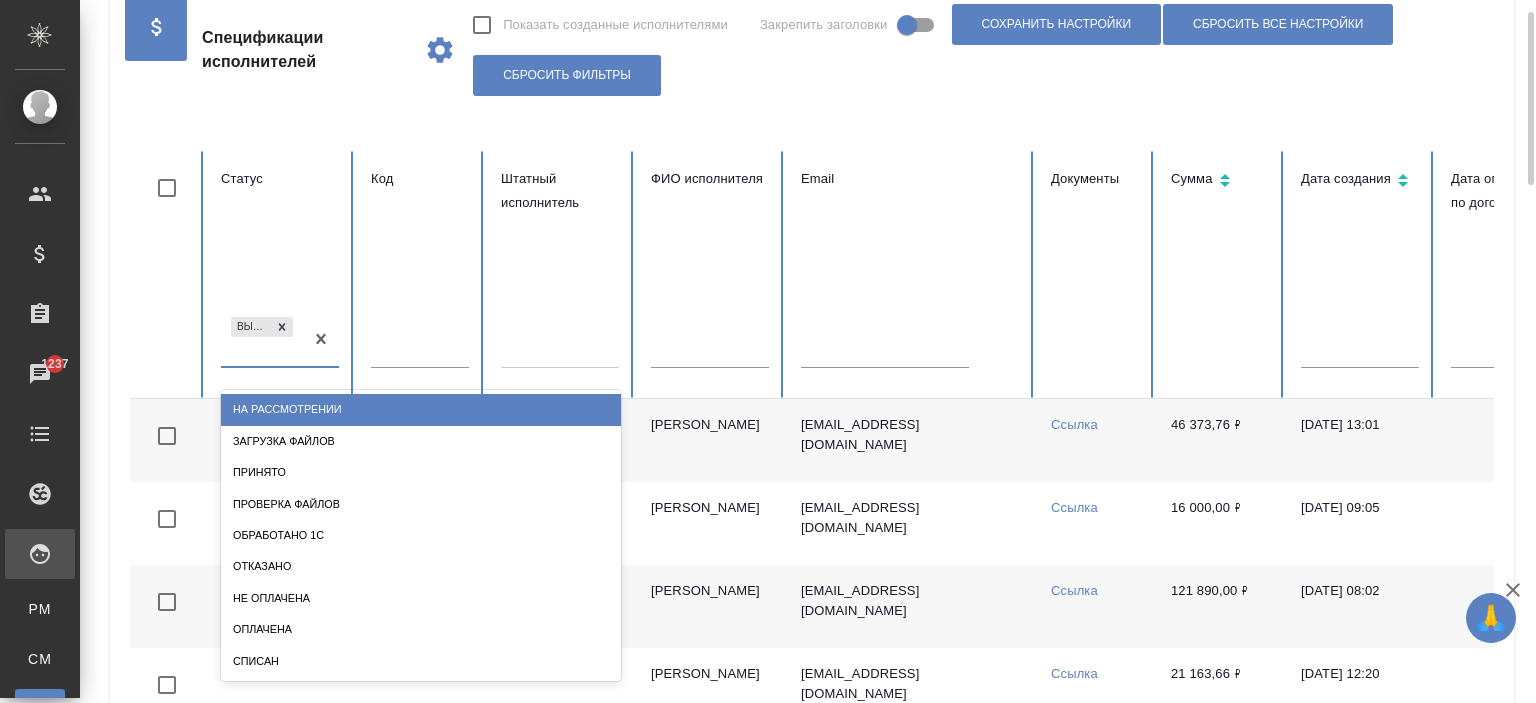 click on "Выбрать договор" at bounding box center [262, 340] 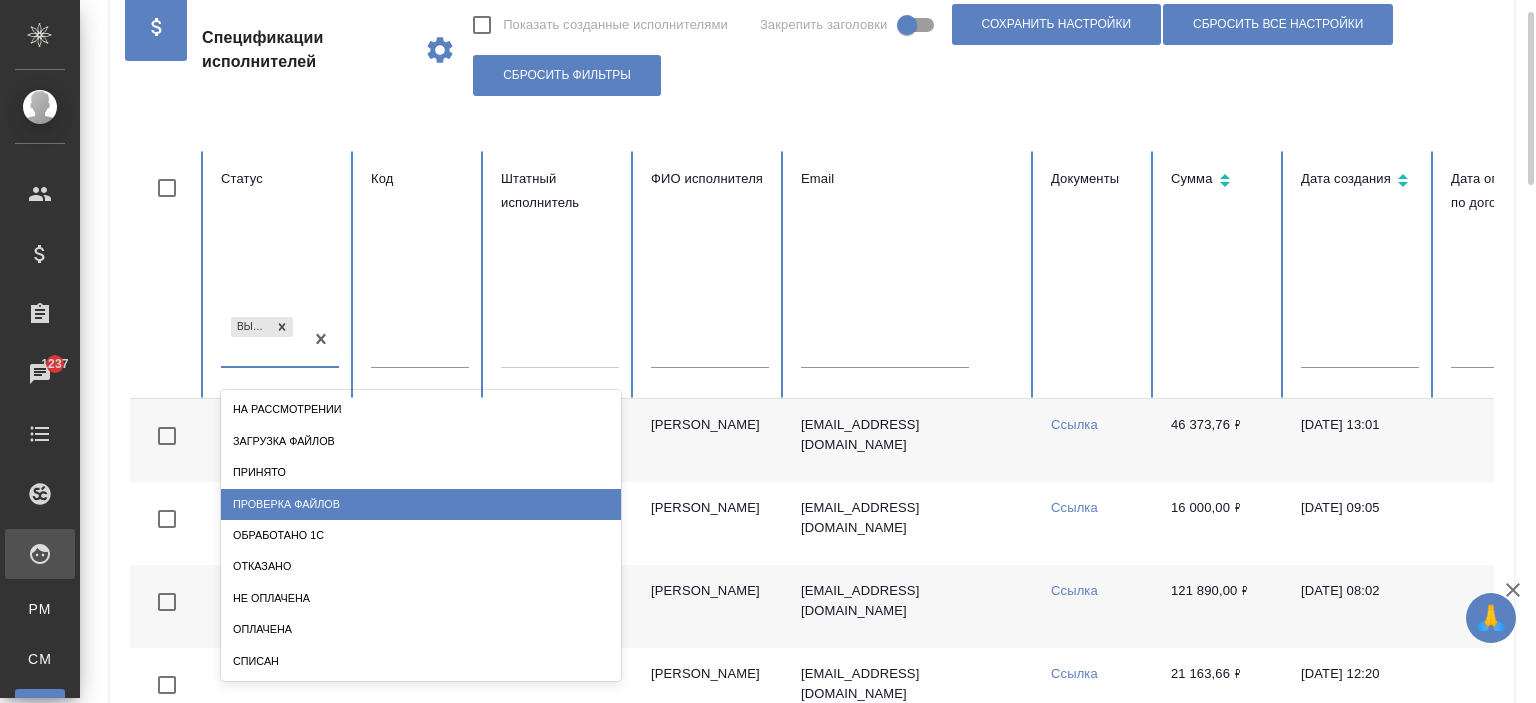 click on "Проверка файлов" at bounding box center [421, 504] 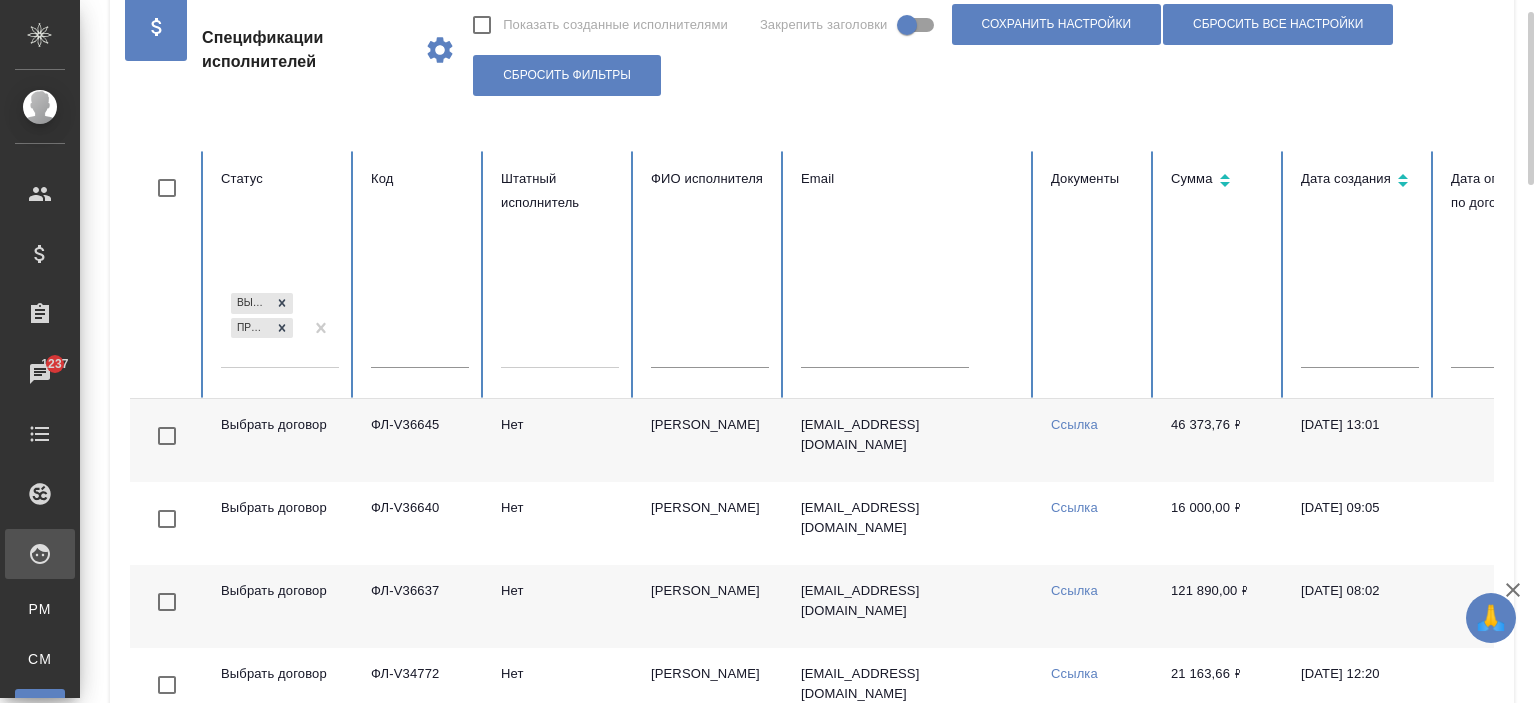 scroll, scrollTop: 282, scrollLeft: 0, axis: vertical 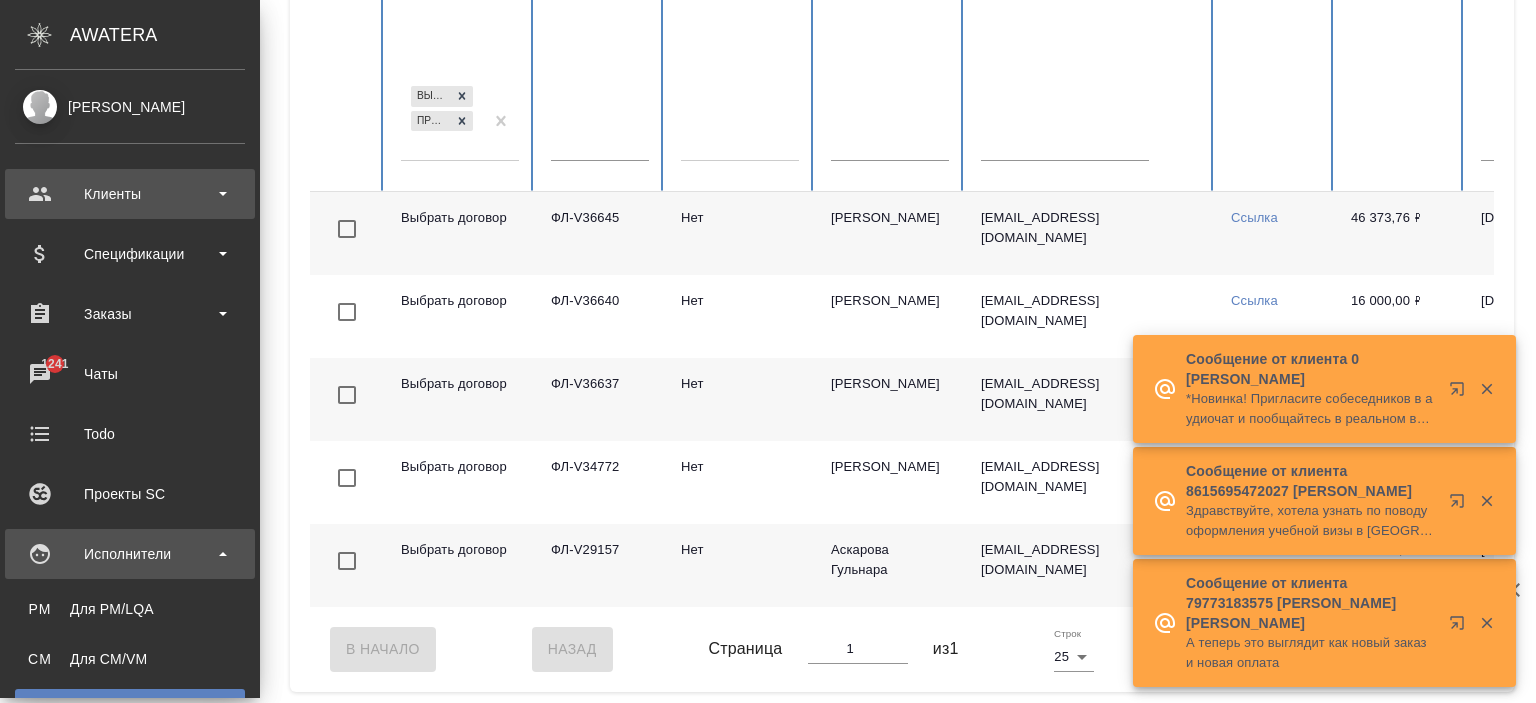 click on "Клиенты" at bounding box center [130, 194] 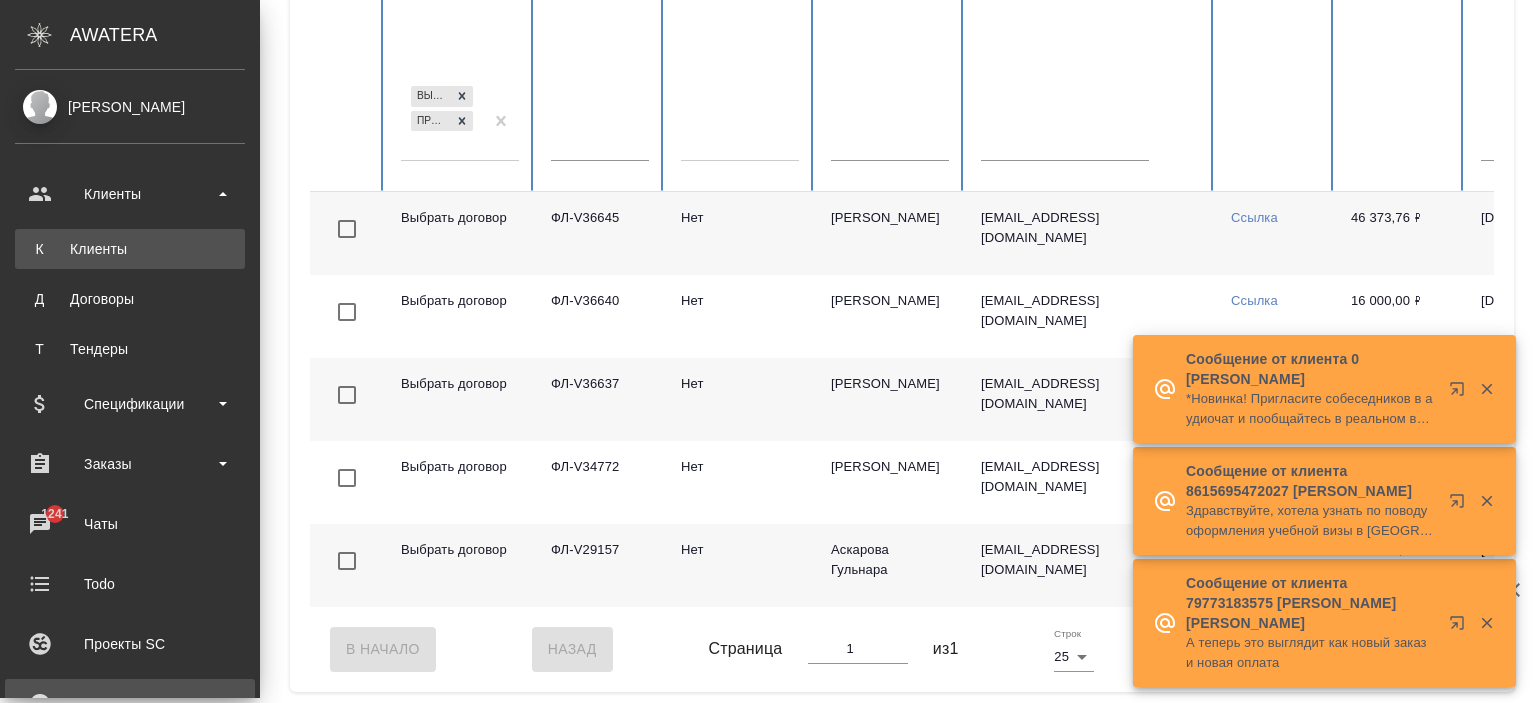 click on "Клиенты" at bounding box center [130, 249] 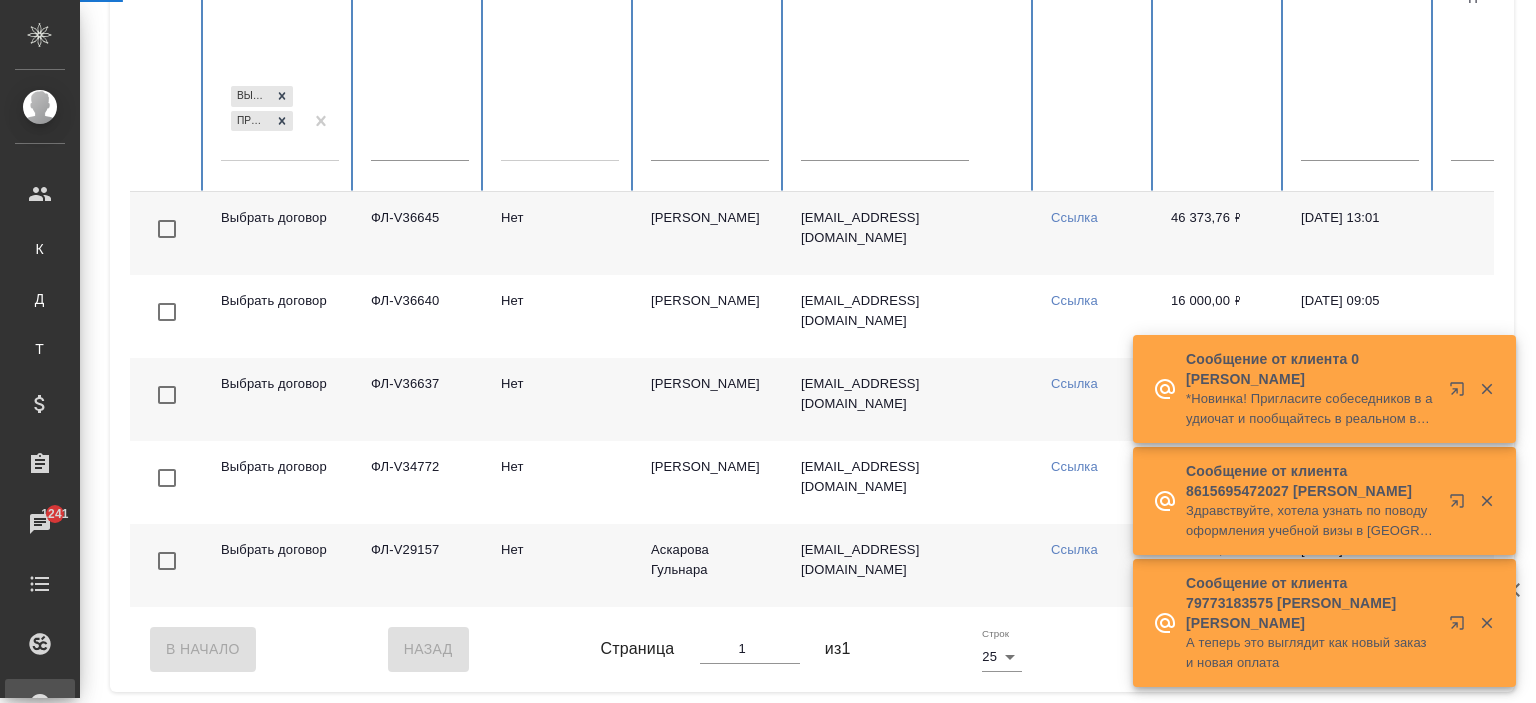 select on "RU" 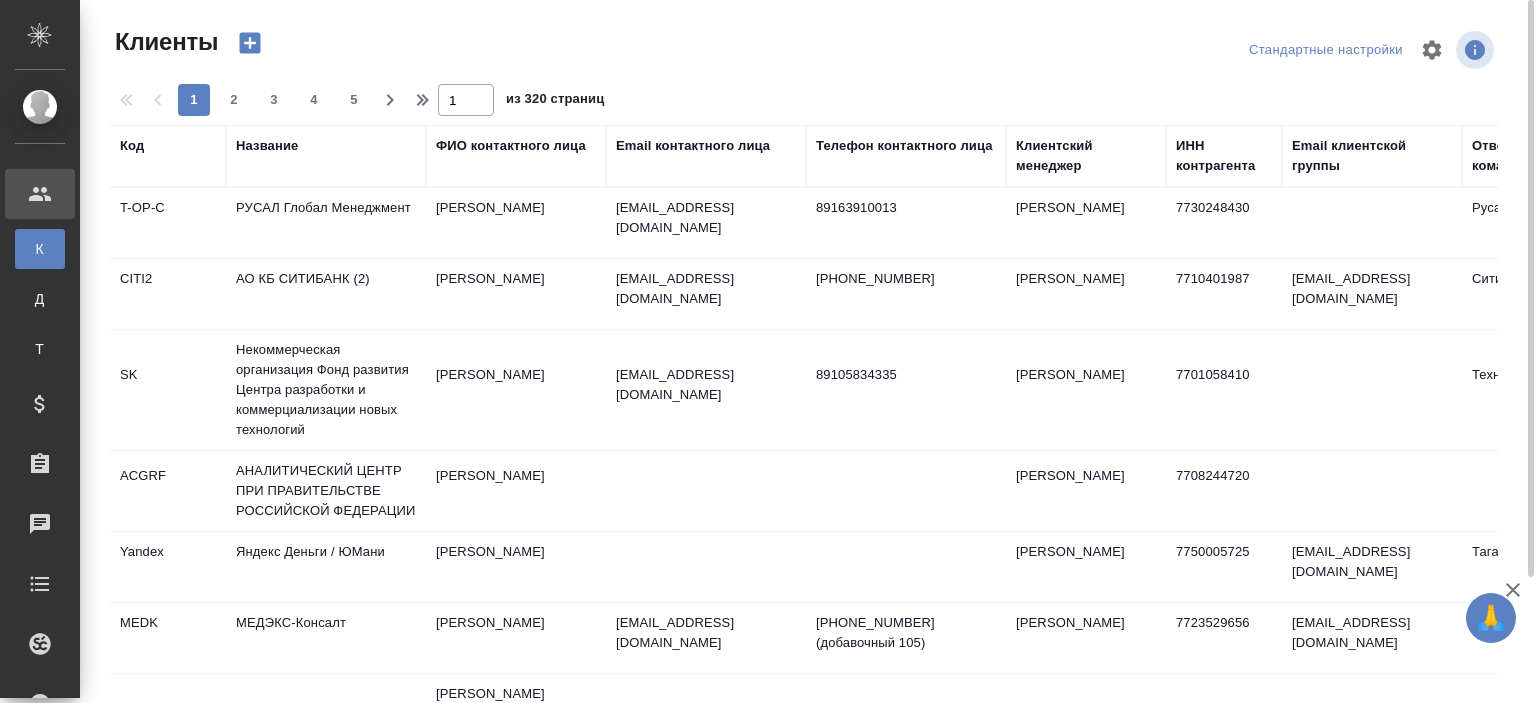 click on "ИНН контрагента" at bounding box center (1224, 156) 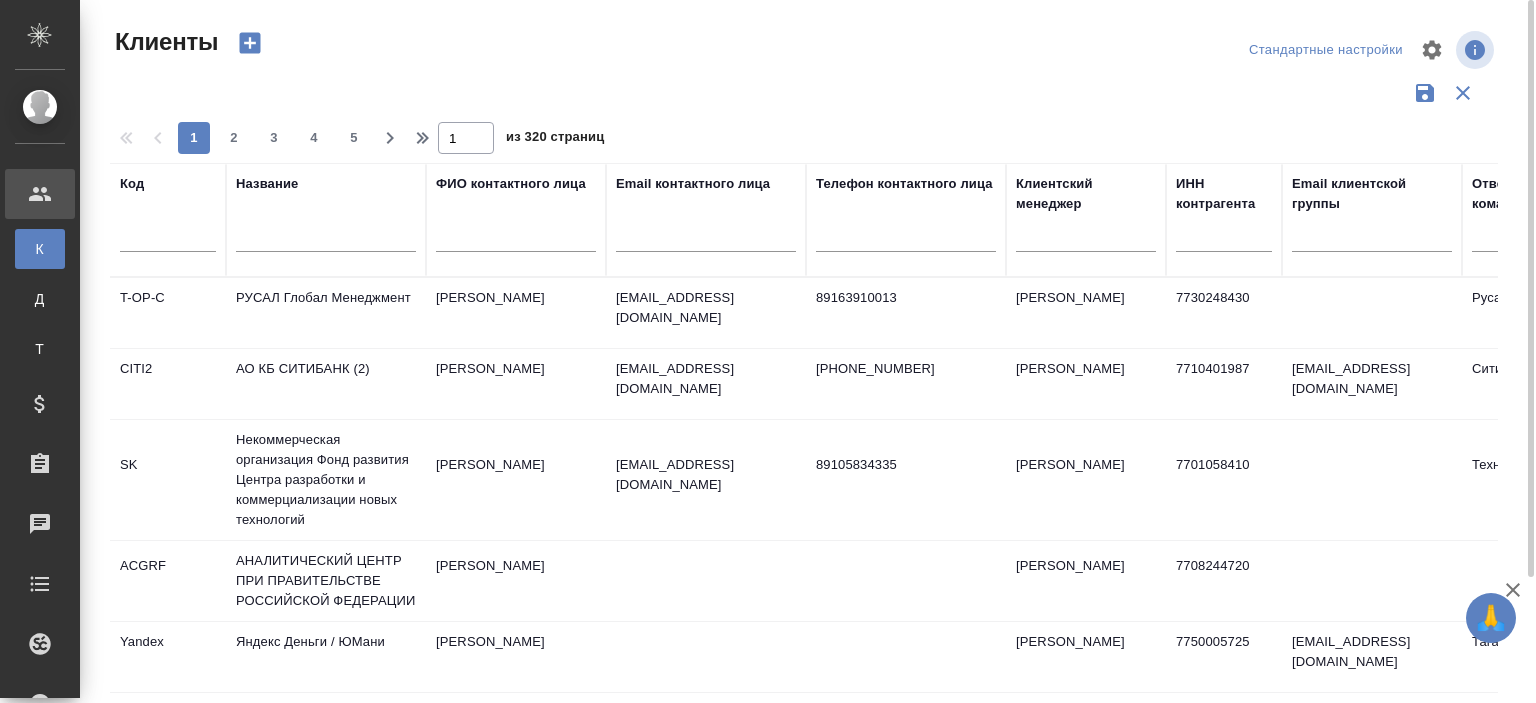 drag, startPoint x: 1195, startPoint y: 224, endPoint x: 1224, endPoint y: 237, distance: 31.780497 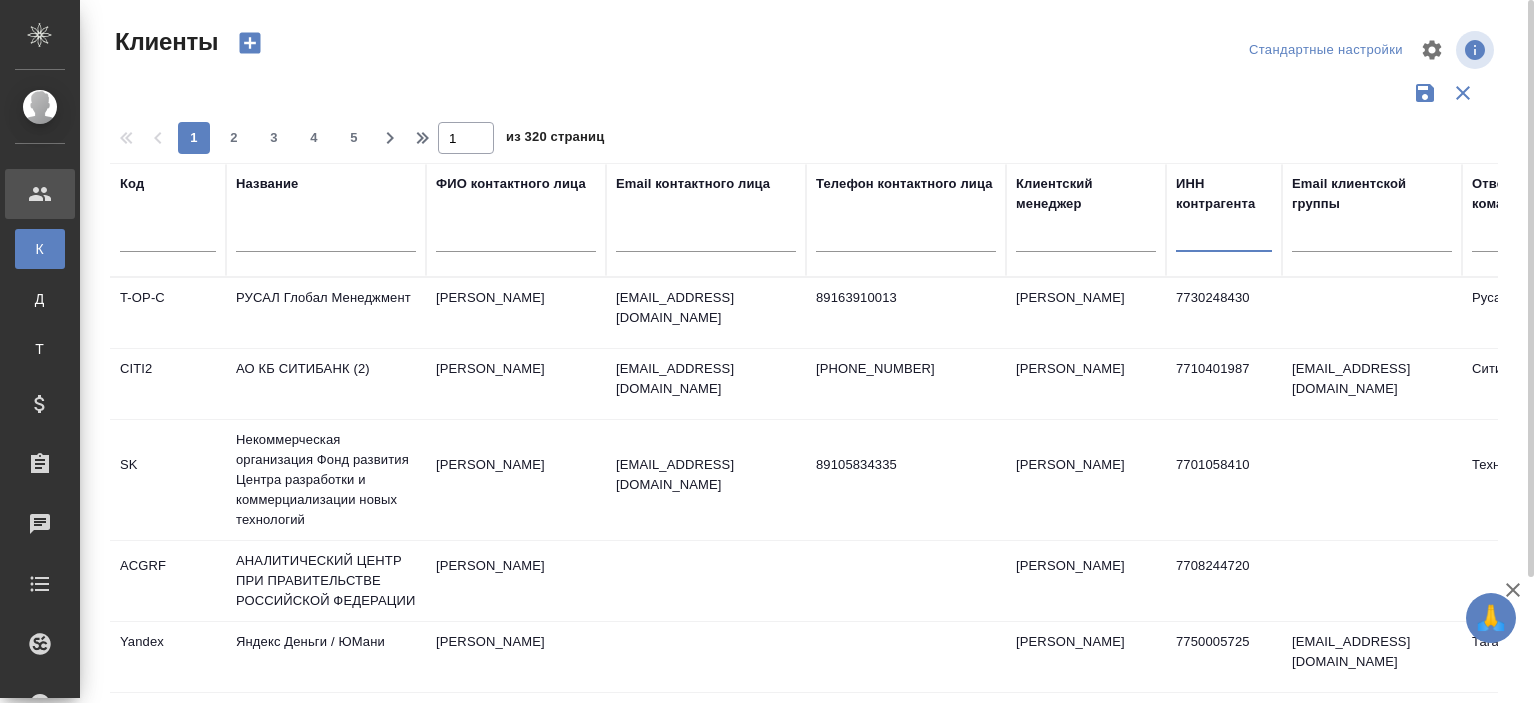 paste on "5032379782" 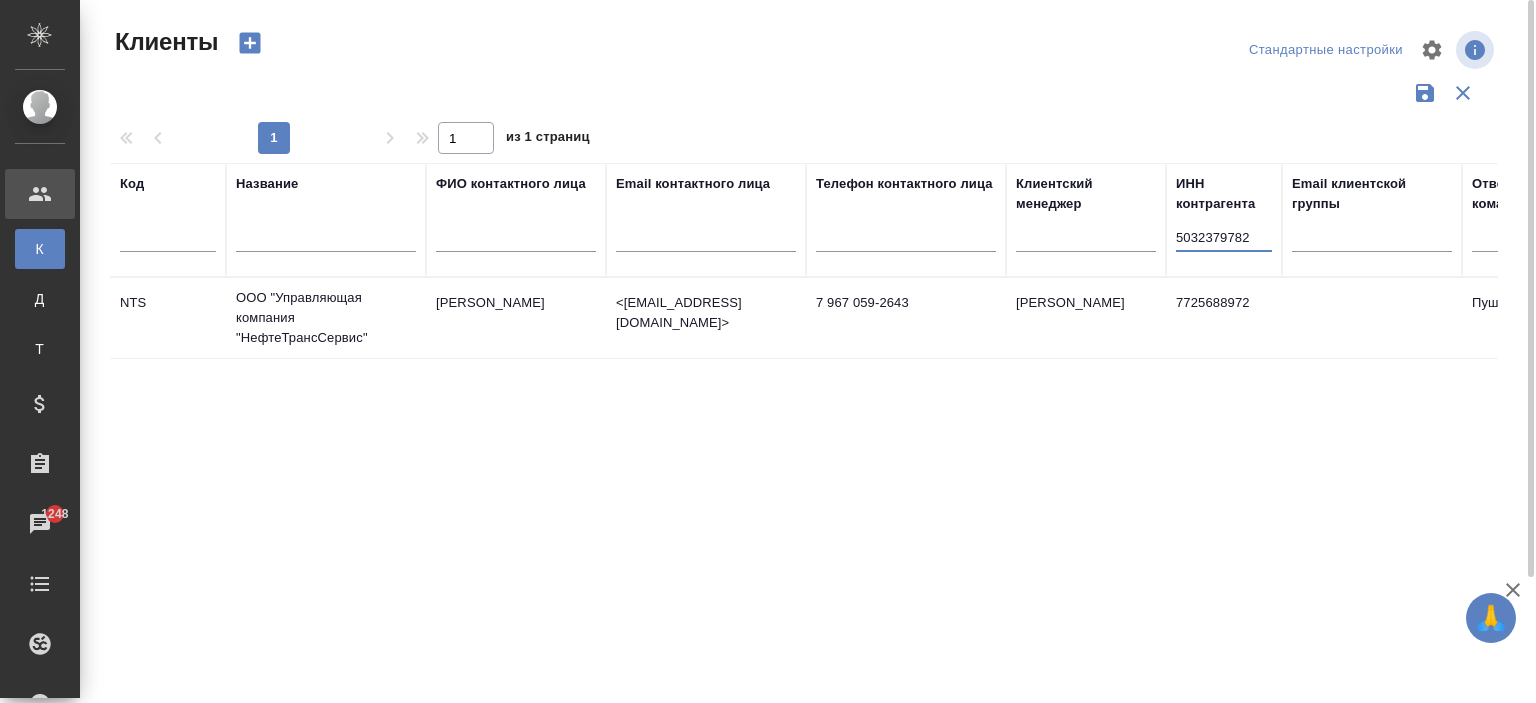type on "5032379782" 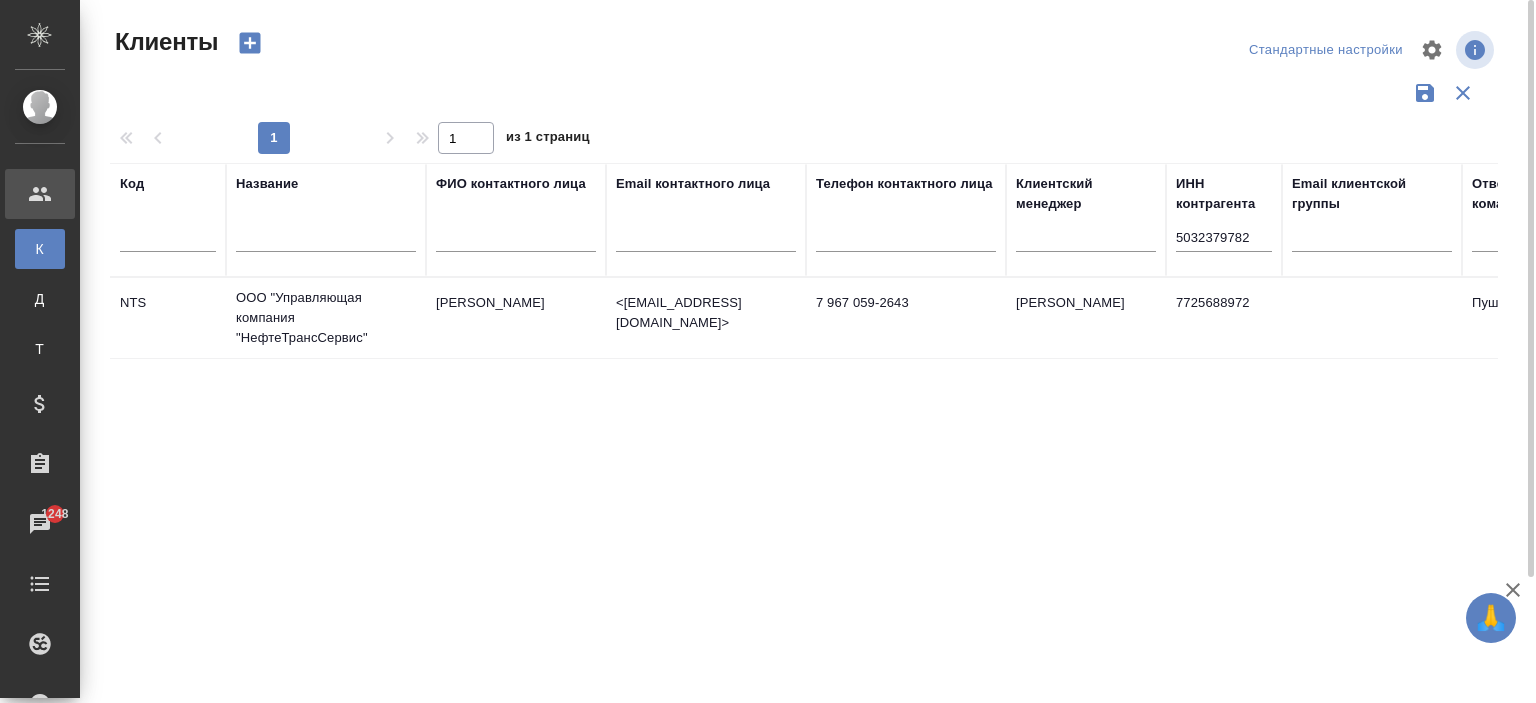click on "7725688972" at bounding box center (1224, 318) 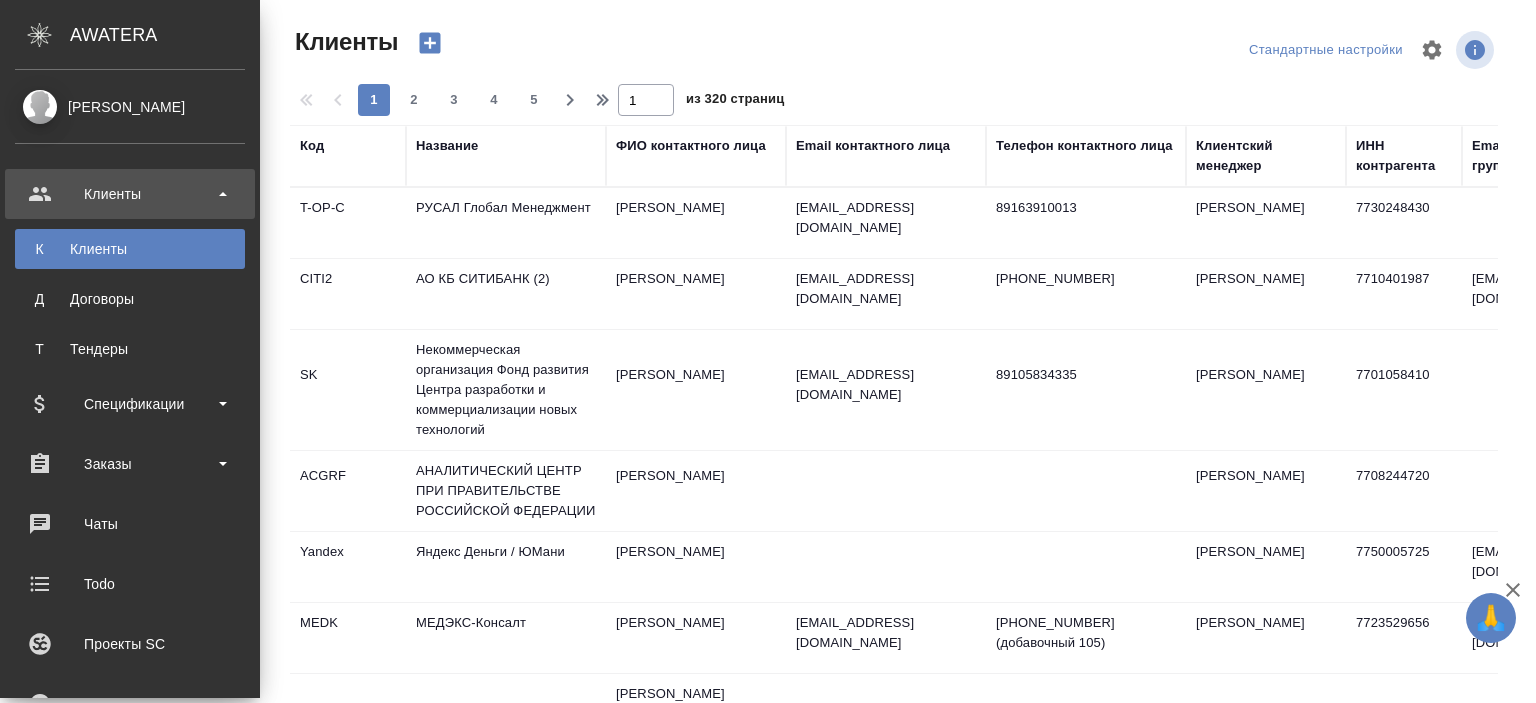 select on "RU" 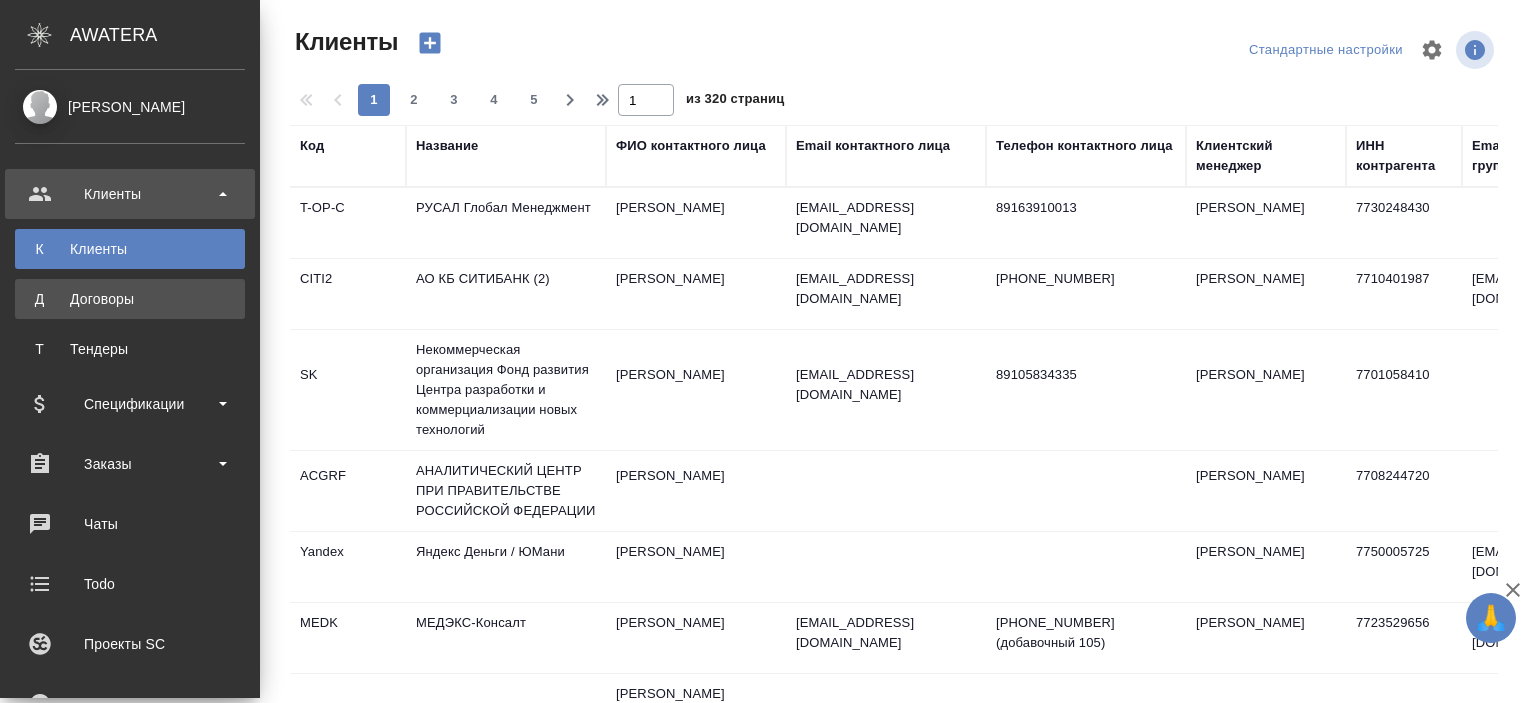 scroll, scrollTop: 0, scrollLeft: 0, axis: both 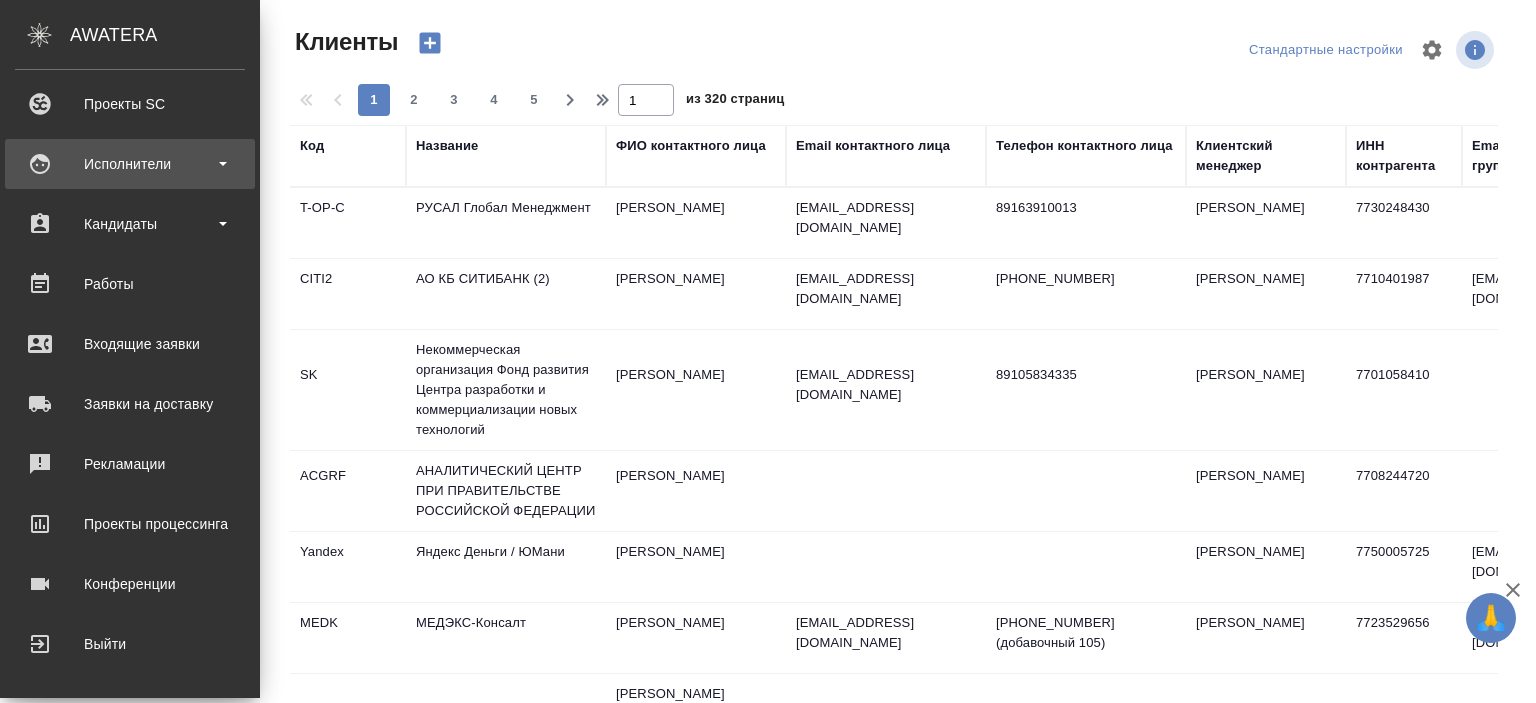 click on "Исполнители" at bounding box center [130, 164] 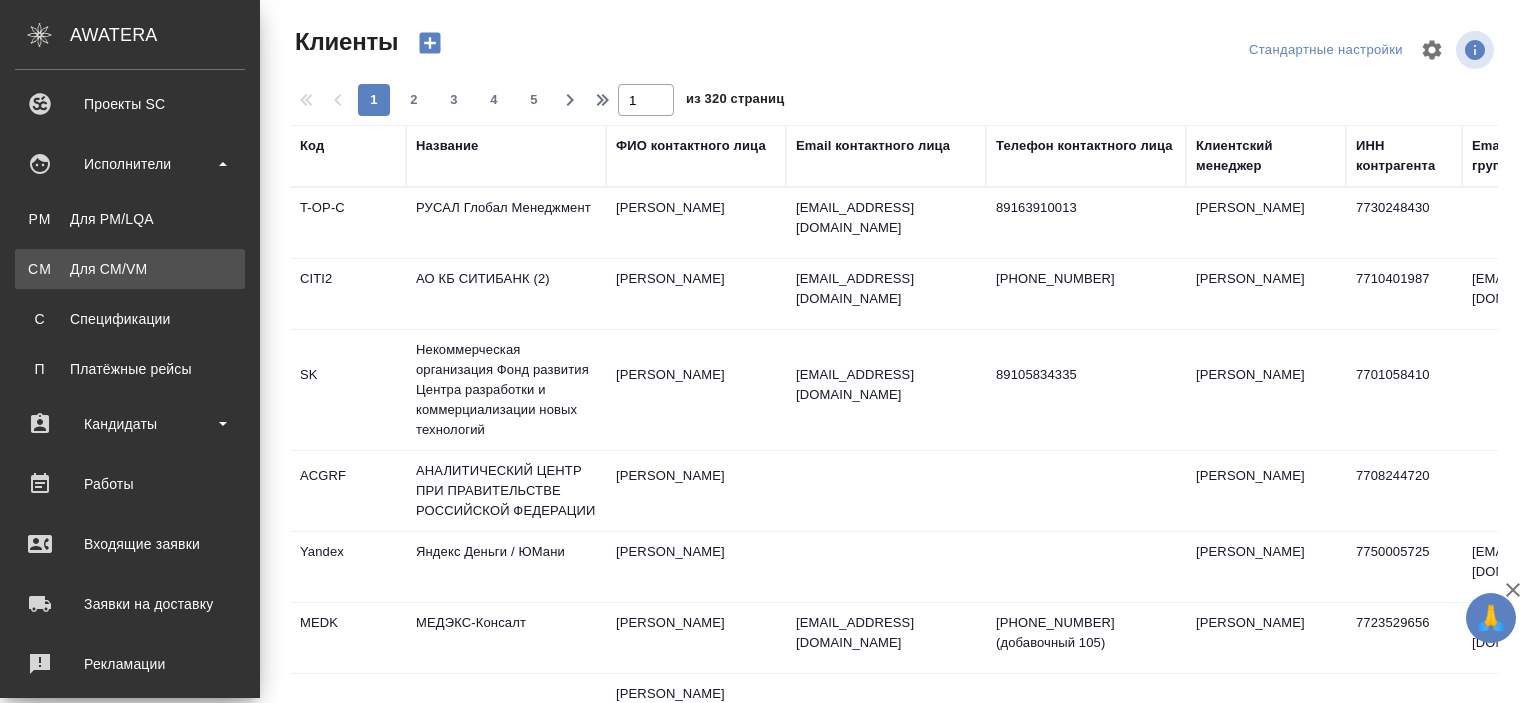 click on "Для CM/VM" at bounding box center [130, 269] 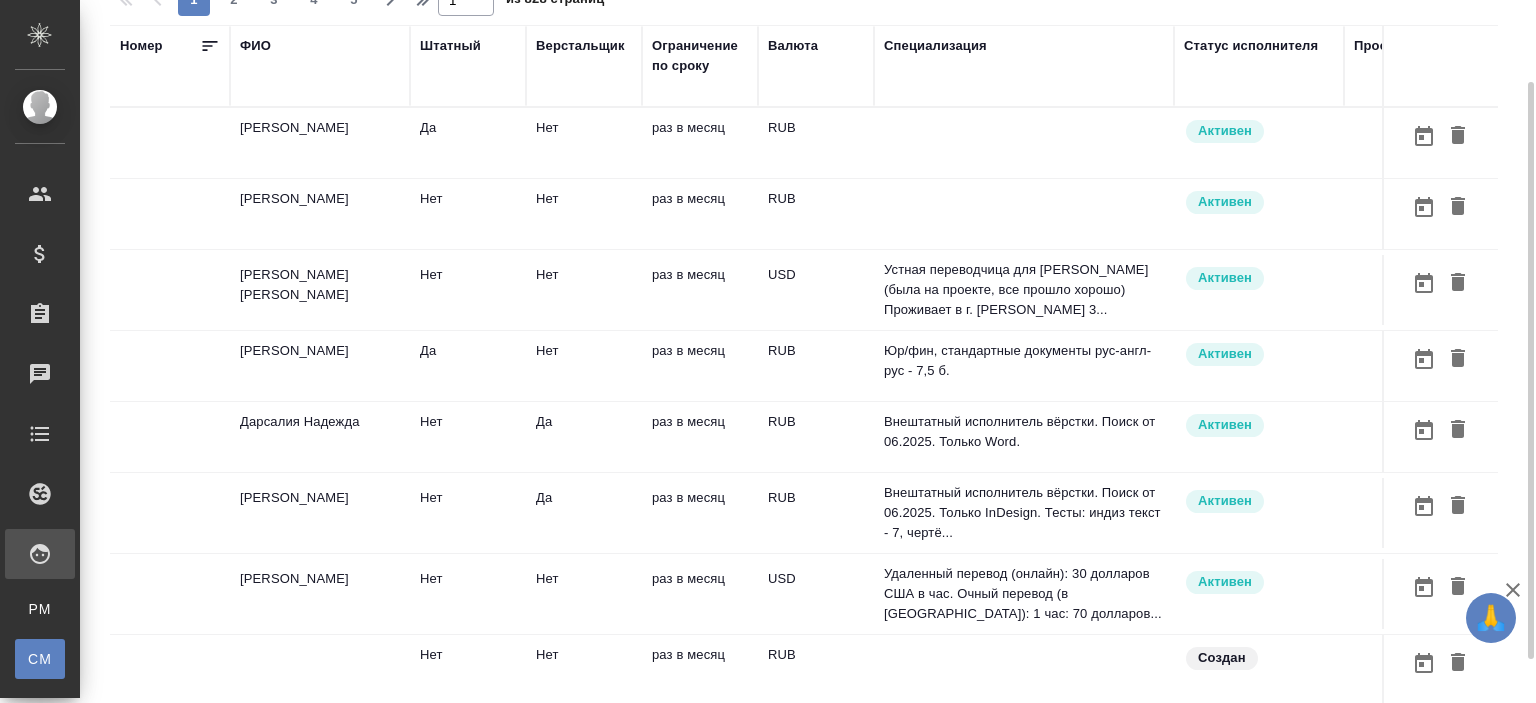 scroll, scrollTop: 152, scrollLeft: 0, axis: vertical 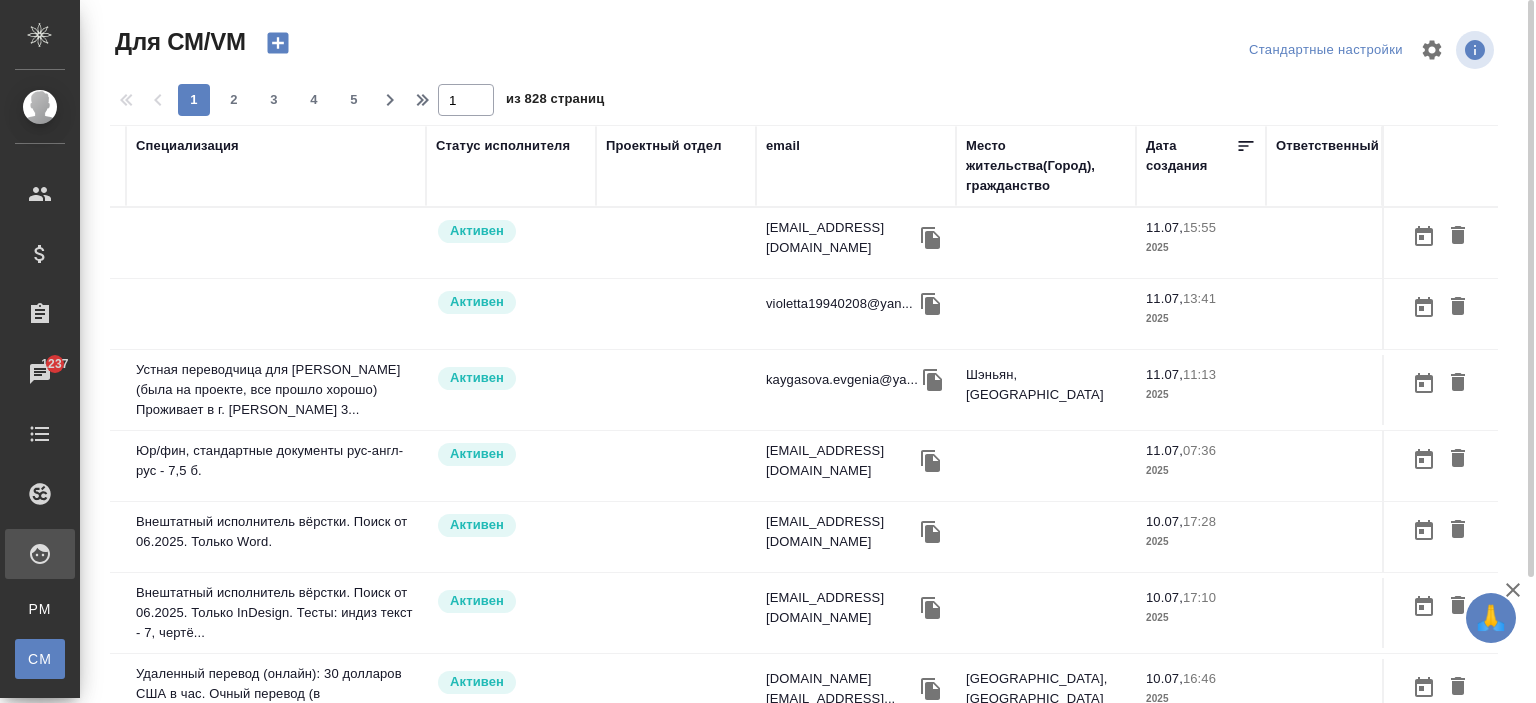 click on "email" at bounding box center (856, 146) 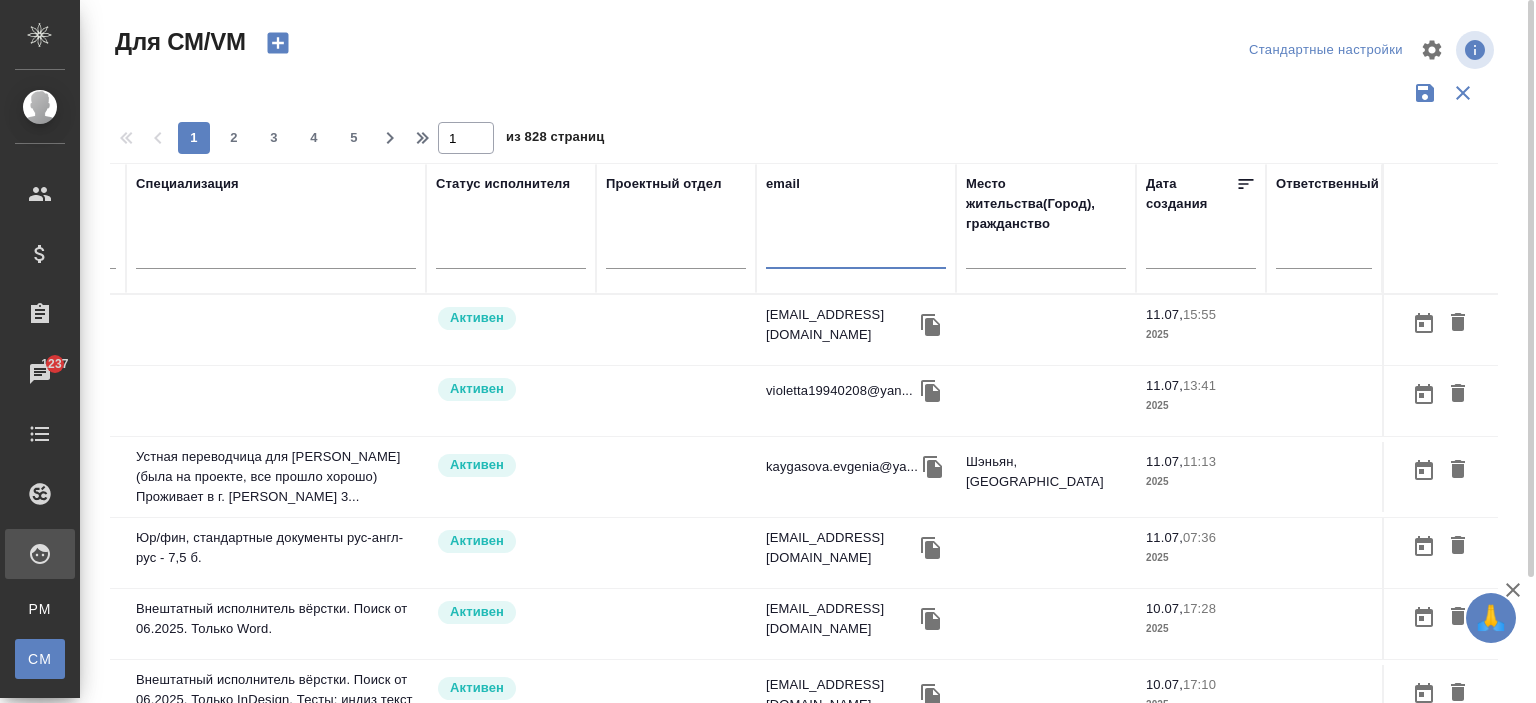 paste on "sviatoslavus@gmail.com" 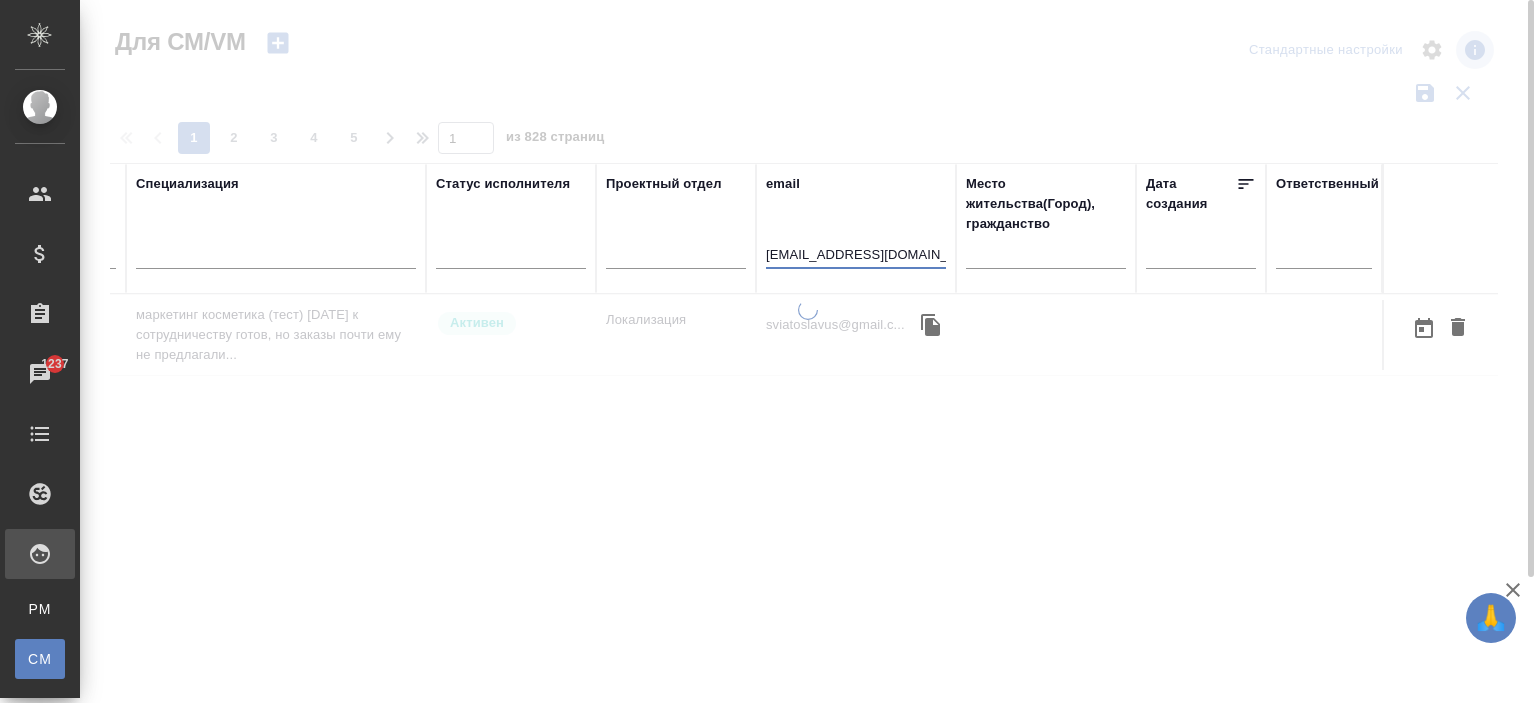 scroll, scrollTop: 0, scrollLeft: 748, axis: horizontal 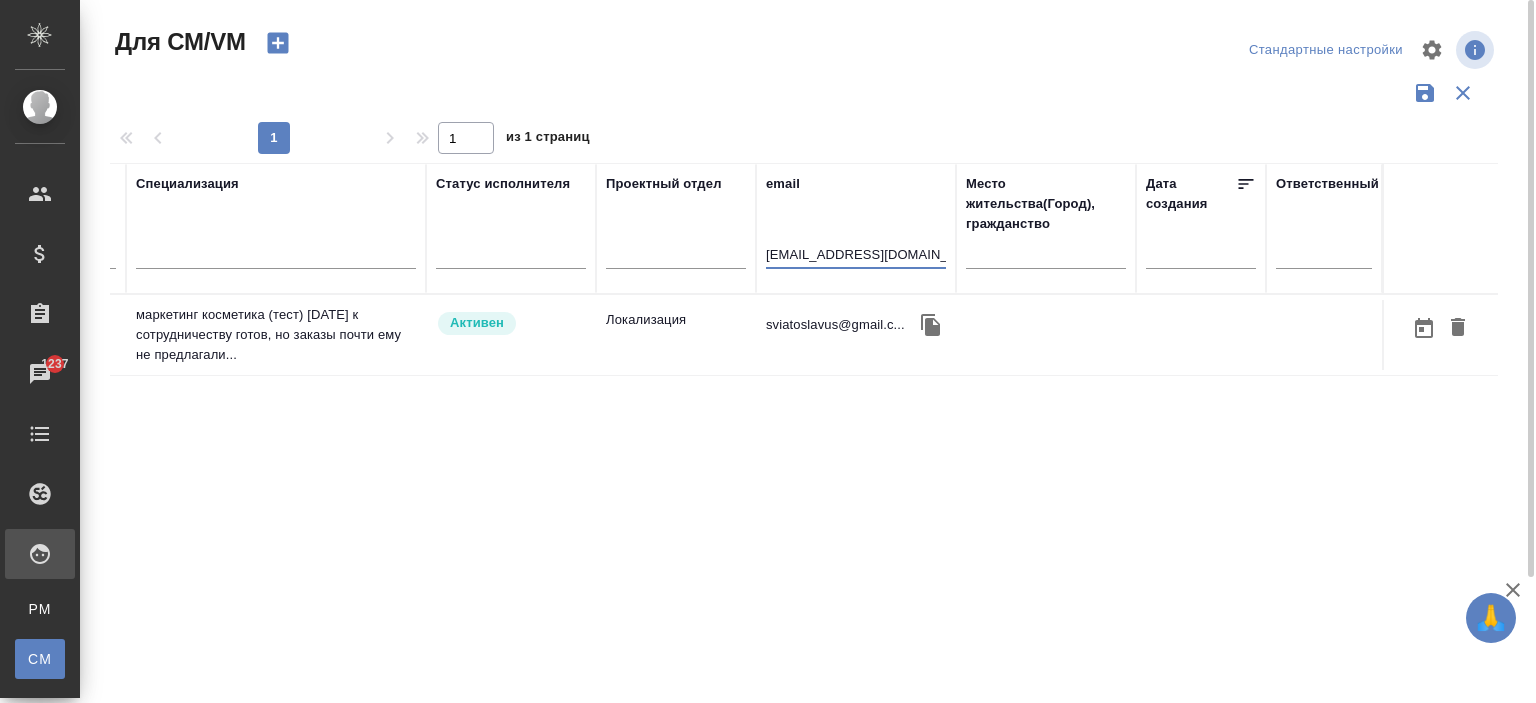 type on "sviatoslavus@gmail.com" 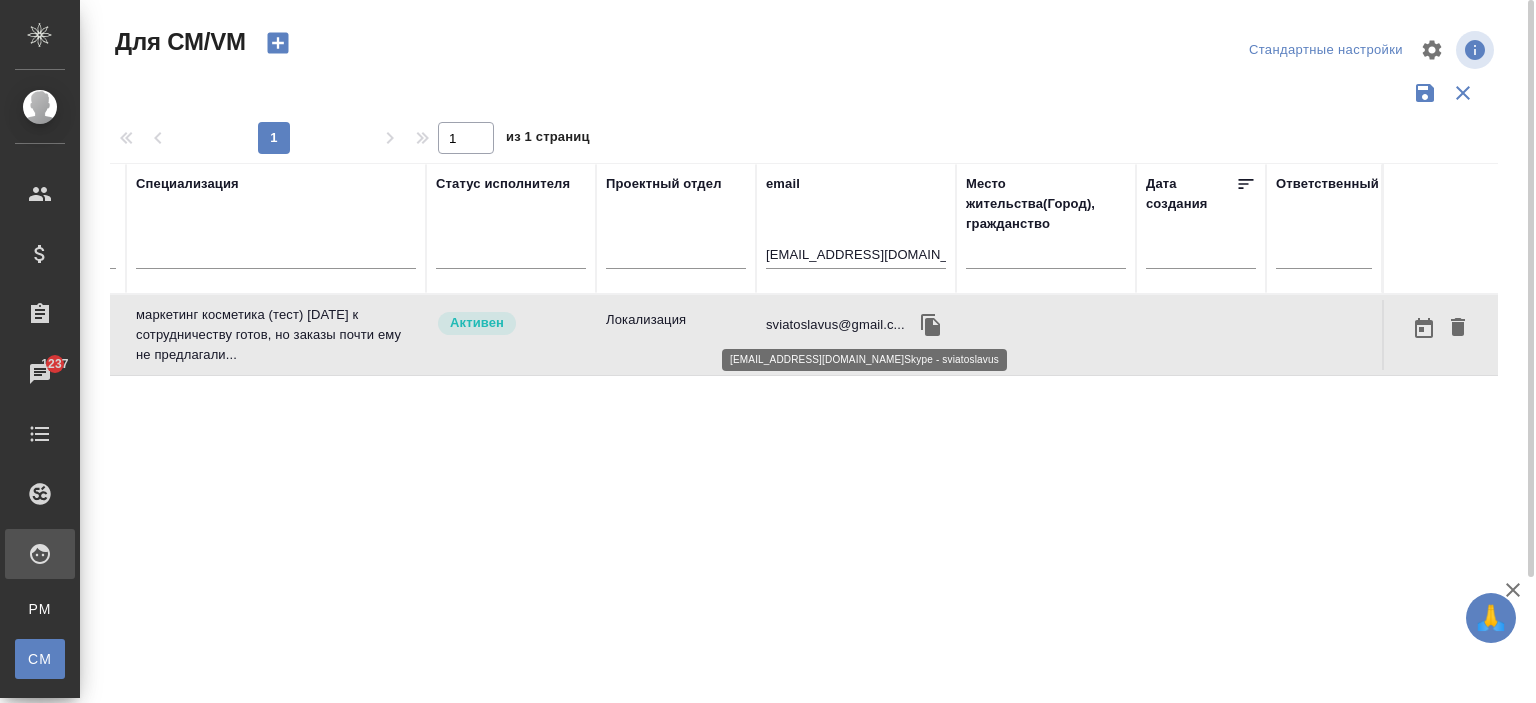 click on "sviatoslavus@gmail.c..." at bounding box center [835, 325] 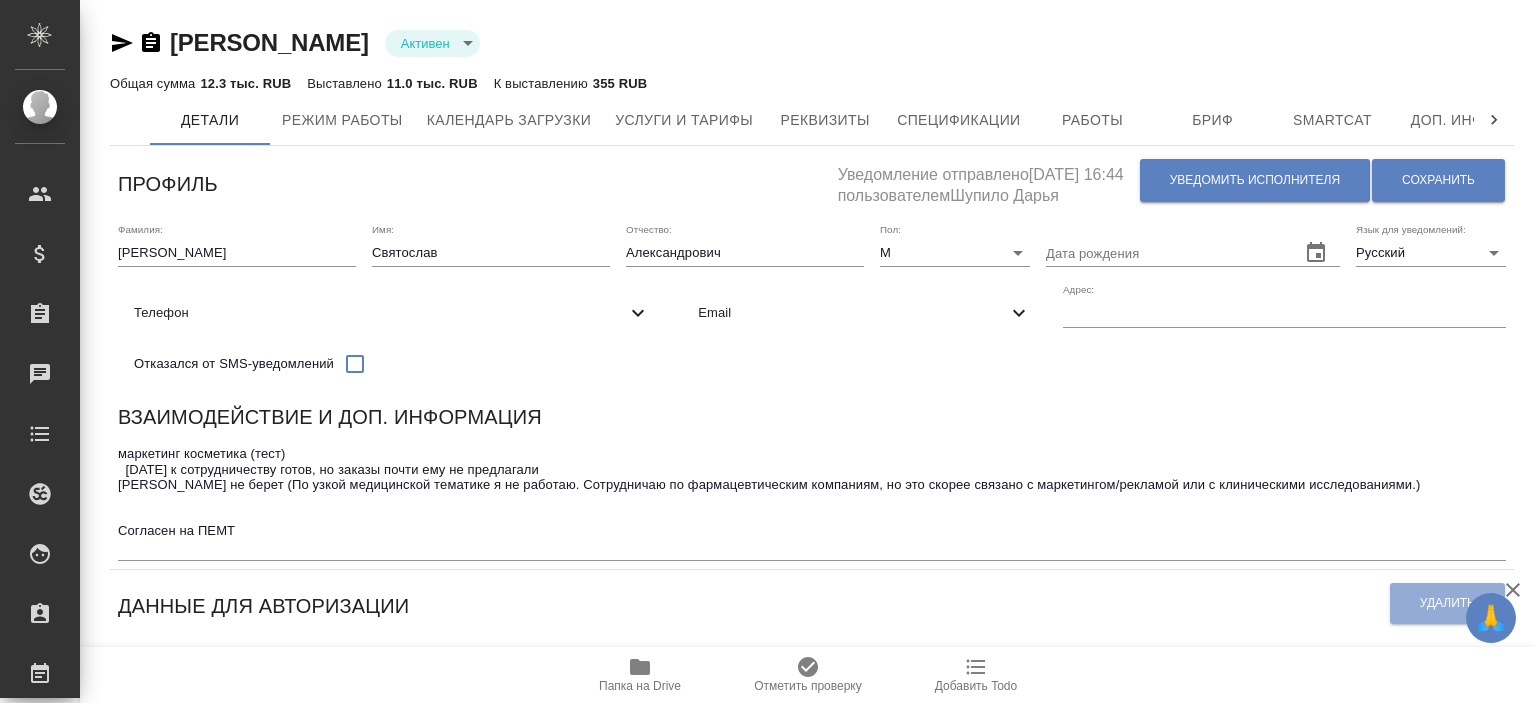scroll, scrollTop: 0, scrollLeft: 0, axis: both 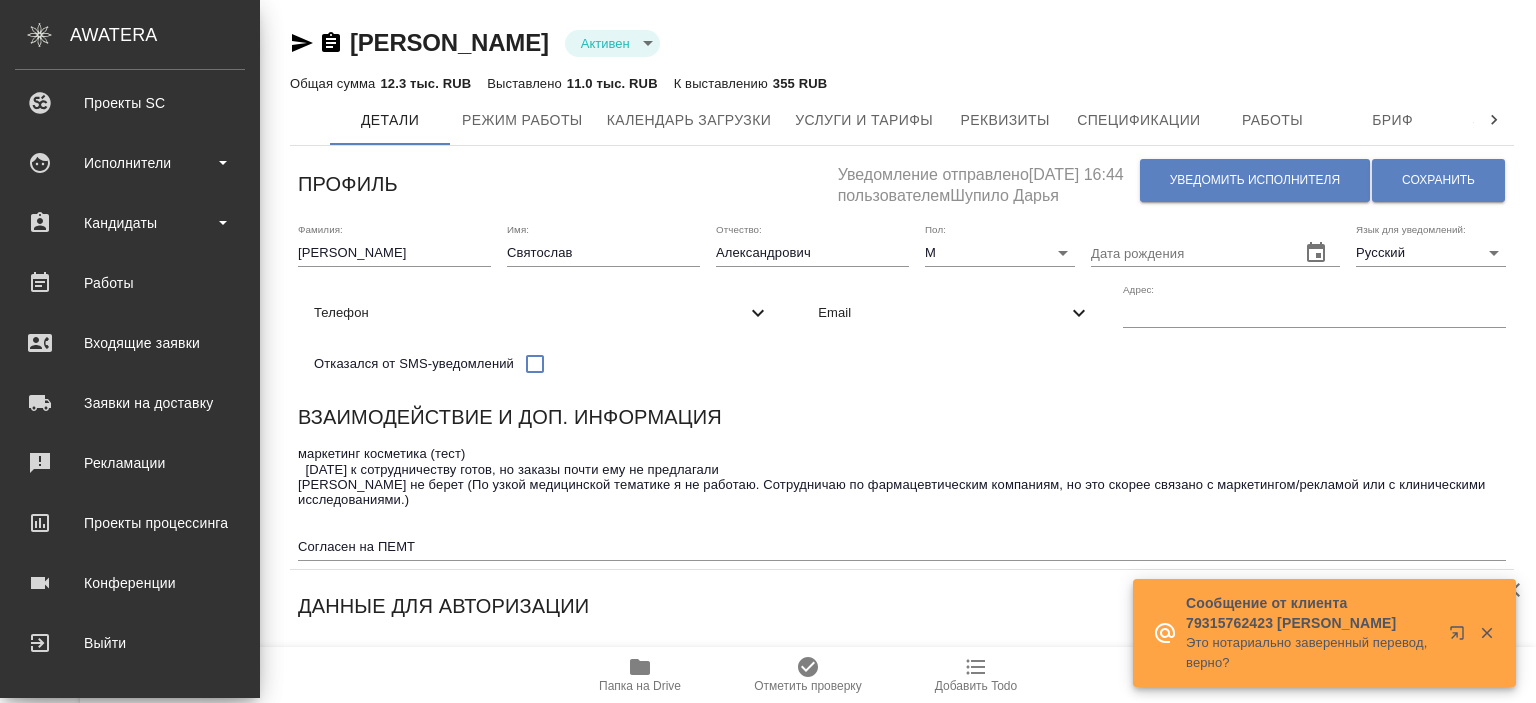 click on "Клиенты Спецификации Заказы 1238 Чаты Todo Проекты SC Исполнители Кандидаты Работы Входящие заявки Заявки на доставку Рекламации Проекты процессинга Конференции Выйти" at bounding box center [130, 218] 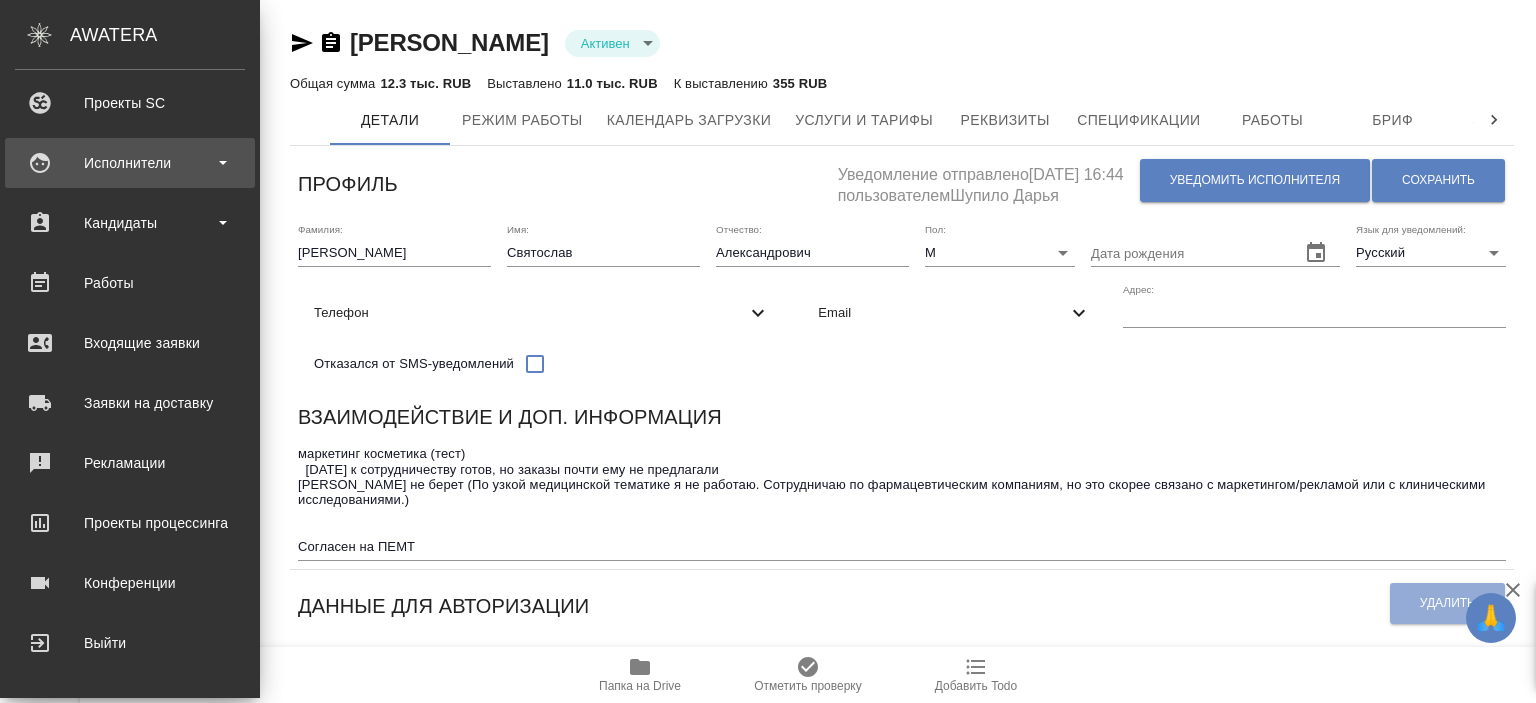 click on "Исполнители" at bounding box center [130, 163] 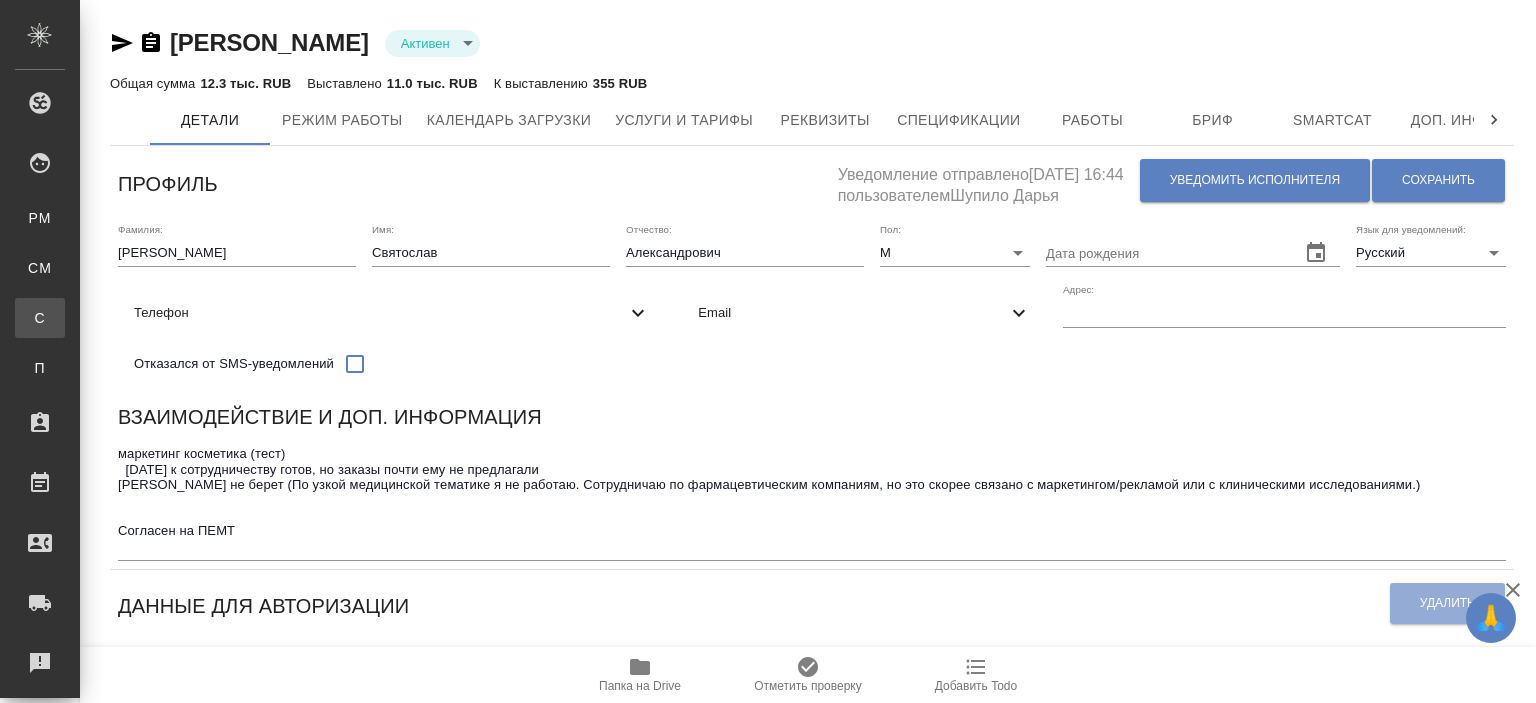 click on ".cls-1
fill:#fff;
AWATERA Ishkova Yuliya Клиенты Спецификации Заказы 1238 Чаты Todo Проекты SC Исполнители PM Для PM/LQA CM Для CM/VM С Спецификации П Платёжные рейсы Кандидаты Работы Входящие заявки Заявки на доставку Рекламации Проекты процессинга Конференции Выйти Семеницкий Святослав Александрович Активен active Общая сумма 12.3 тыс. RUB   Выставлено 11.0 тыс. RUB   К выставлению 355 RUB   Детали Режим работы Календарь загрузки Услуги и тарифы Реквизиты Спецификации Работы Бриф Smartcat Доп. инфо Чат Профиль Уведомление отправлено  03.03.2022, 16:44 пользователем  Шупило Дарья Сохранить М x" at bounding box center [768, 351] 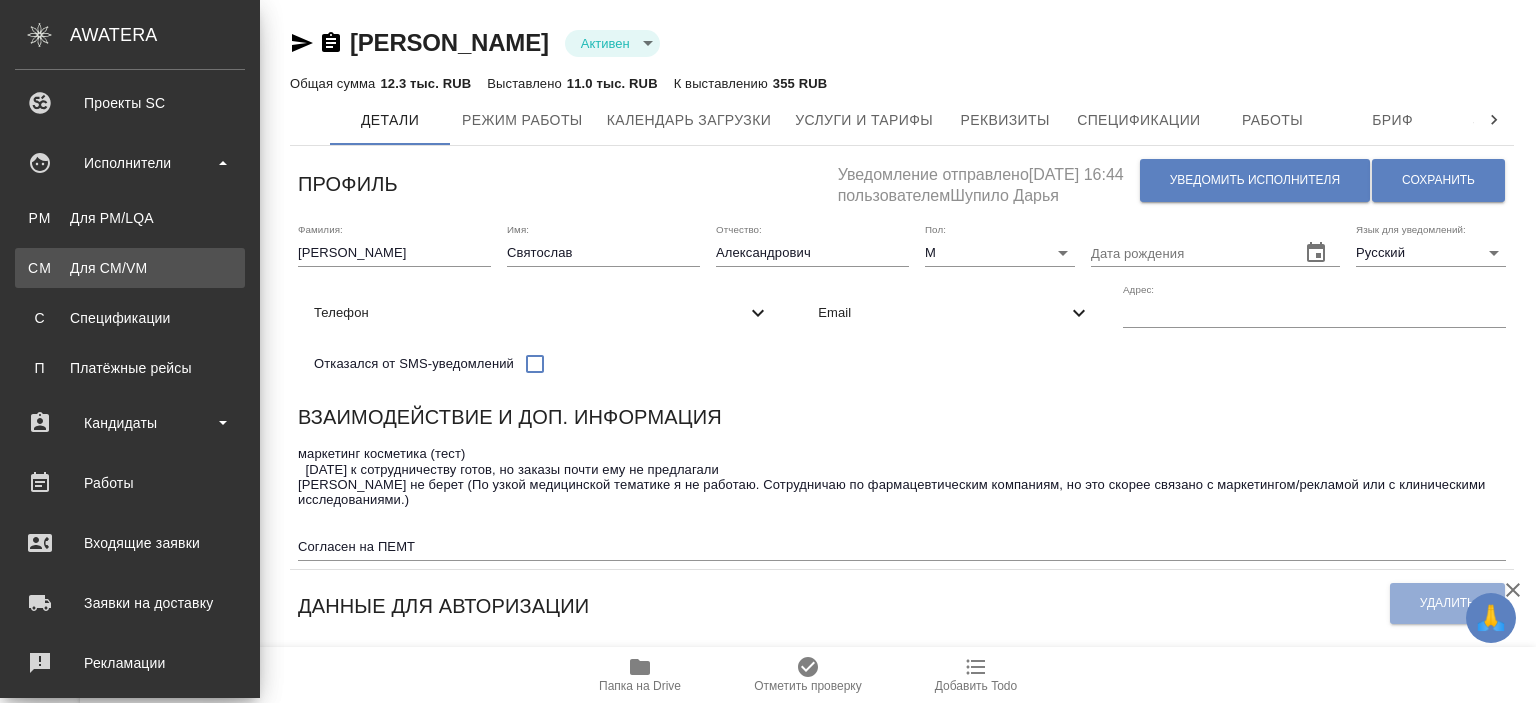 click on "Для CM/VM" at bounding box center [130, 268] 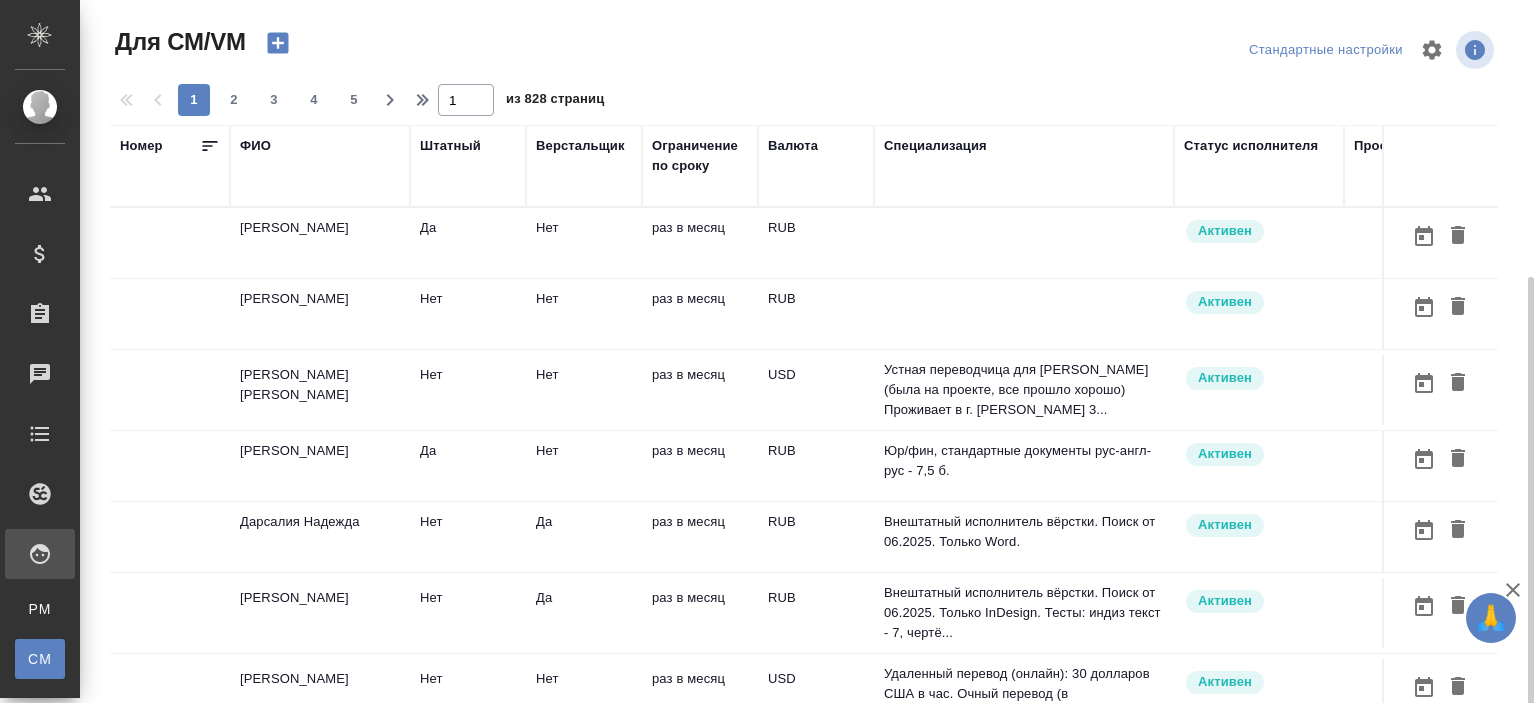 scroll, scrollTop: 152, scrollLeft: 0, axis: vertical 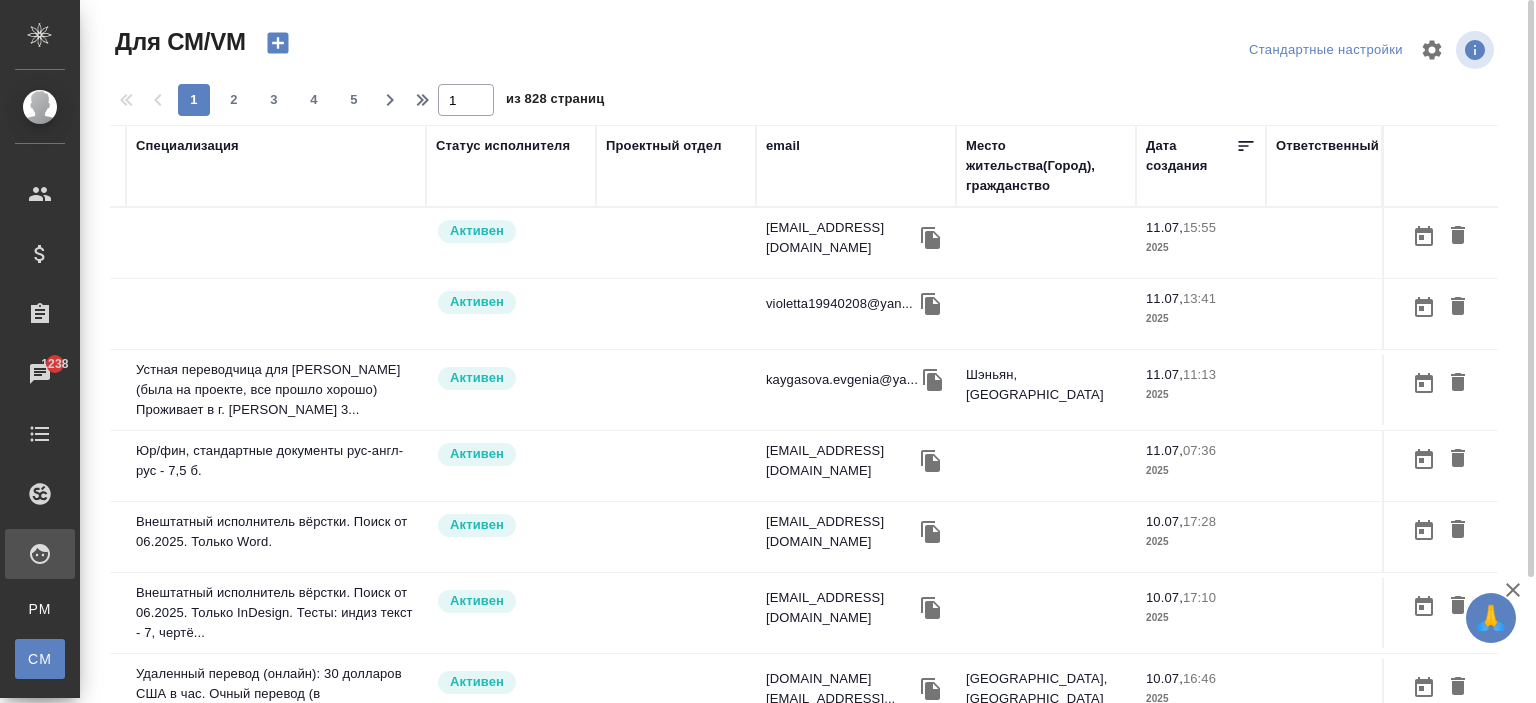 click on "email" at bounding box center [783, 146] 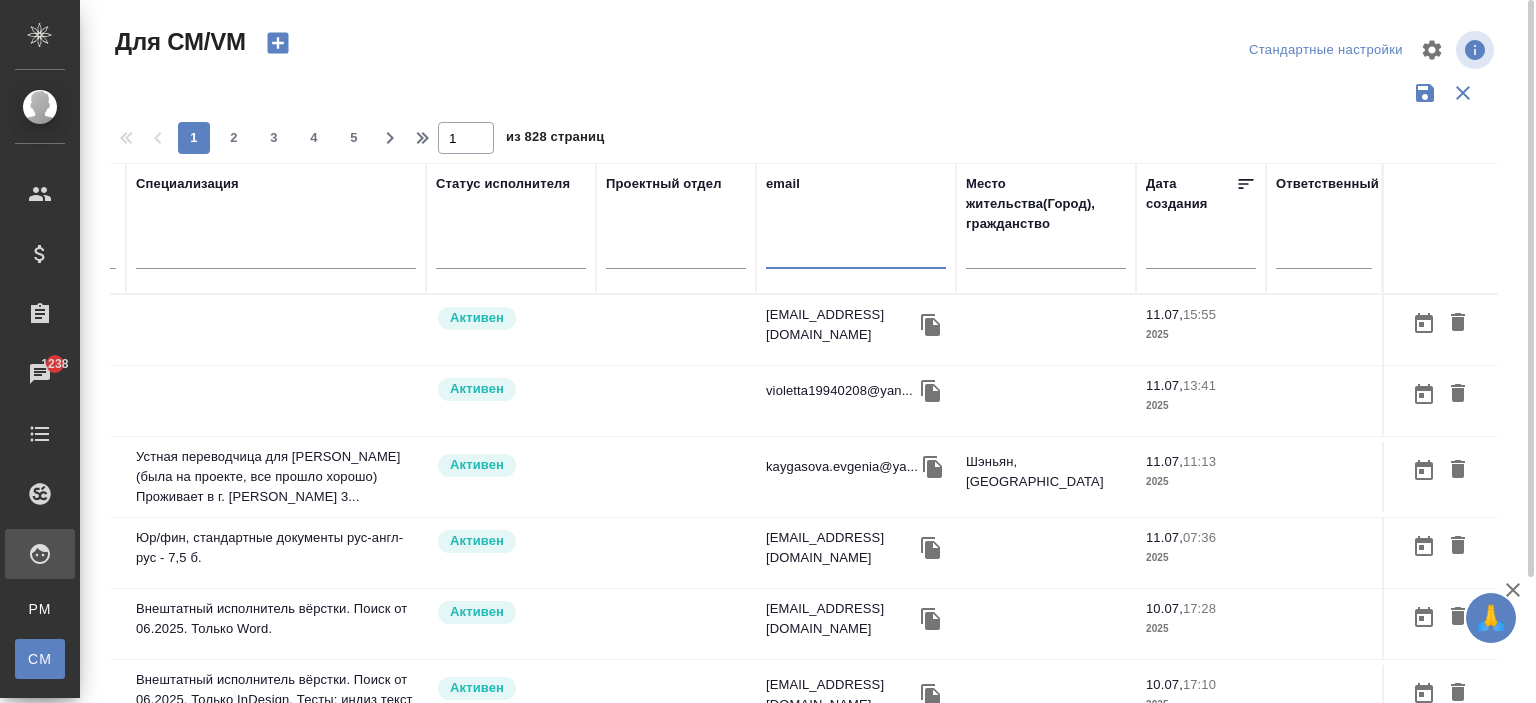 paste on "evgsid@gmail.com" 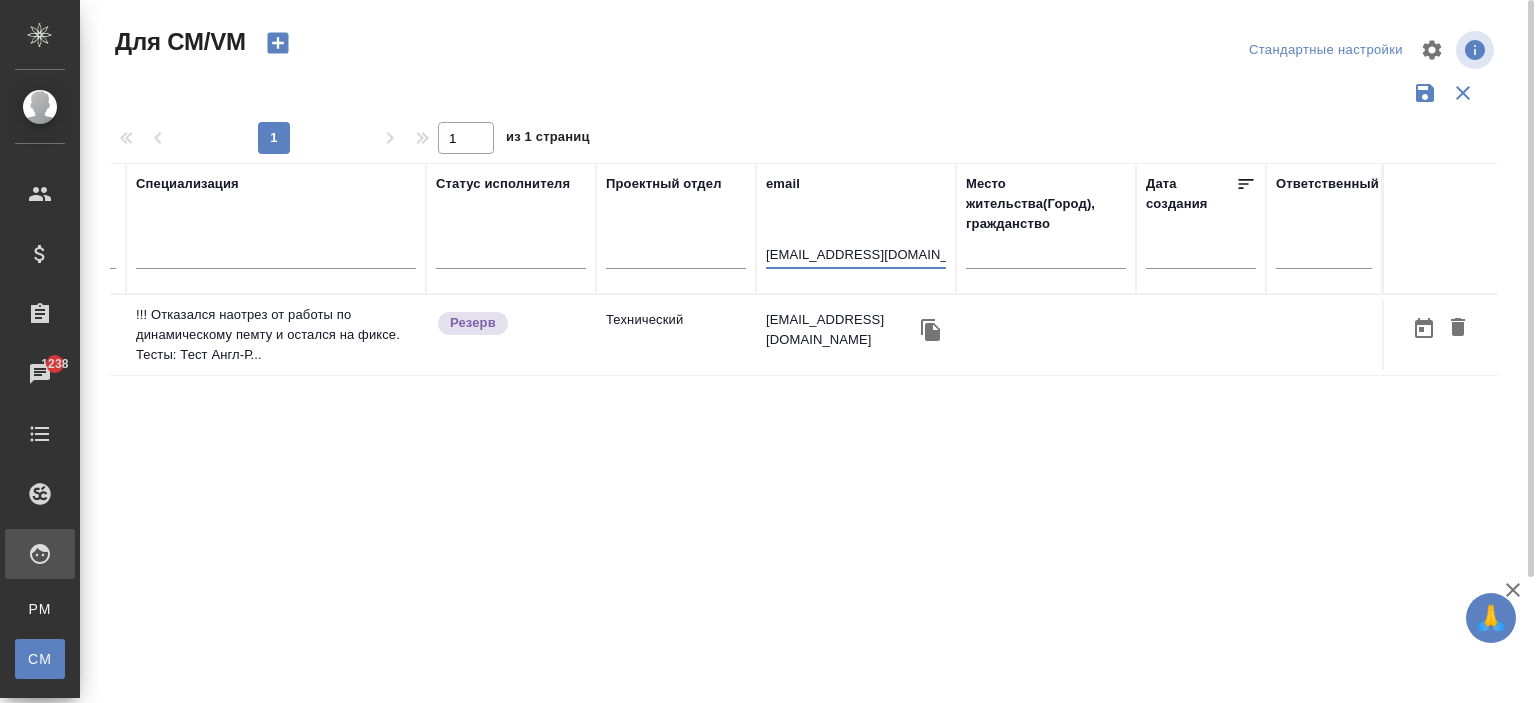 scroll, scrollTop: 0, scrollLeft: 748, axis: horizontal 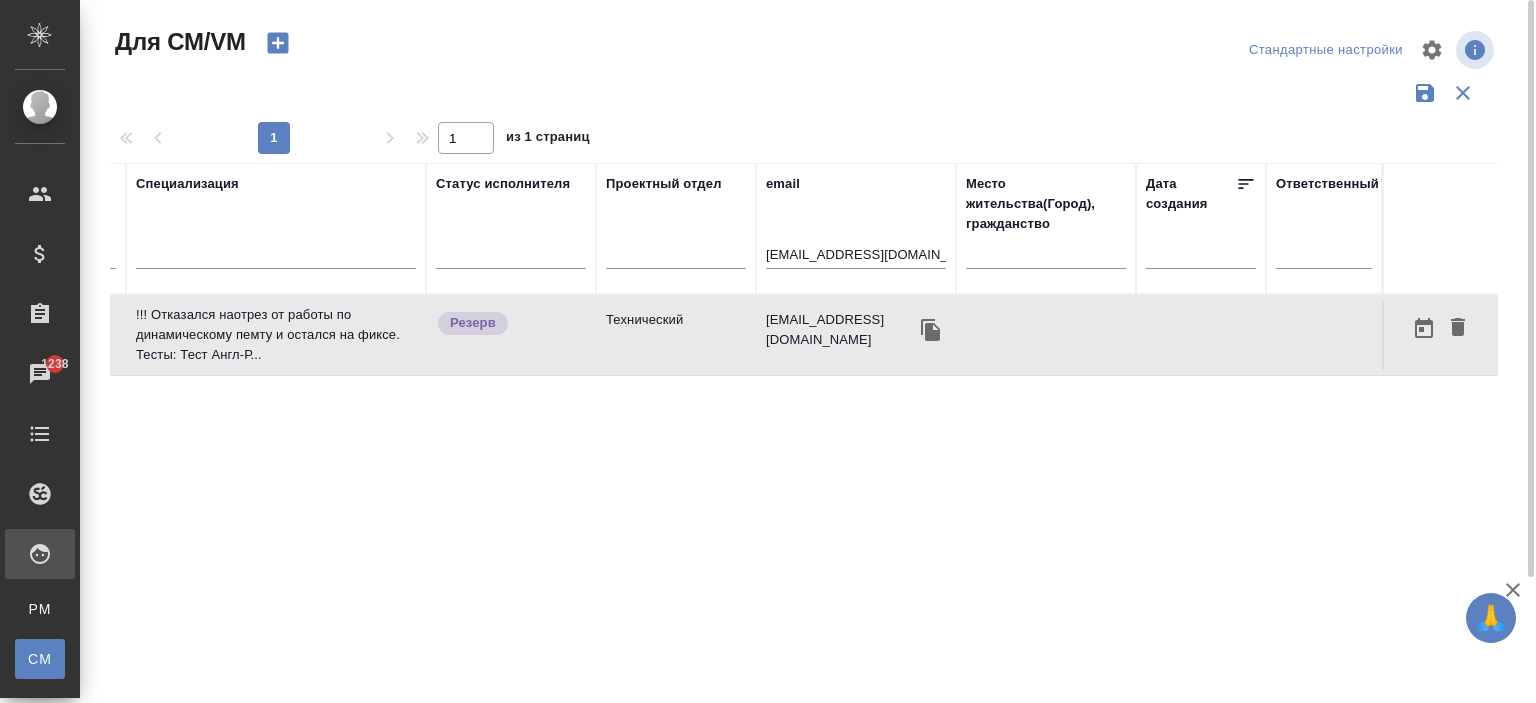 click on "Резерв" at bounding box center (511, 335) 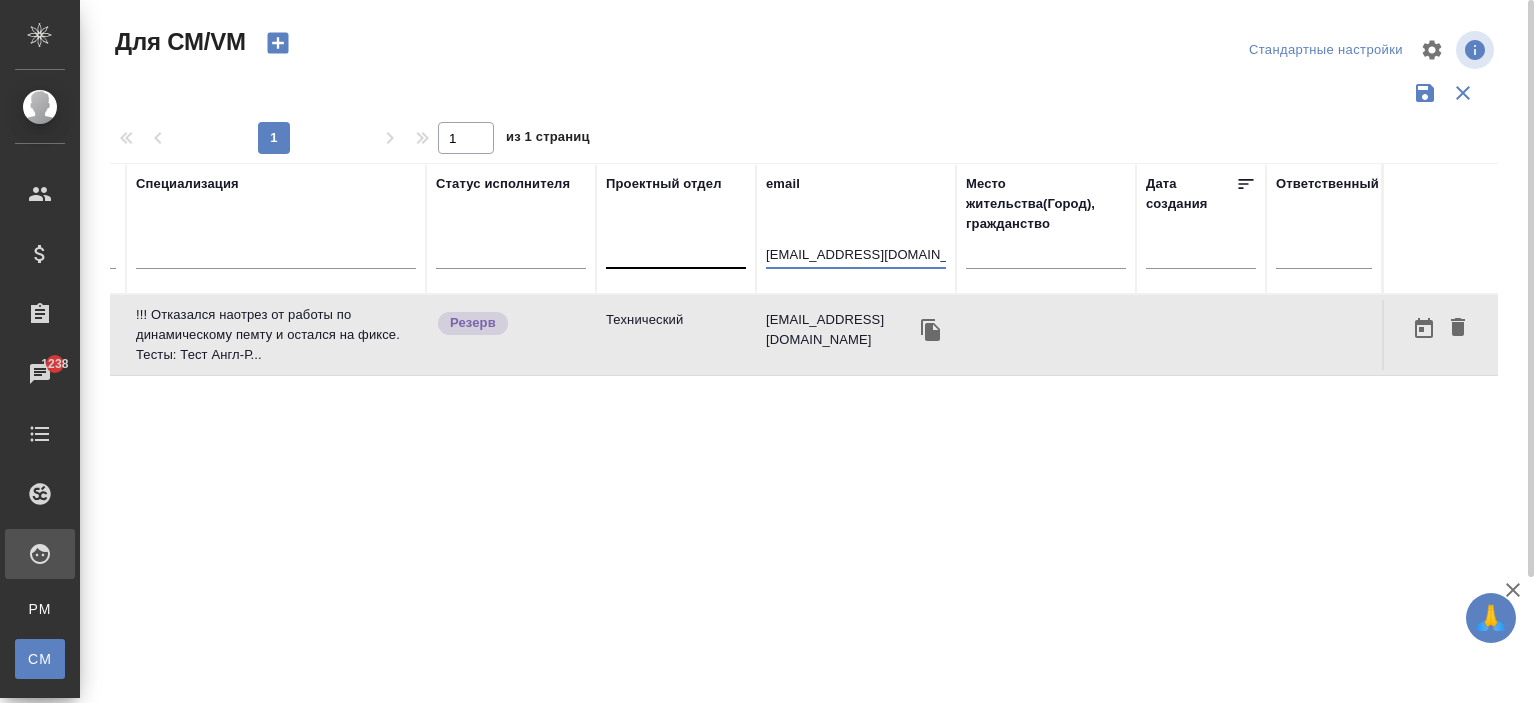 drag, startPoint x: 901, startPoint y: 255, endPoint x: 608, endPoint y: 243, distance: 293.24564 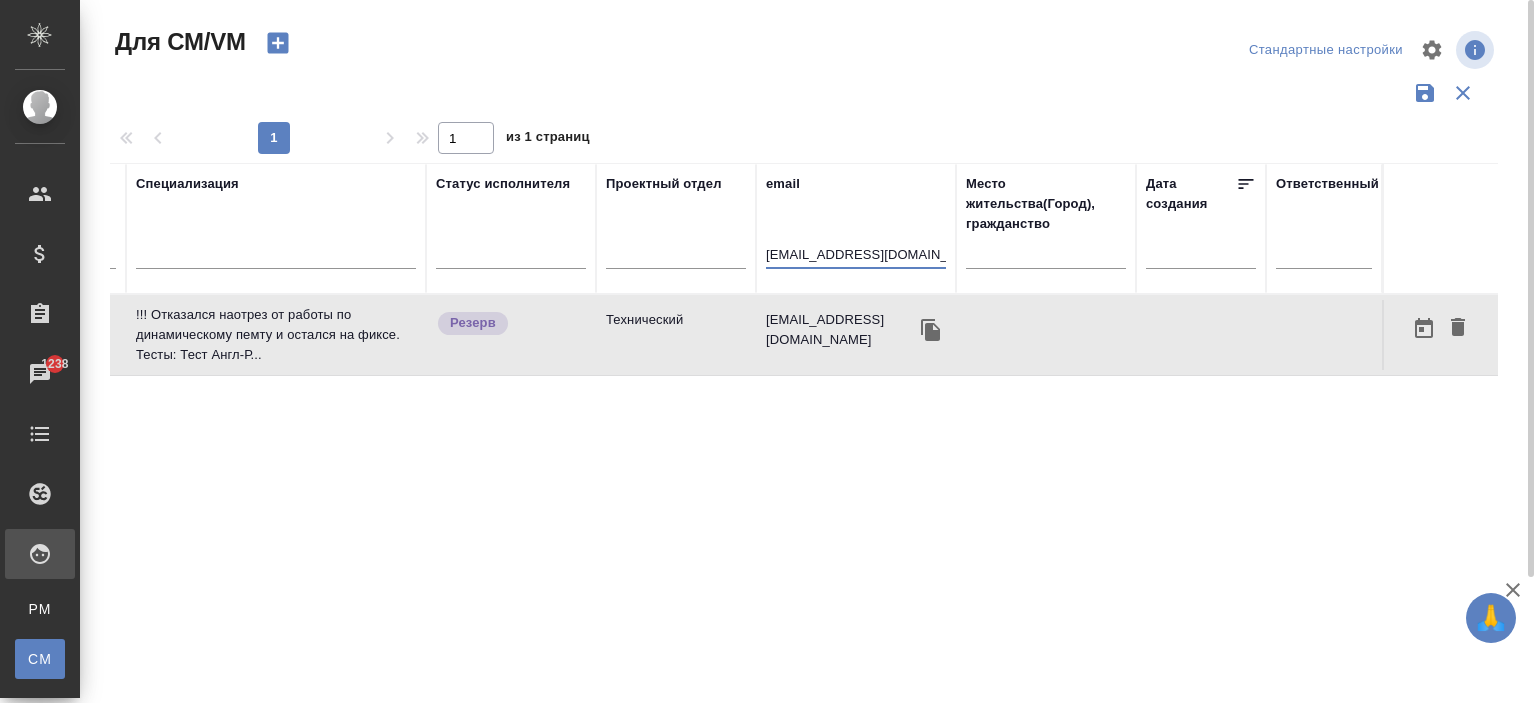 paste on "sviatoslavus" 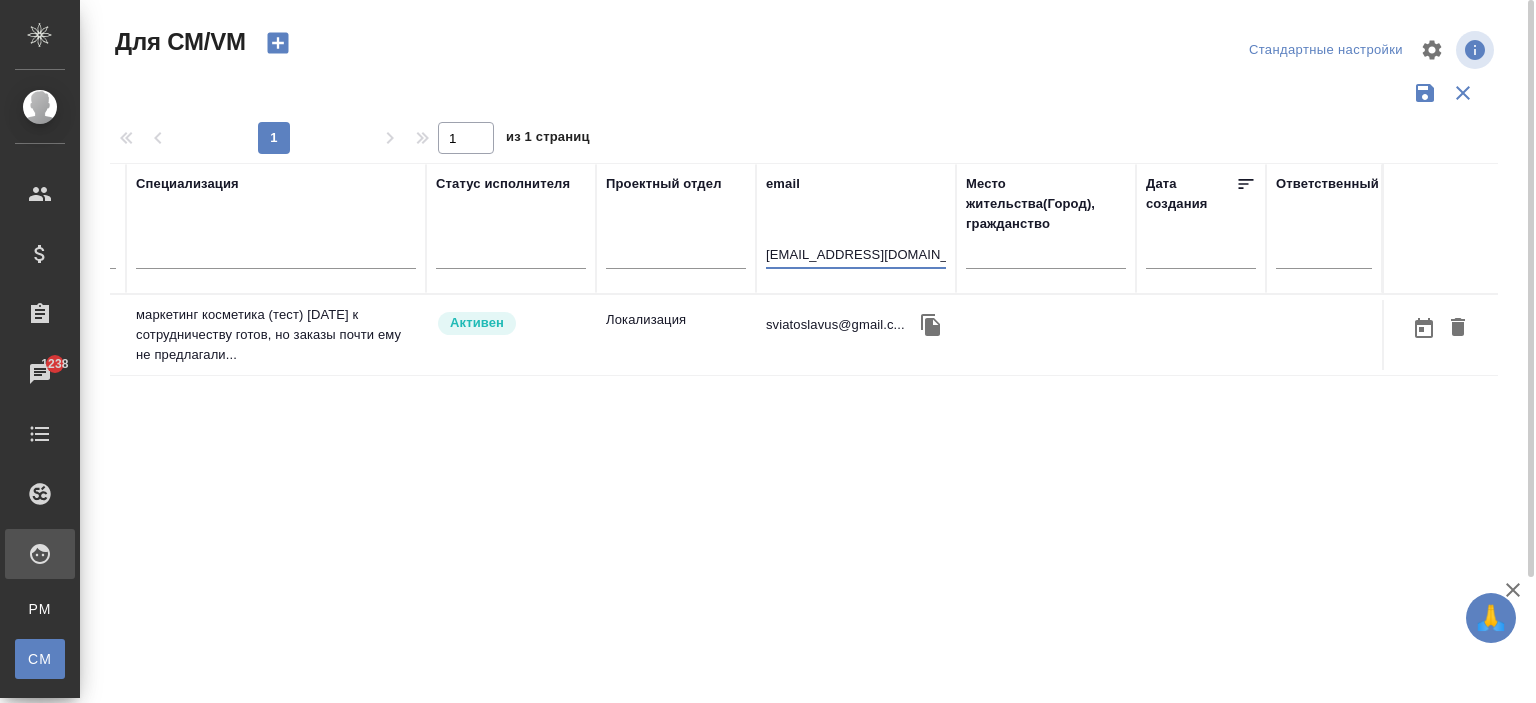 click on "sviatoslavus@gmail.c..." at bounding box center (856, 335) 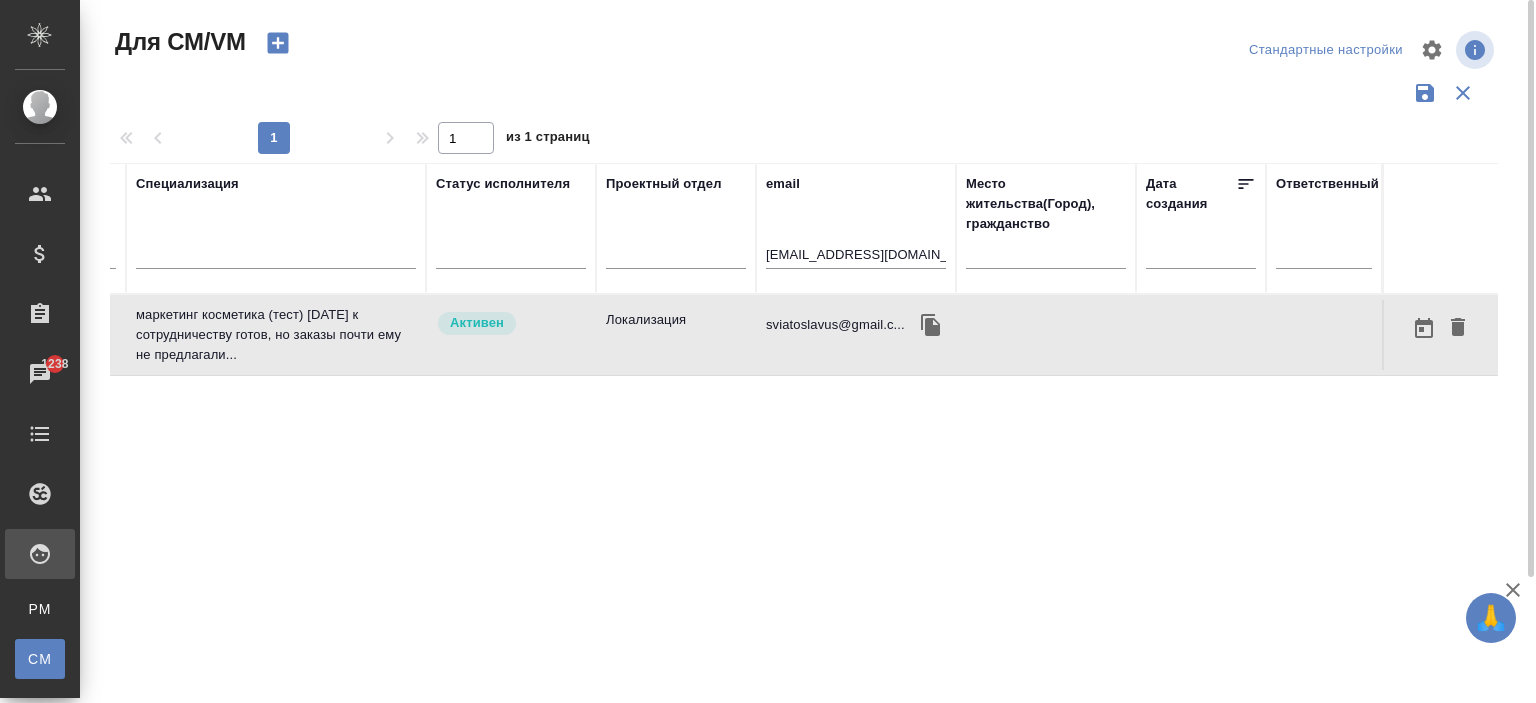 click on "sviatoslavus@gmail.c..." at bounding box center (856, 335) 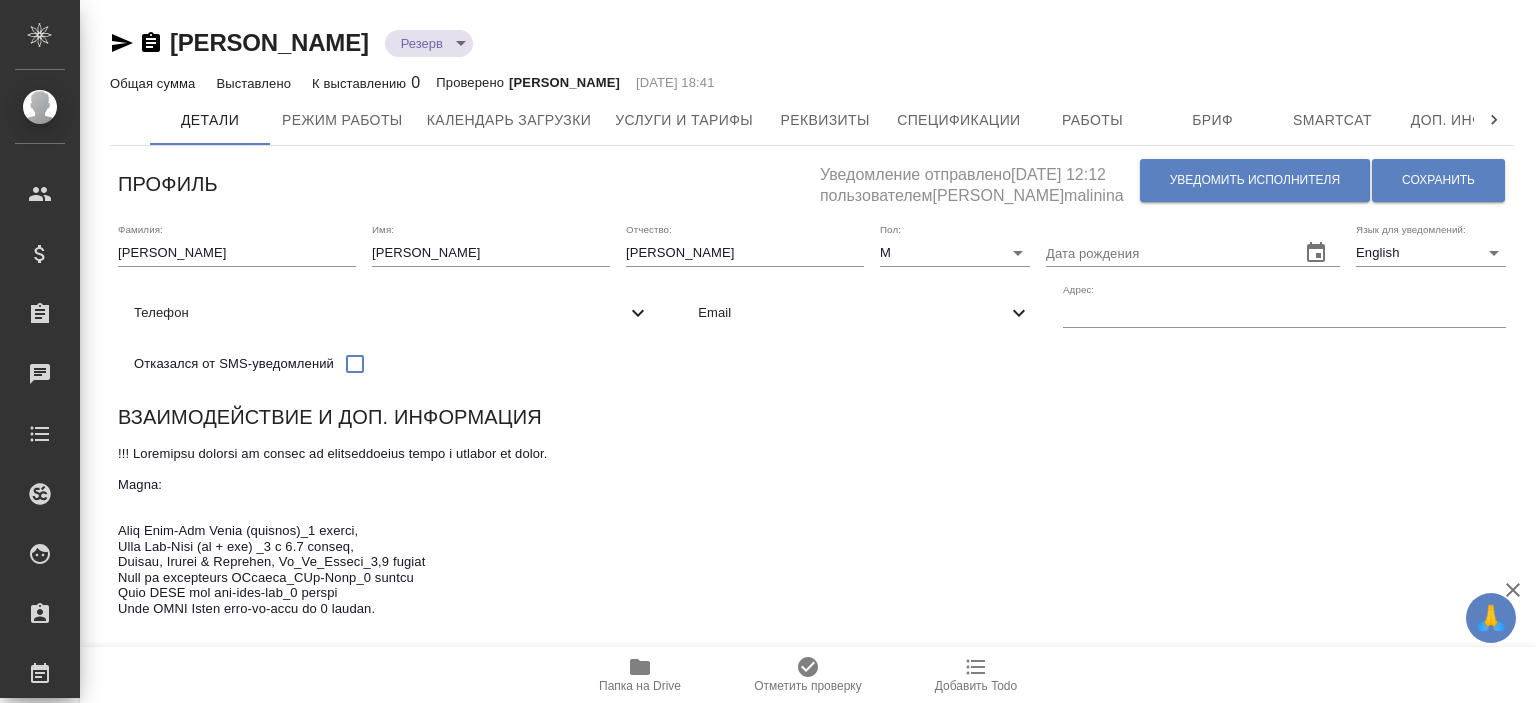scroll, scrollTop: 0, scrollLeft: 0, axis: both 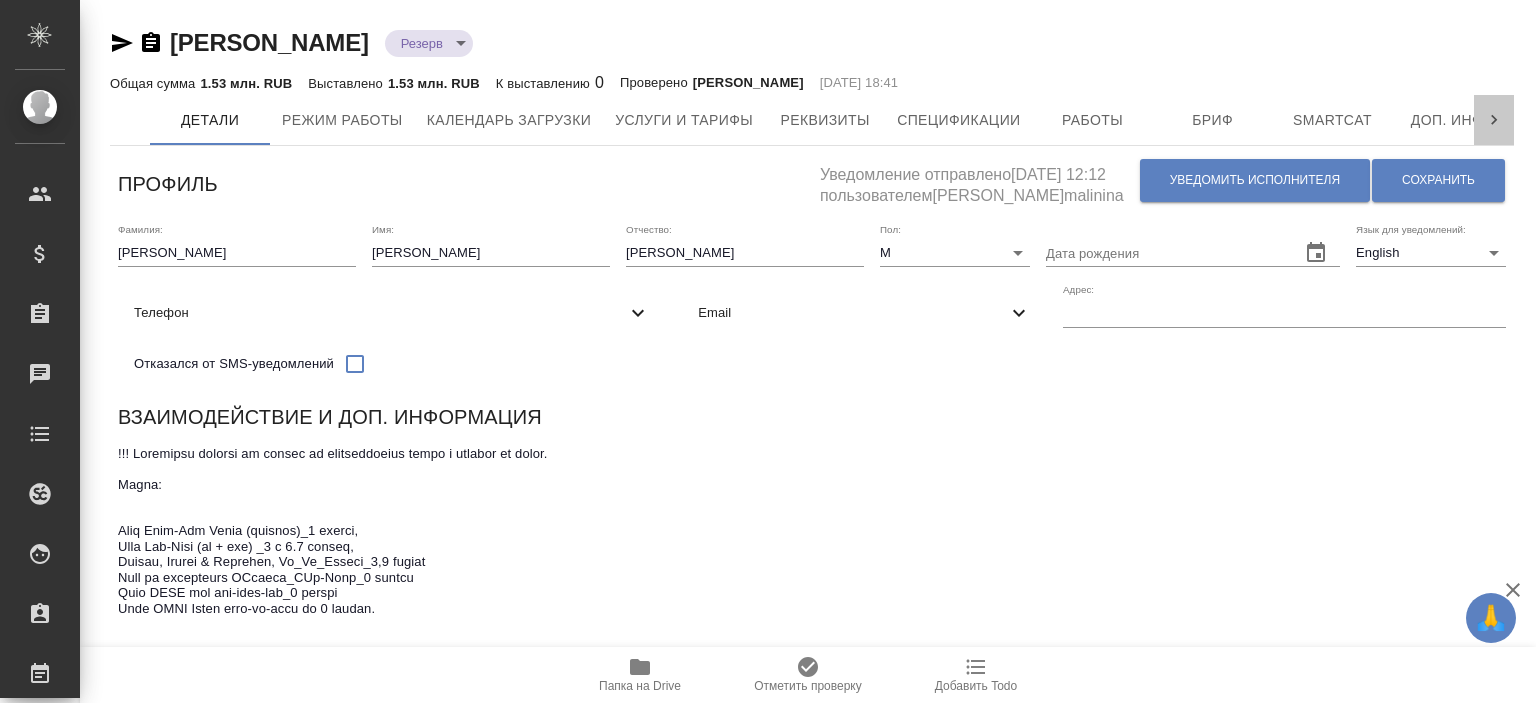 click 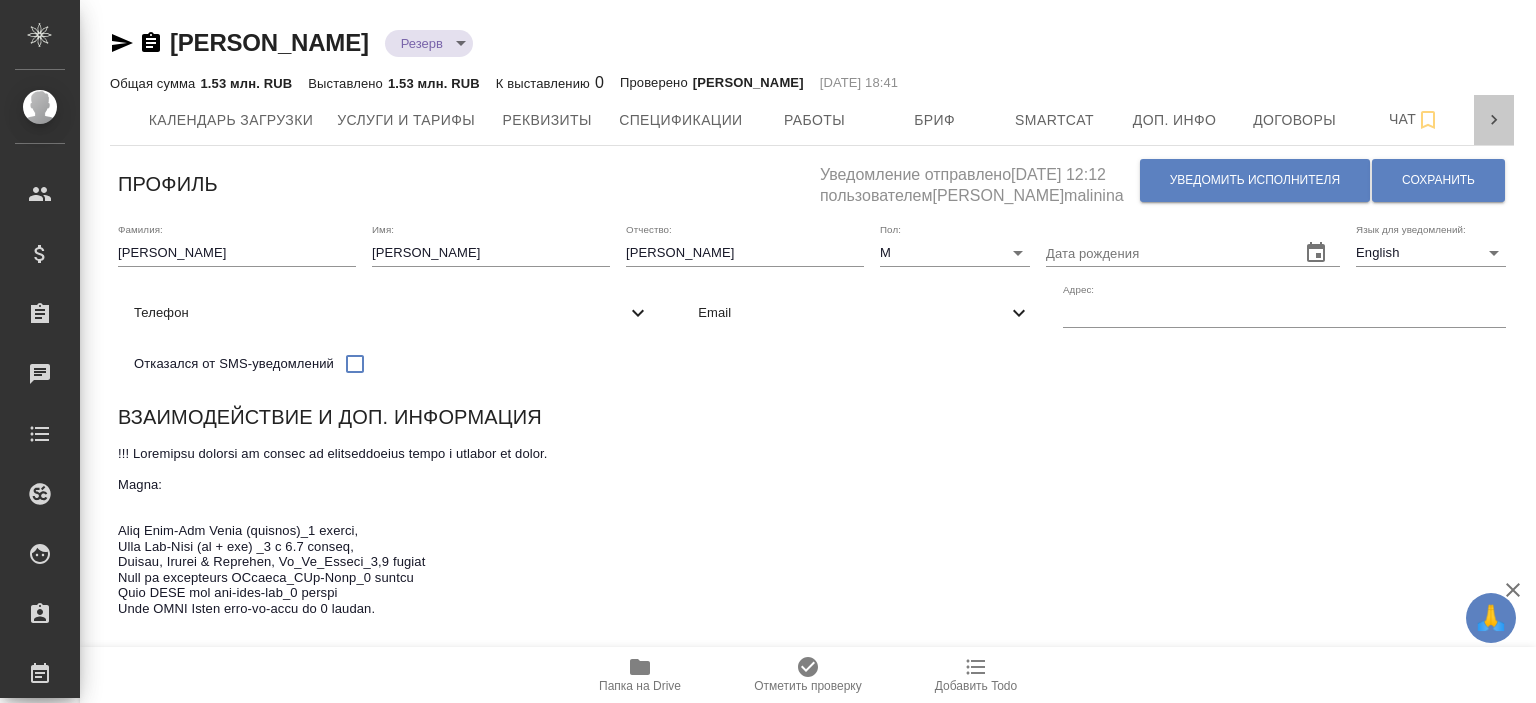 click 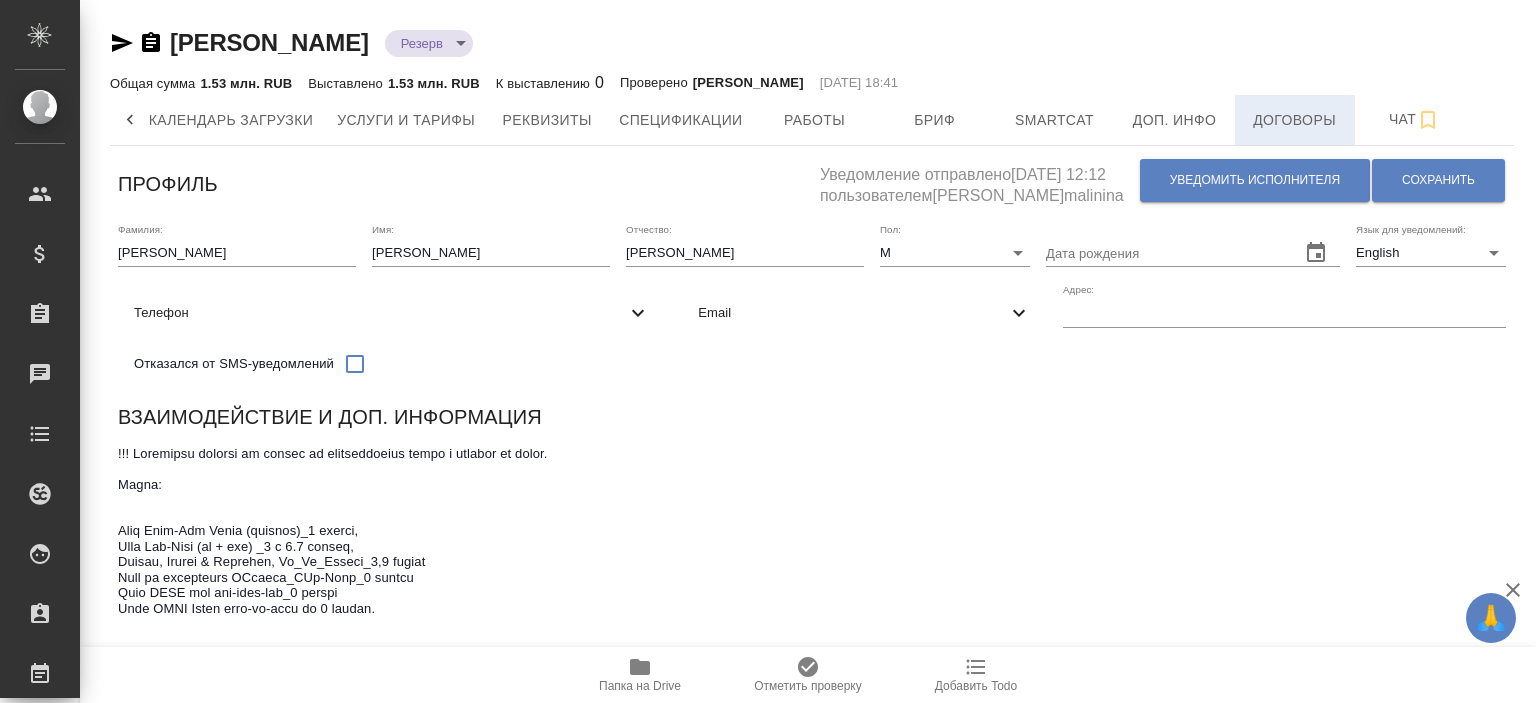 click on "Договоры" at bounding box center [1295, 120] 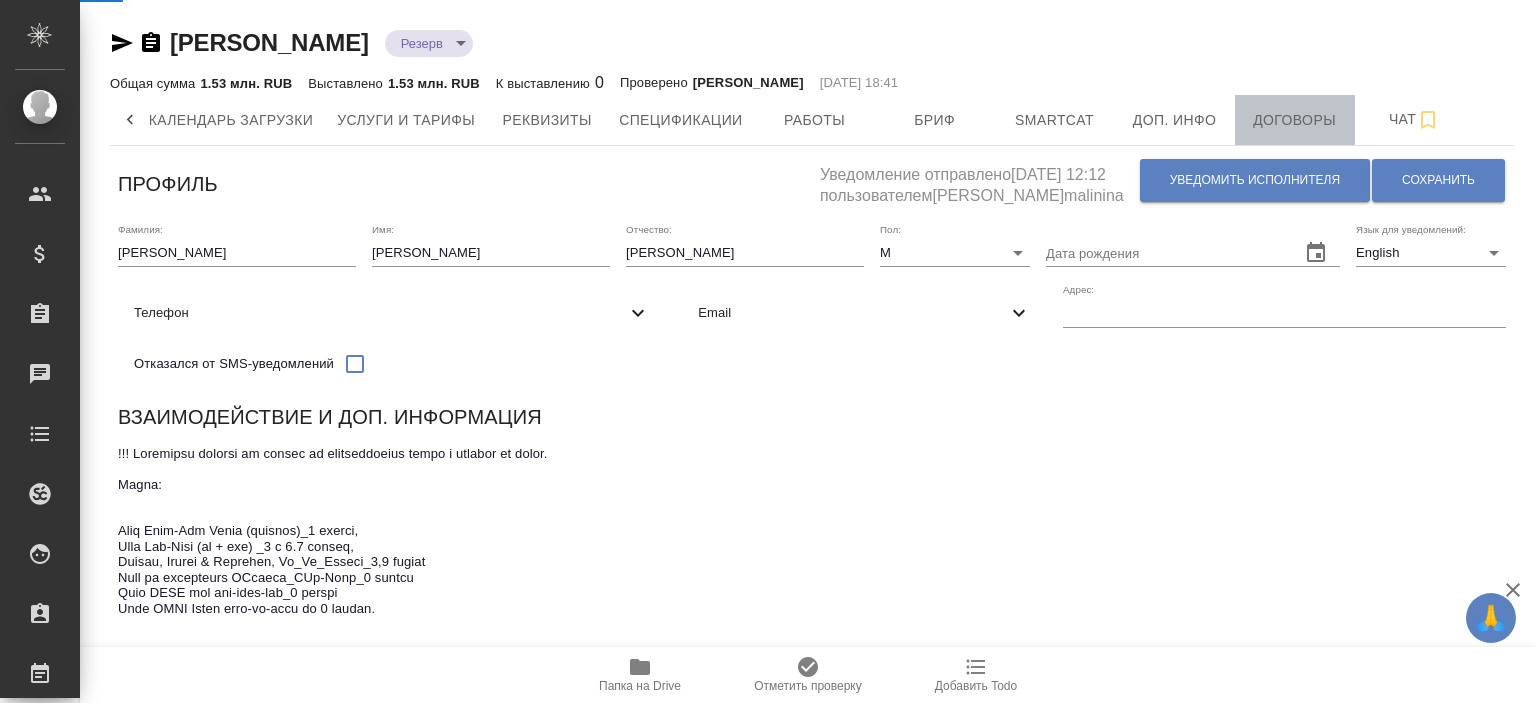 click on "Договоры" at bounding box center [1295, 120] 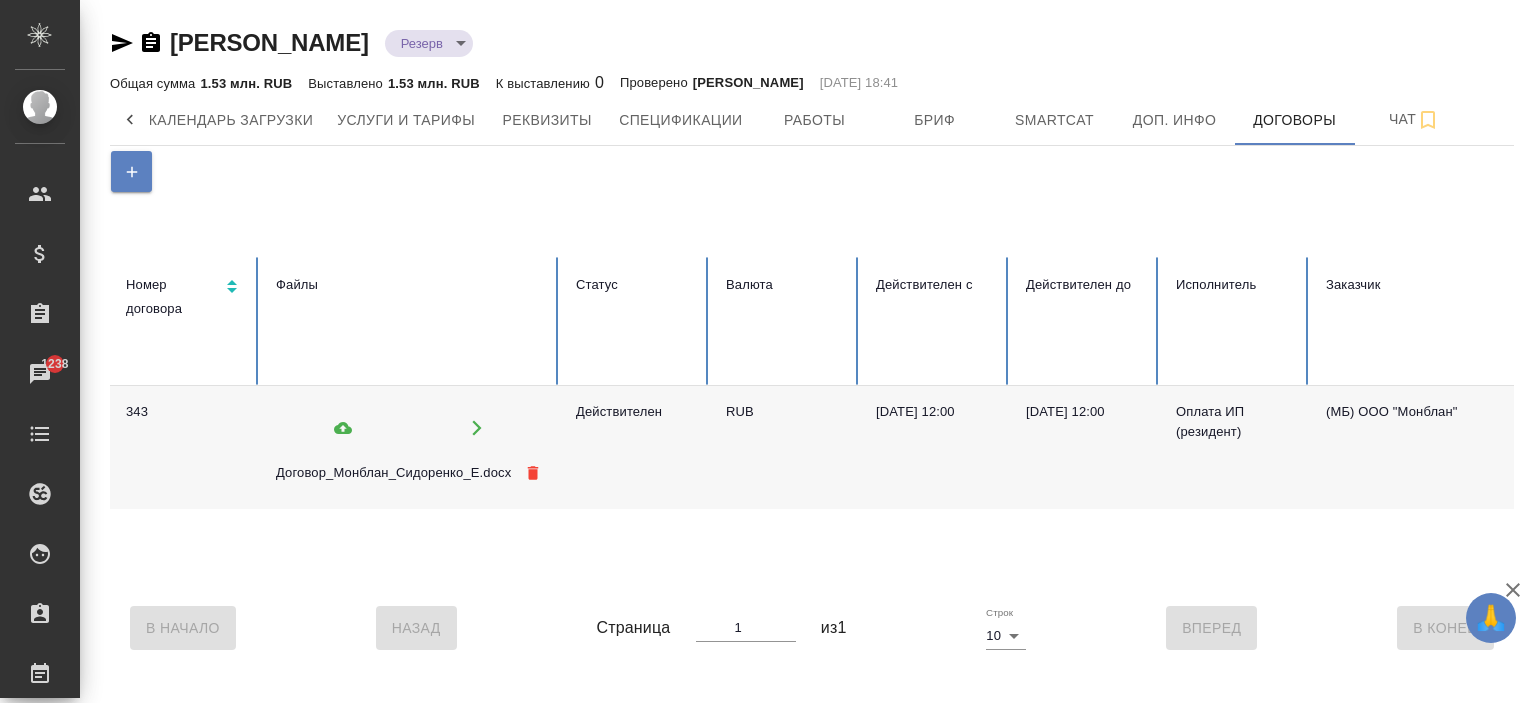 click 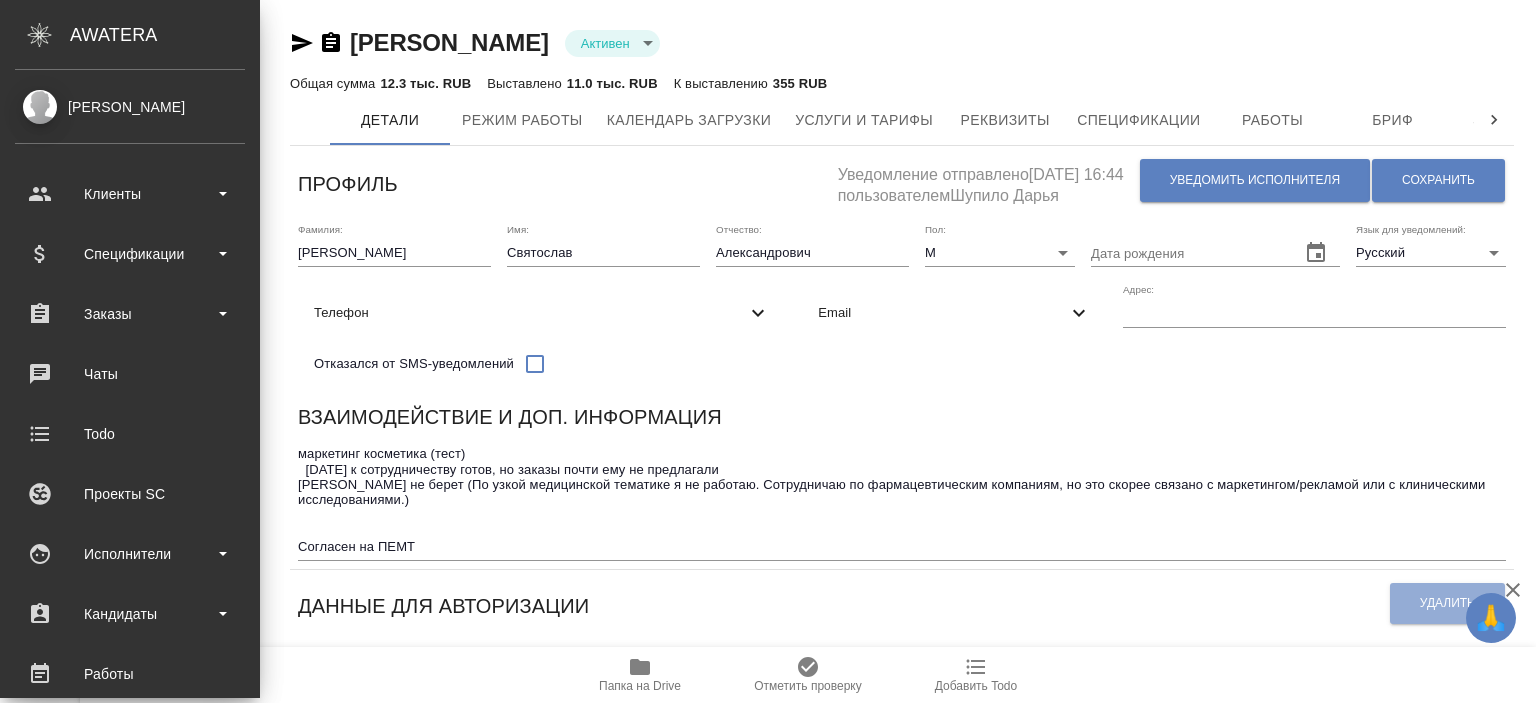scroll, scrollTop: 0, scrollLeft: 0, axis: both 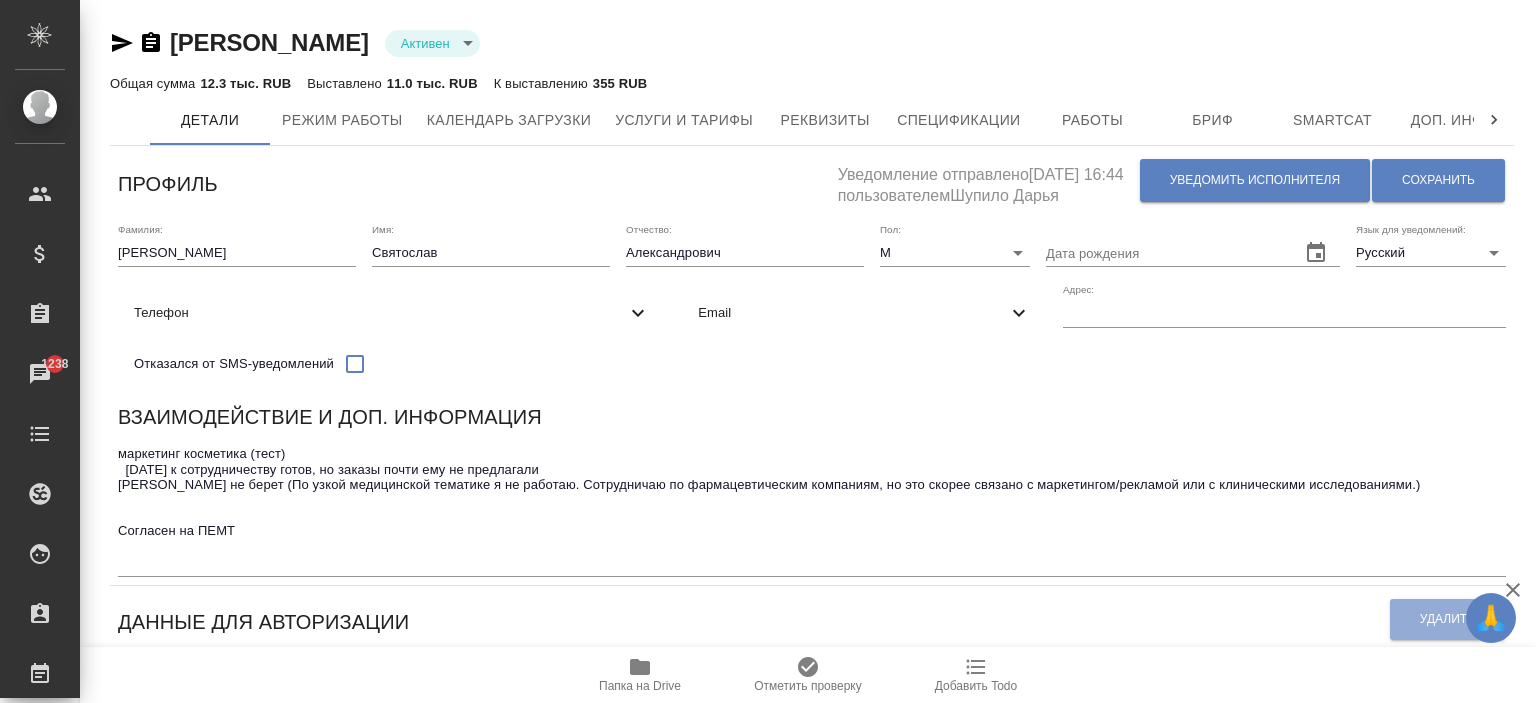 drag, startPoint x: 642, startPoint y: 42, endPoint x: 152, endPoint y: 34, distance: 490.0653 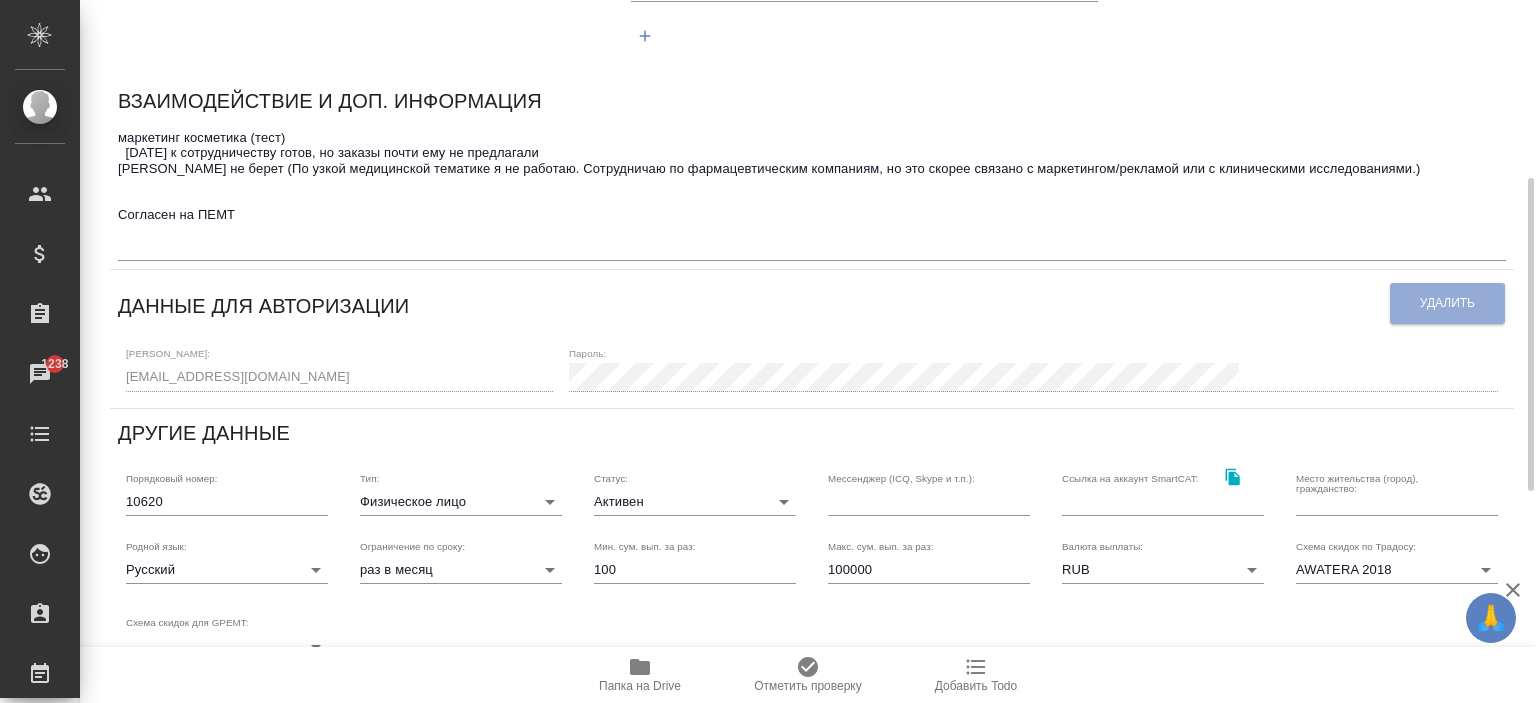 scroll, scrollTop: 0, scrollLeft: 0, axis: both 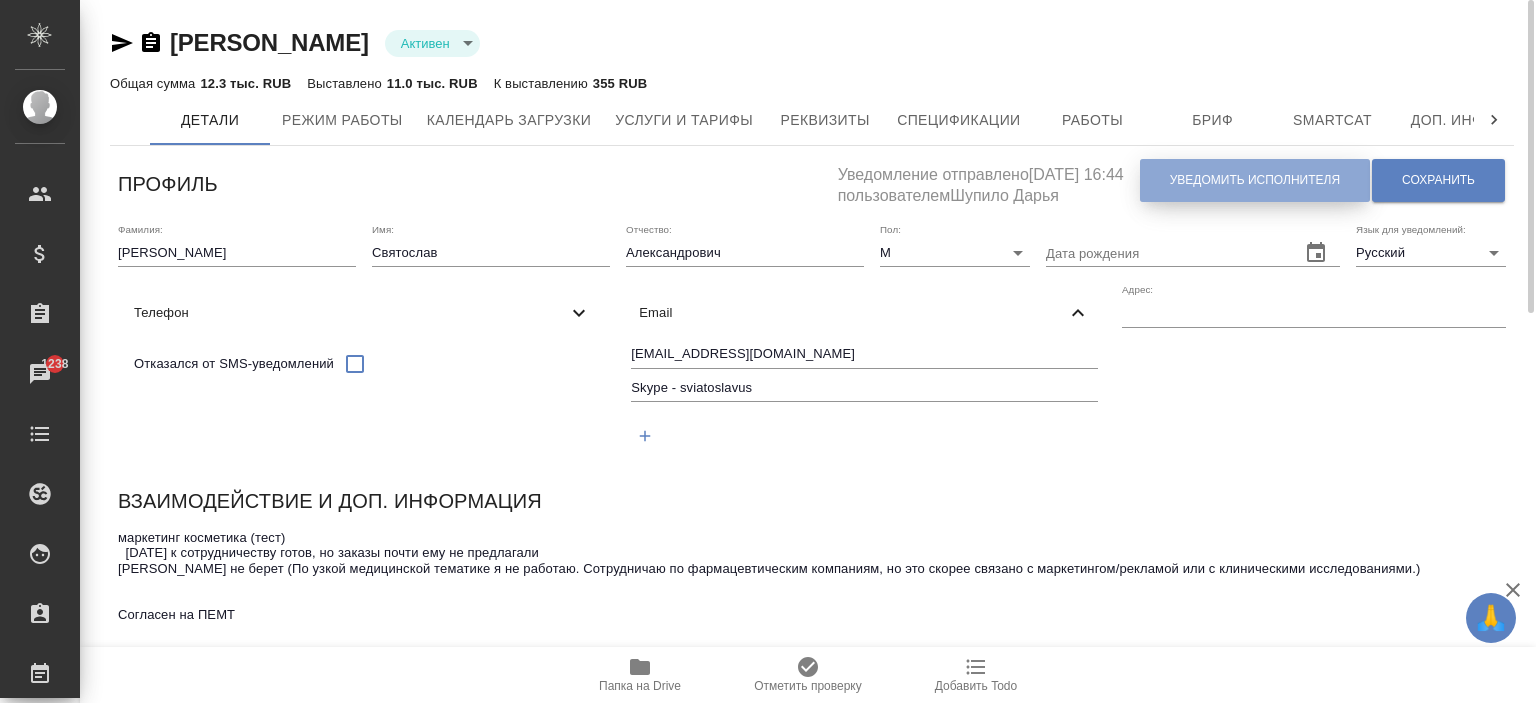 click on "Уведомить исполнителя" at bounding box center (1255, 180) 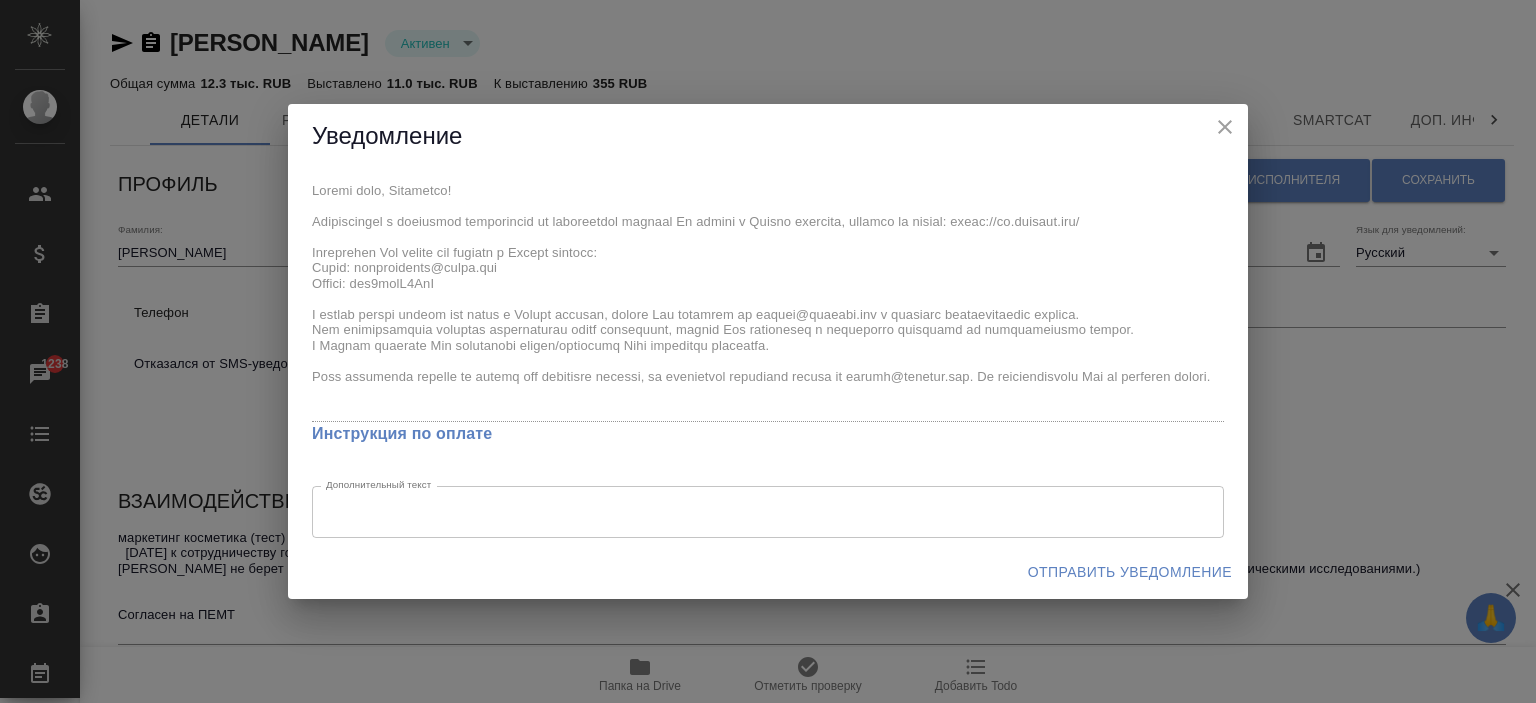 click on "x Инструкция по оплате Дополнительный текст x Дополнительный текст" at bounding box center [768, 357] 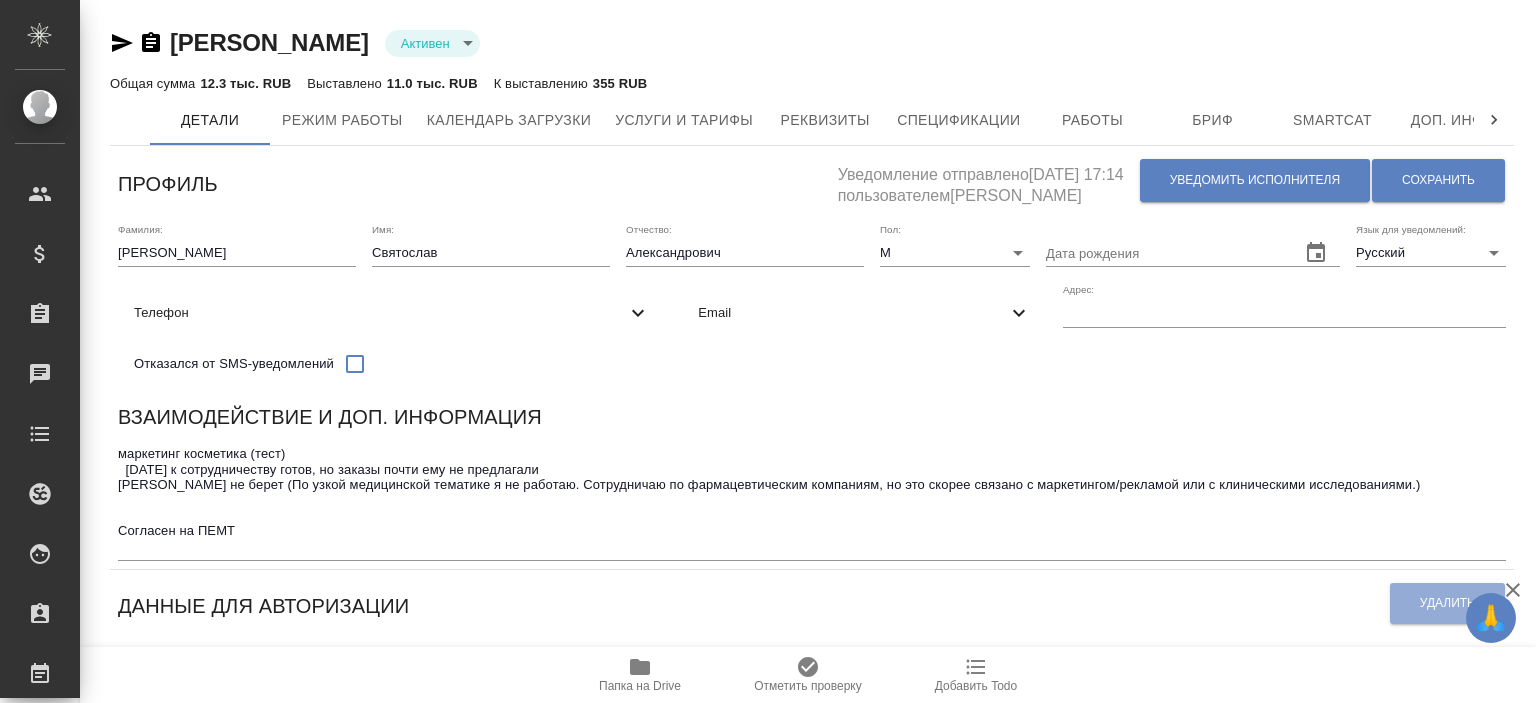 scroll, scrollTop: 0, scrollLeft: 0, axis: both 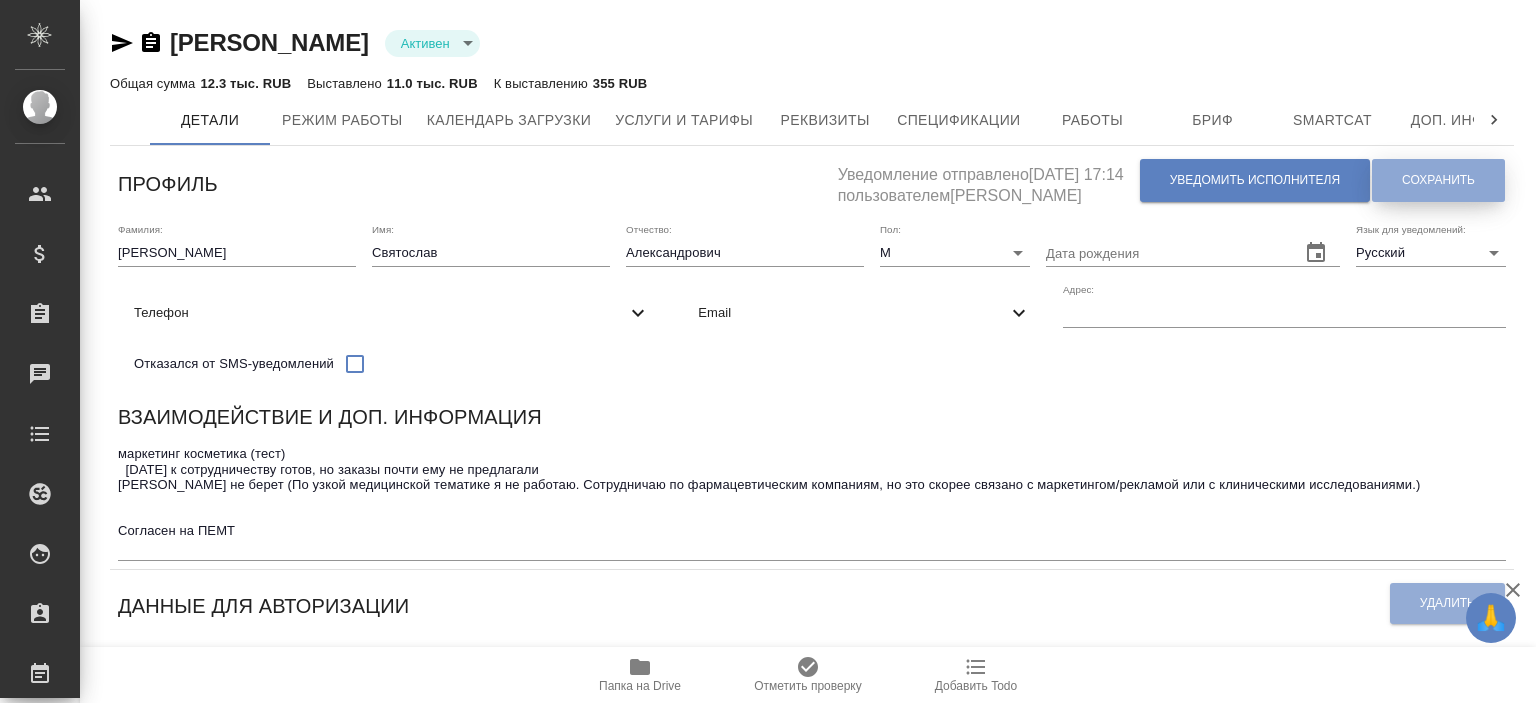 click on "Сохранить" at bounding box center [1438, 180] 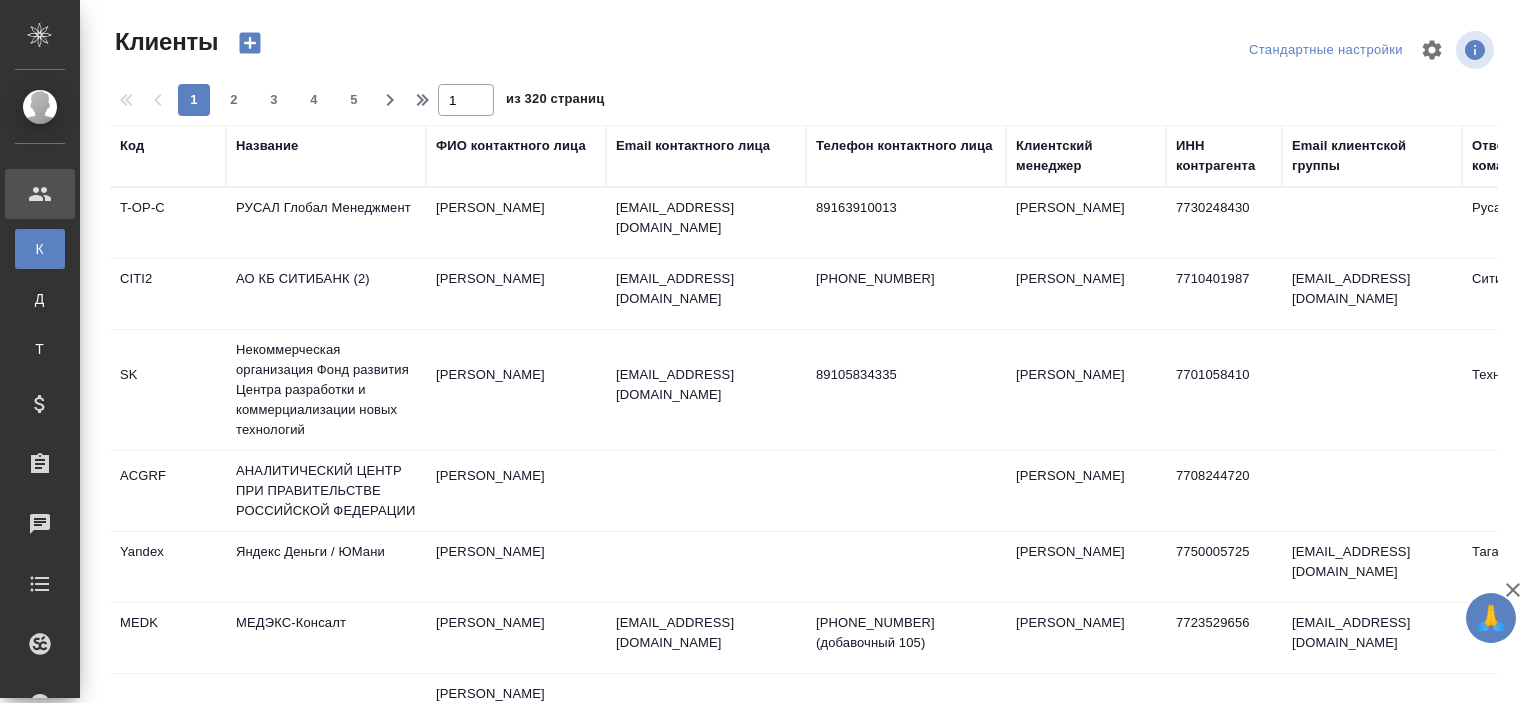 select on "RU" 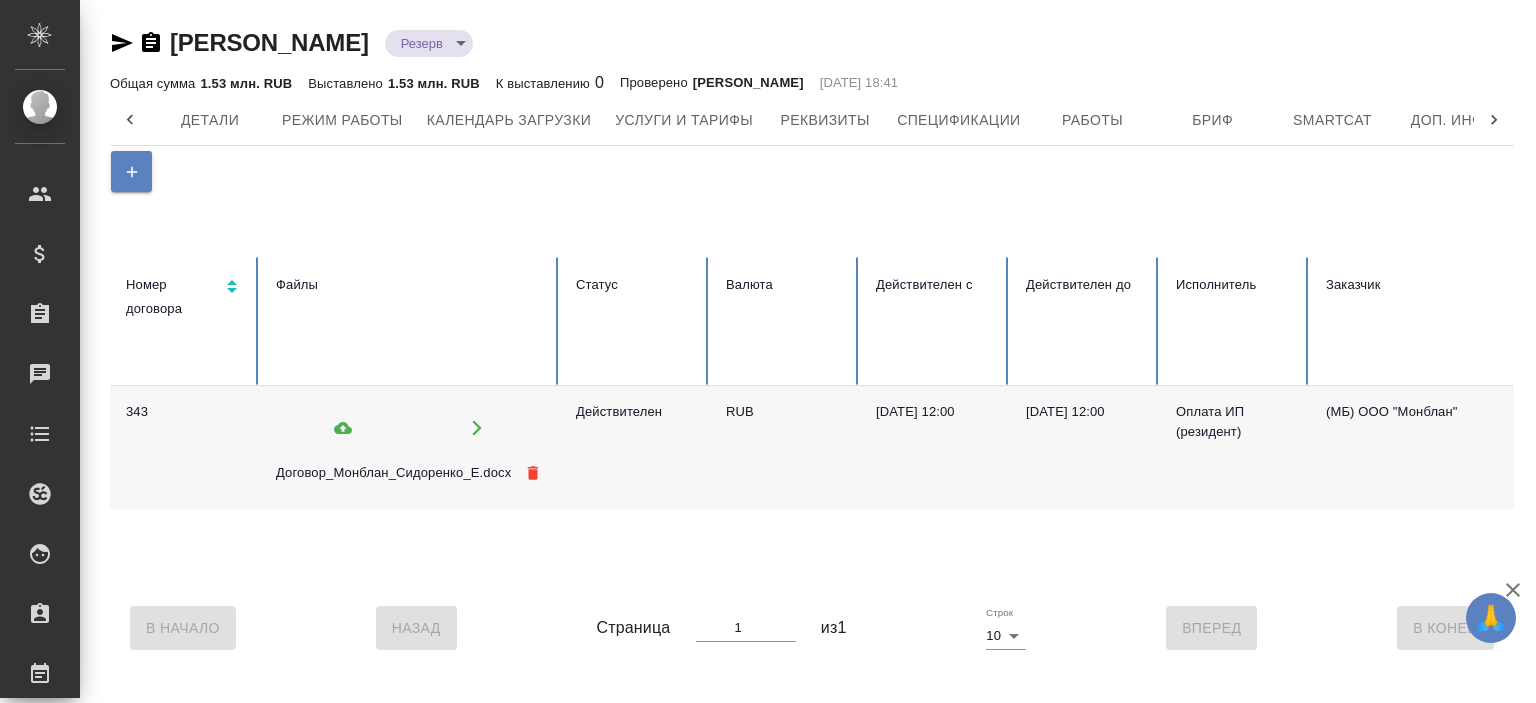 scroll, scrollTop: 0, scrollLeft: 0, axis: both 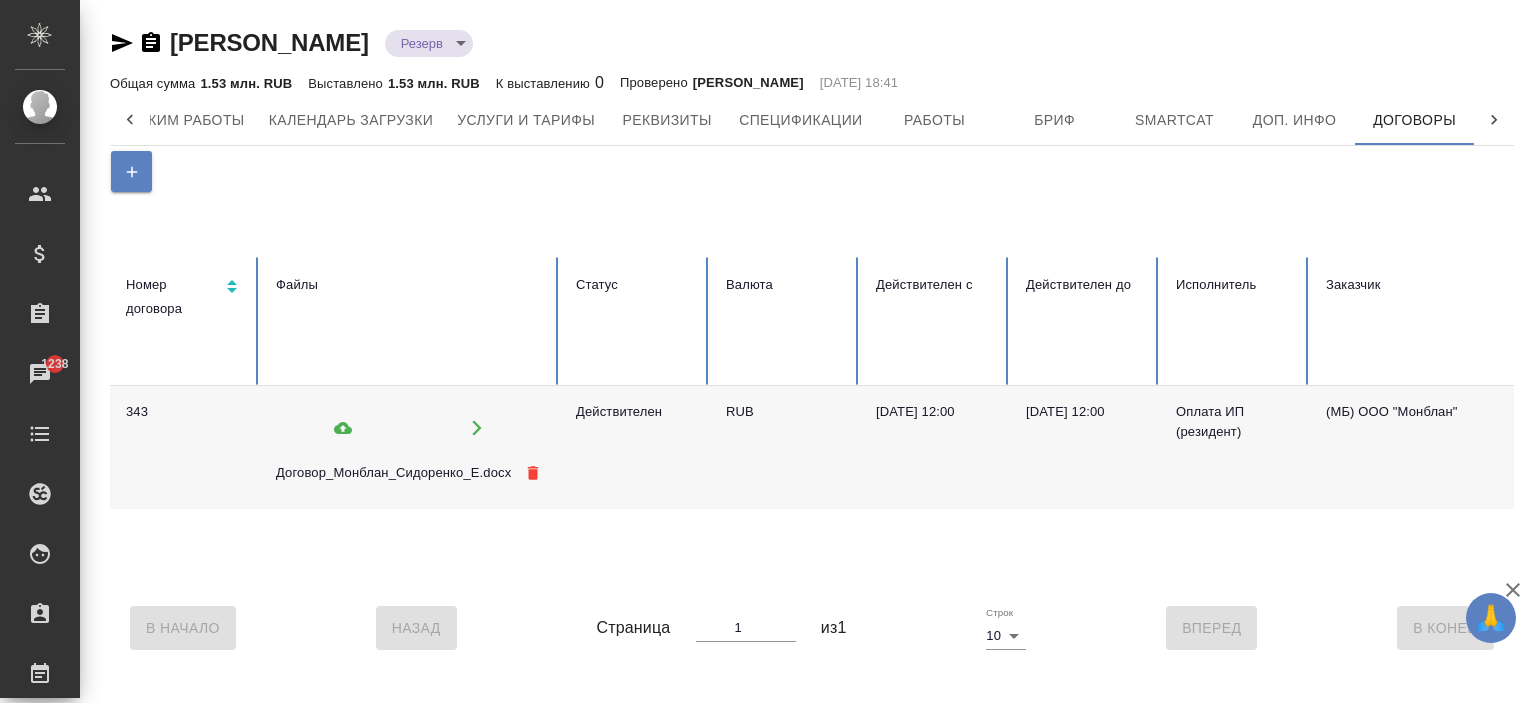 click on "Номер договора [PERSON_NAME] Валюта Действителен с Действителен до Исполнитель Заказчик [PERSON_NAME] до оплаты с даты согласования счета 343 Договор_Монблан_Сидоренко_Е.docx Действителен RUB [DATE] 12:00 [DATE] 12:00 Оплата ИП (резидент) (МБ) ООО "Монблан" 25 В Начало Назад Страница 1 из  1 Строк 10 10 Вперед В [GEOGRAPHIC_DATA]" at bounding box center (812, 408) 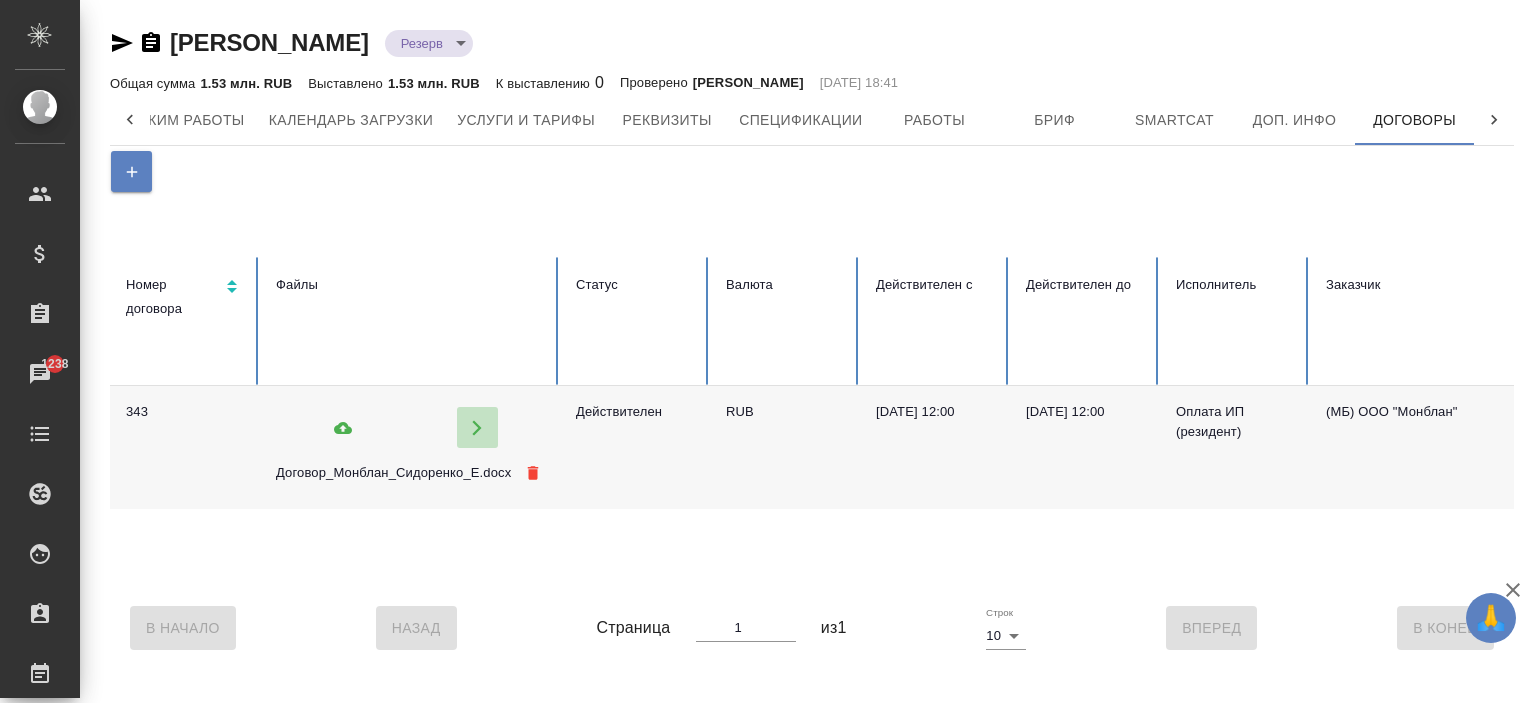 click 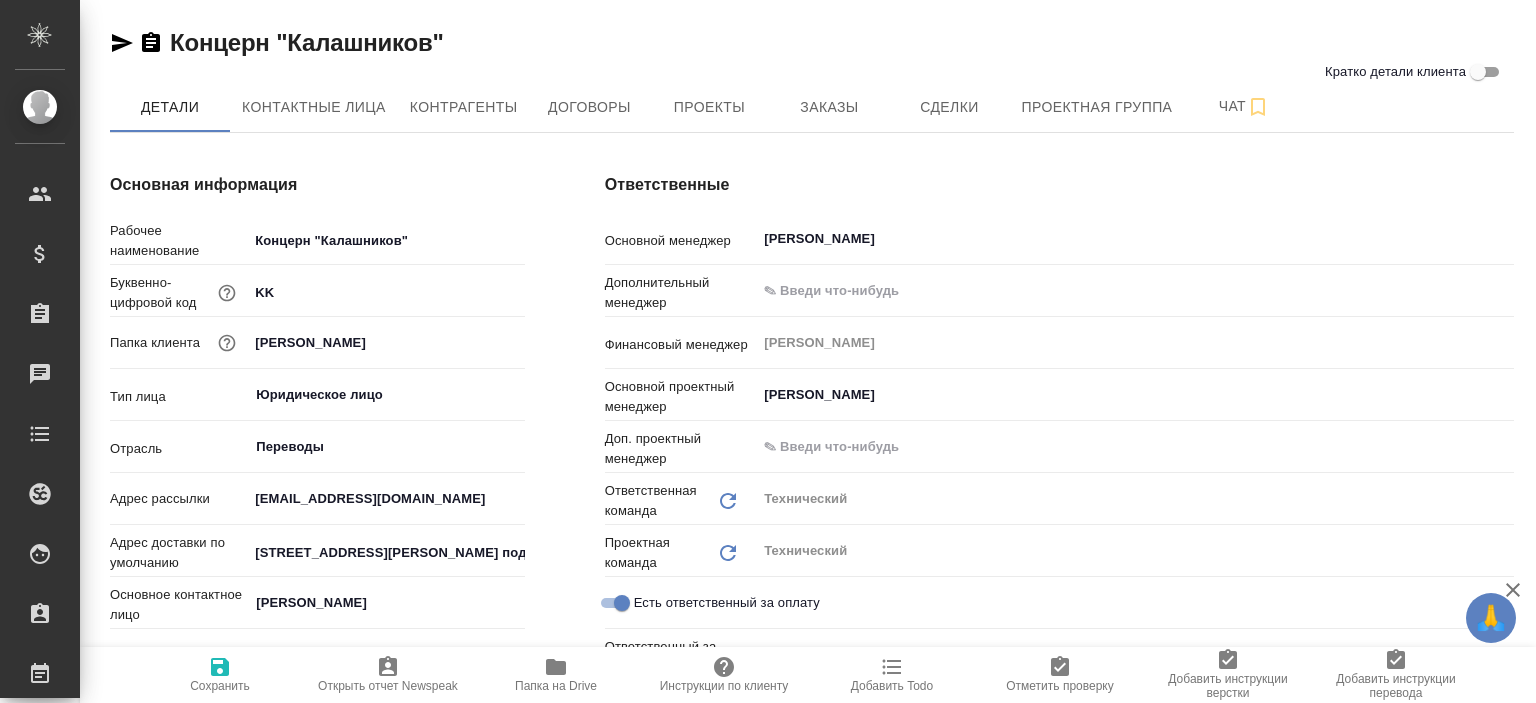 type on "x" 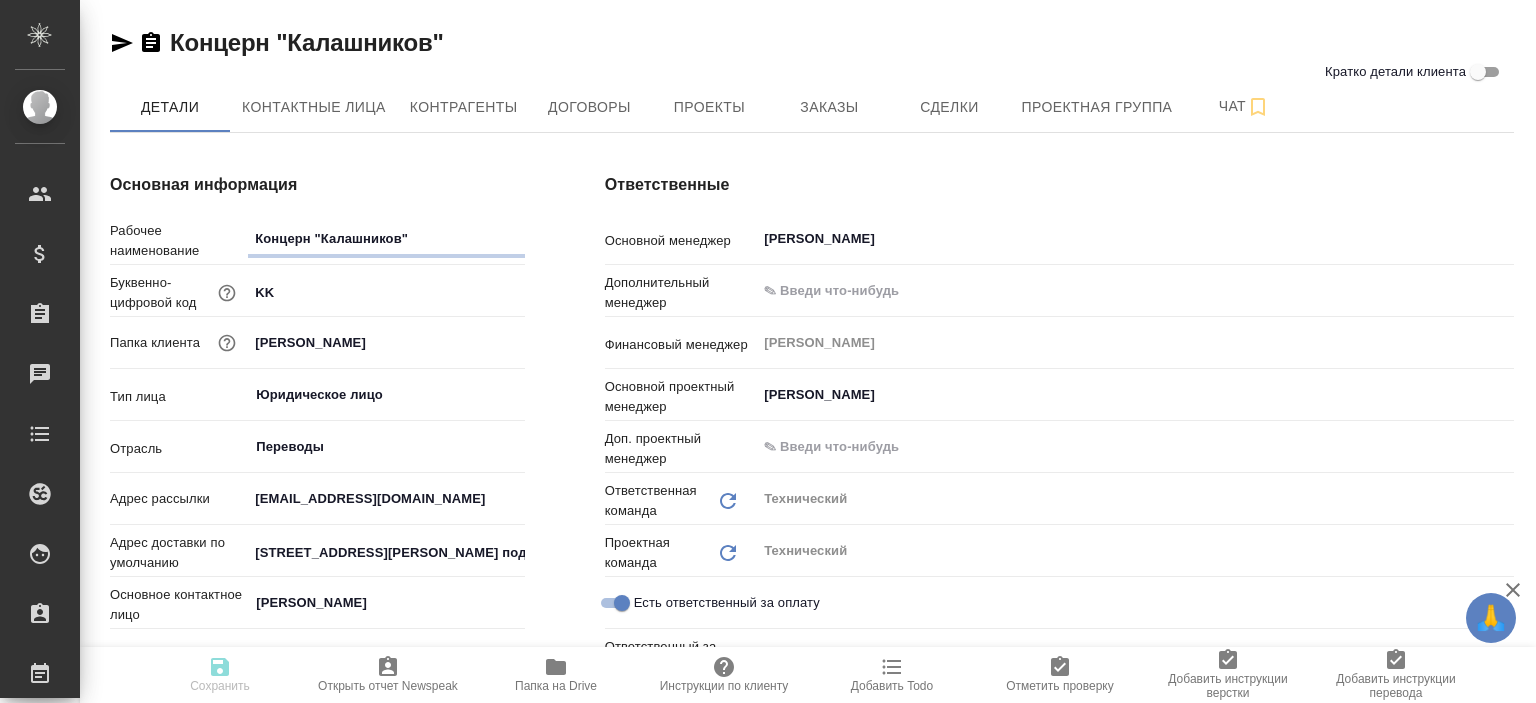 type on "x" 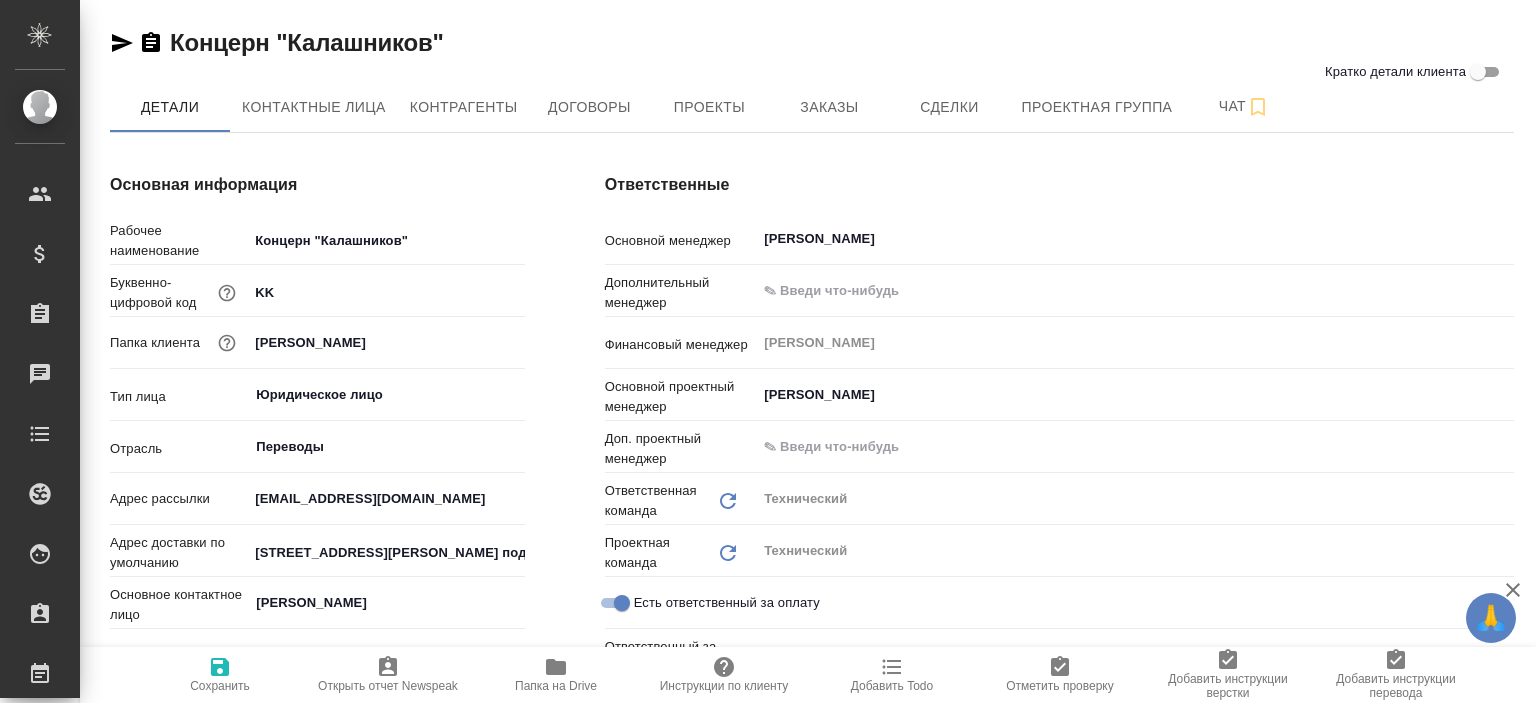 type on "x" 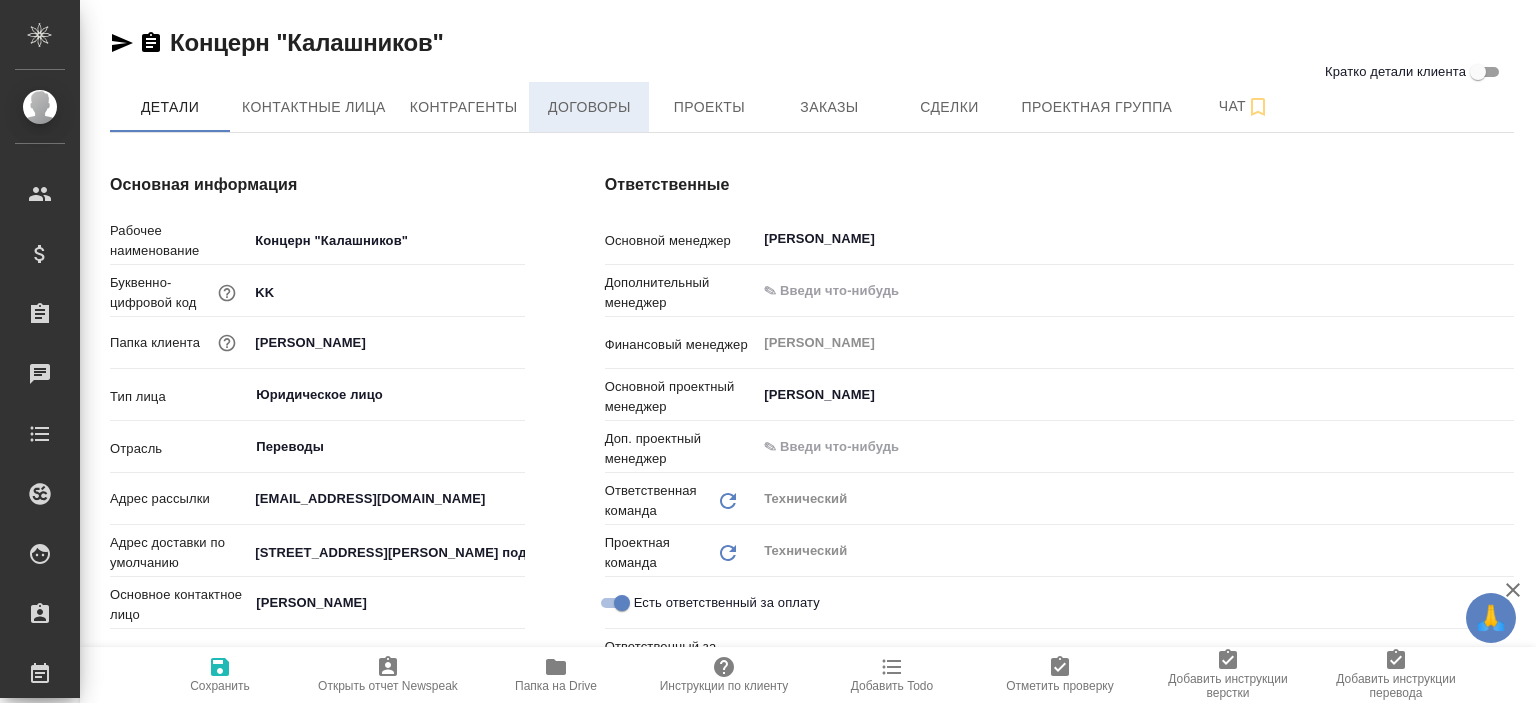 click on "Договоры" at bounding box center [589, 107] 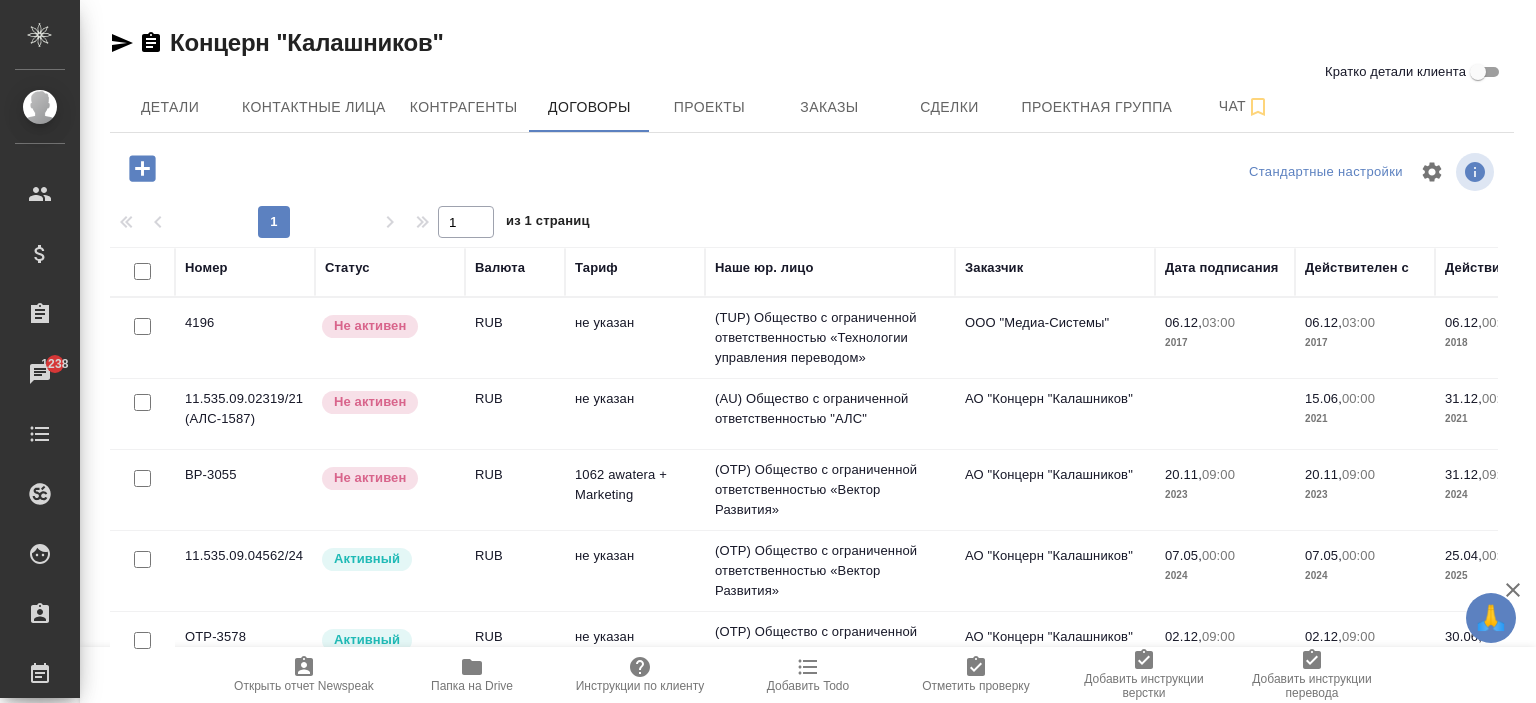 scroll, scrollTop: 44, scrollLeft: 0, axis: vertical 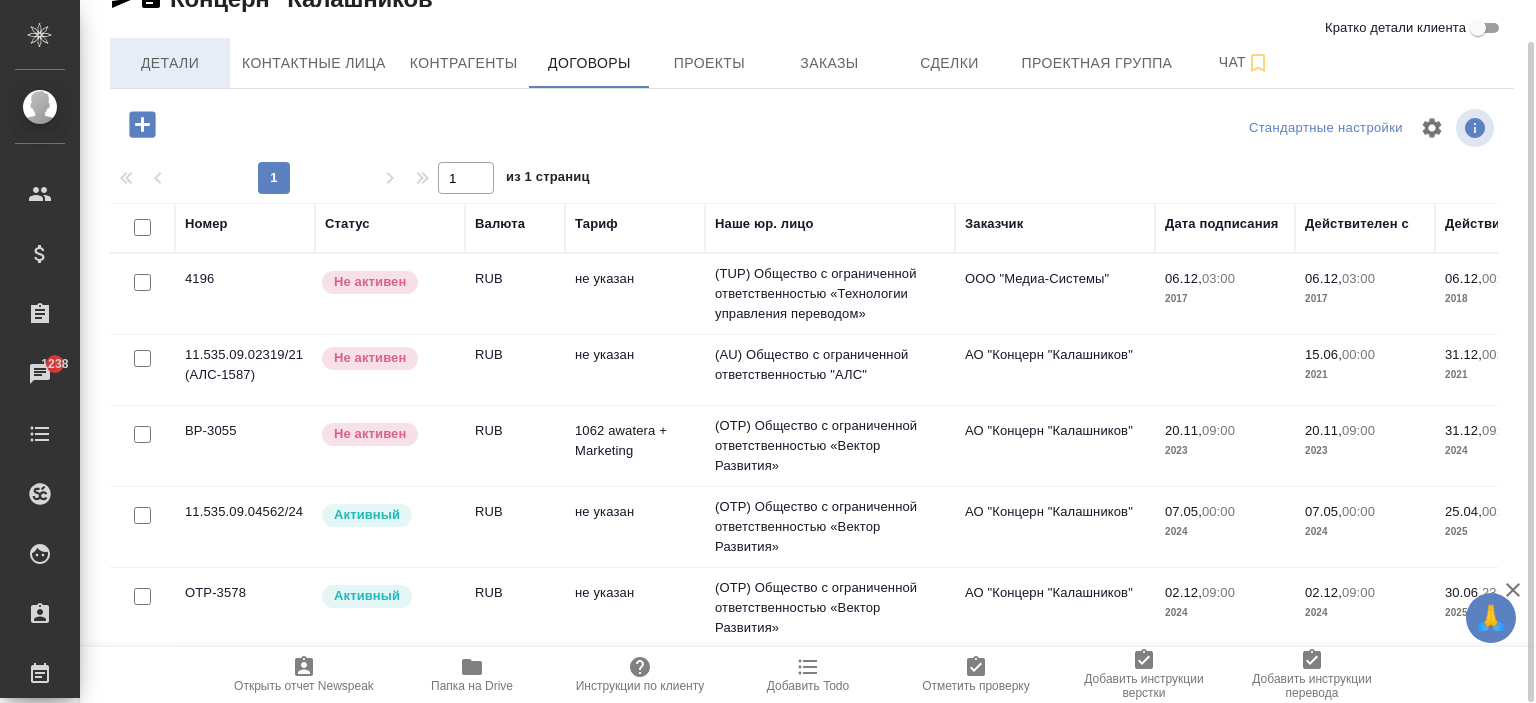 click on "Детали" at bounding box center [170, 63] 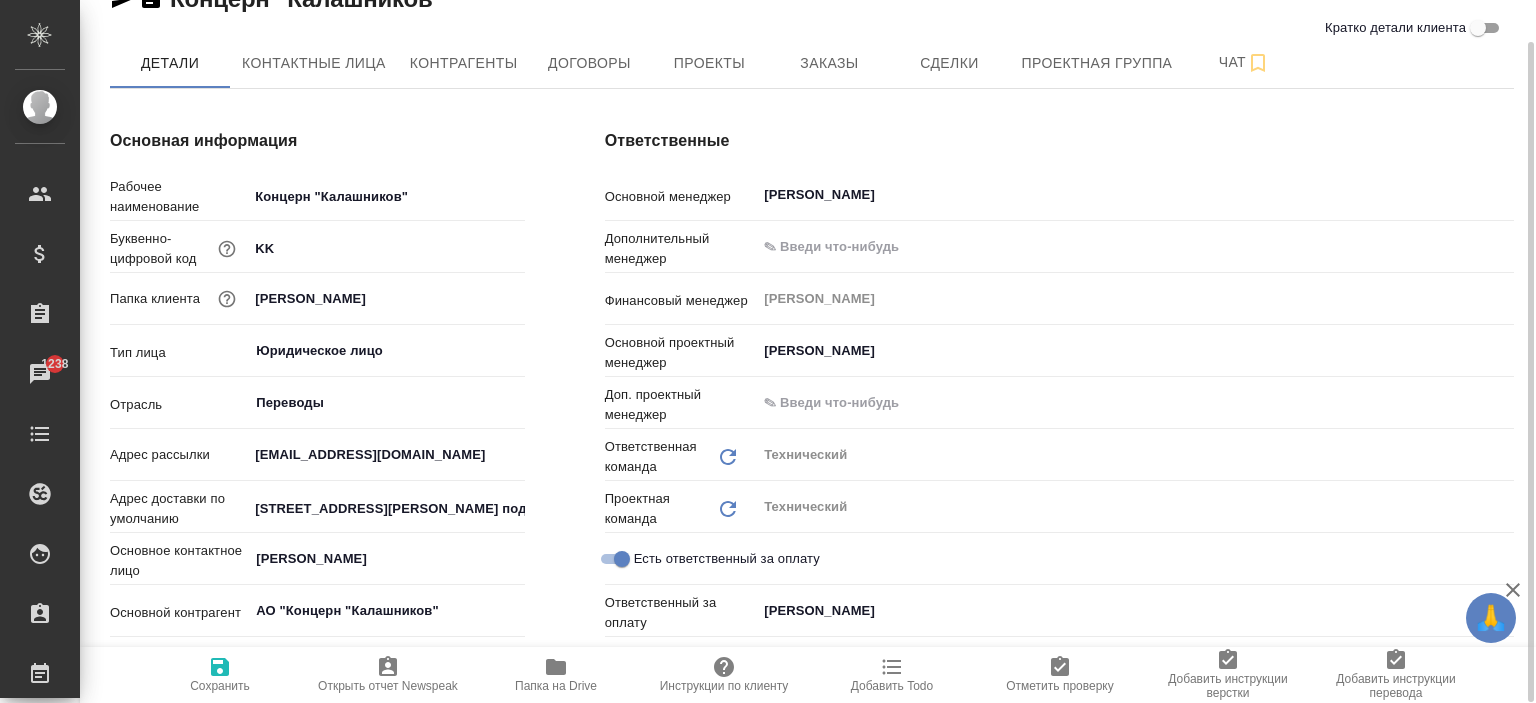type on "x" 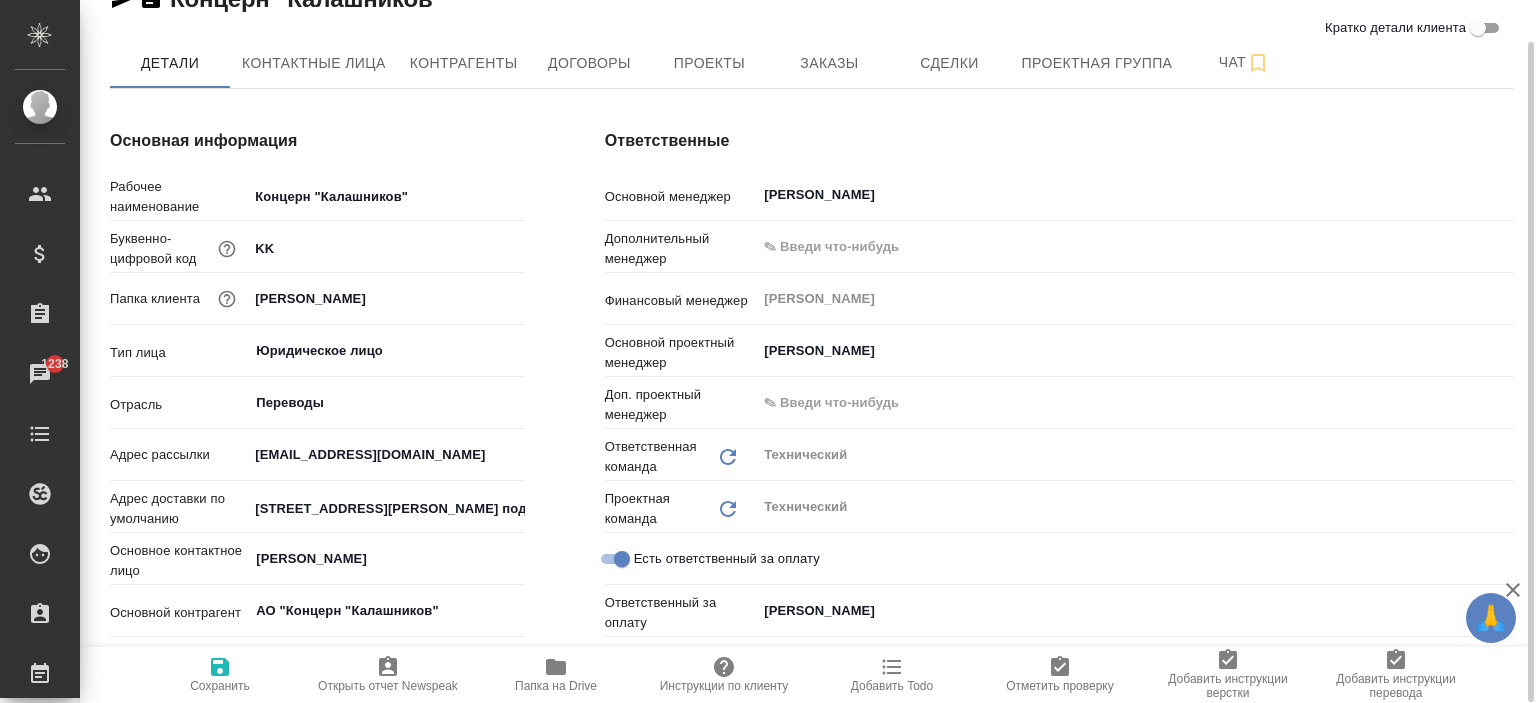 type on "x" 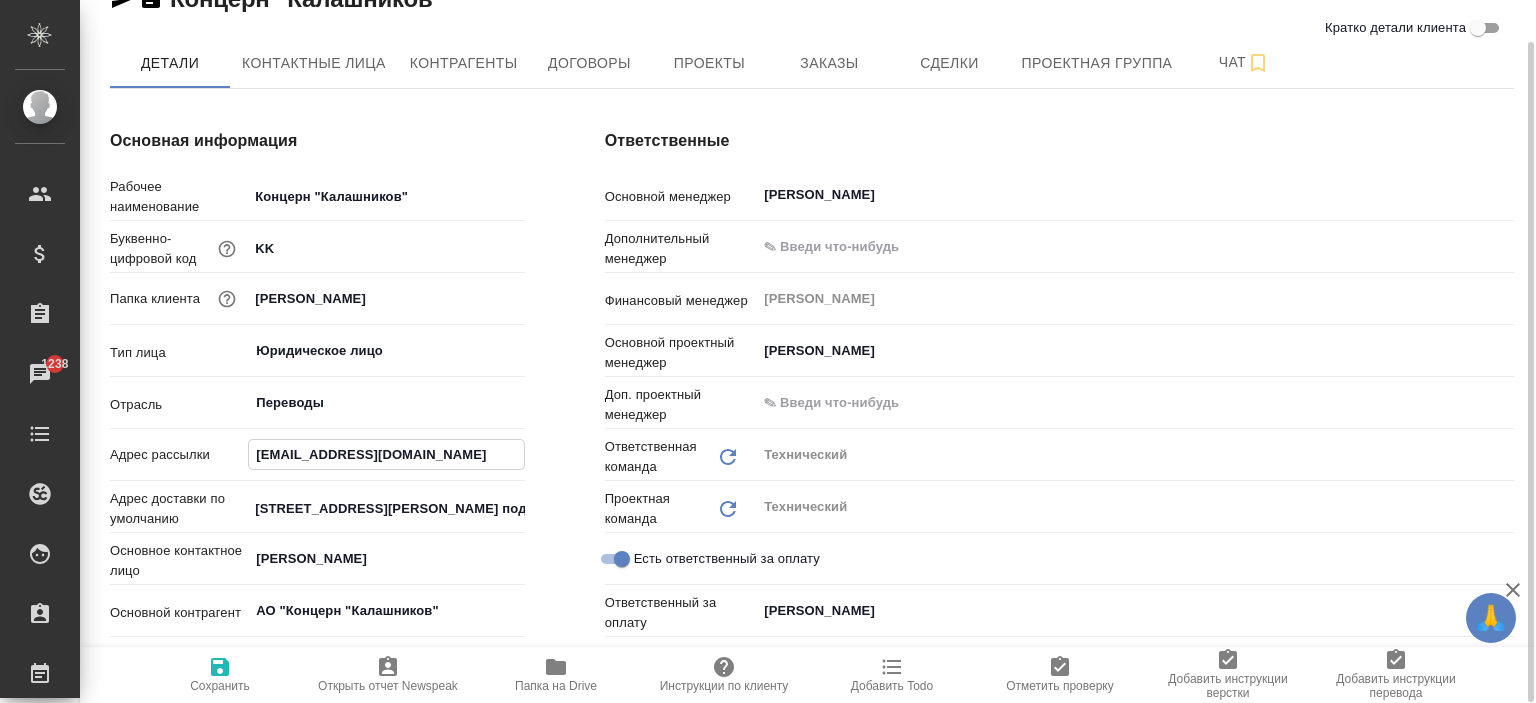 drag, startPoint x: 497, startPoint y: 447, endPoint x: 243, endPoint y: 437, distance: 254.19678 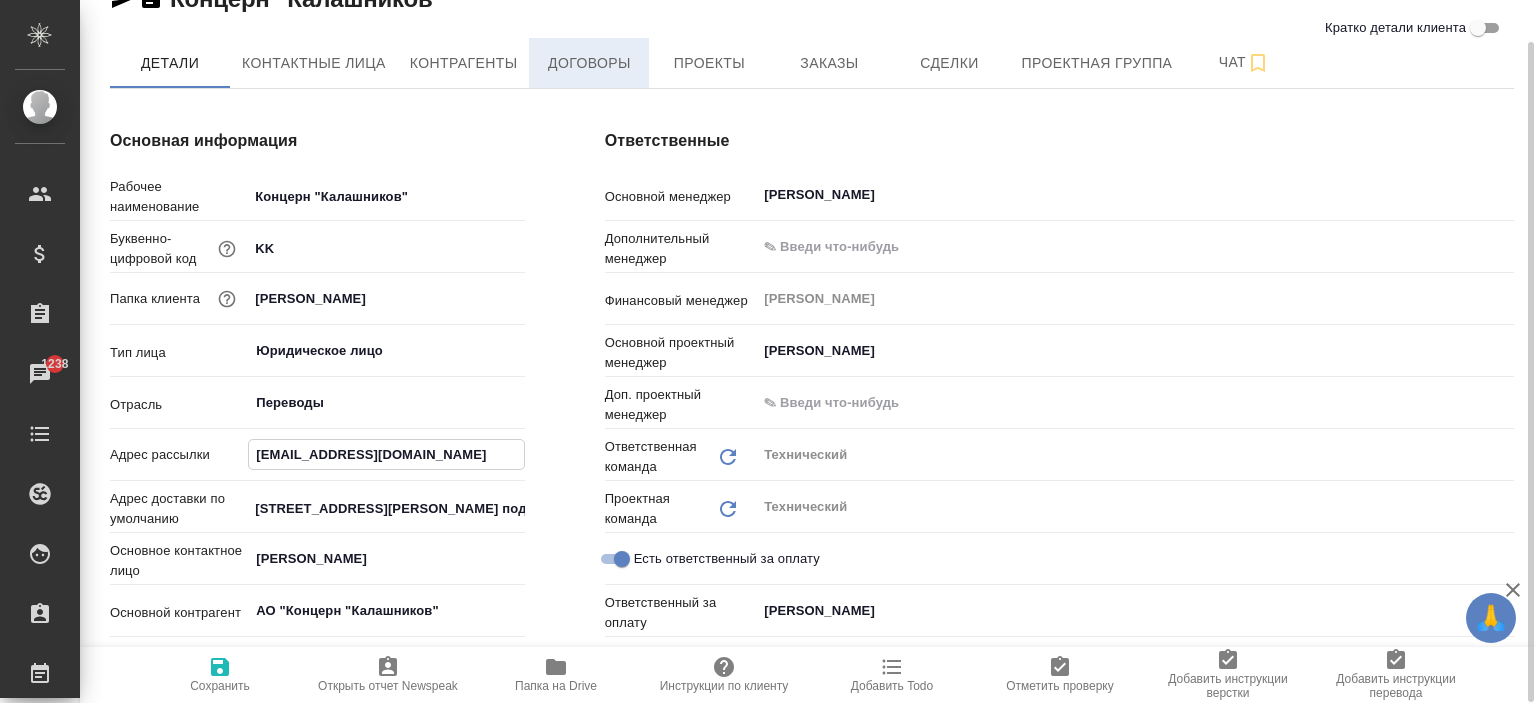click on "Договоры" at bounding box center (589, 63) 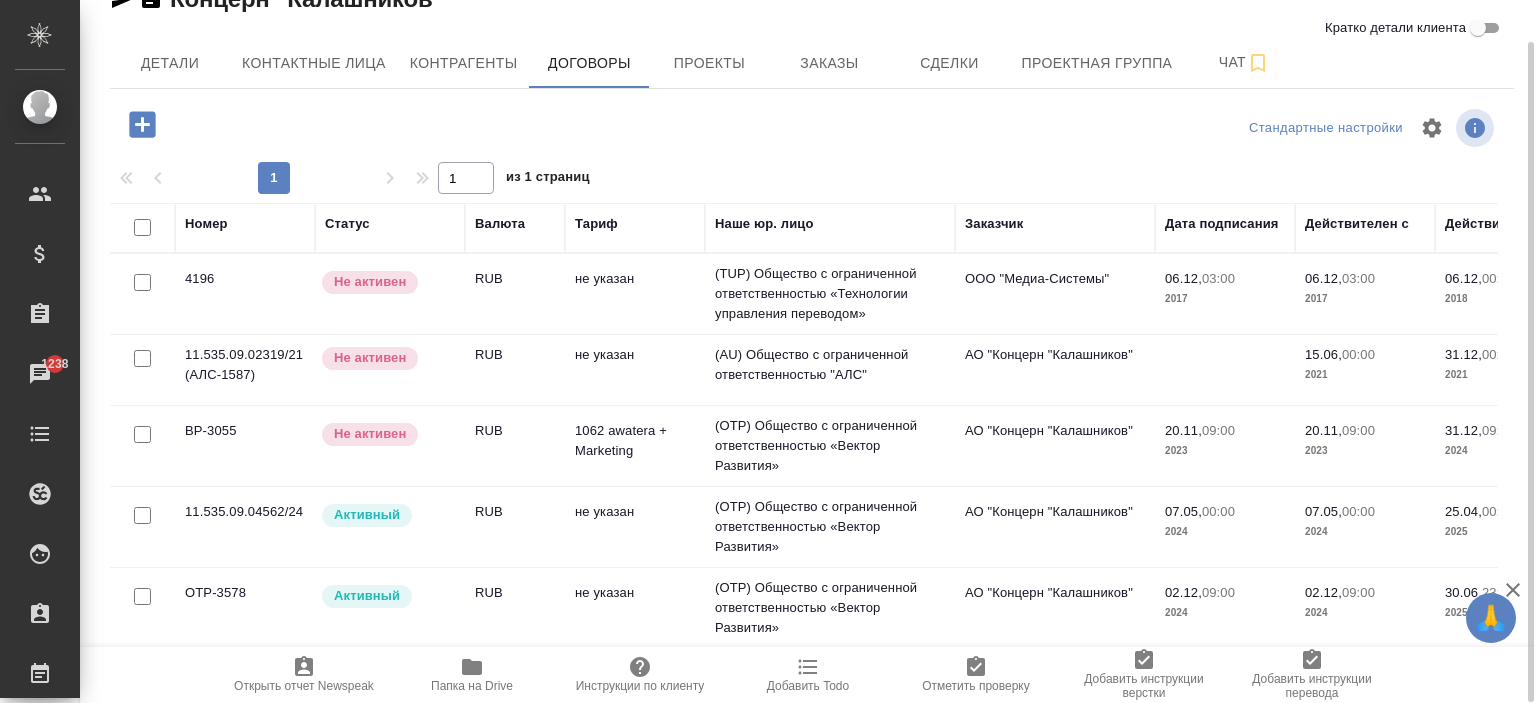 scroll, scrollTop: 89, scrollLeft: 0, axis: vertical 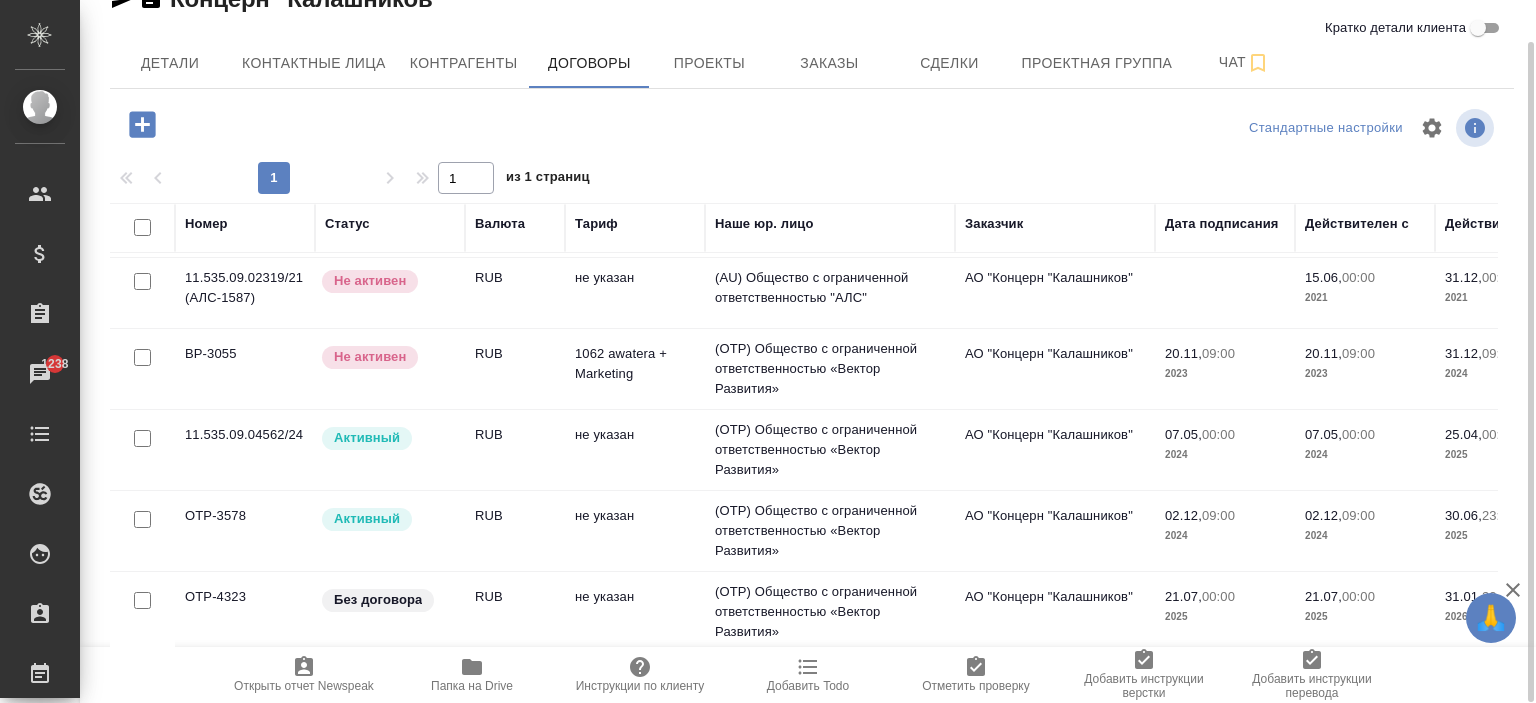 click on "не указан" at bounding box center (635, 217) 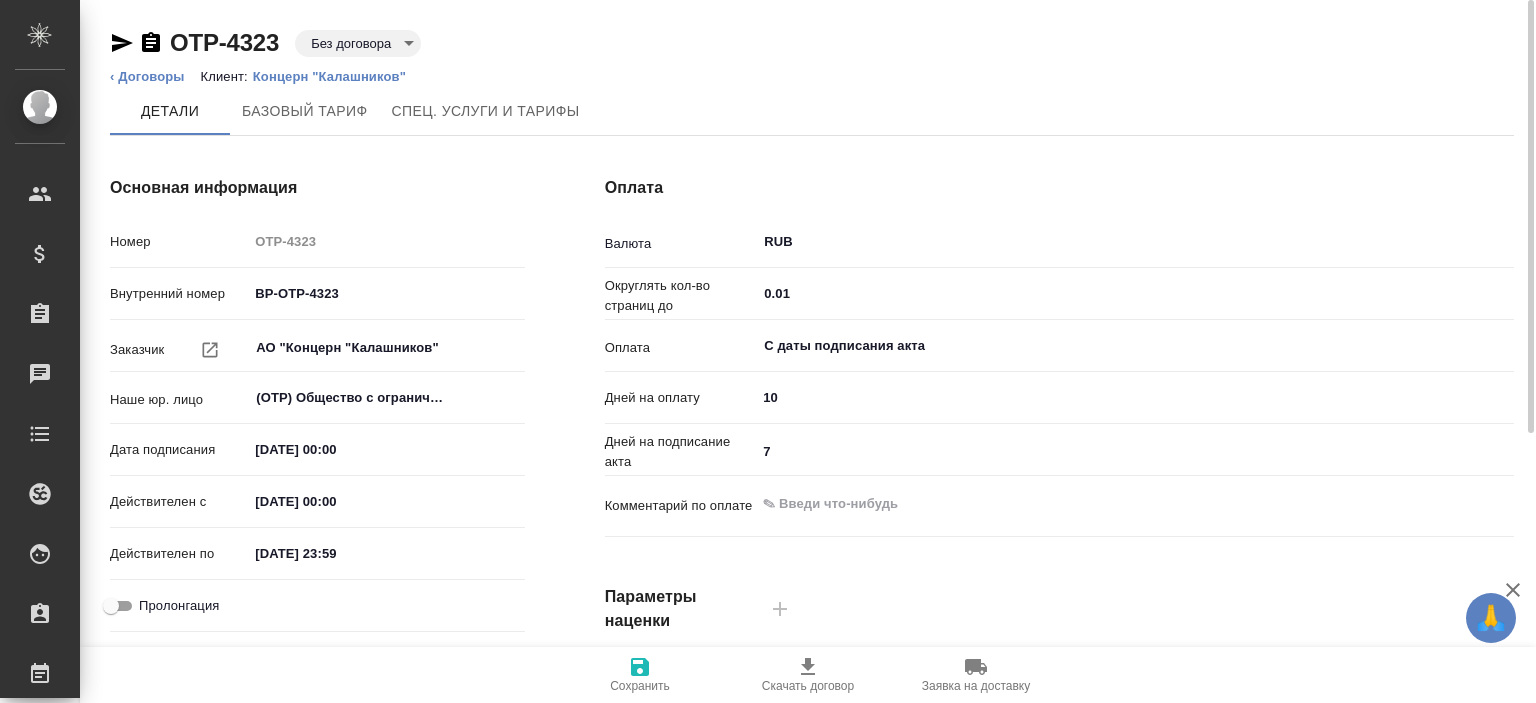 scroll, scrollTop: 0, scrollLeft: 0, axis: both 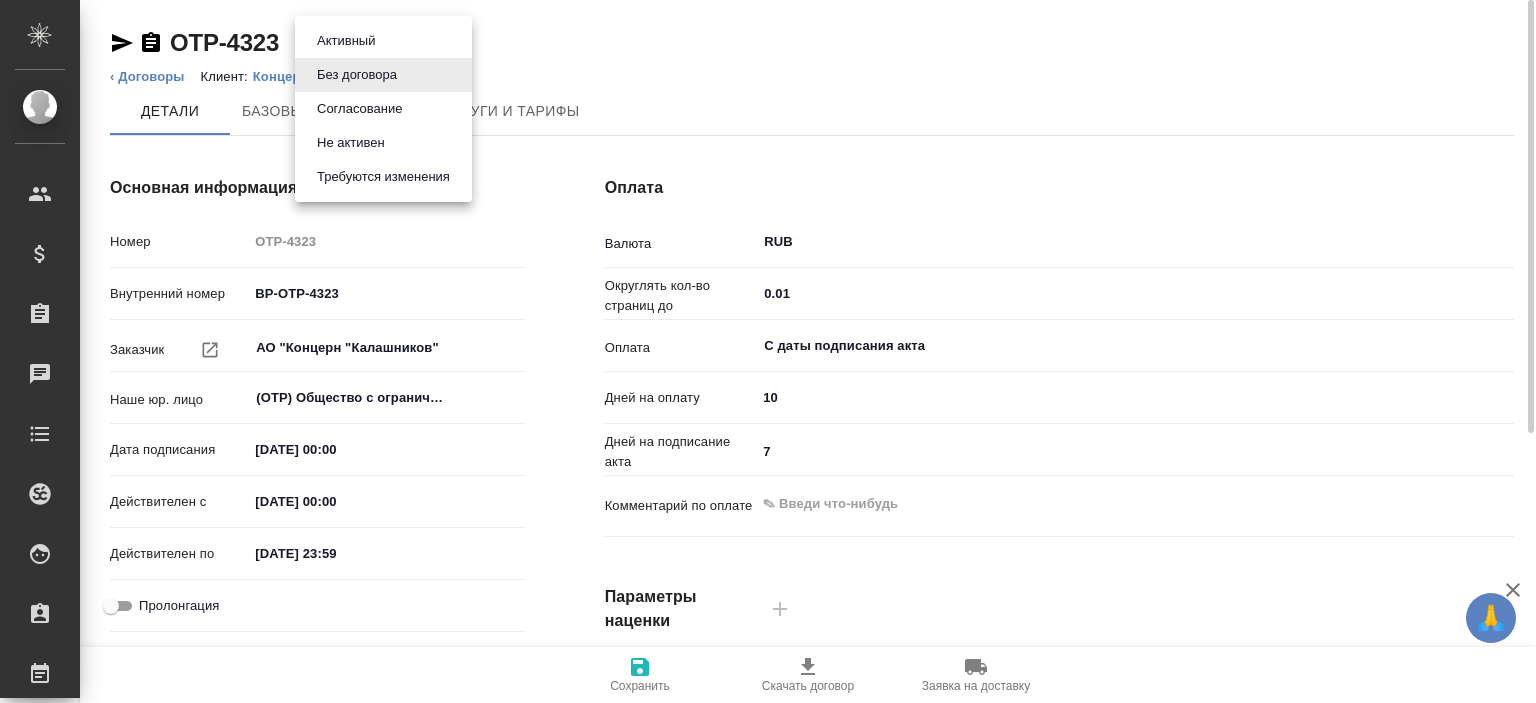 click on "🙏 .cls-1
fill:#fff;
AWATERA [PERSON_NAME] Спецификации Заказы Чаты Todo Проекты SC Исполнители Кандидаты Работы Входящие заявки Заявки на доставку Рекламации Проекты процессинга Конференции Выйти OTP-4323 Без договора draft ‹ Договоры Клиент: Концерн "[PERSON_NAME]" [PERSON_NAME] [PERSON_NAME]. услуги и тарифы Основная информация Номер OTP-4323 Внутренний номер ВР-OTP-4323 Заказчик АО "Концерн "[PERSON_NAME]" ​ Наше юр. лицо (OTP) Общество с ограниченной ответственностью «Вектор Развития» ​ Дата подписания [DATE] 00:00 Действителен с [DATE] 00:00 Действителен по [DATE] 23:59 RUB ​ 10" at bounding box center (768, 351) 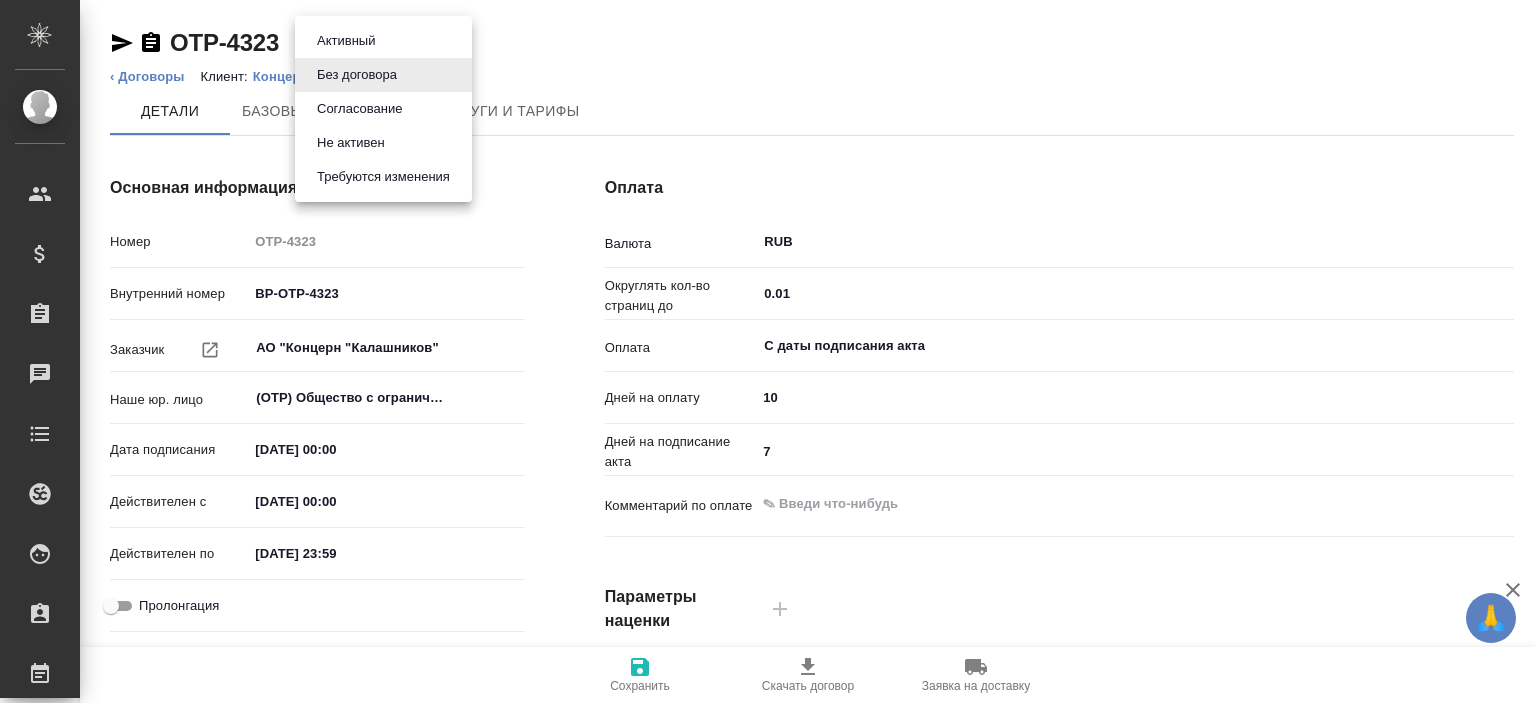 click on "Согласование" at bounding box center (346, 41) 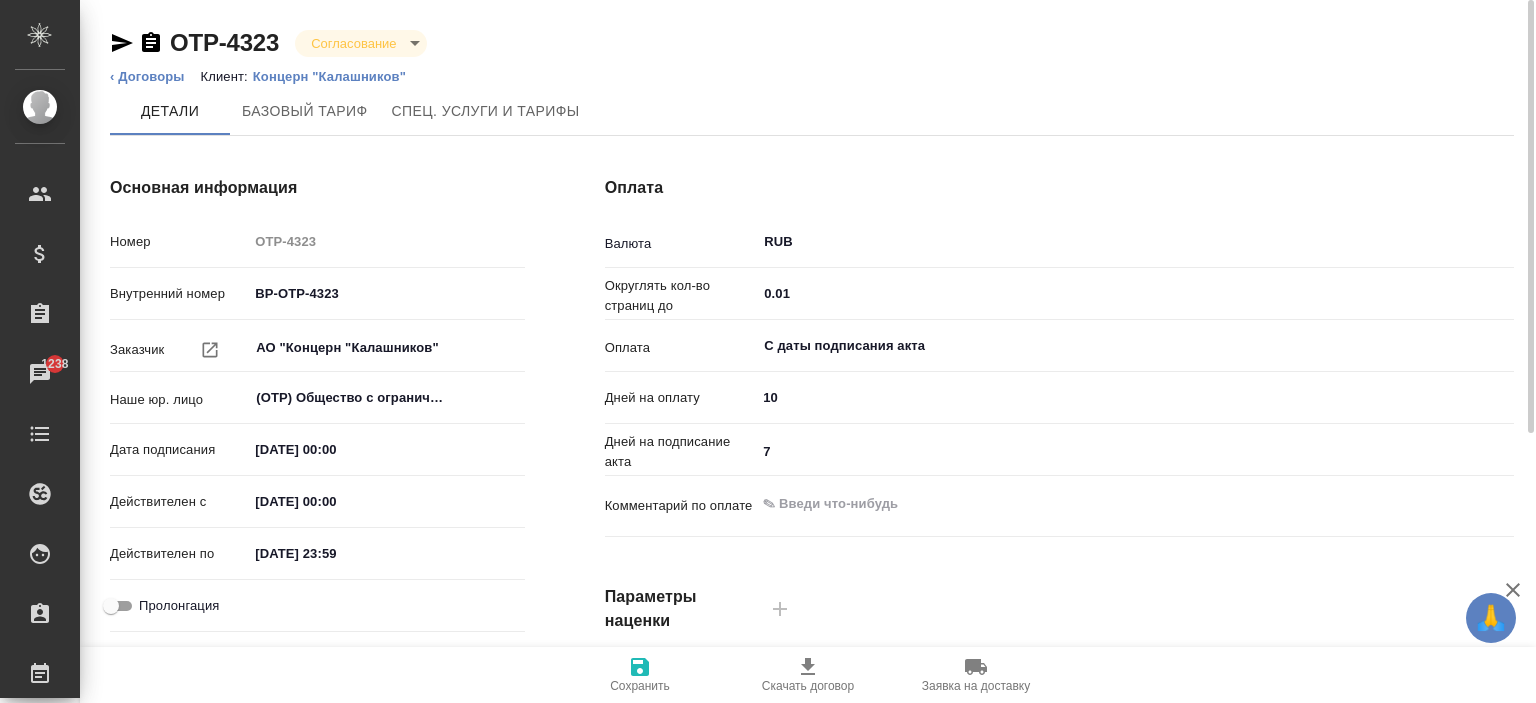 scroll, scrollTop: 657, scrollLeft: 0, axis: vertical 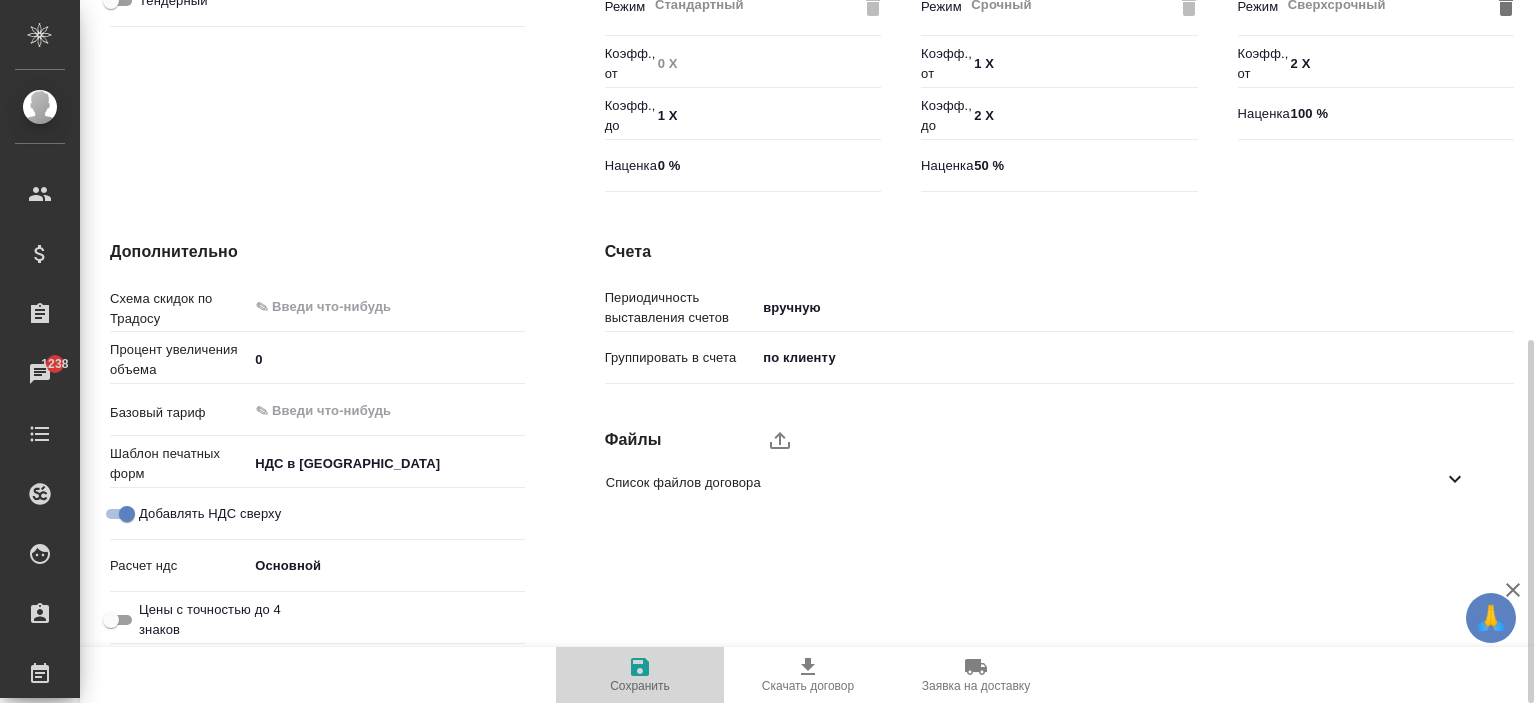 click 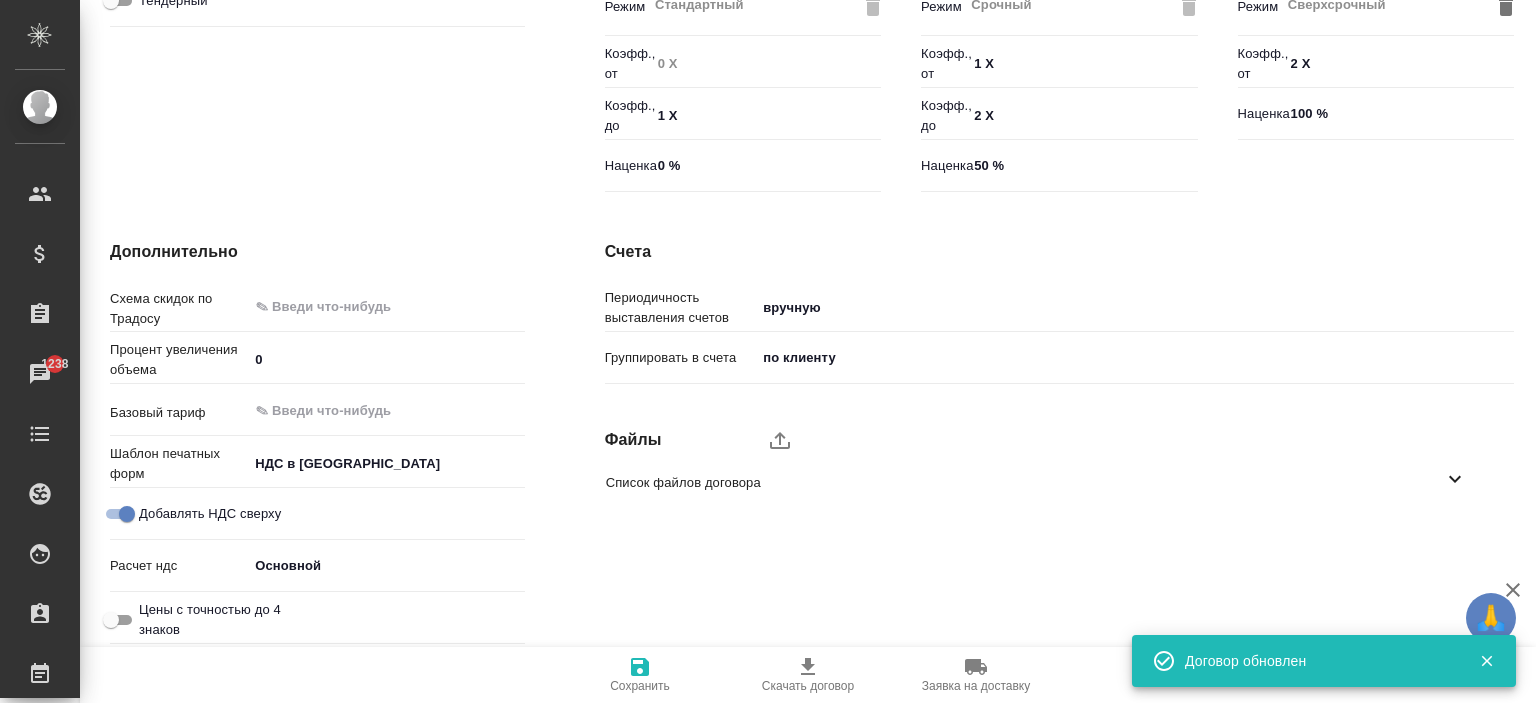 scroll, scrollTop: 0, scrollLeft: 0, axis: both 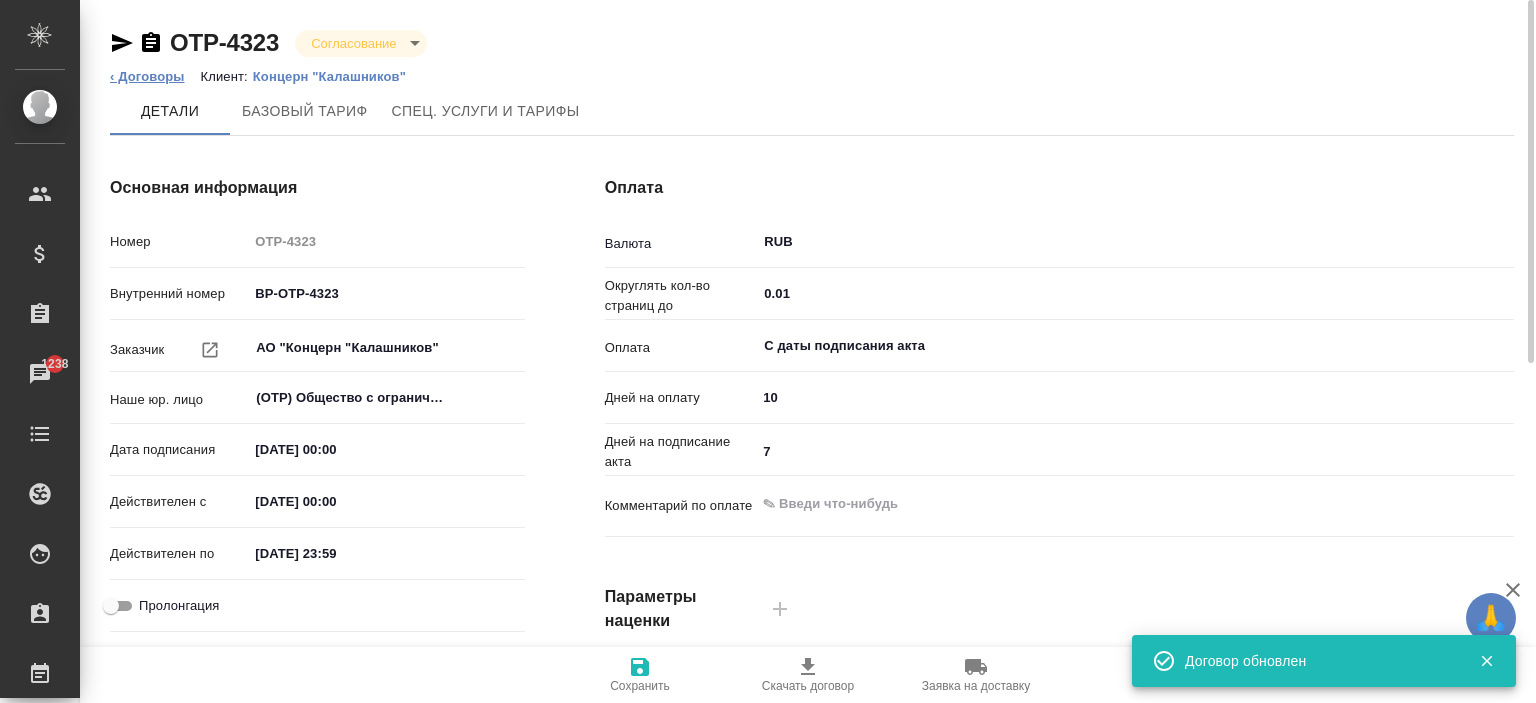 click on "‹ Договоры" at bounding box center (147, 76) 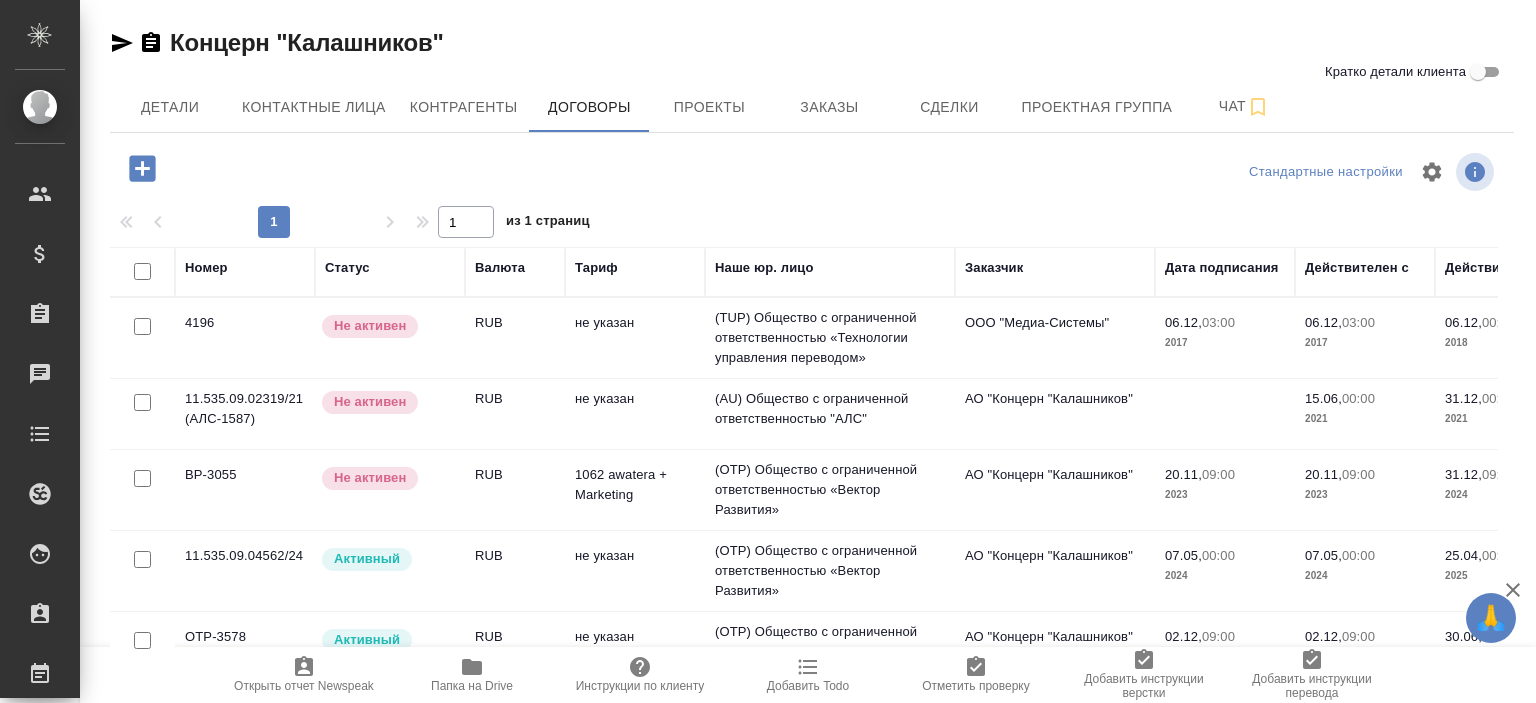 scroll, scrollTop: 0, scrollLeft: 0, axis: both 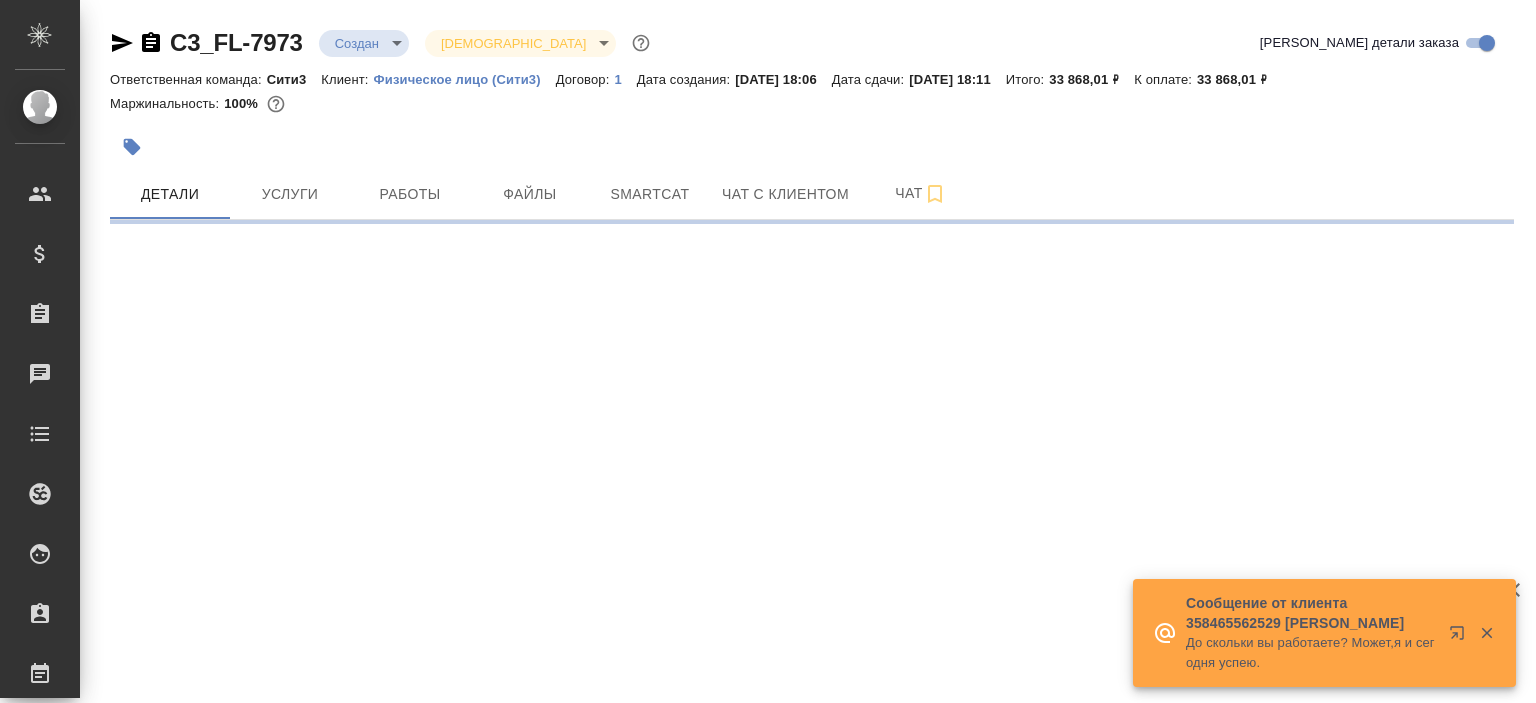 click on "C3_FL-7973 Создан new Святая троица holyTrinity Кратко детали заказа" at bounding box center [812, 47] 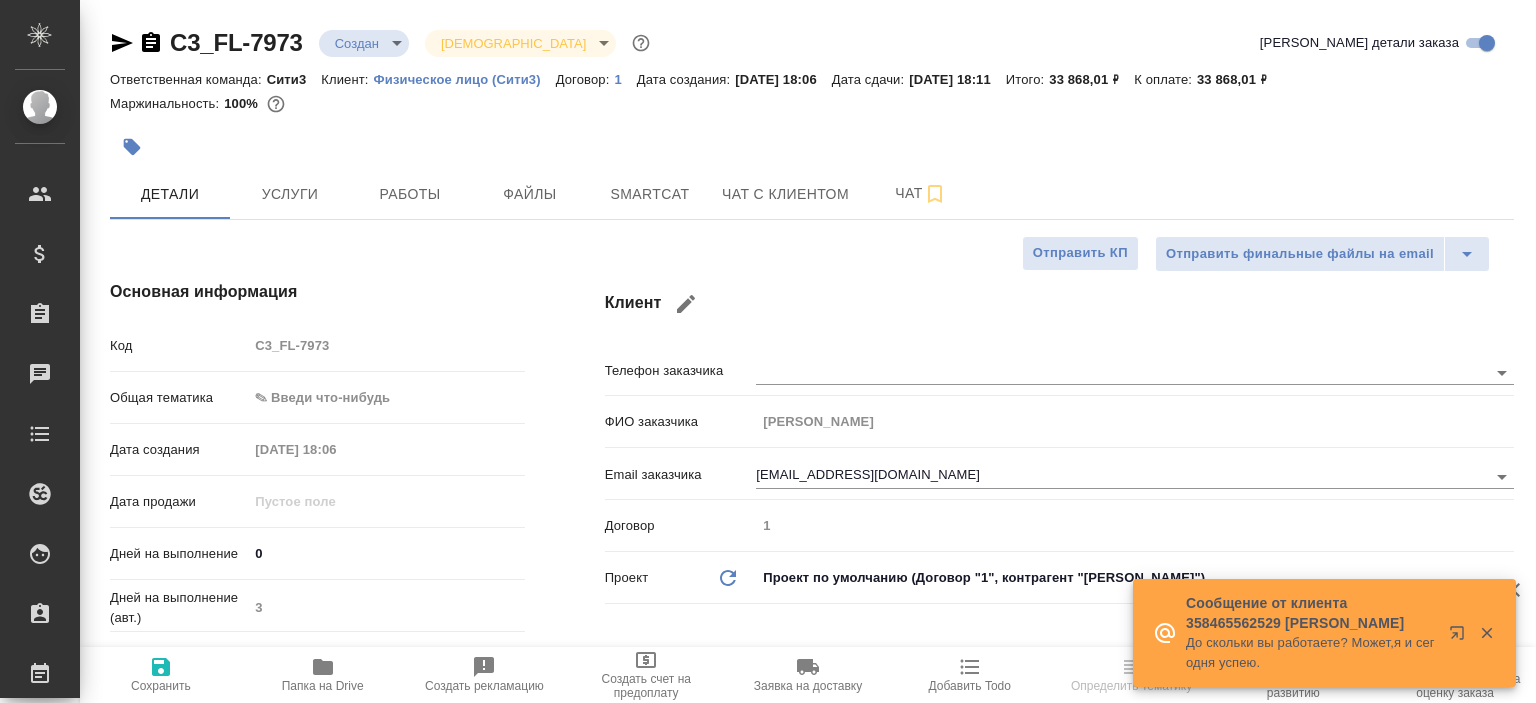 click on "Физическое лицо (Сити3)" at bounding box center [465, 79] 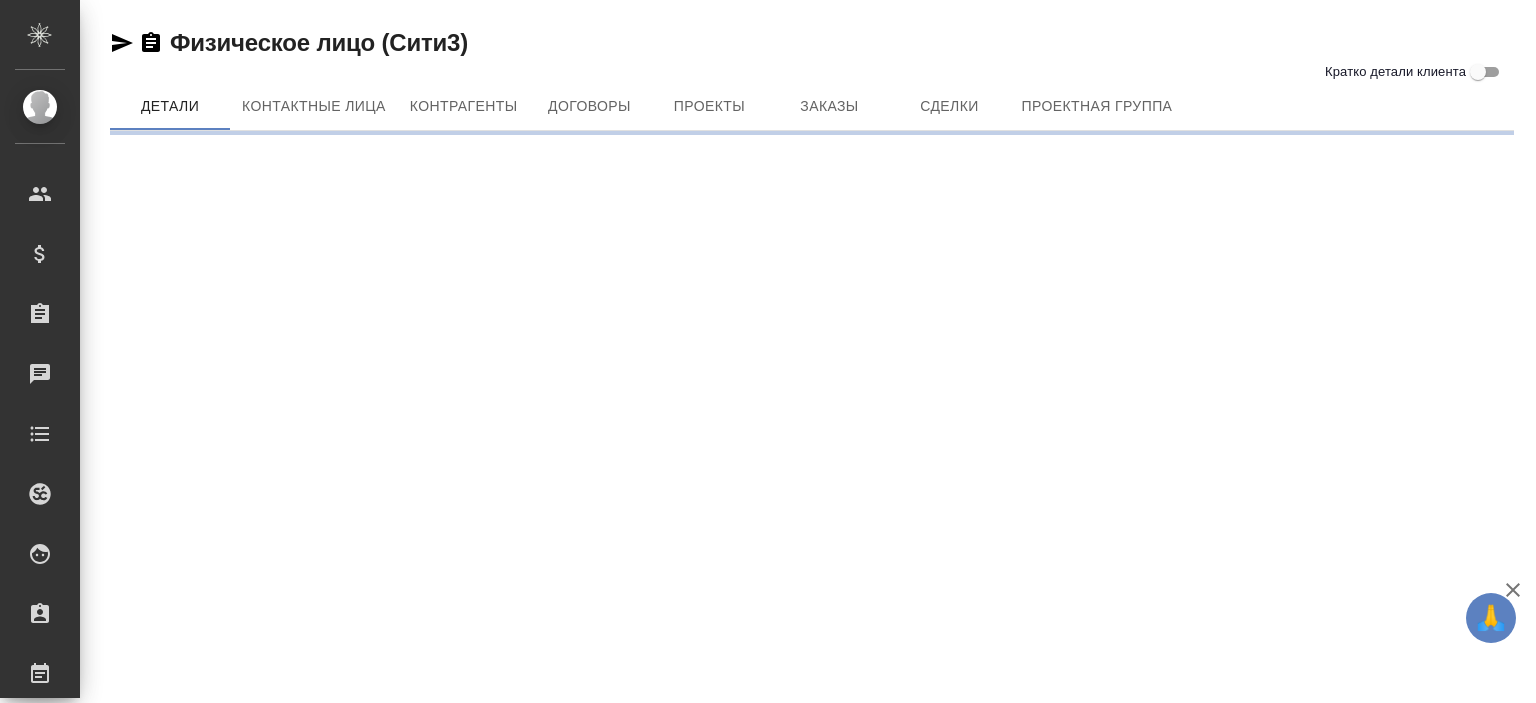 scroll, scrollTop: 0, scrollLeft: 0, axis: both 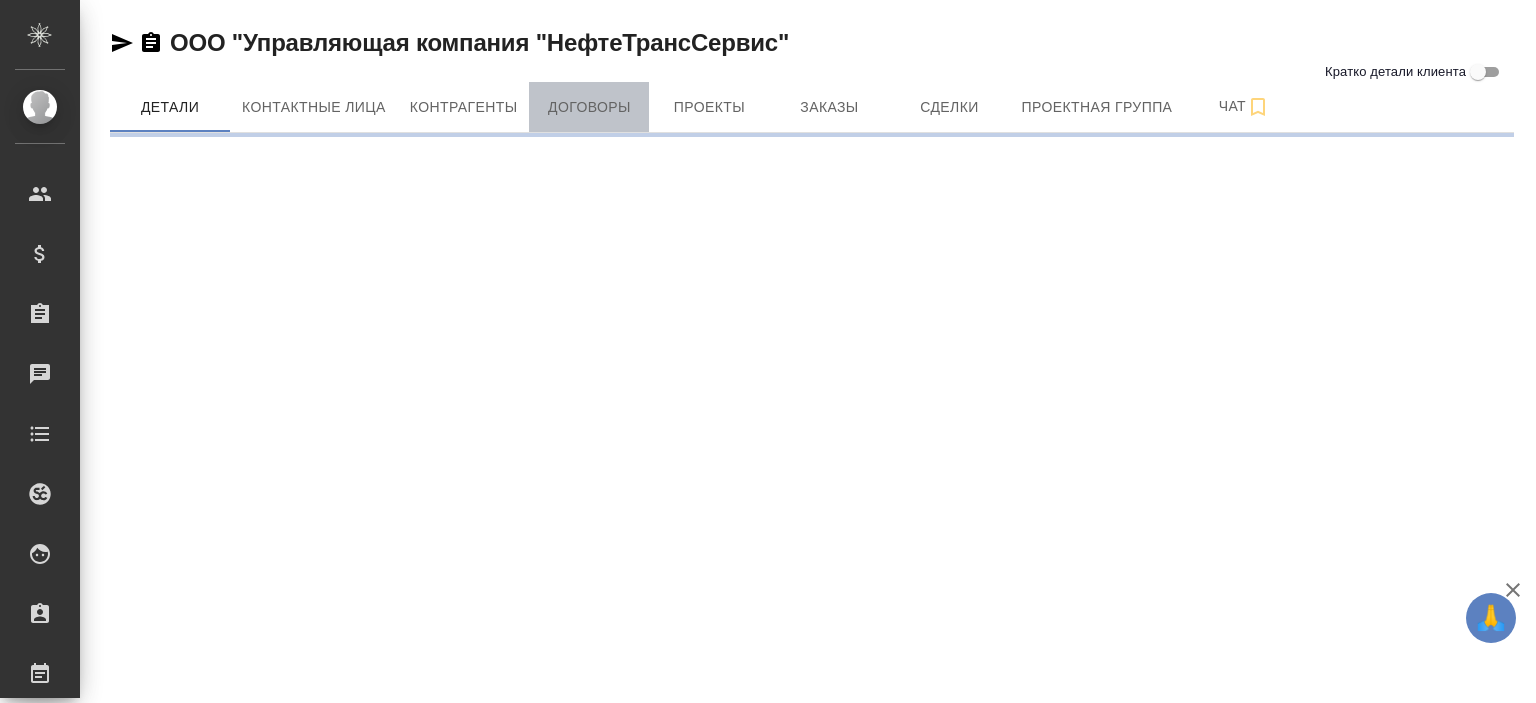 click on "Договоры" at bounding box center [589, 107] 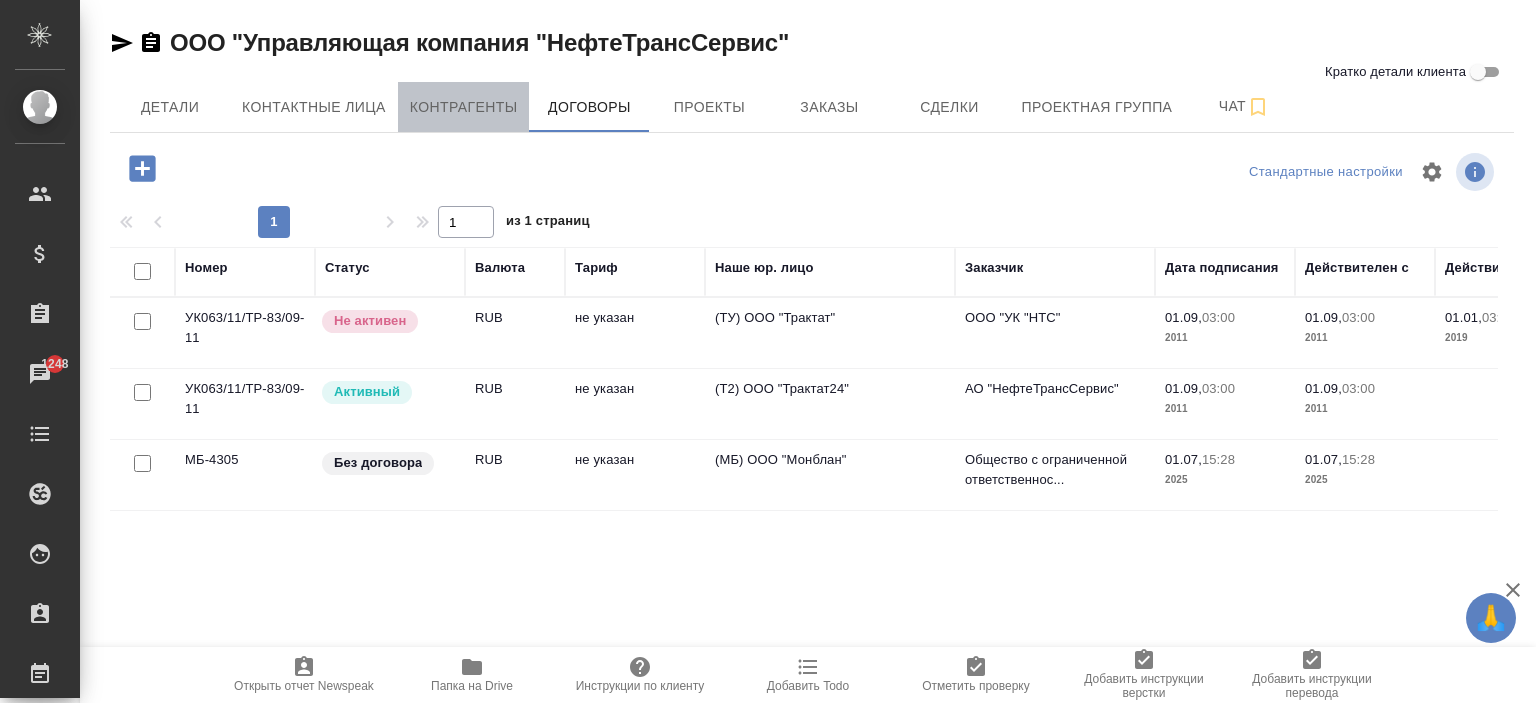 click on "Контрагенты" at bounding box center (464, 107) 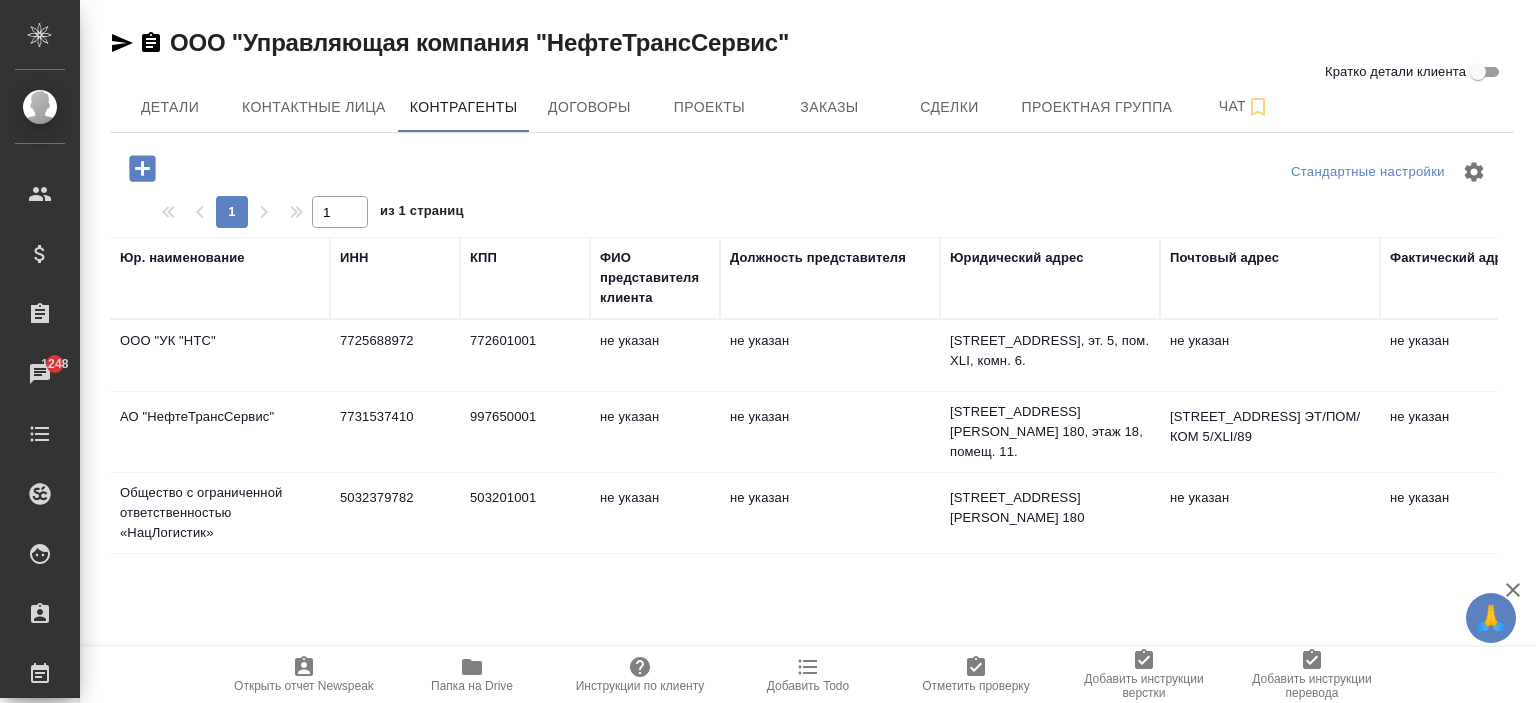 click on "Общество с ограниченной ответственностью «НацЛогистик»" at bounding box center [220, 356] 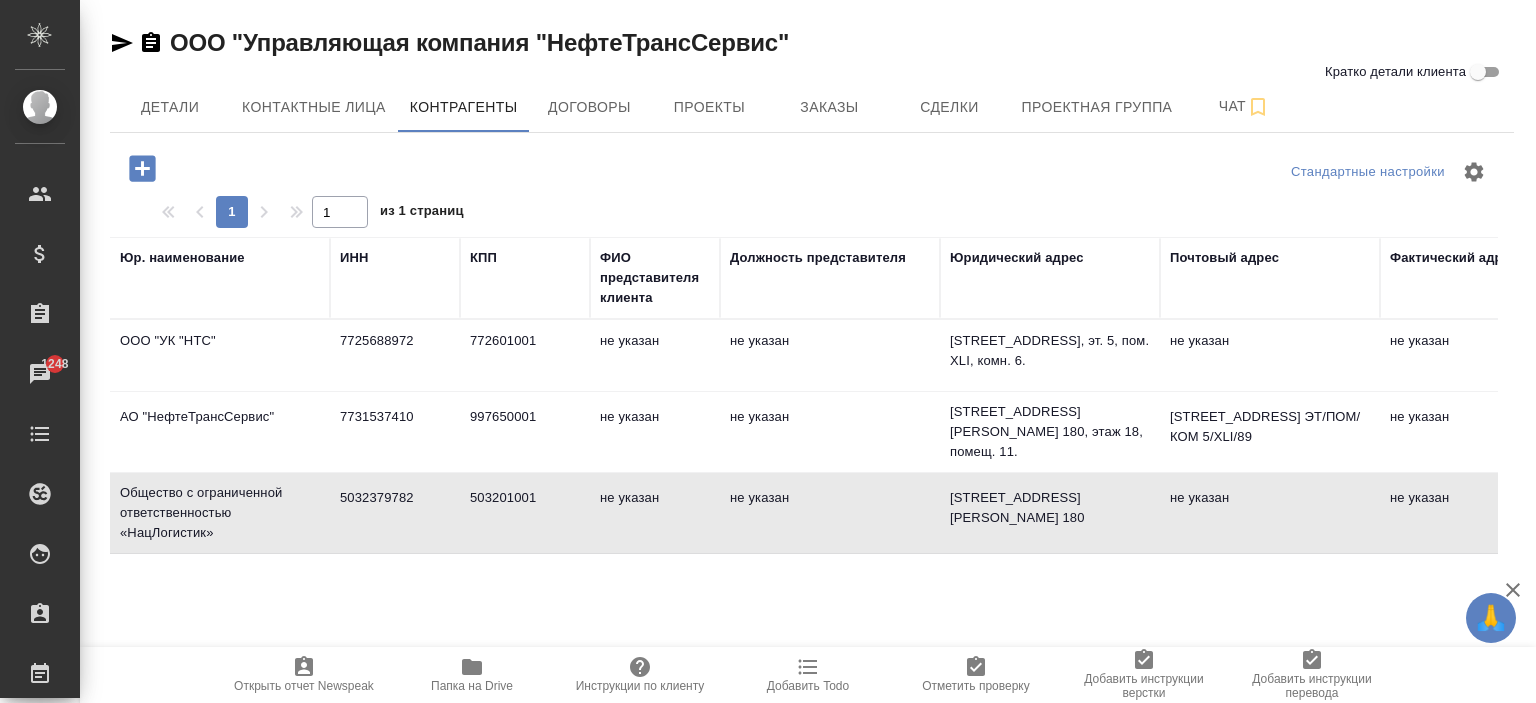 click on "Общество с ограниченной ответственностью «НацЛогистик»" at bounding box center (220, 356) 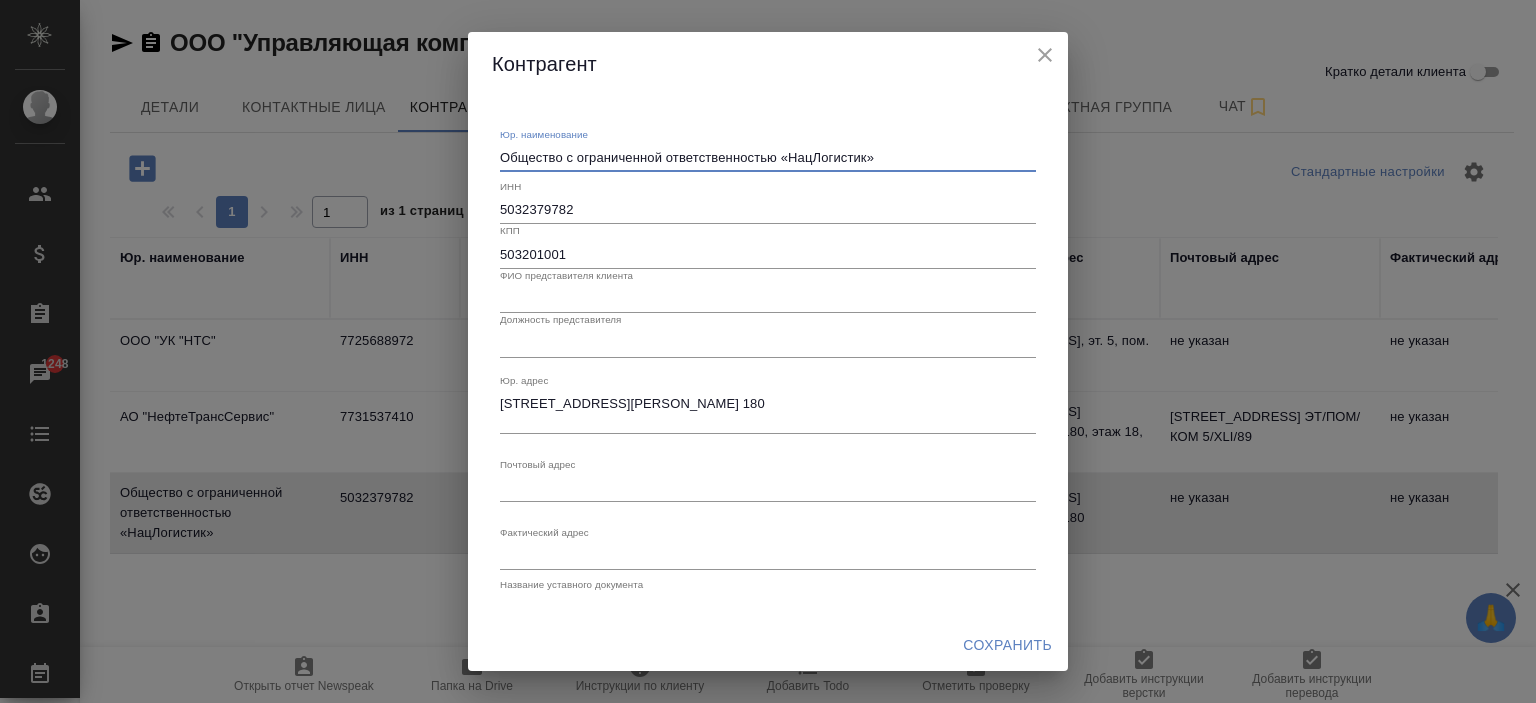 drag, startPoint x: 777, startPoint y: 151, endPoint x: 508, endPoint y: 151, distance: 269 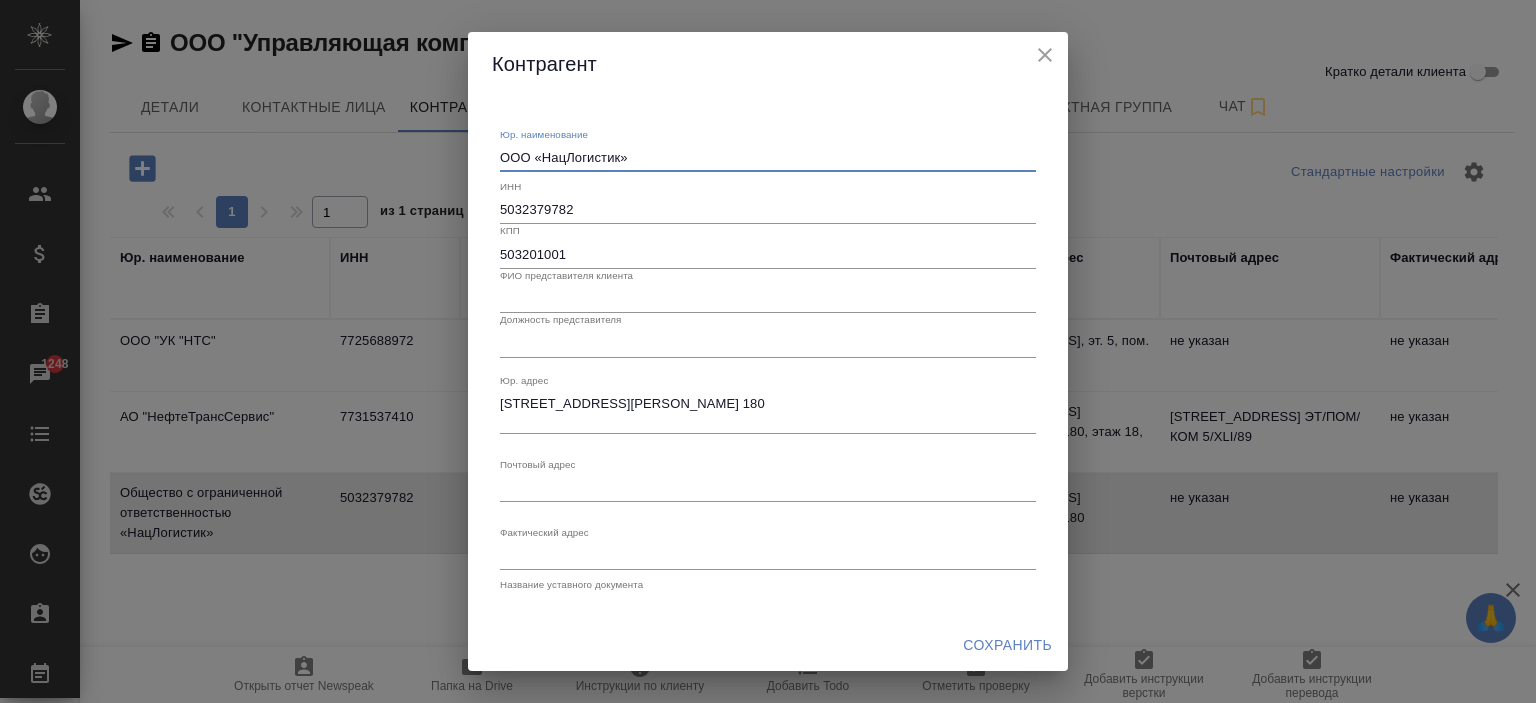 type on "ООО «НацЛогистик»" 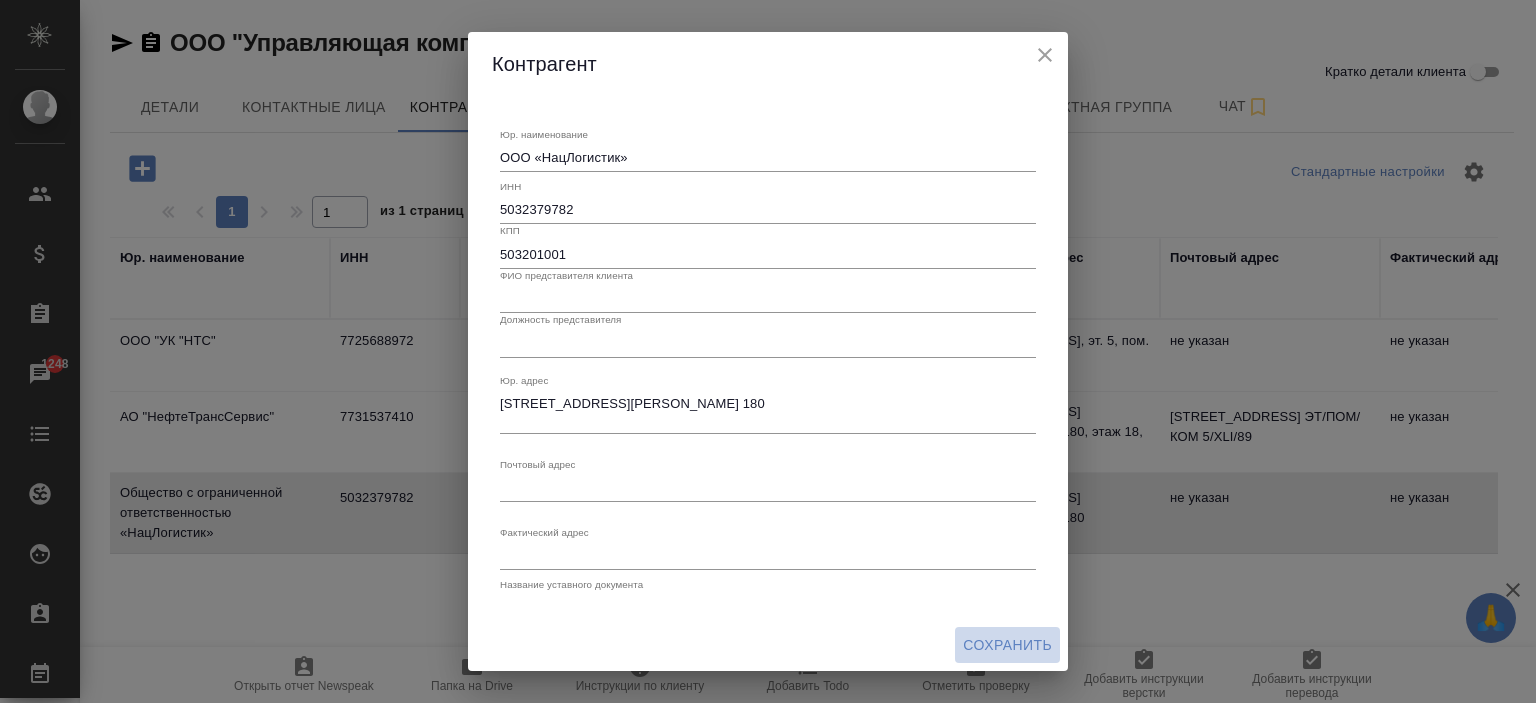 click on "Сохранить" at bounding box center (1007, 645) 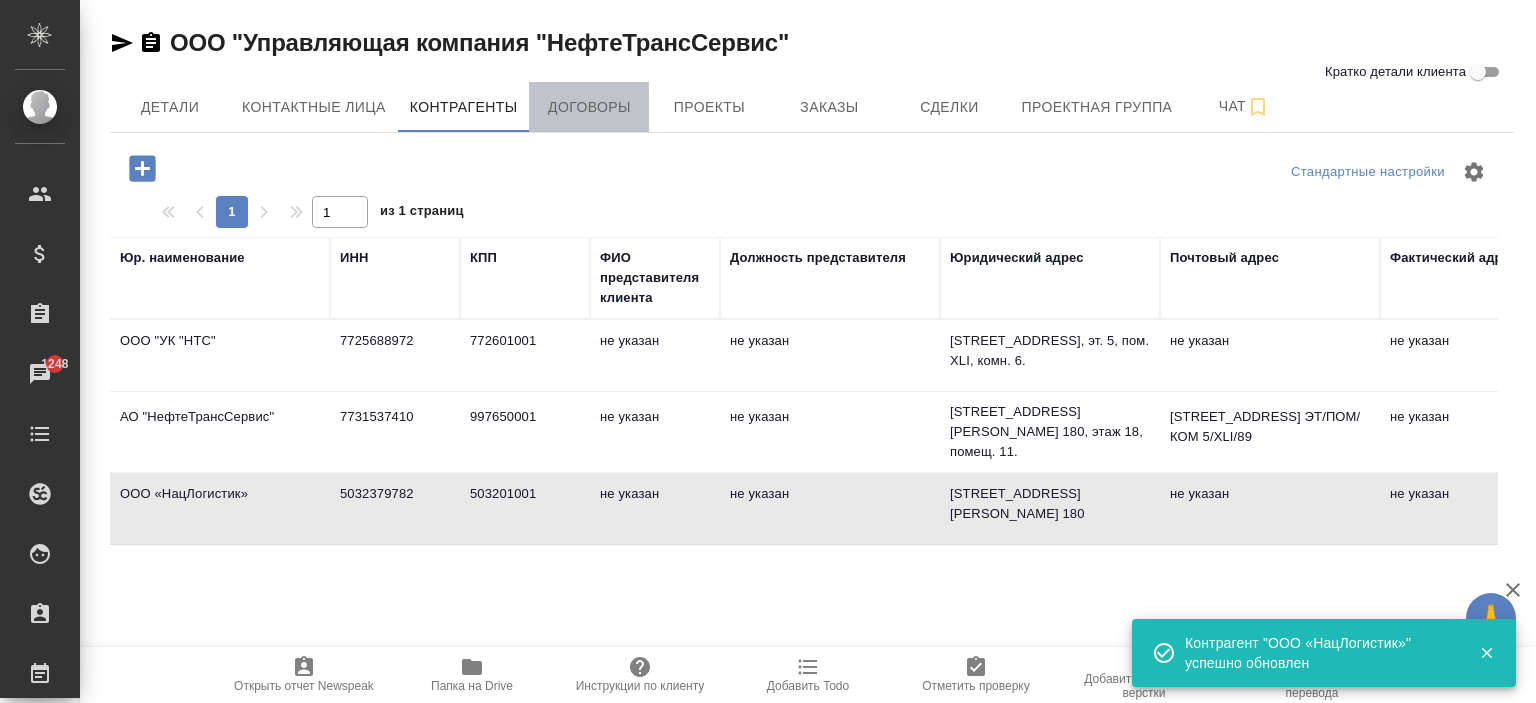 click on "Договоры" at bounding box center (589, 107) 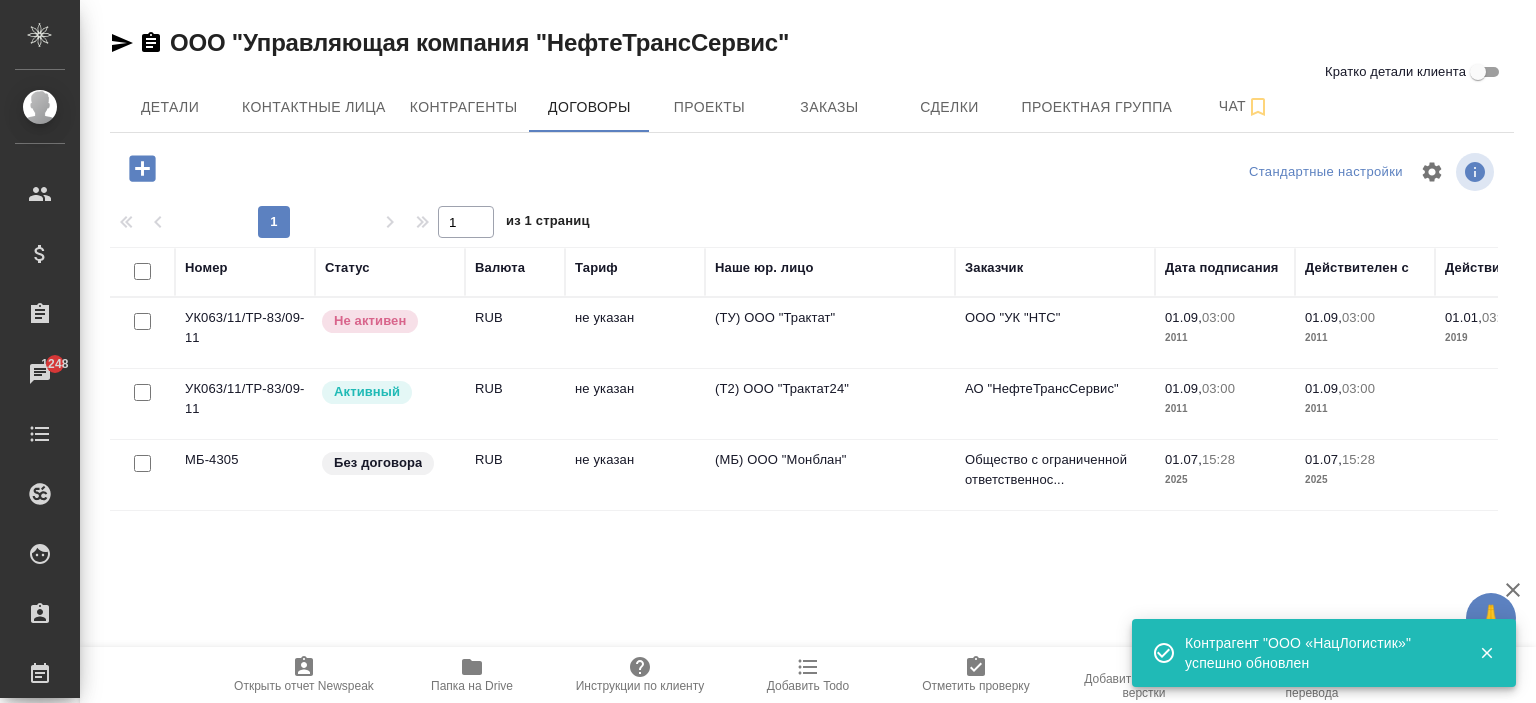 click on "Общество с ограниченной ответственнос..." at bounding box center [1055, 318] 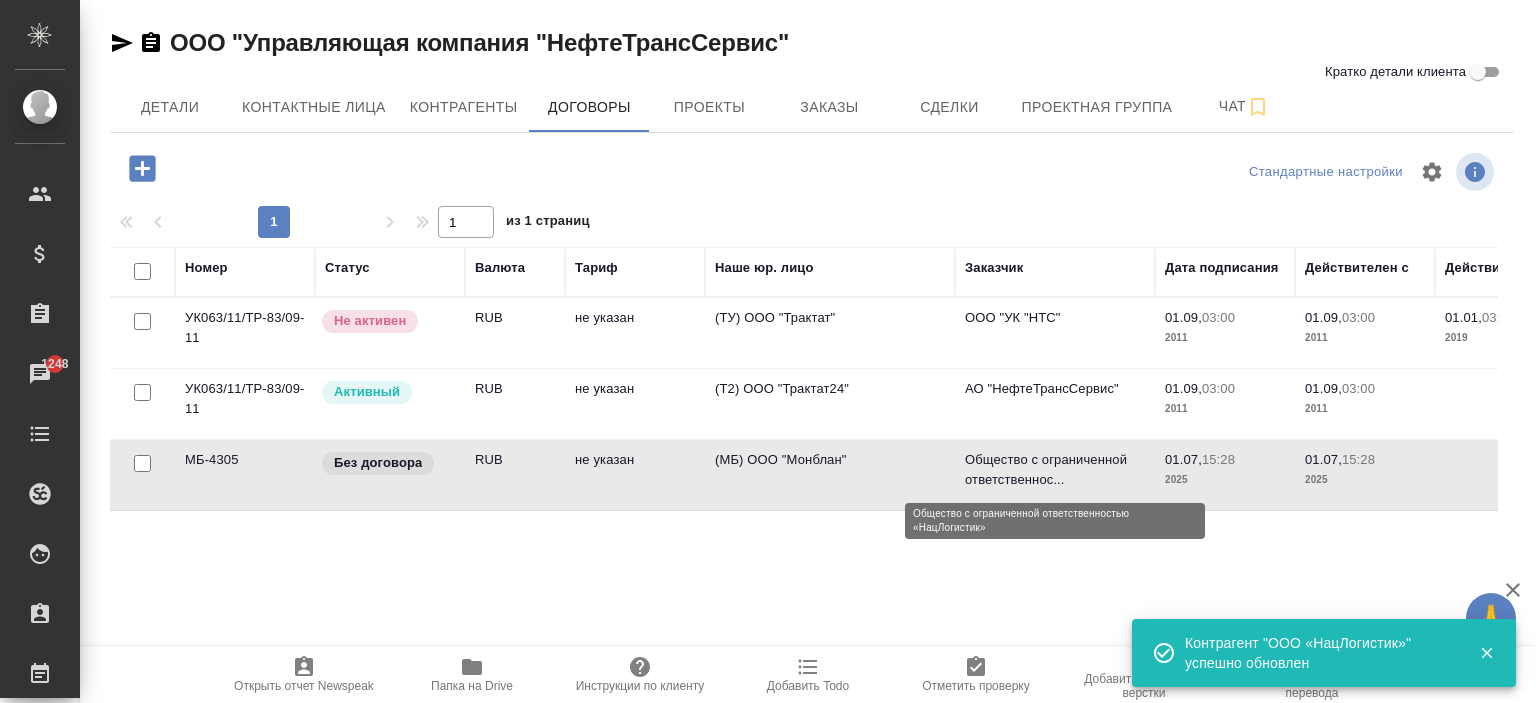 click on "Общество с ограниченной ответственнос..." at bounding box center [1055, 470] 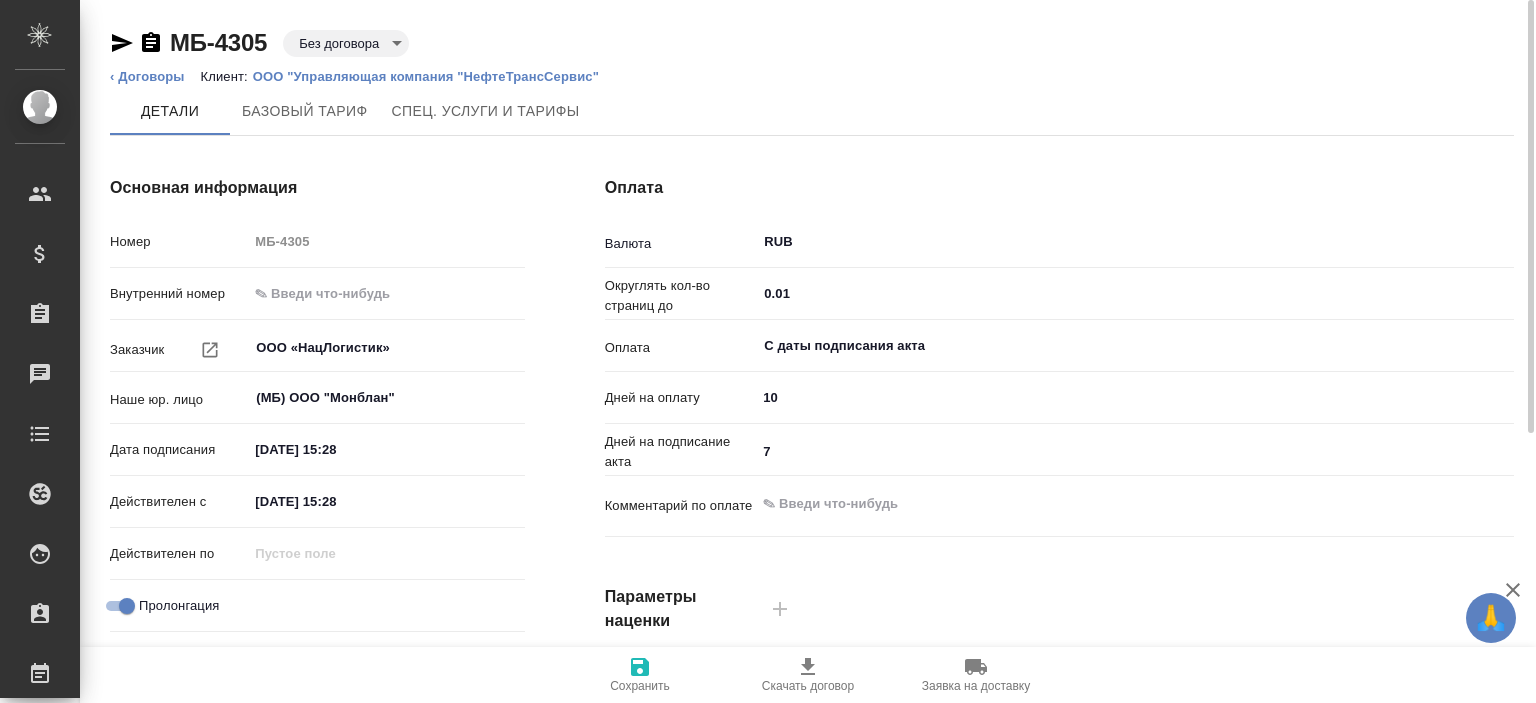 scroll, scrollTop: 0, scrollLeft: 0, axis: both 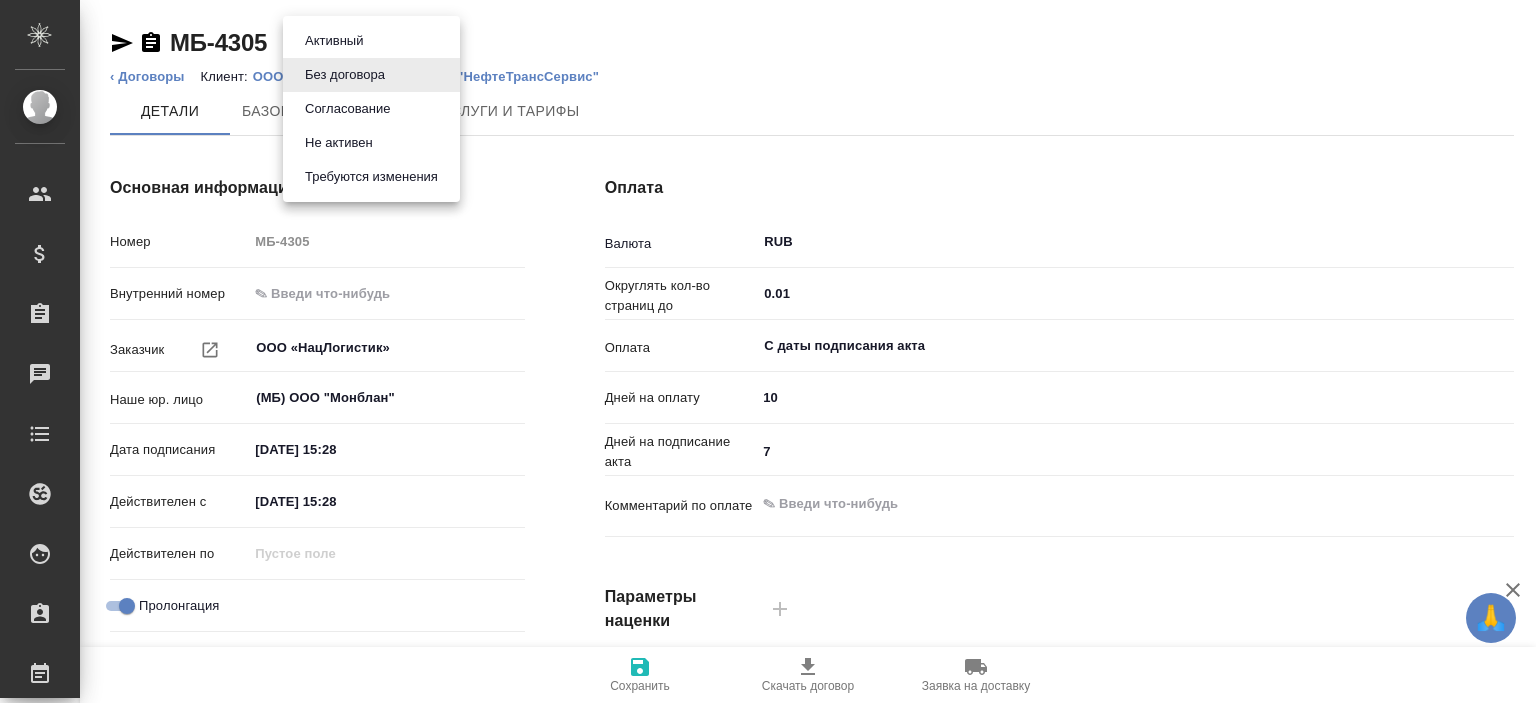 click on "Согласование" at bounding box center (334, 41) 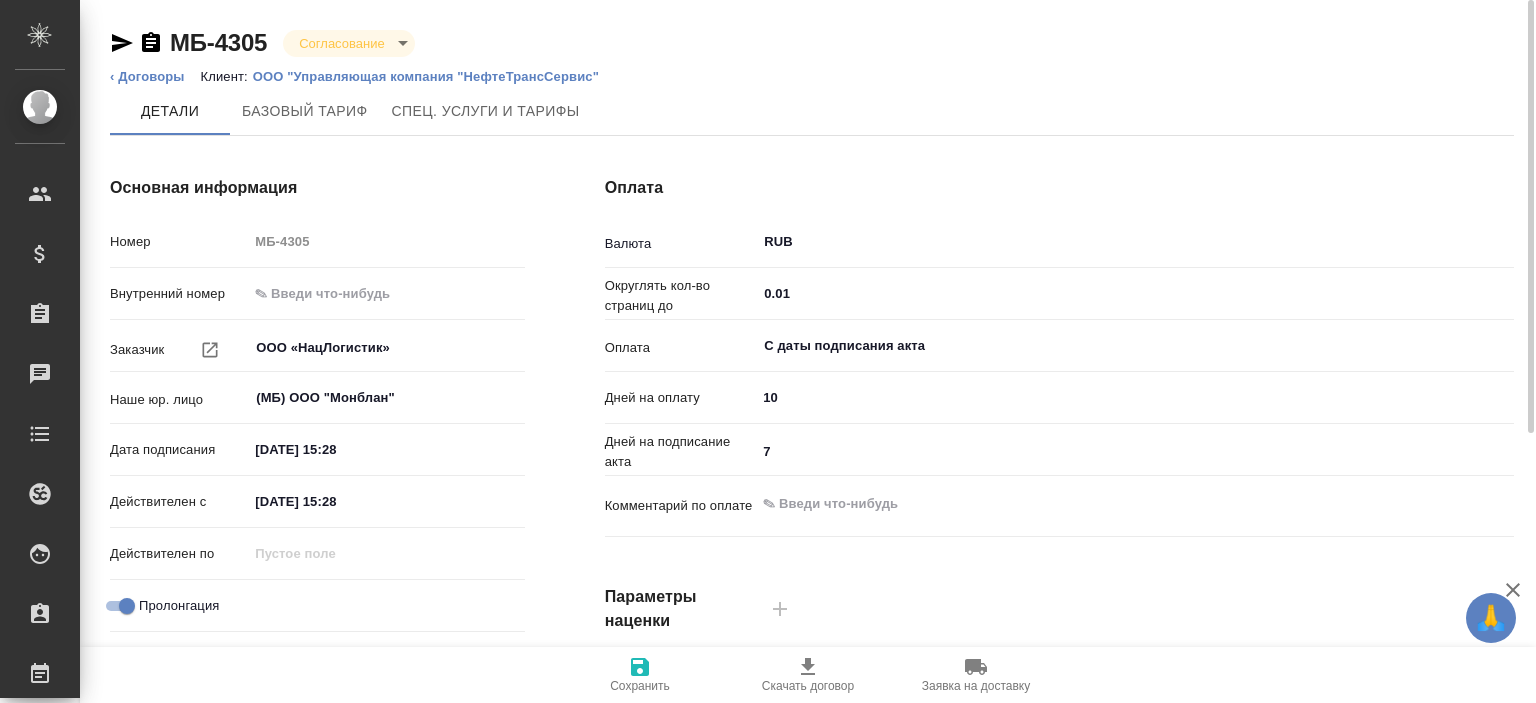 click 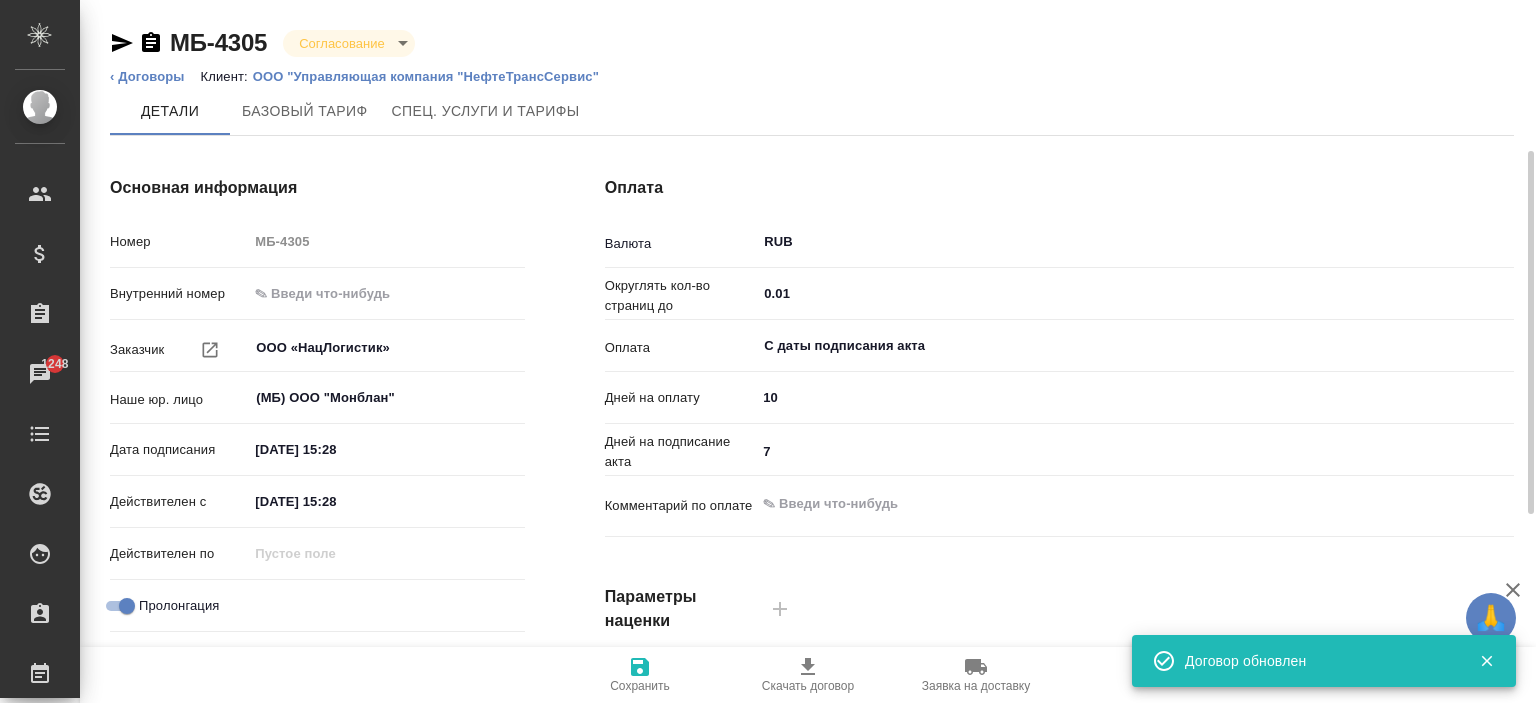 scroll, scrollTop: 600, scrollLeft: 0, axis: vertical 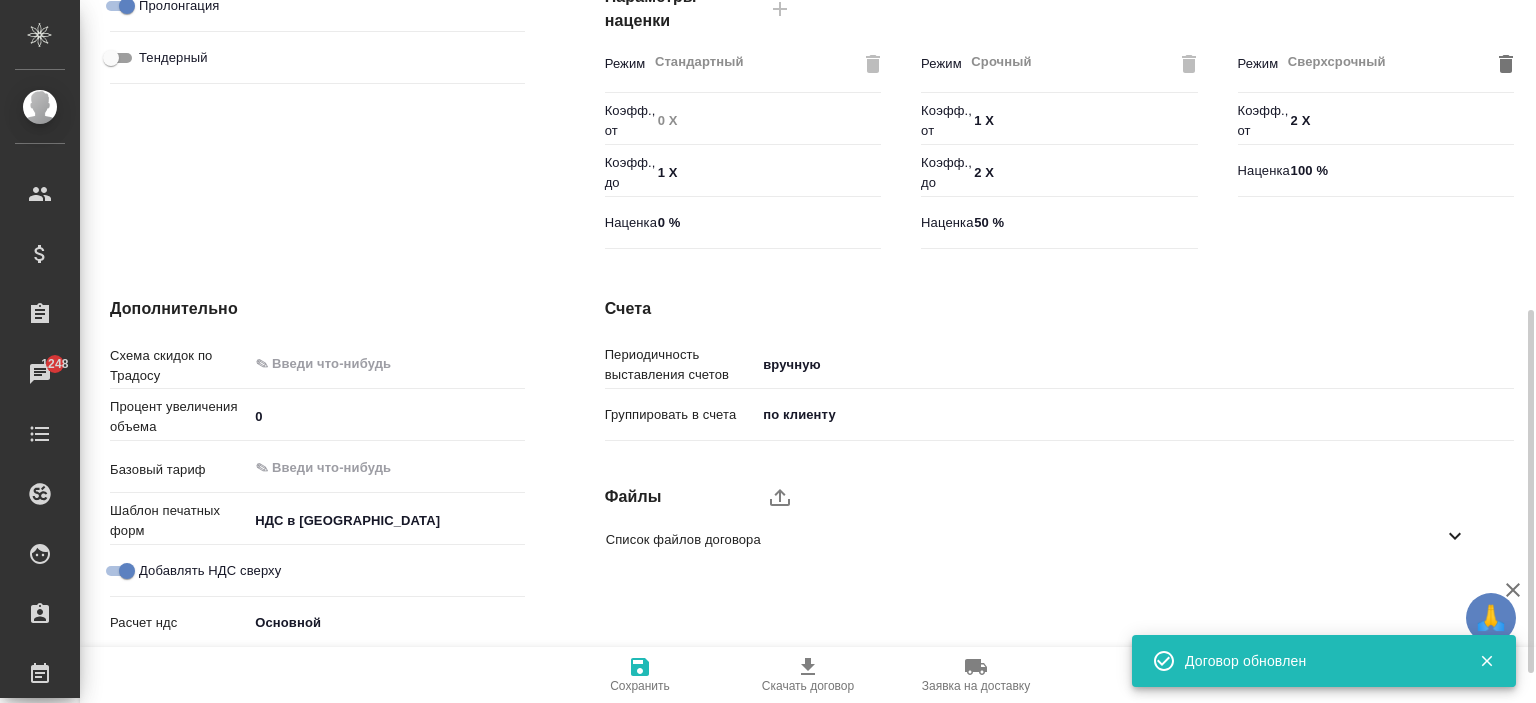 click on "Счета Периодичность выставления счетов вручную manual Группировать в счета по клиенту client Файлы Список файлов договора" at bounding box center [1059, 503] 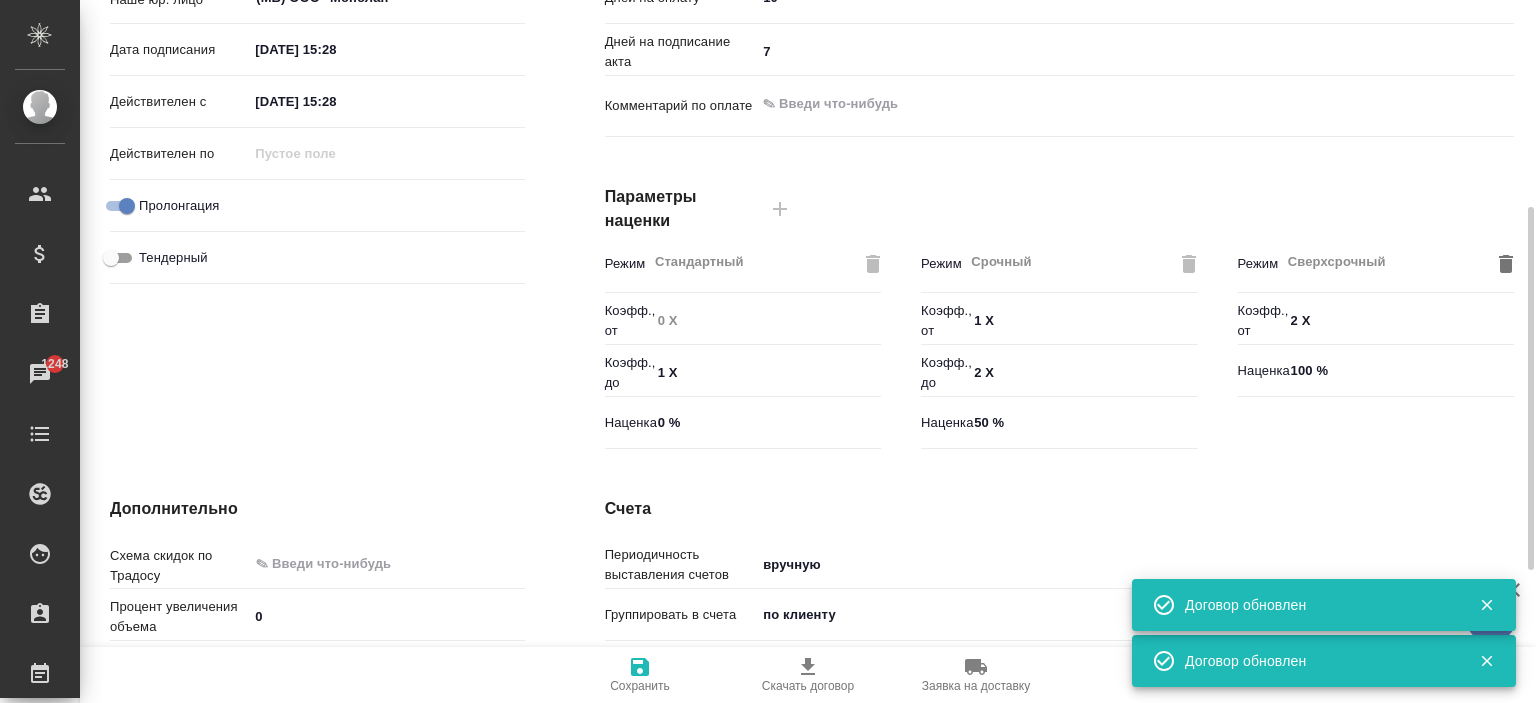 scroll, scrollTop: 0, scrollLeft: 0, axis: both 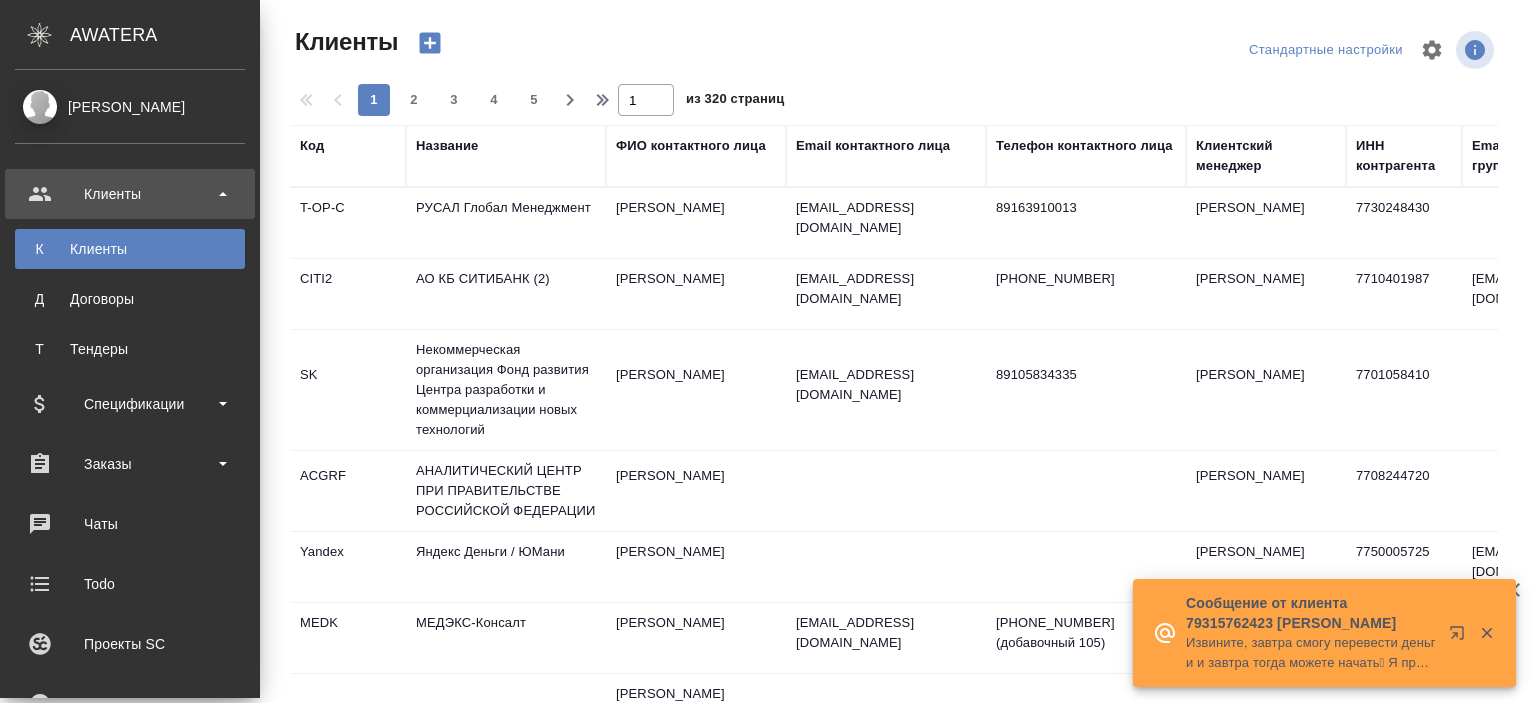 select on "RU" 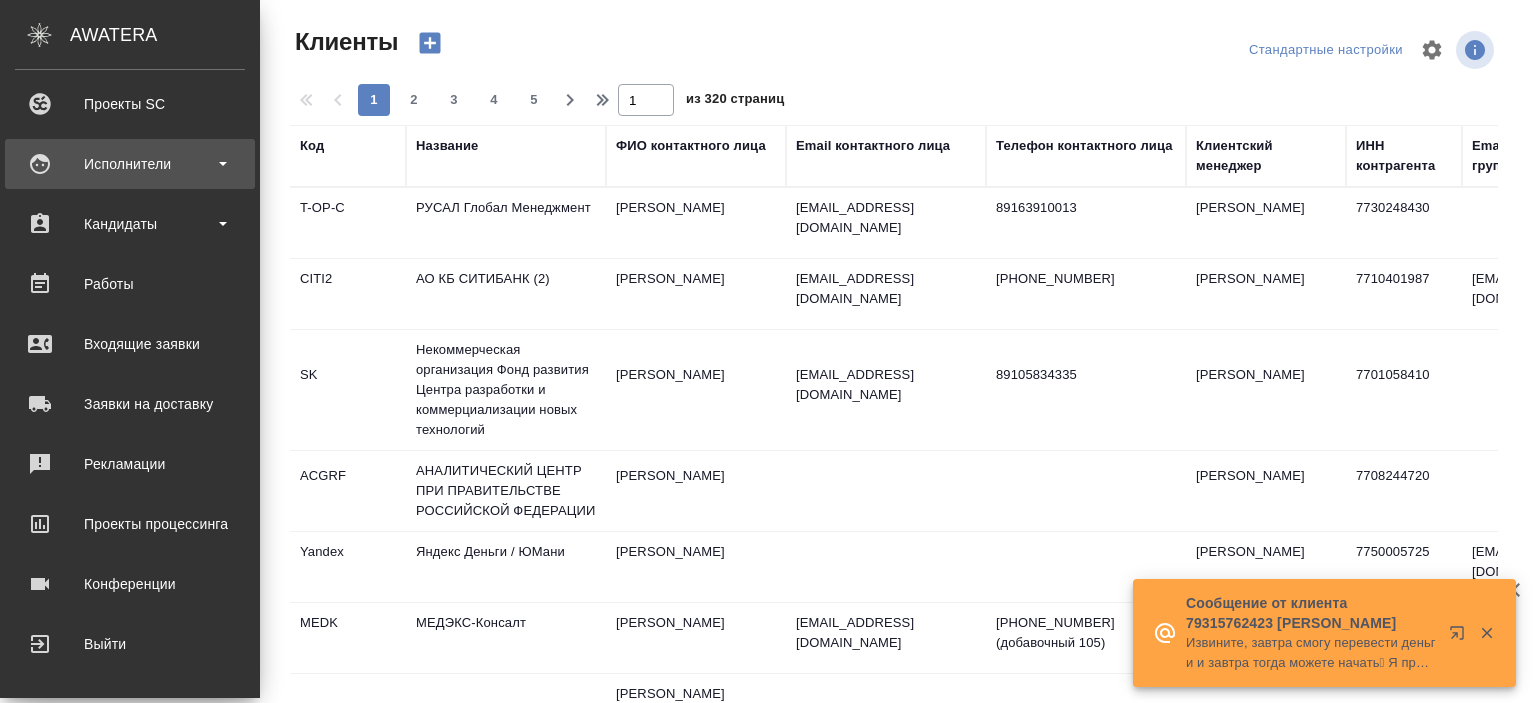 click on "Исполнители" at bounding box center [130, 164] 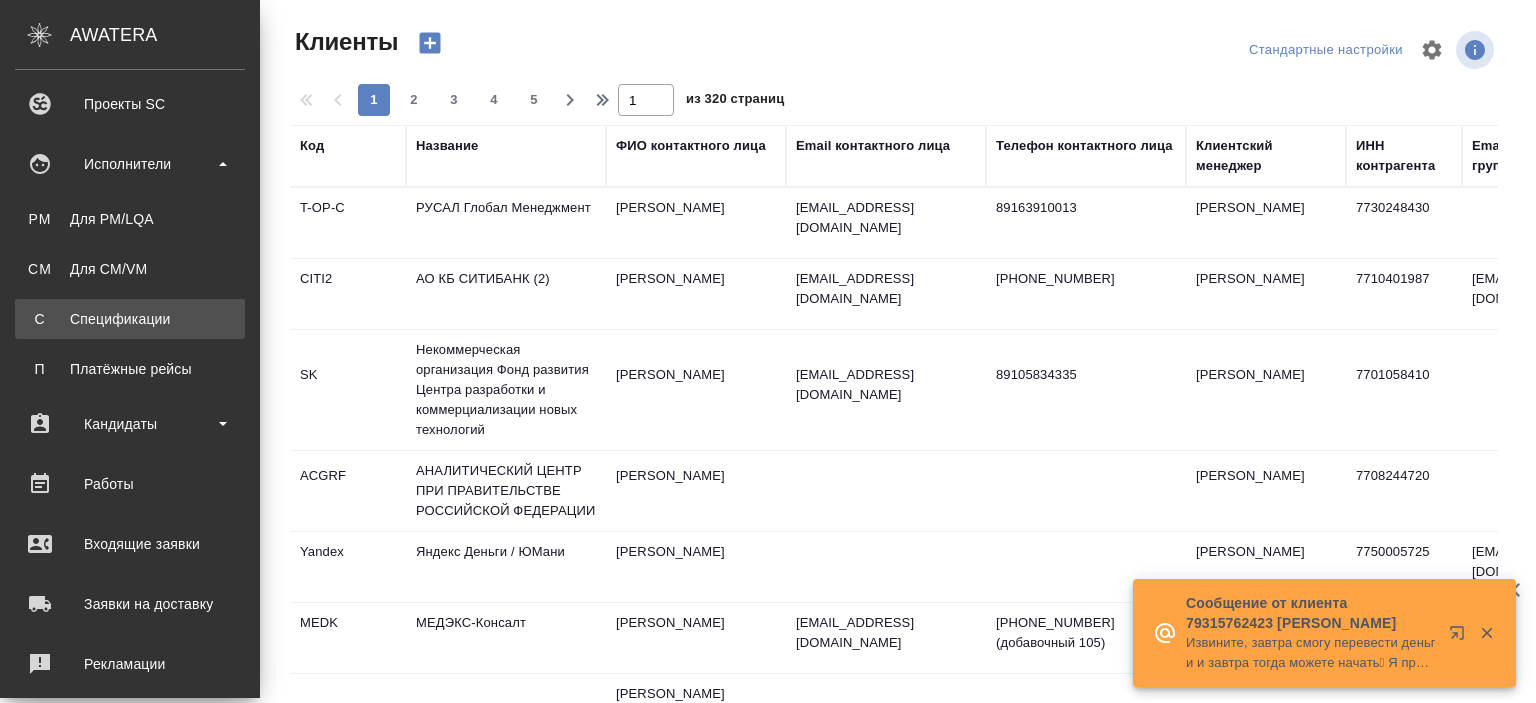 click on "Спецификации" at bounding box center [130, 319] 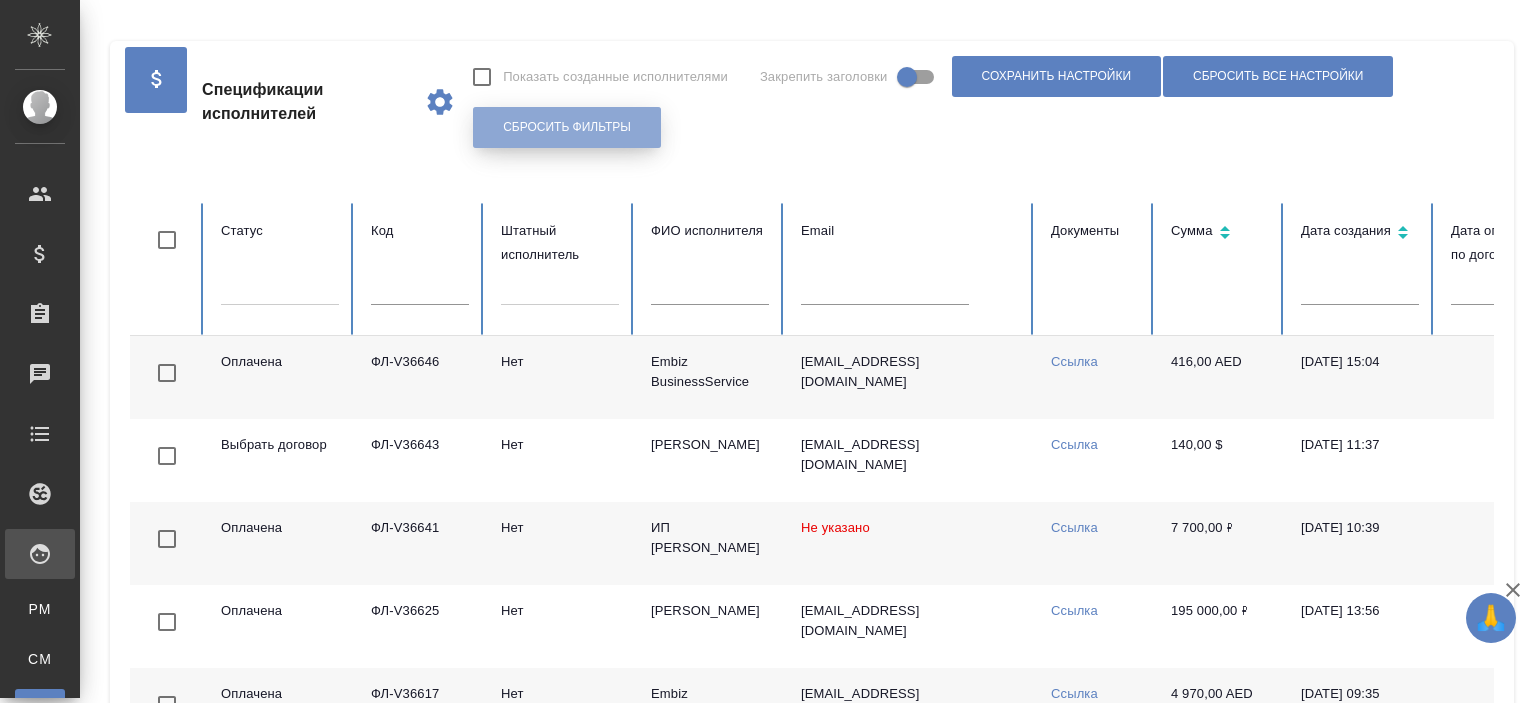 click on "Сбросить фильтры" at bounding box center (567, 127) 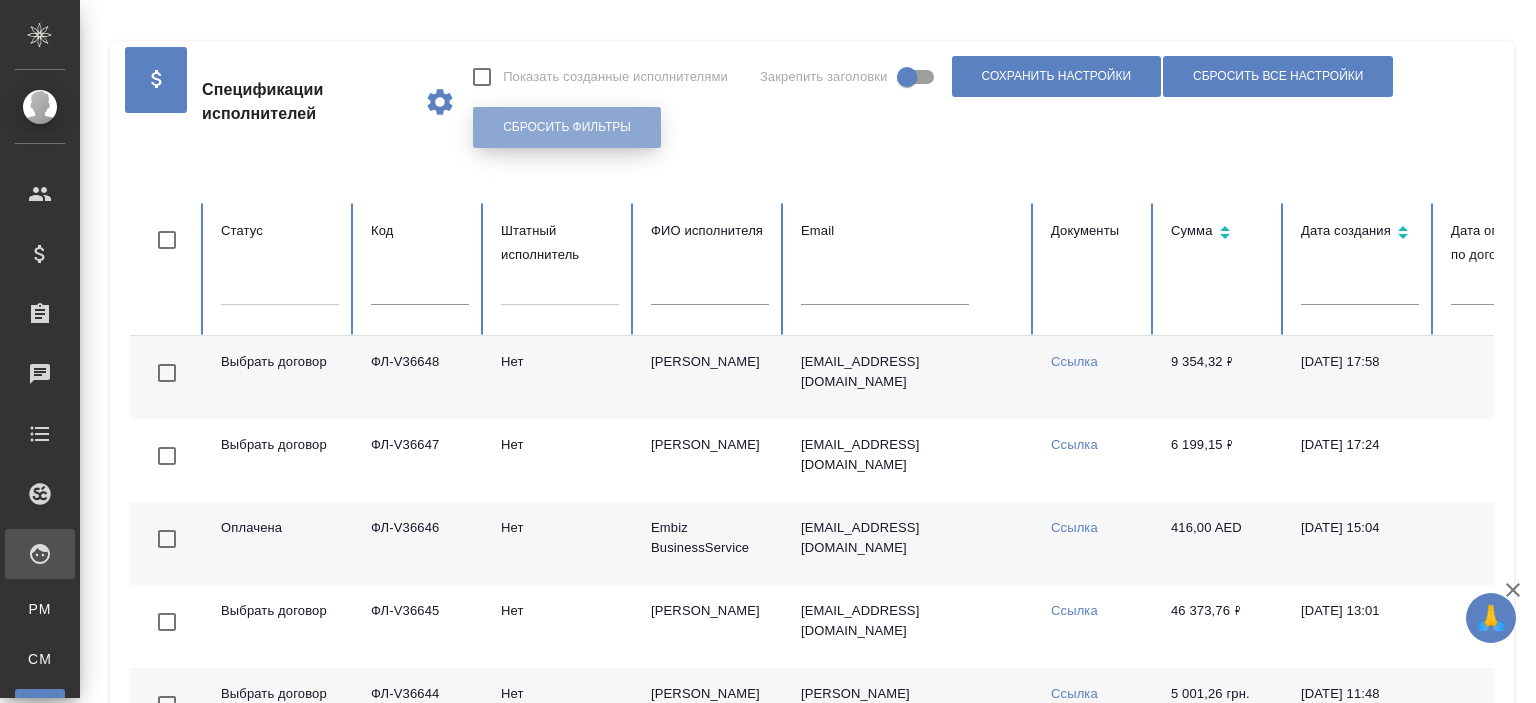 click on "Сбросить фильтры" at bounding box center (567, 127) 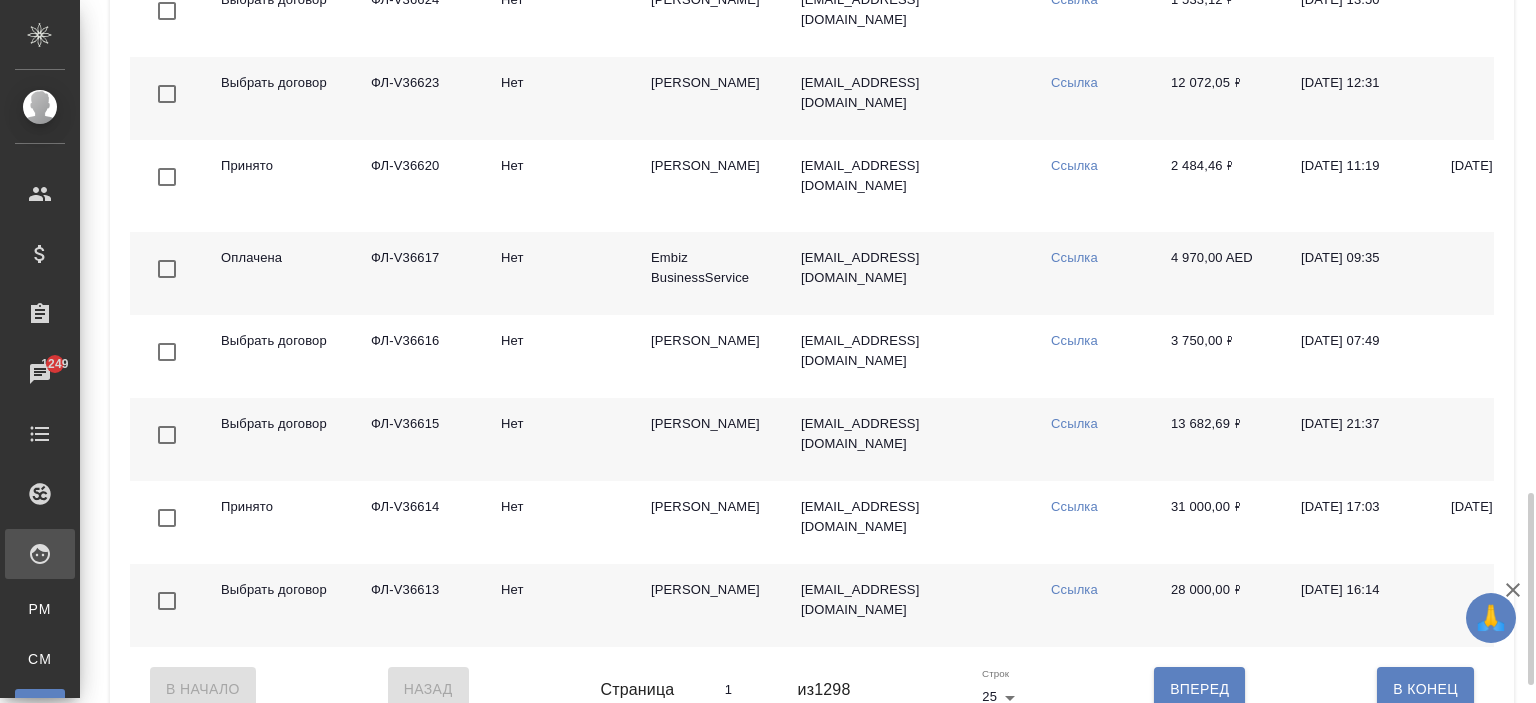 scroll, scrollTop: 1863, scrollLeft: 0, axis: vertical 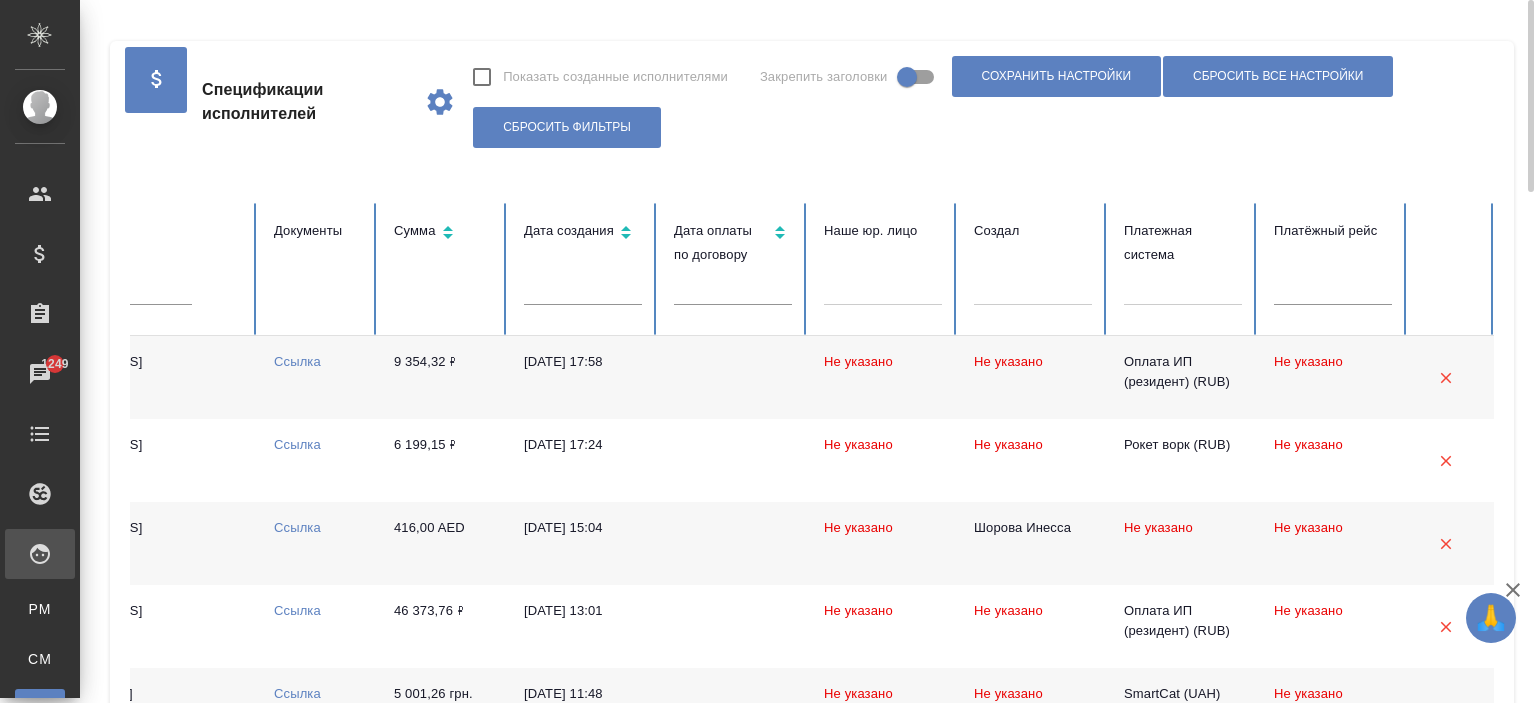 click at bounding box center (1183, 285) 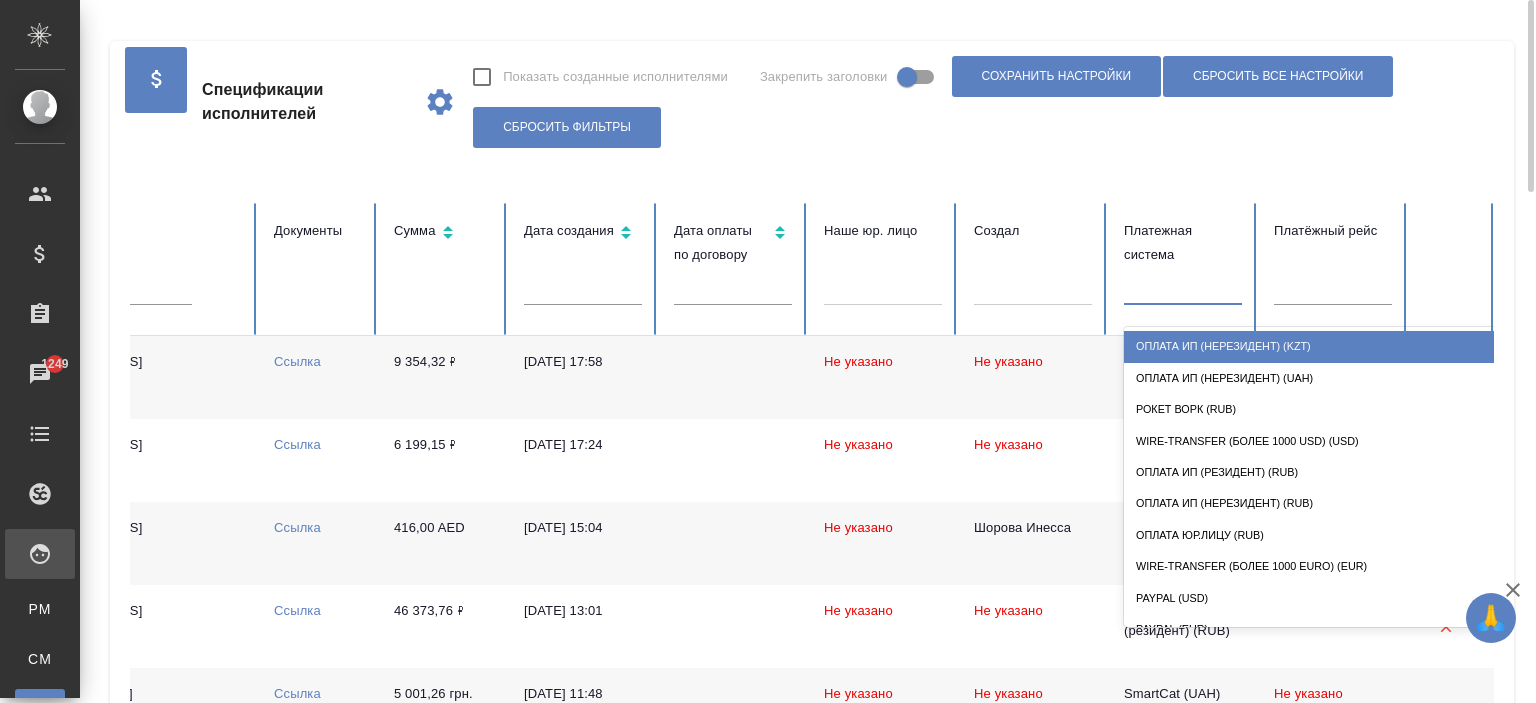 click on "Оплата ИП (нерезидент) (KZT)" at bounding box center (1324, 346) 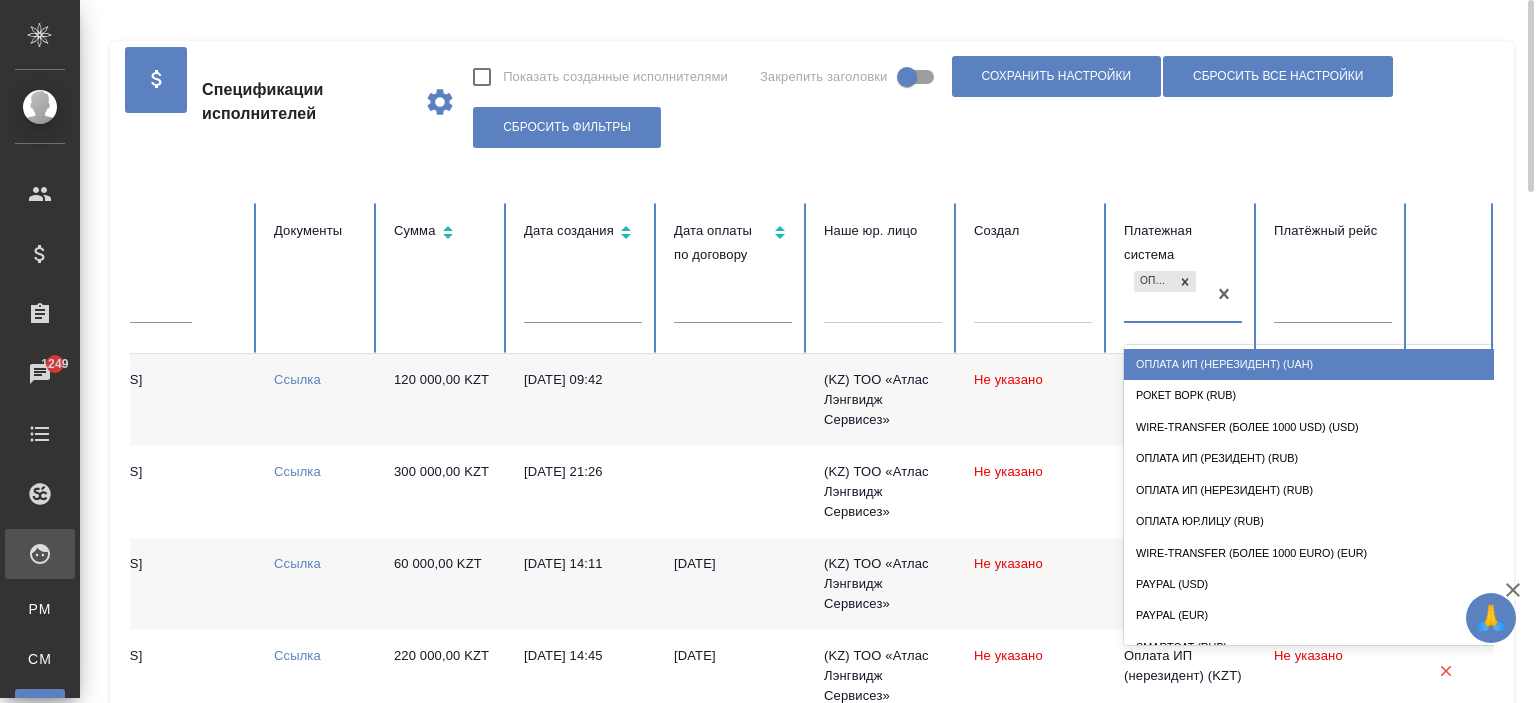 click on "Оплата ИП (нерезидент) (KZT)" at bounding box center [1165, 294] 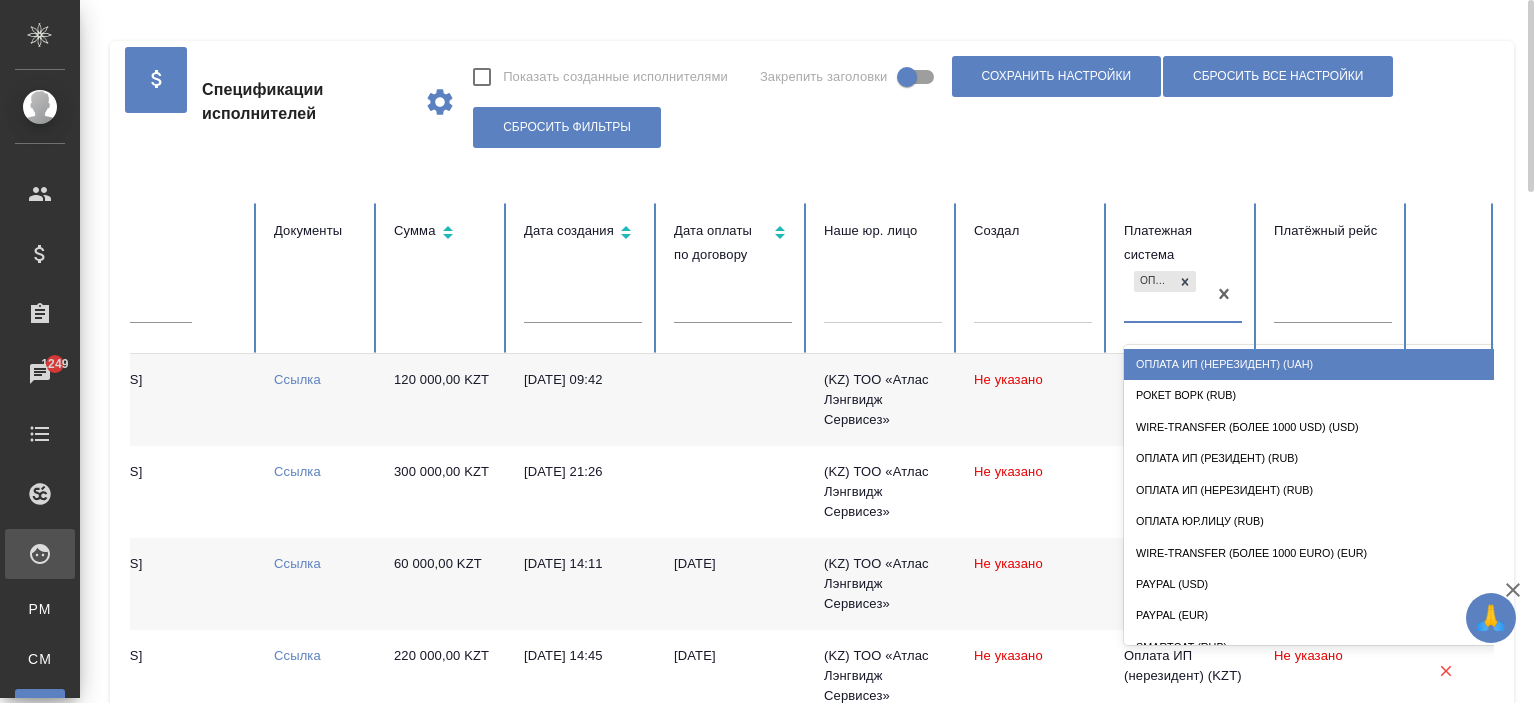 click on "Оплата ИП (нерезидент) (UAH)" at bounding box center [1324, 364] 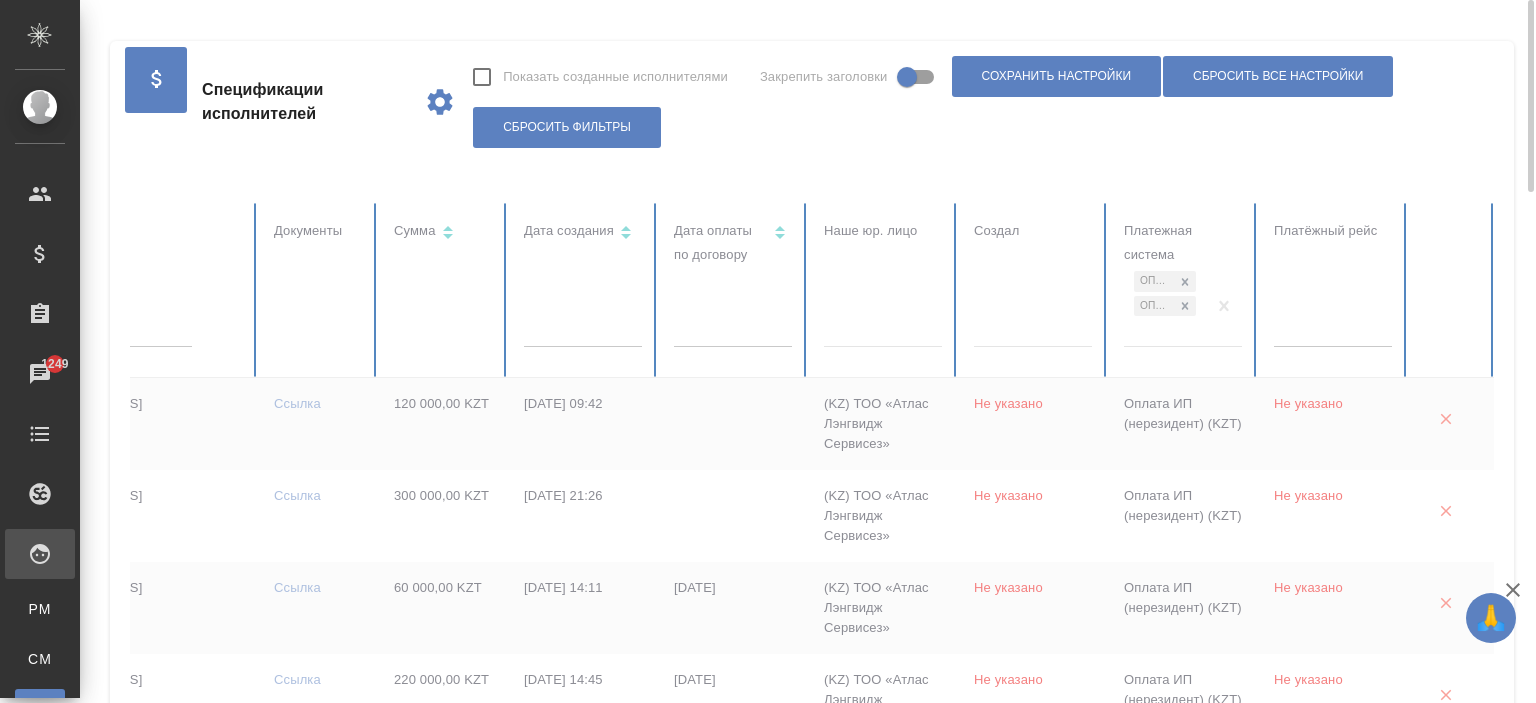 click on "Оплата ИП (нерезидент) (KZT) Оплата ИП (нерезидент) (UAH)" at bounding box center (1165, 306) 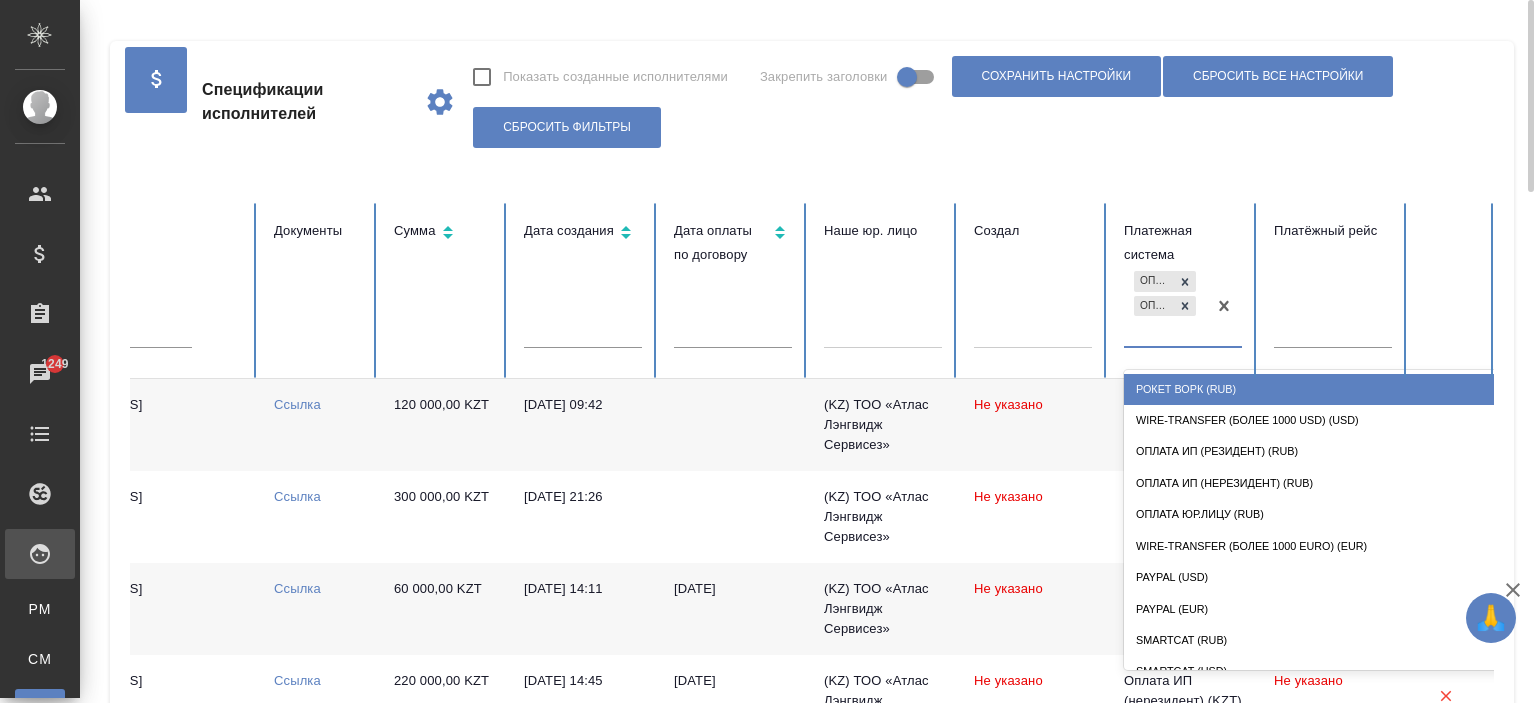 click on "Оплата ИП (нерезидент) (KZT) Оплата ИП (нерезидент) (UAH)" at bounding box center (1165, 306) 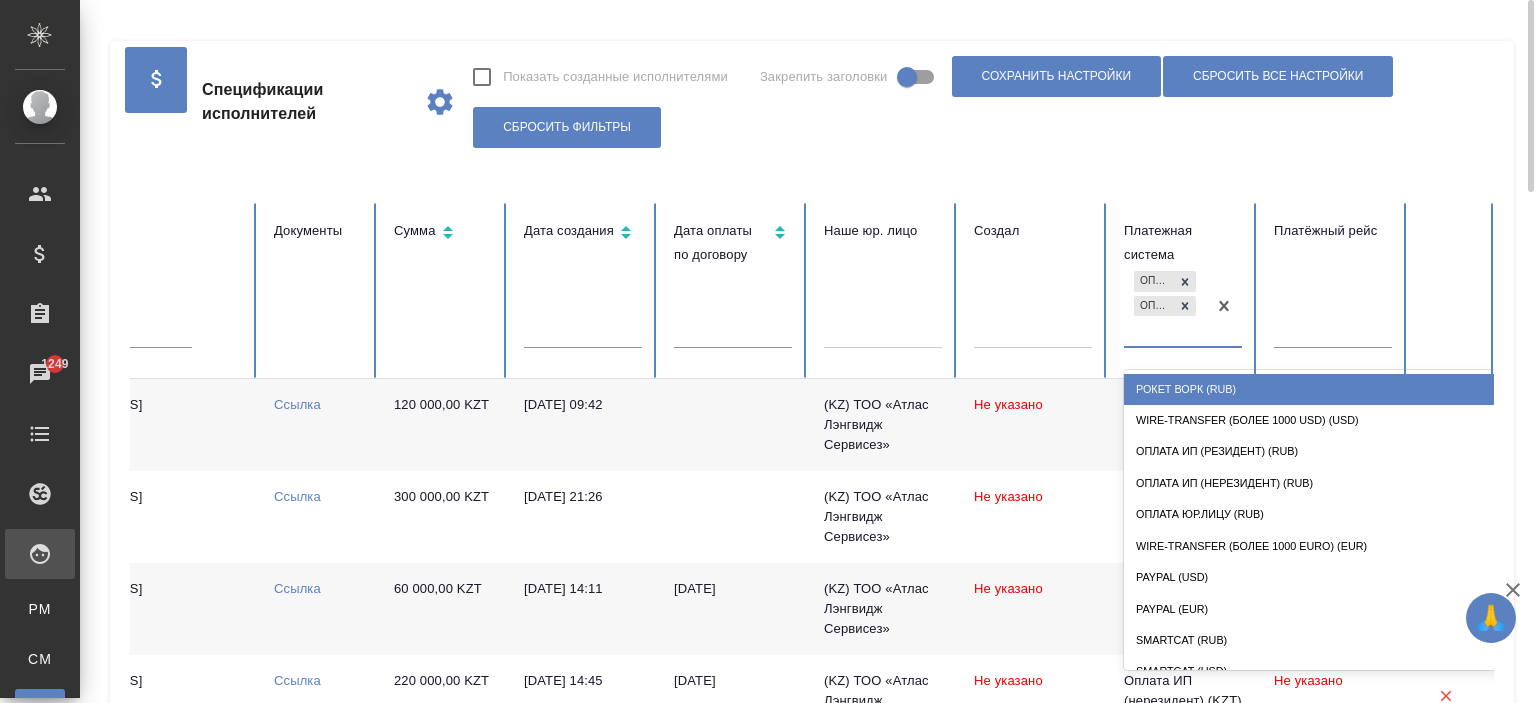 click on "Оплата ИП (нерезидент) (KZT) Оплата ИП (нерезидент) (UAH)" at bounding box center [1165, 306] 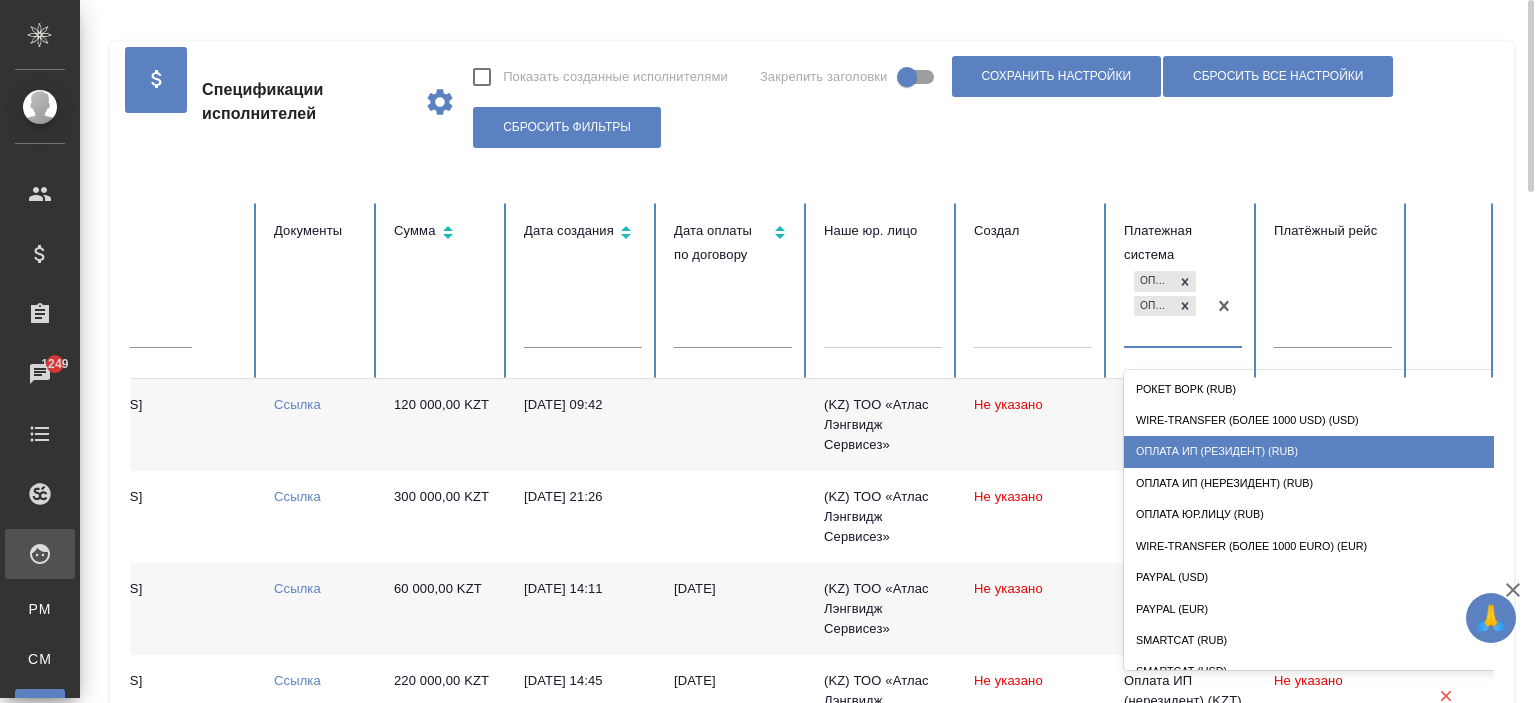 click on "Оплата ИП (резидент) (RUB)" at bounding box center (1324, 451) 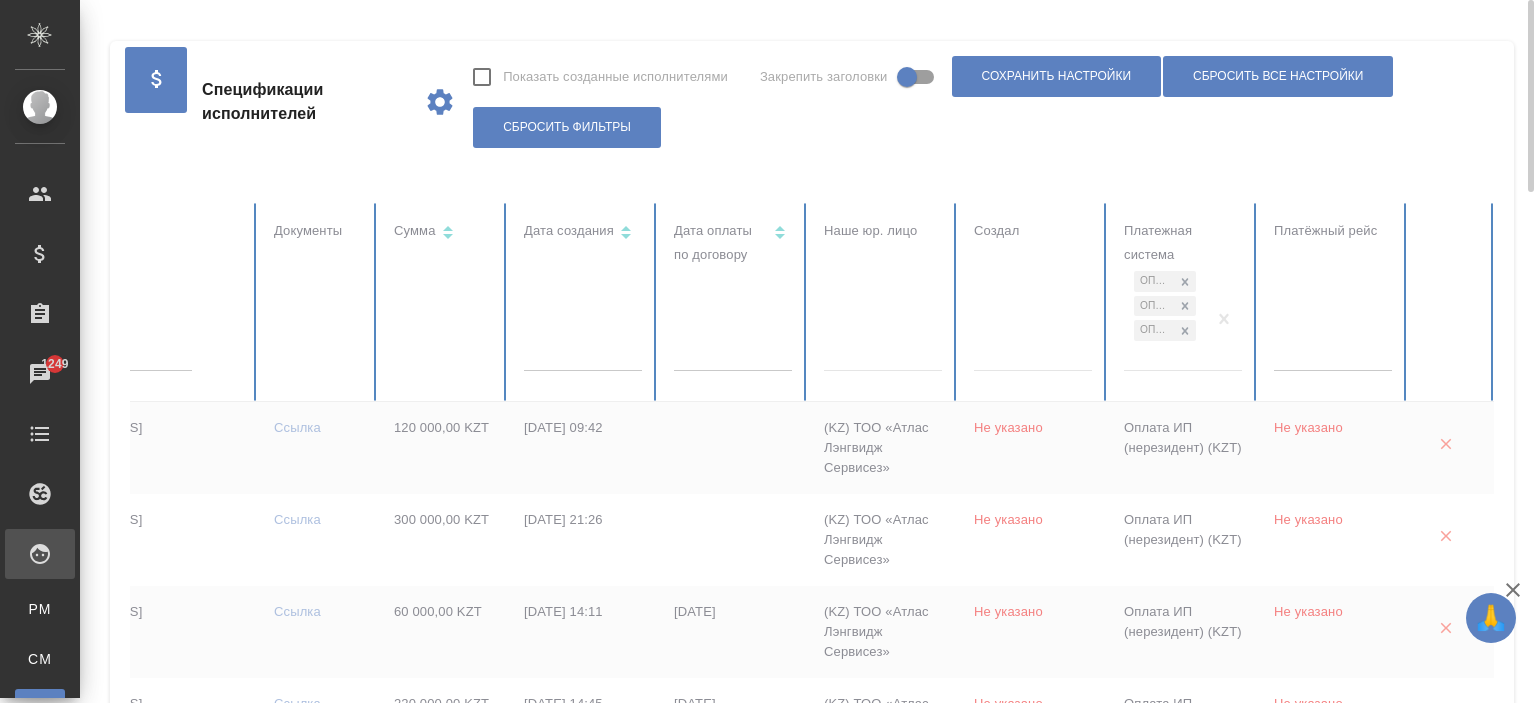 click at bounding box center (424, 1452) 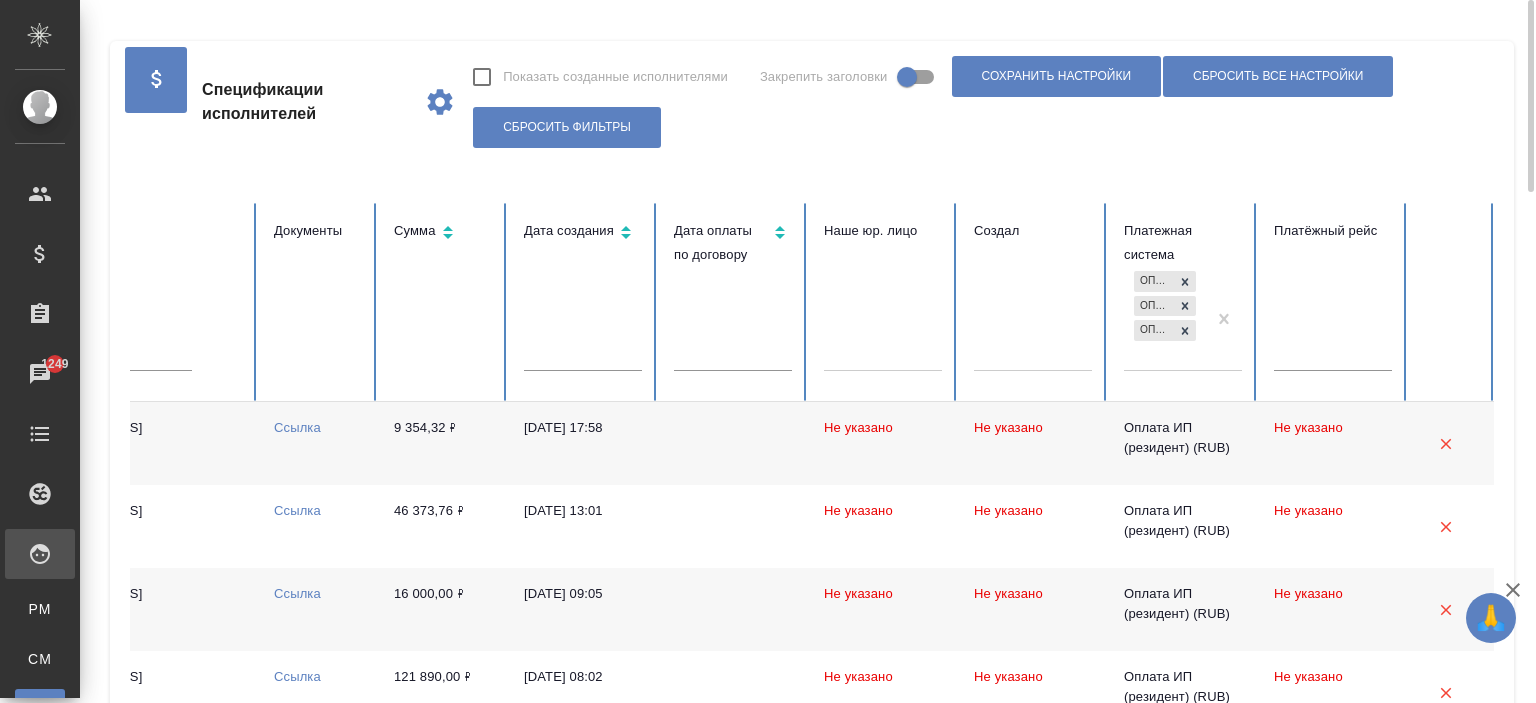 click on "Оплата ИП (нерезидент) (KZT) Оплата ИП (нерезидент) (UAH) Оплата ИП (резидент) (RUB)" at bounding box center [1165, 318] 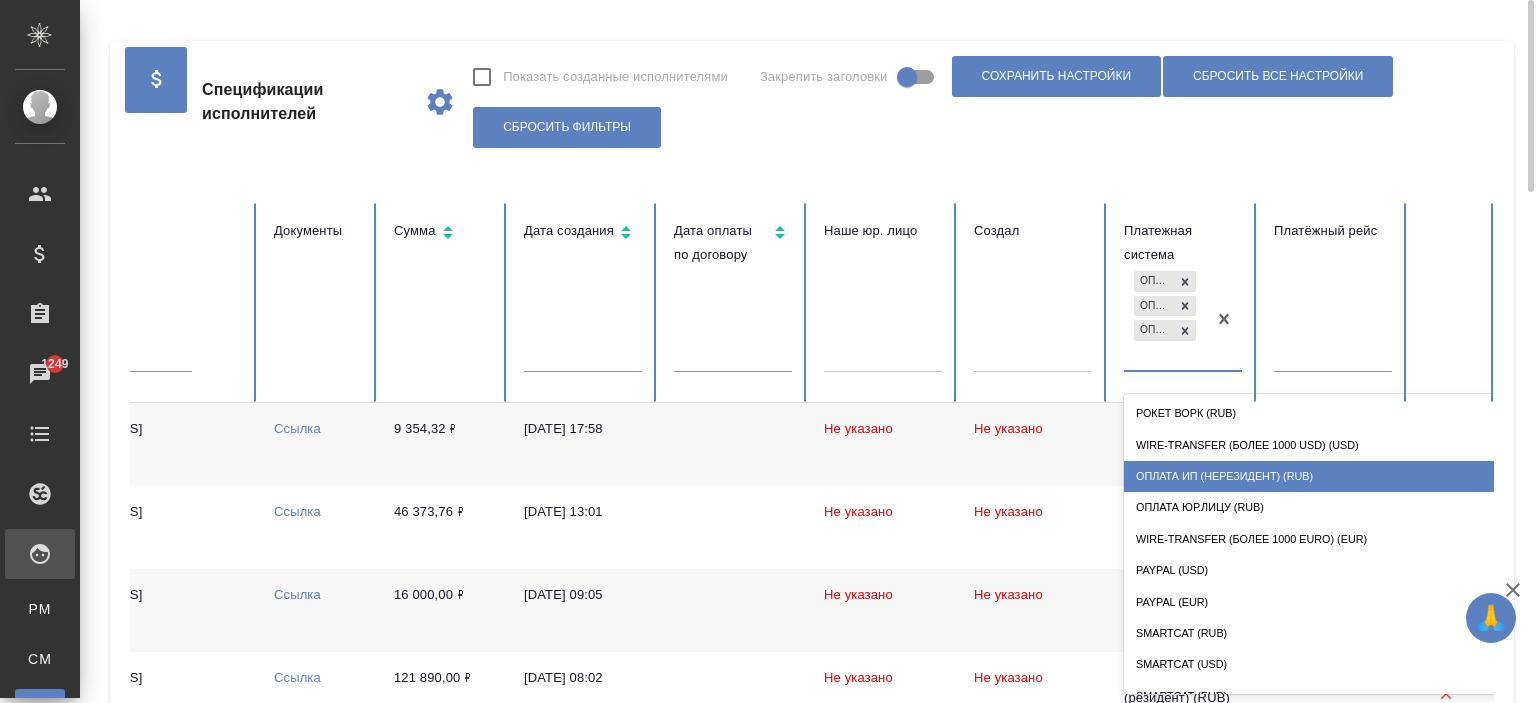 click on "Оплата ИП (нерезидент) (RUB)" at bounding box center (1324, 476) 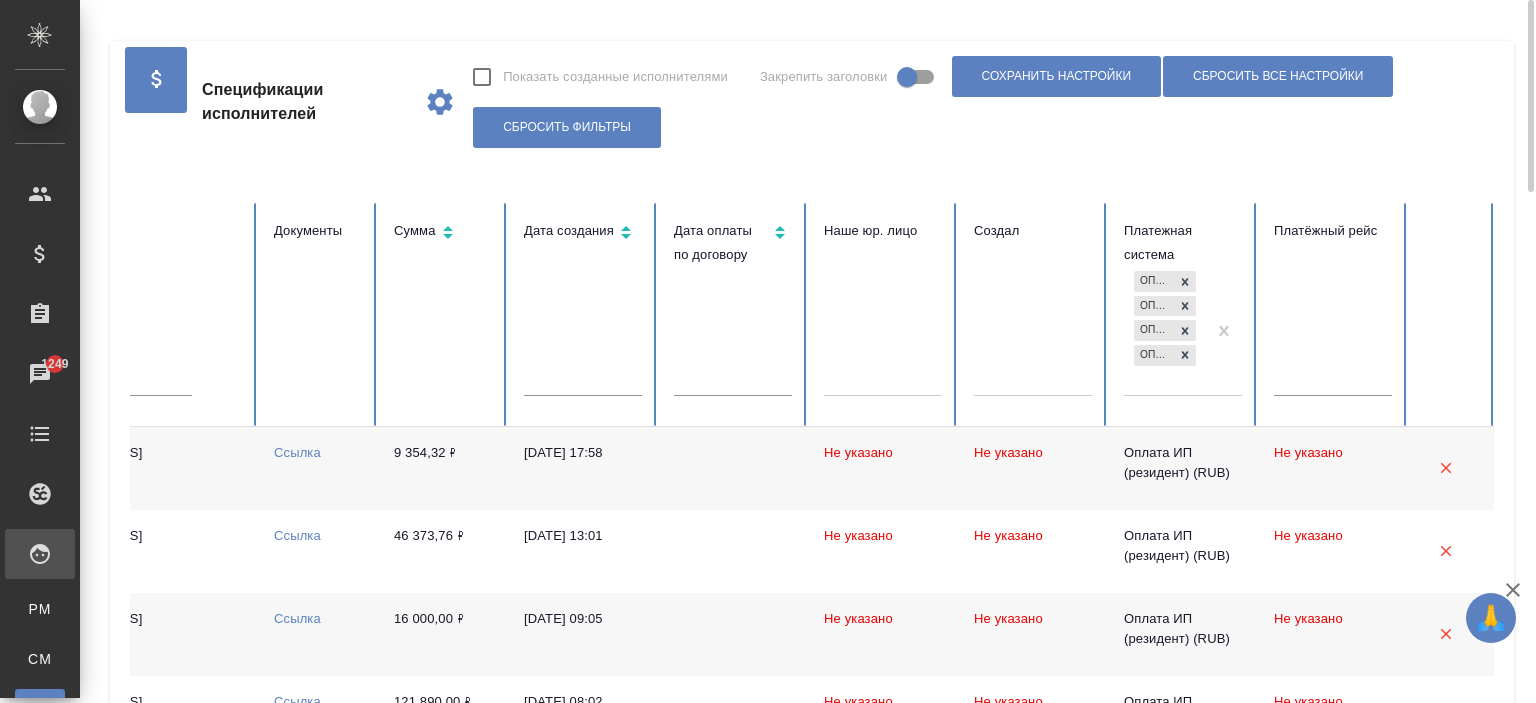 click on "Оплата ИП (нерезидент) (KZT) Оплата ИП (нерезидент) (UAH) Оплата ИП (резидент) (RUB) Оплата ИП (нерезидент) (RUB)" at bounding box center (1165, 330) 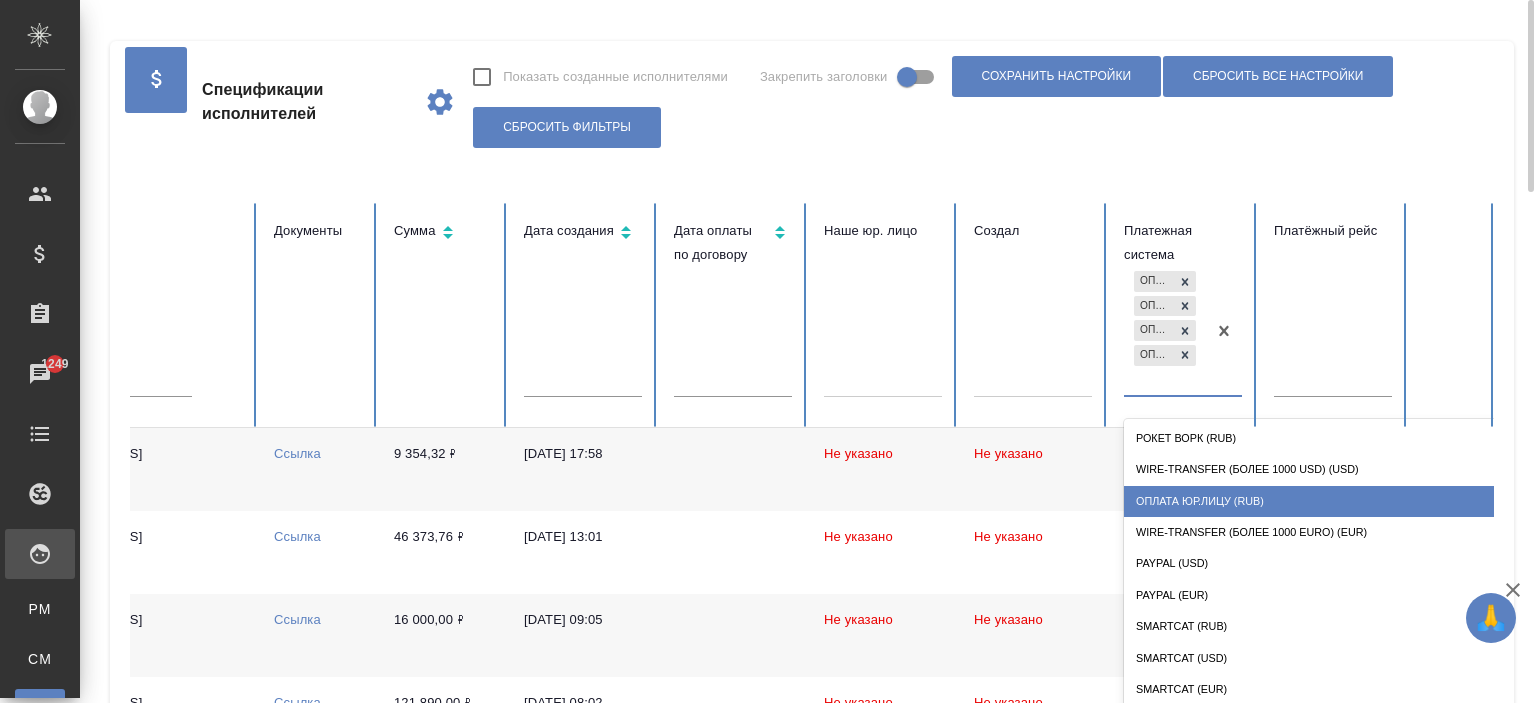 click on "Оплата Юр.лицу (RUB)" at bounding box center [1324, 501] 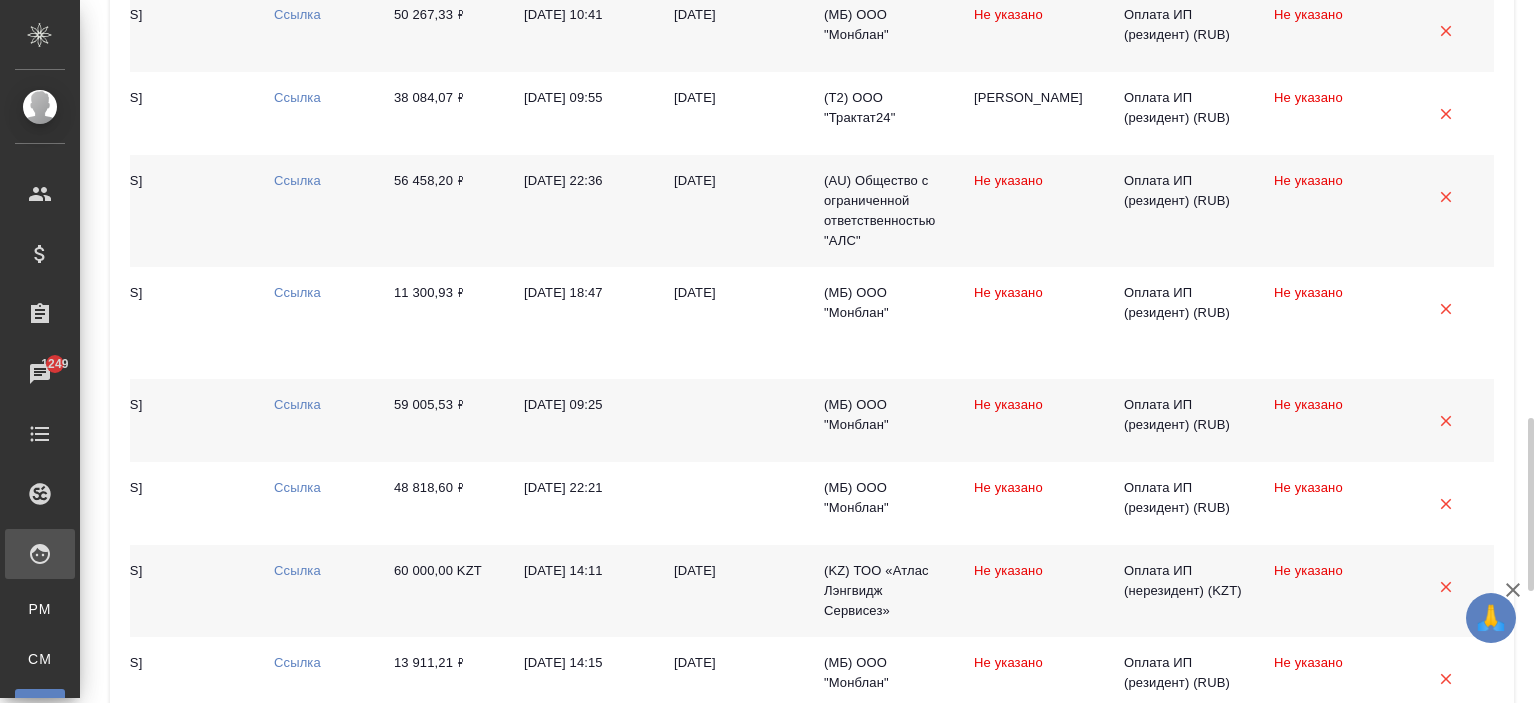 scroll, scrollTop: 2152, scrollLeft: 0, axis: vertical 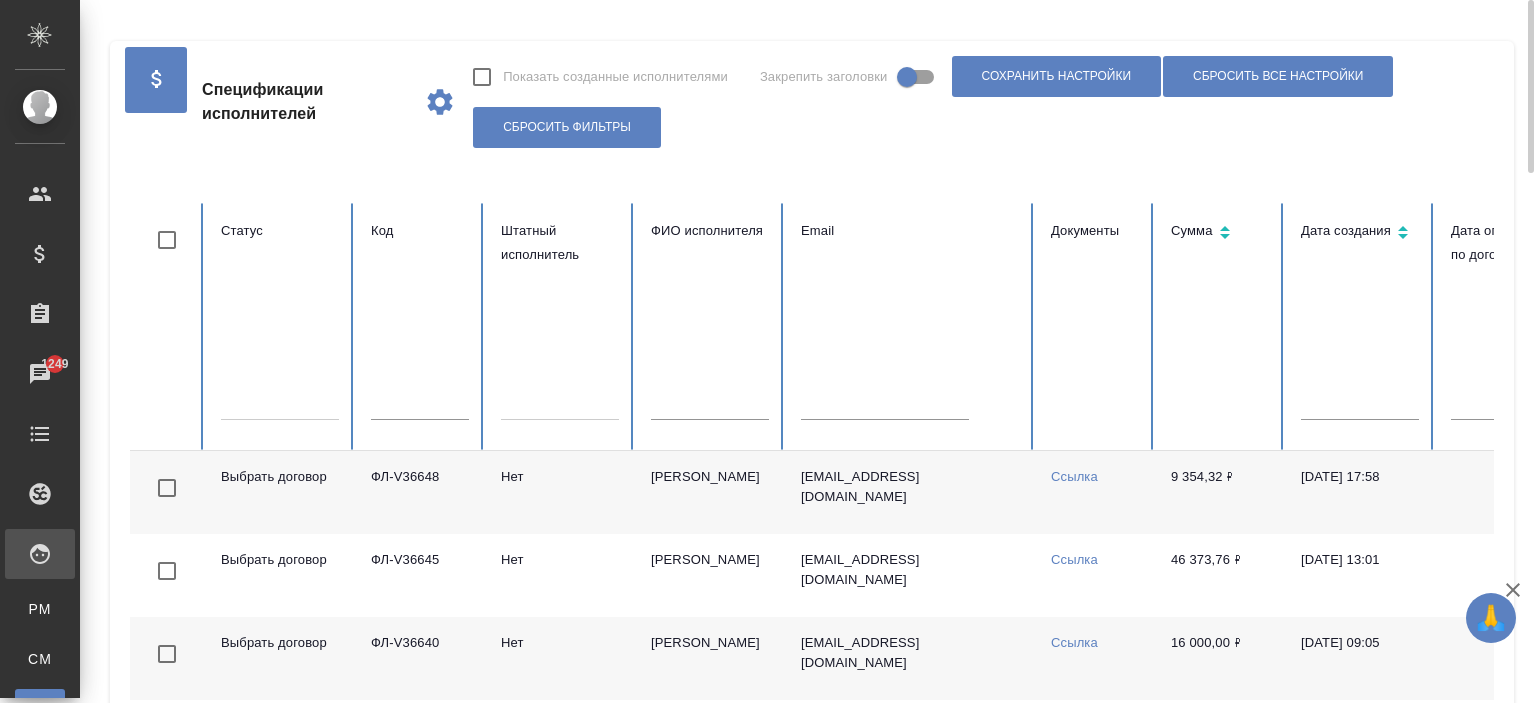 click at bounding box center (280, 400) 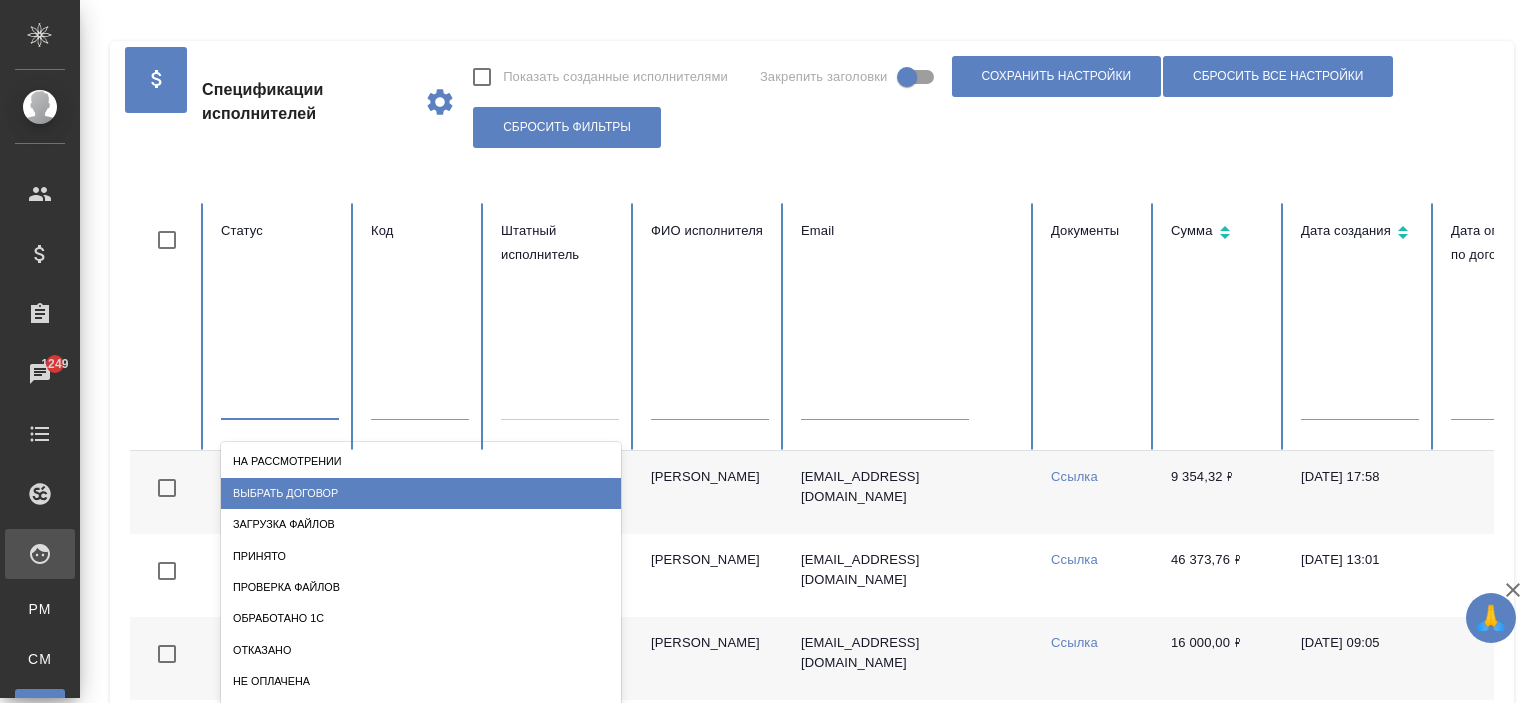 click on "Выбрать договор" at bounding box center [421, 493] 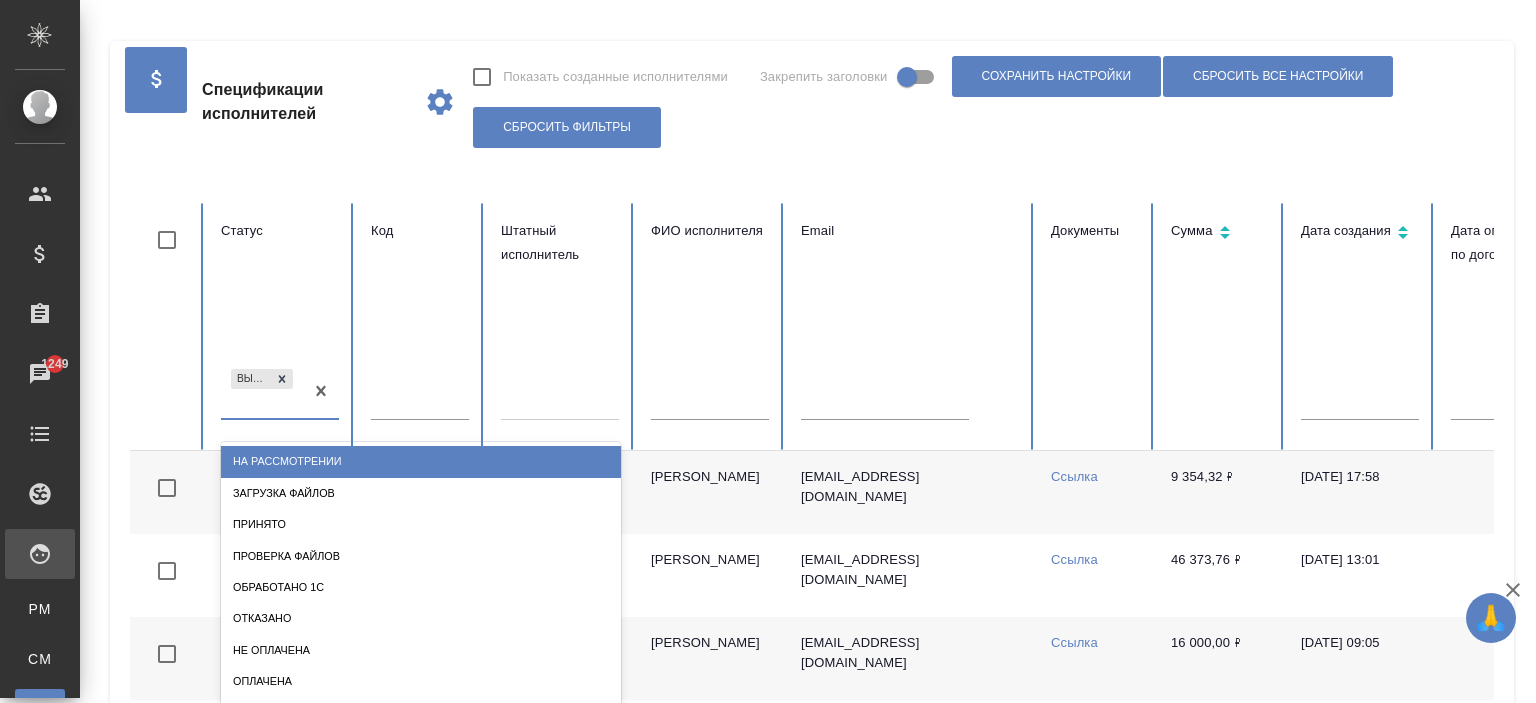 click on "Выбрать договор" at bounding box center [262, 392] 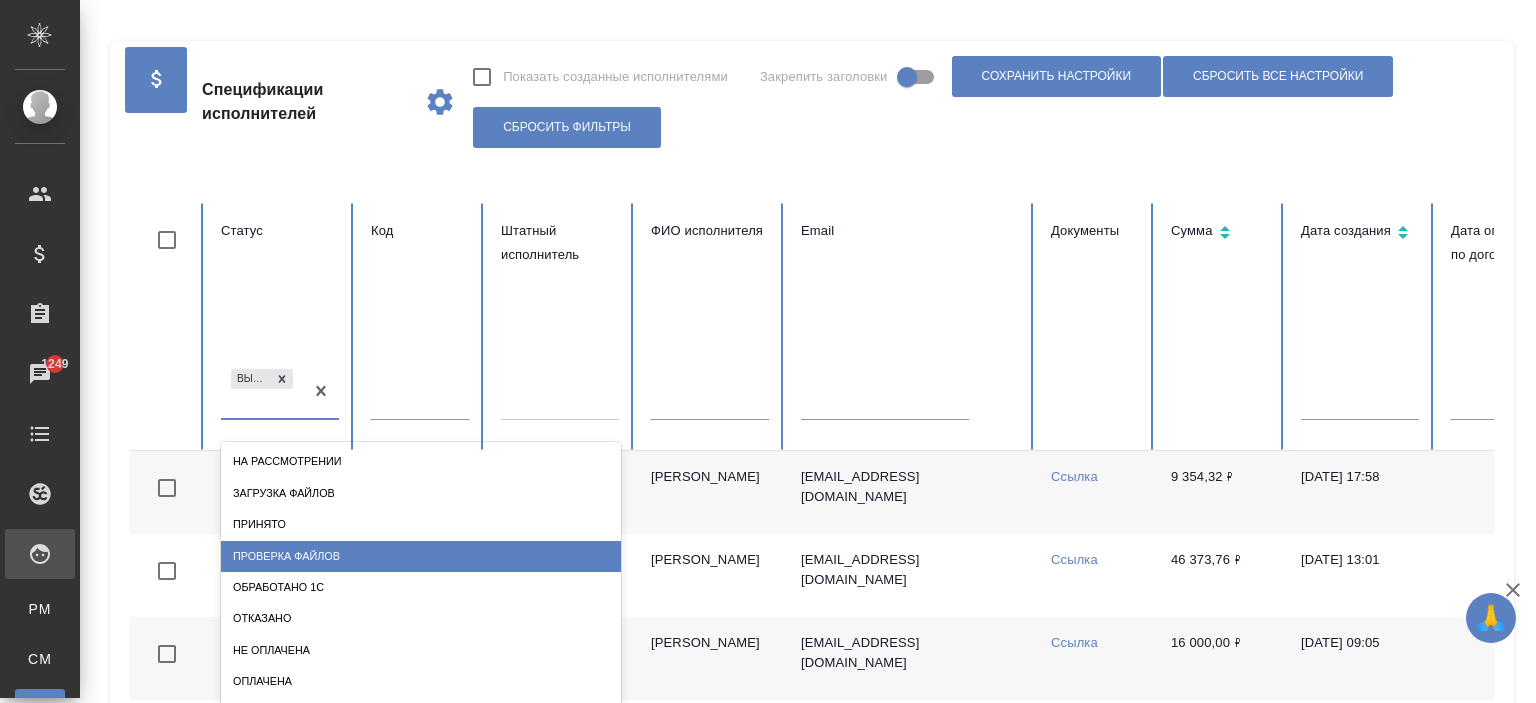 click on "Проверка файлов" at bounding box center (421, 556) 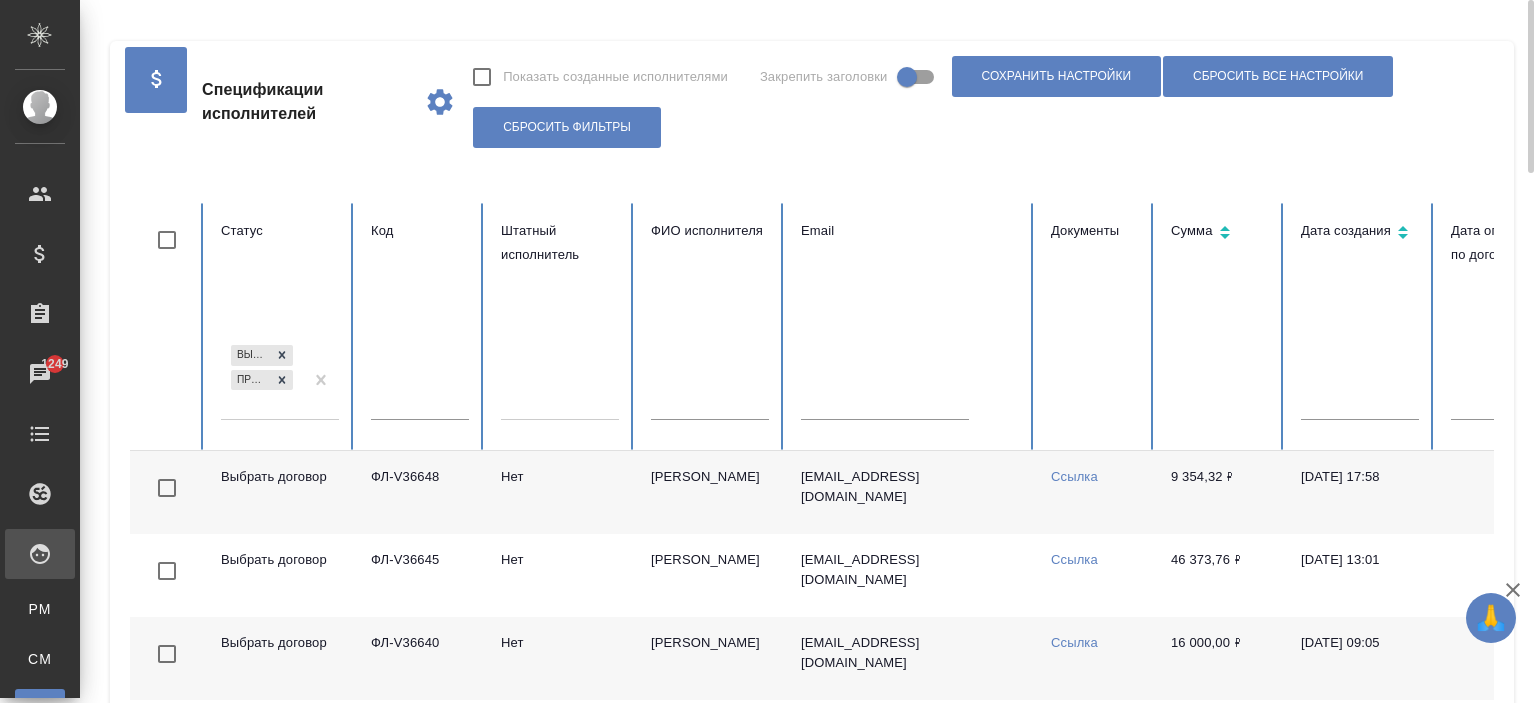 scroll, scrollTop: 365, scrollLeft: 0, axis: vertical 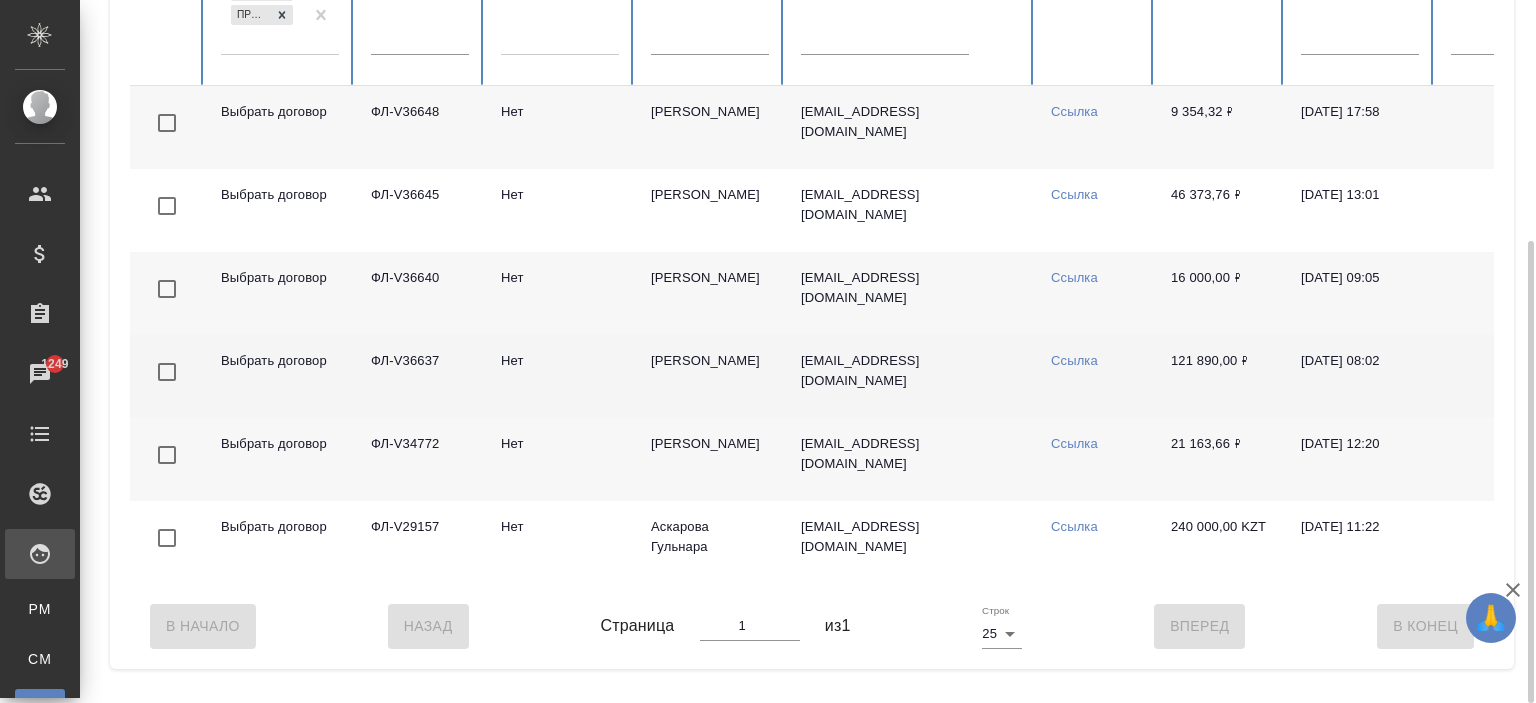 click on "Шаповалов Михаил Сергеевич" at bounding box center (710, 376) 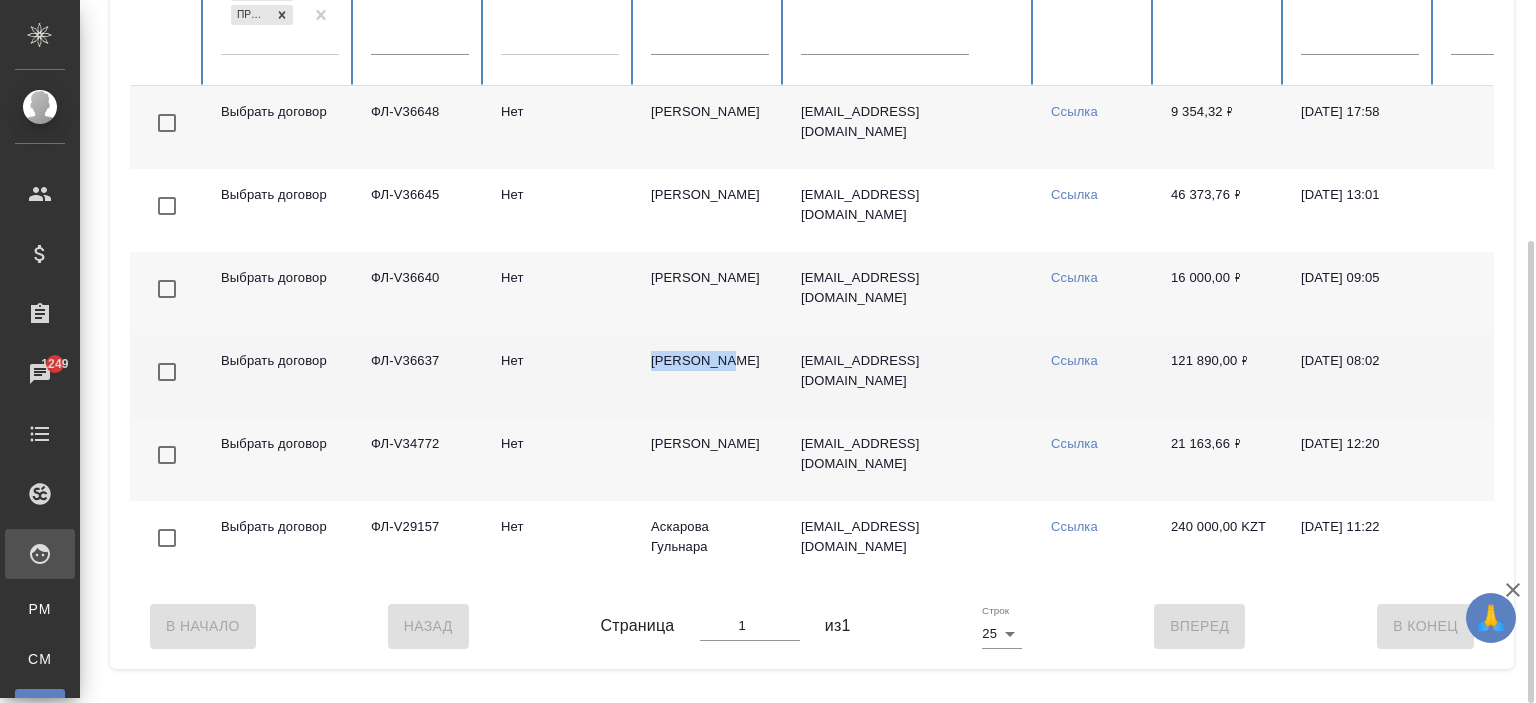 click on "Шаповалов Михаил Сергеевич" at bounding box center [710, 376] 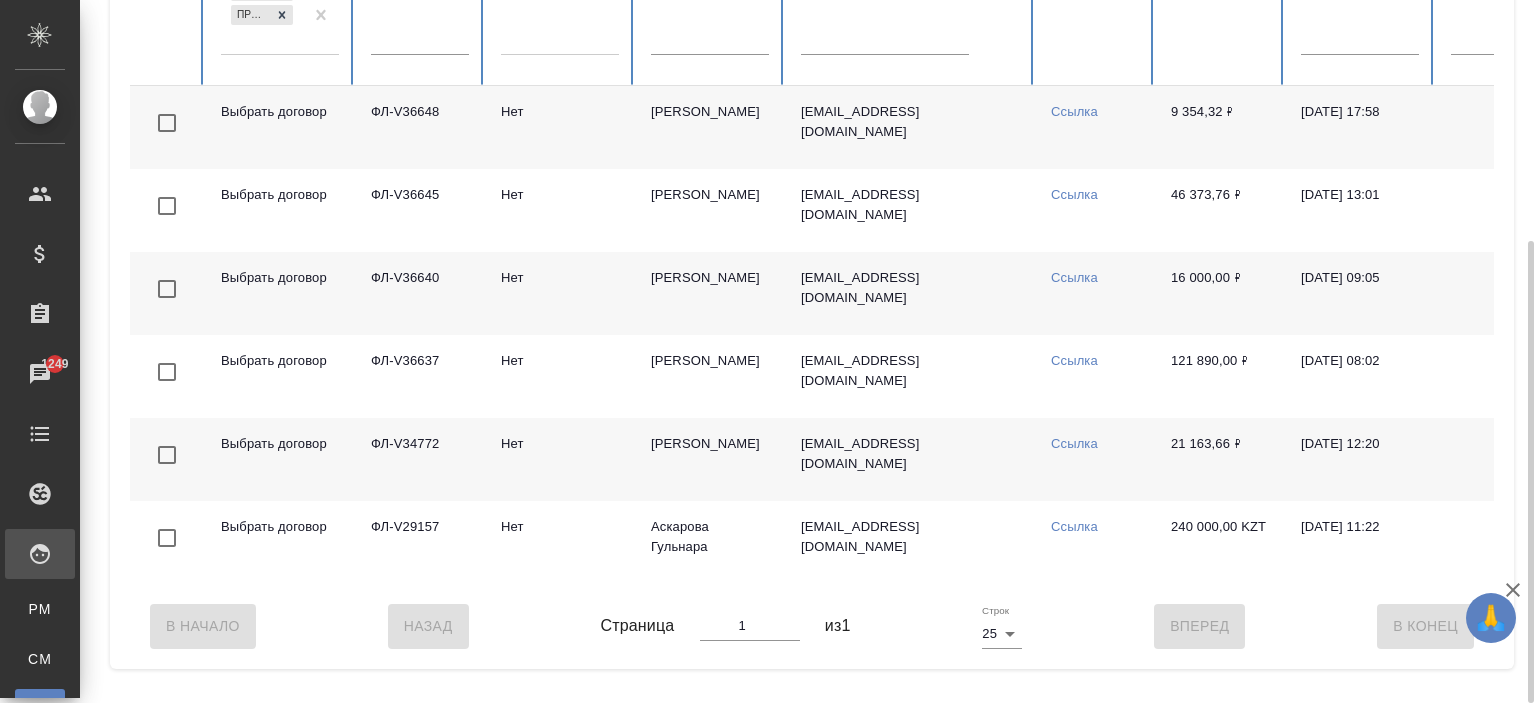 click on "Прозоров Александр" at bounding box center (710, 293) 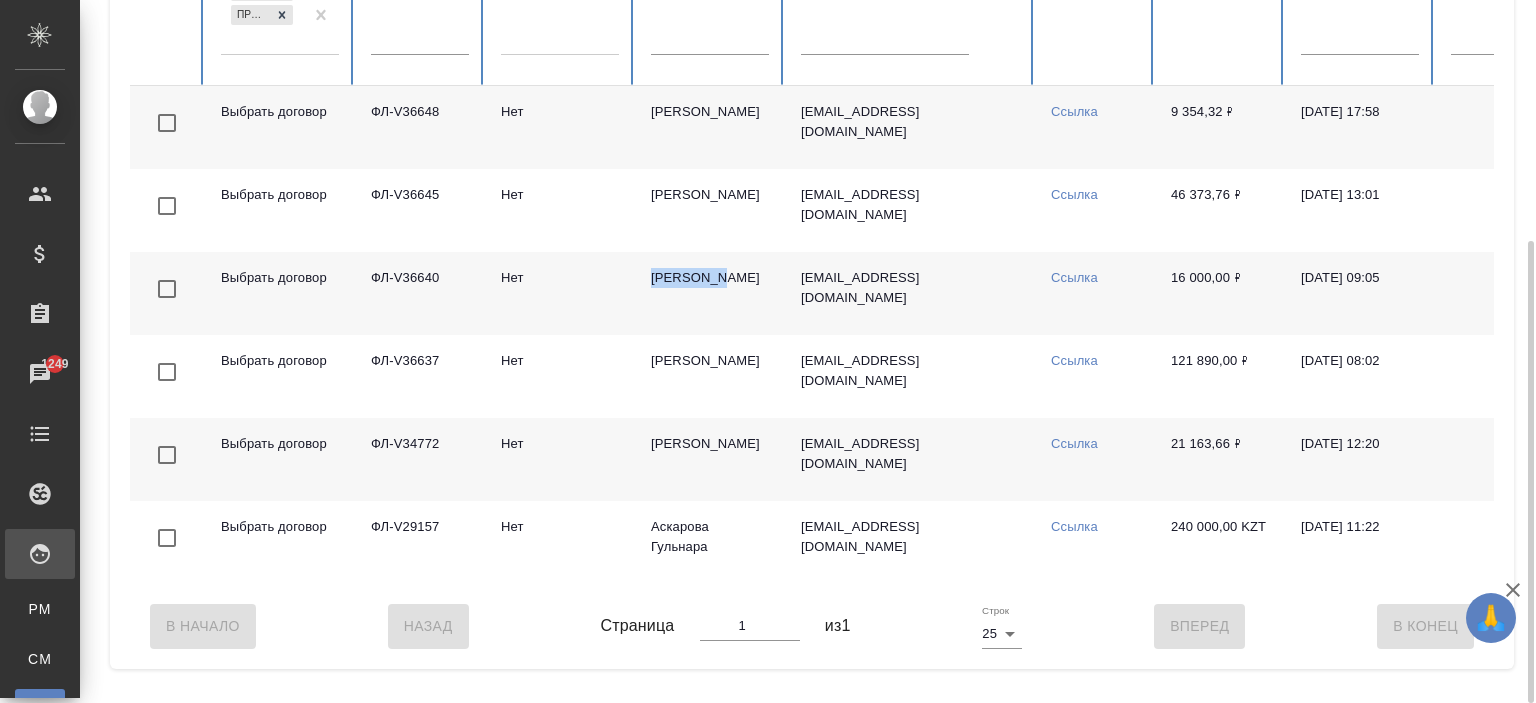 click on "Прозоров Александр" at bounding box center (710, 293) 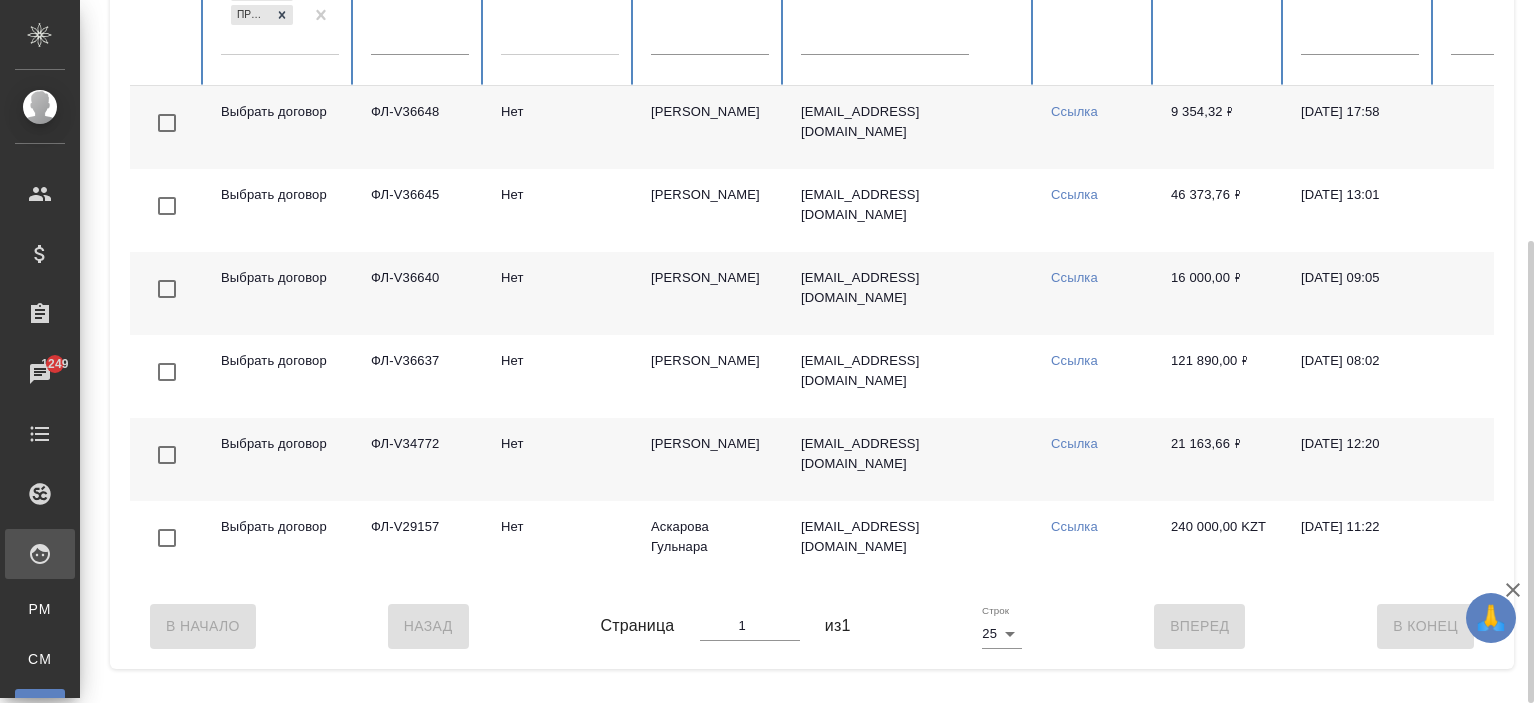 click on "Прозоров Александр" at bounding box center (710, 293) 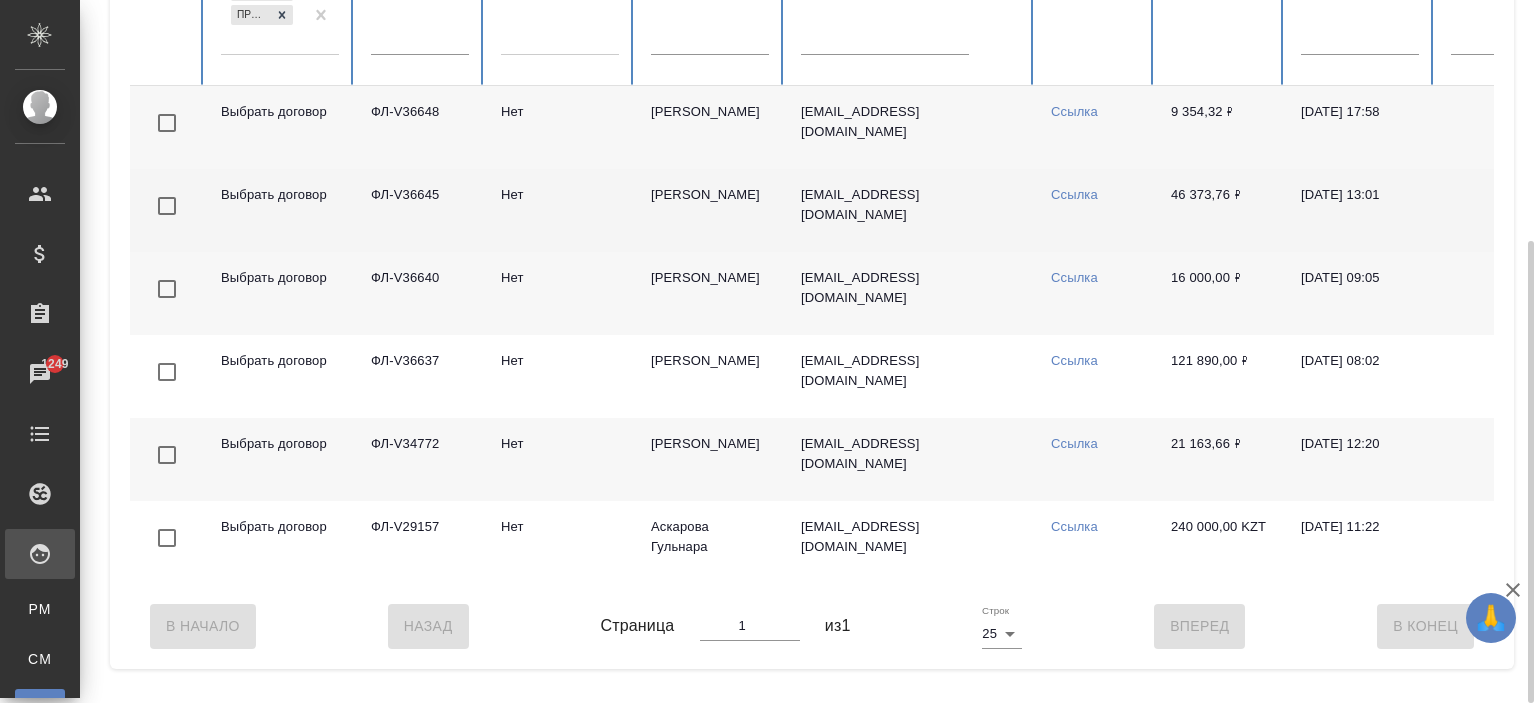 click on "Чикиндина-Котович Екатерина Александровна" at bounding box center (710, 210) 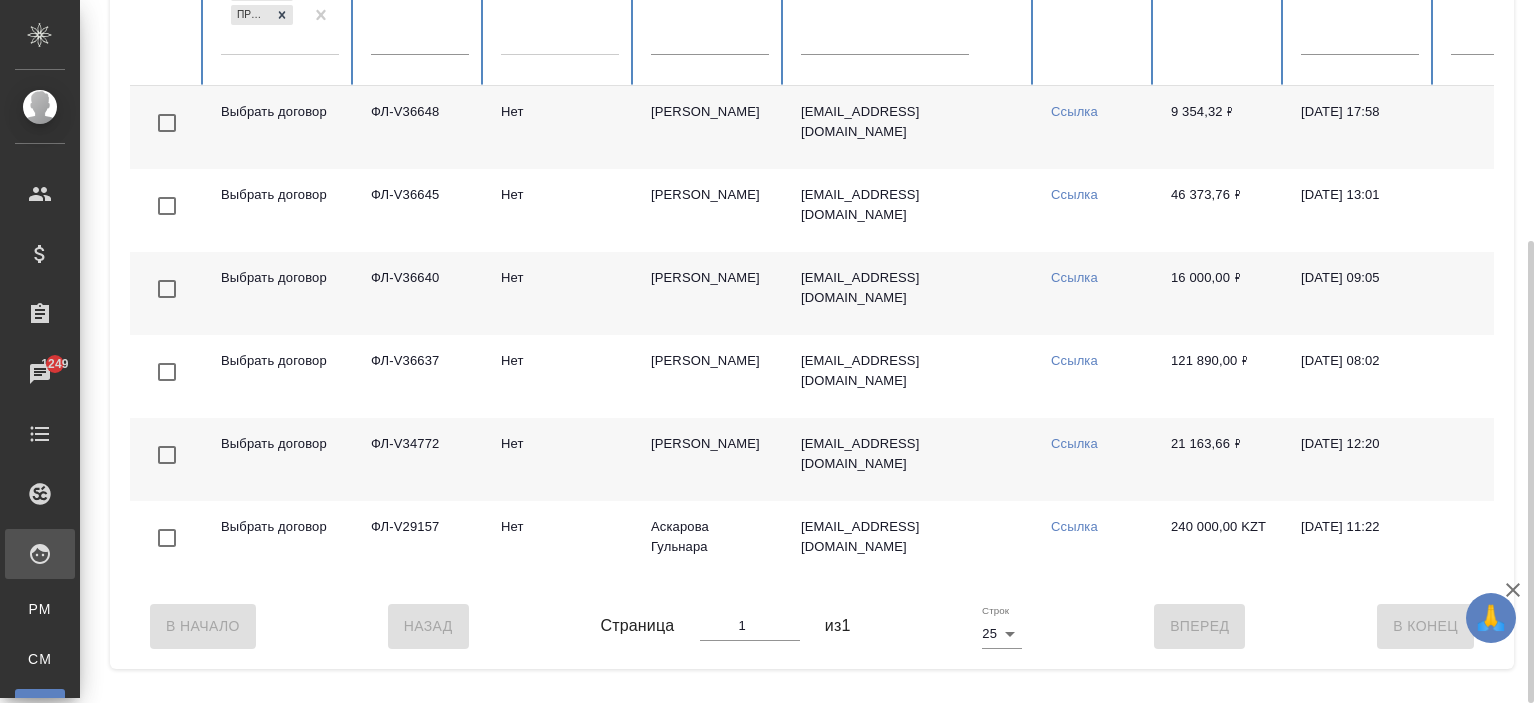 click on "Калинчук Елена Владимировна" at bounding box center [710, 127] 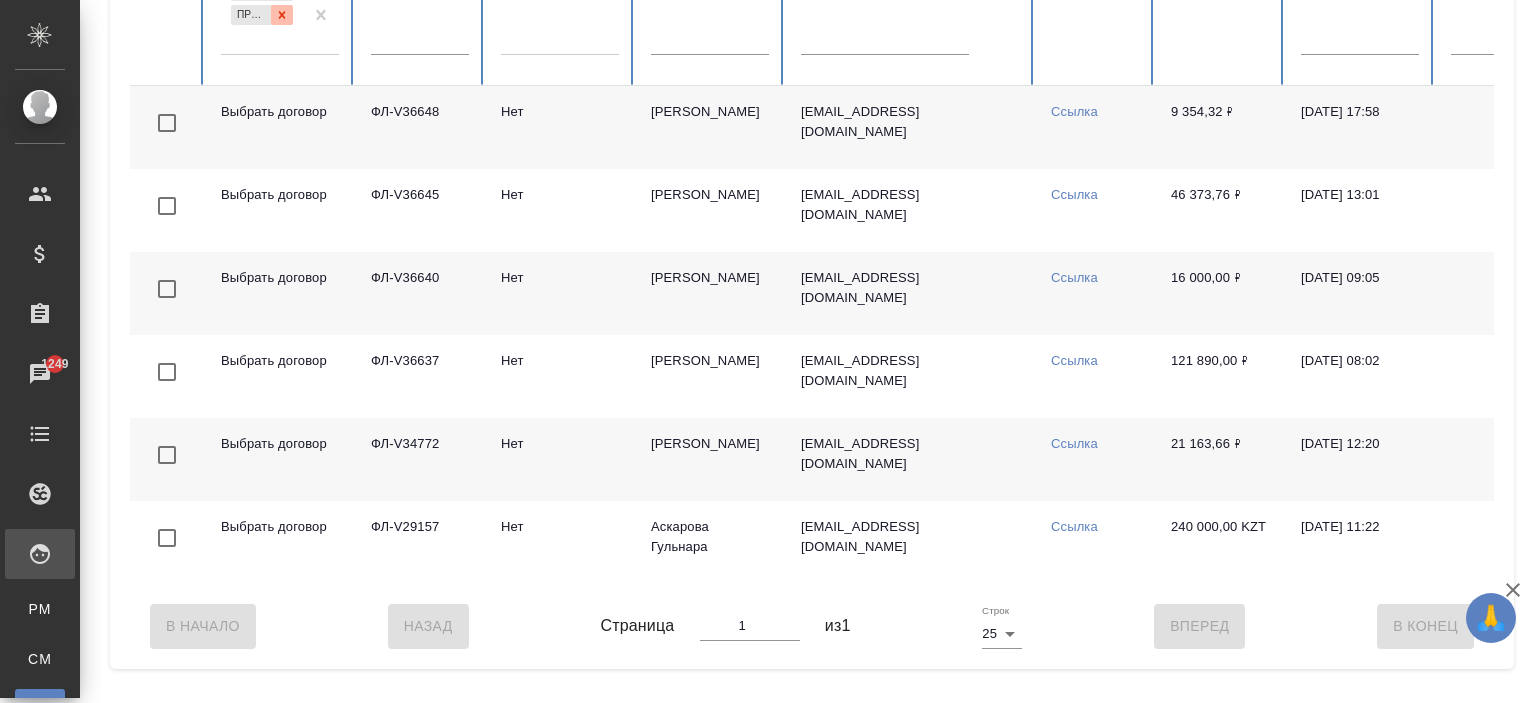 click 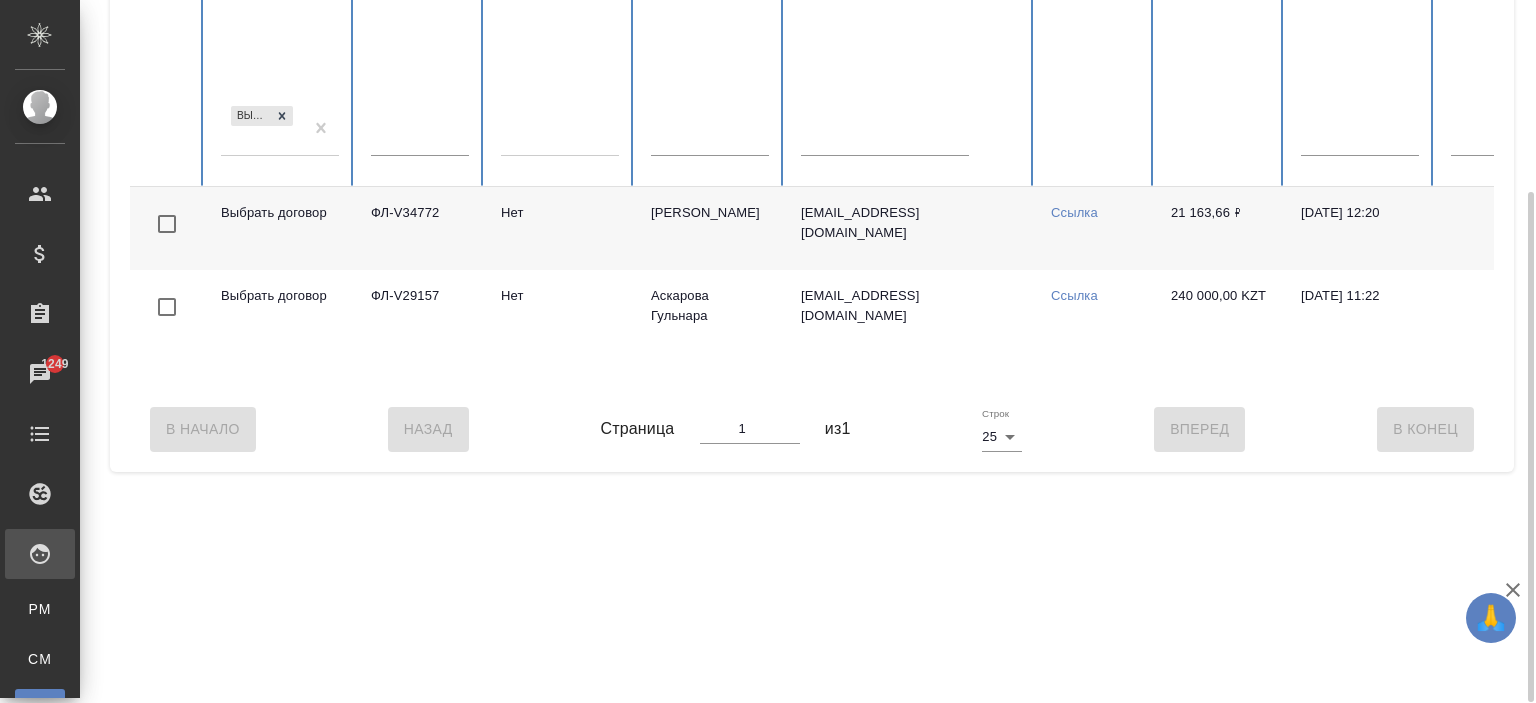 scroll, scrollTop: 264, scrollLeft: 0, axis: vertical 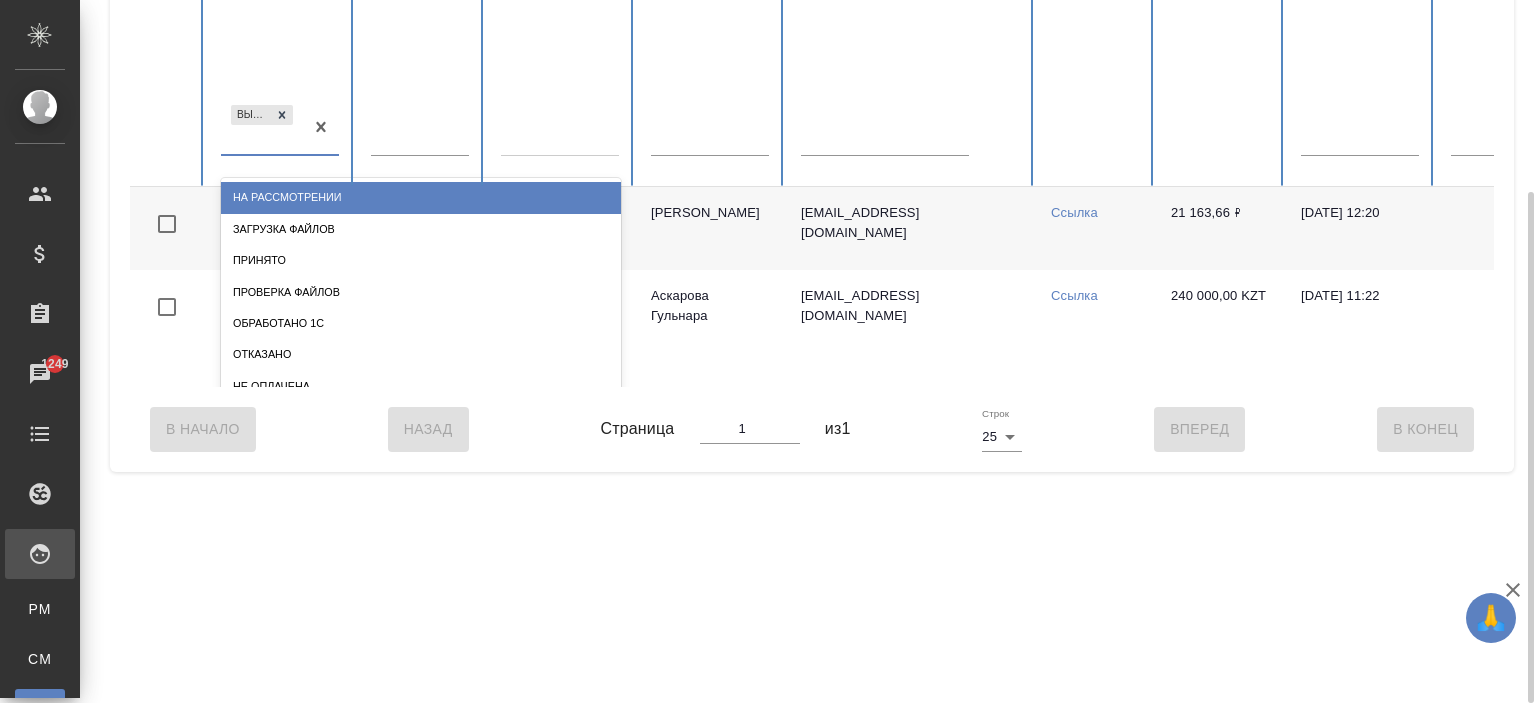 click on "Выбрать договор" at bounding box center (262, 128) 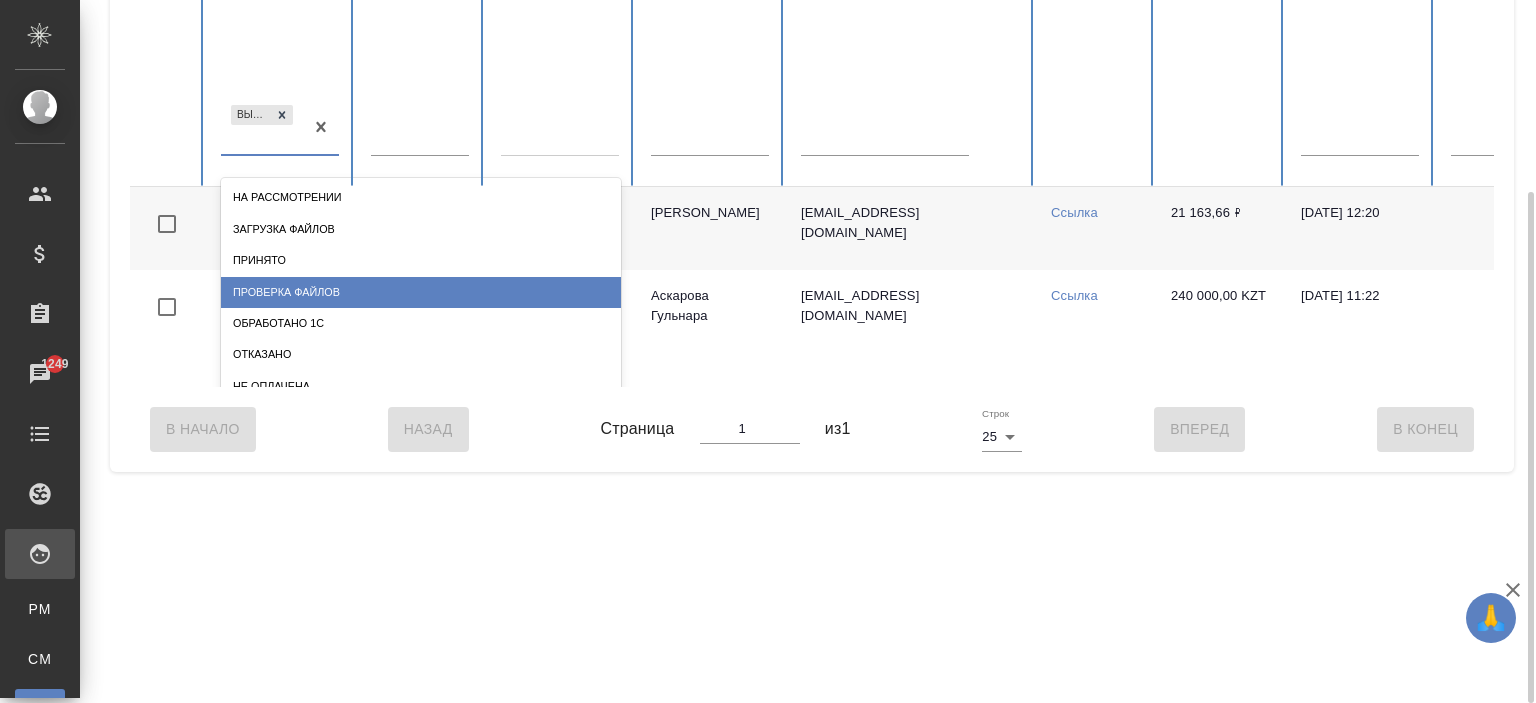 click on "Проверка файлов" at bounding box center (421, 292) 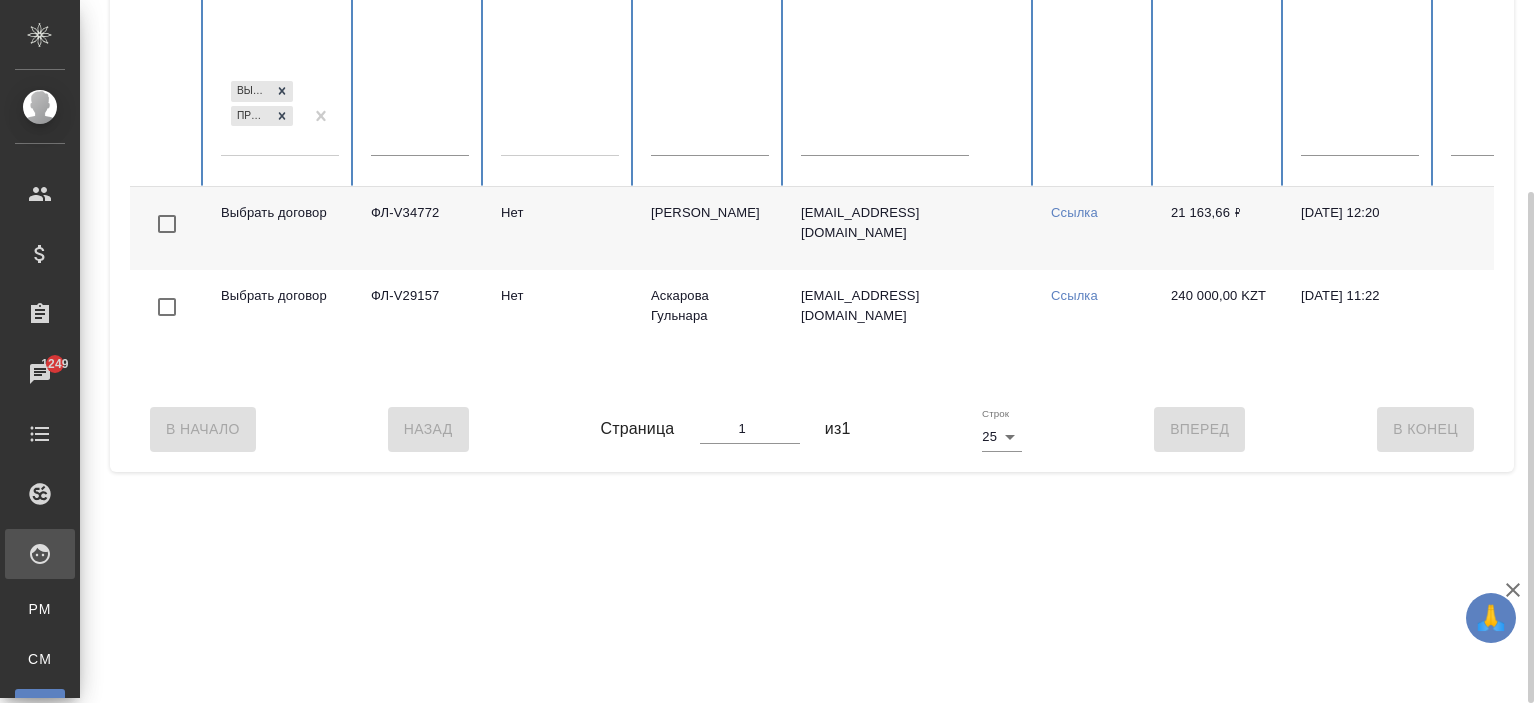 scroll, scrollTop: 0, scrollLeft: 0, axis: both 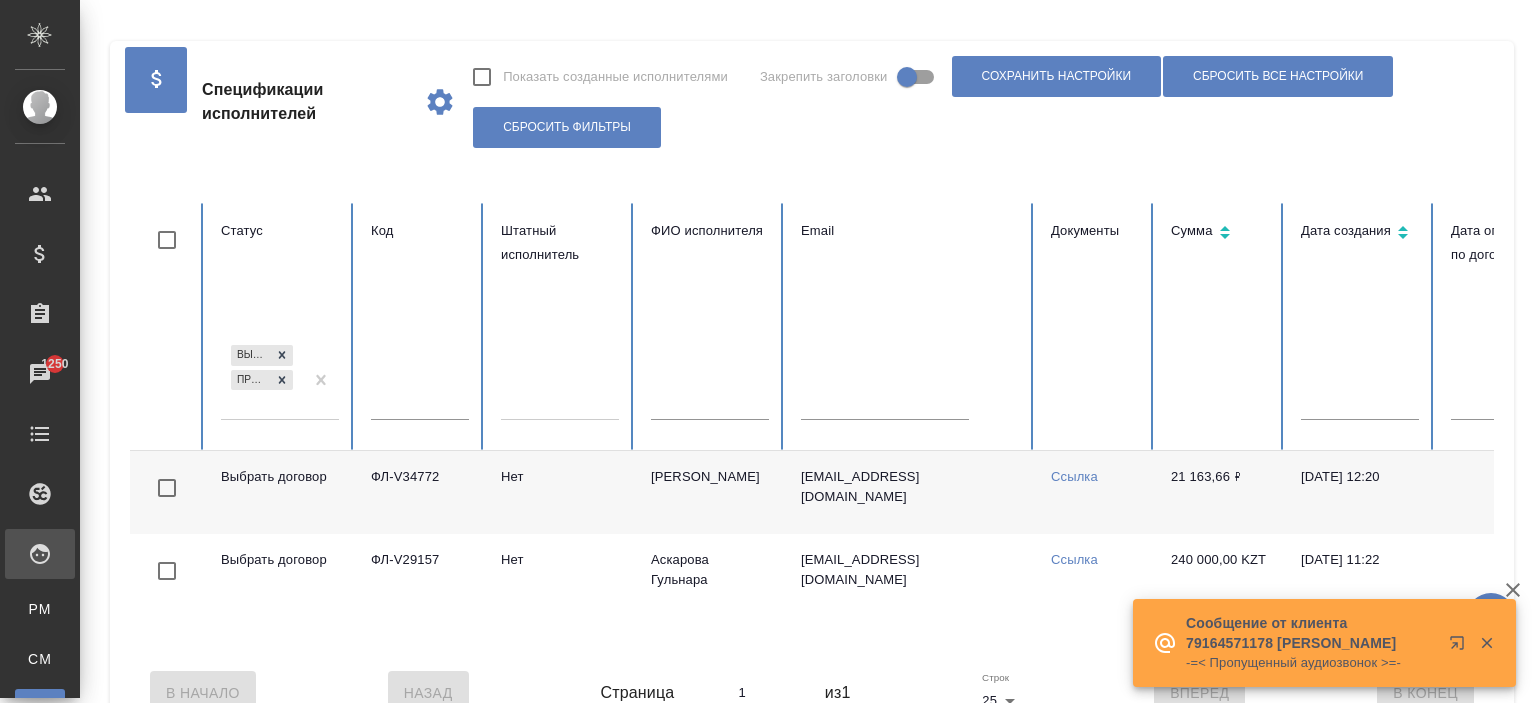 click on "Выбрать договор Проверка файлов" at bounding box center [262, 380] 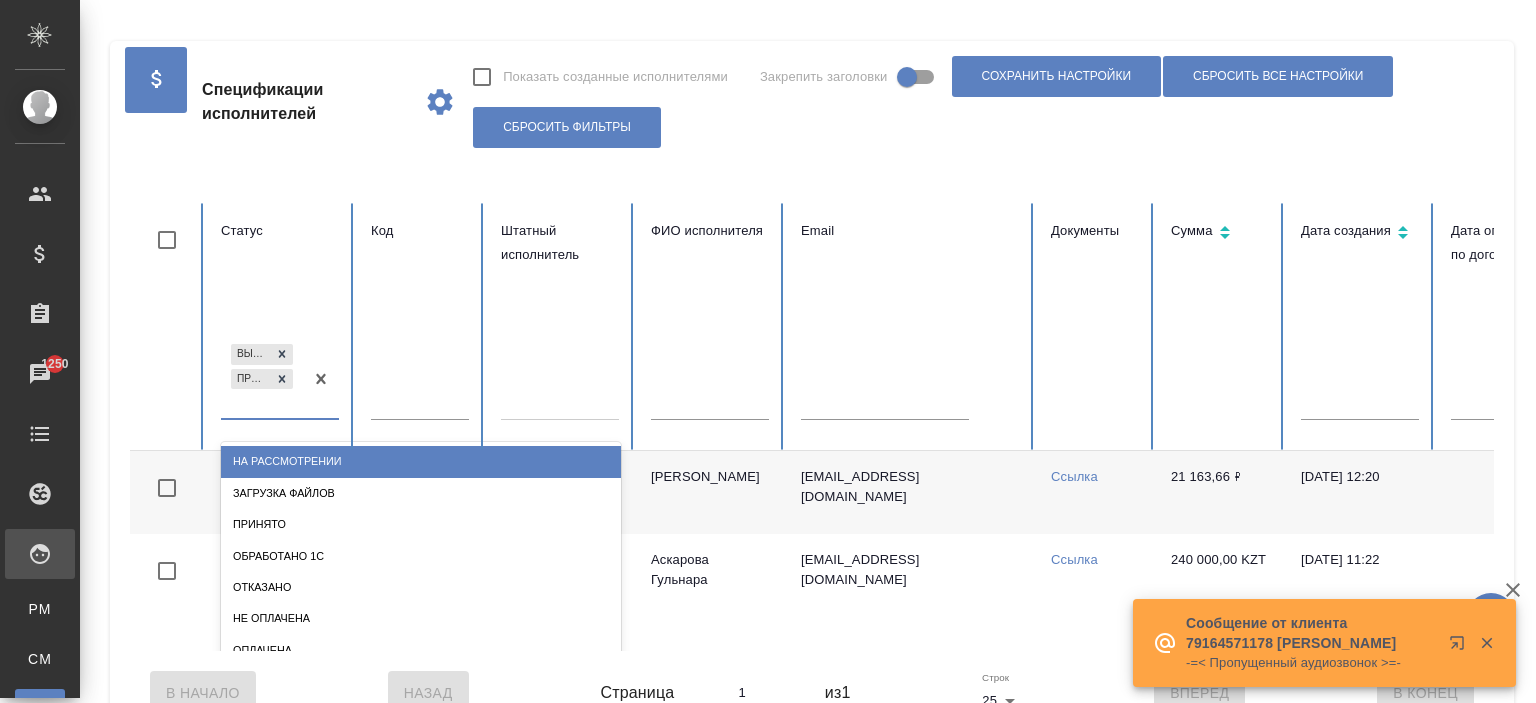 click on "Проверка файлов" at bounding box center [251, 379] 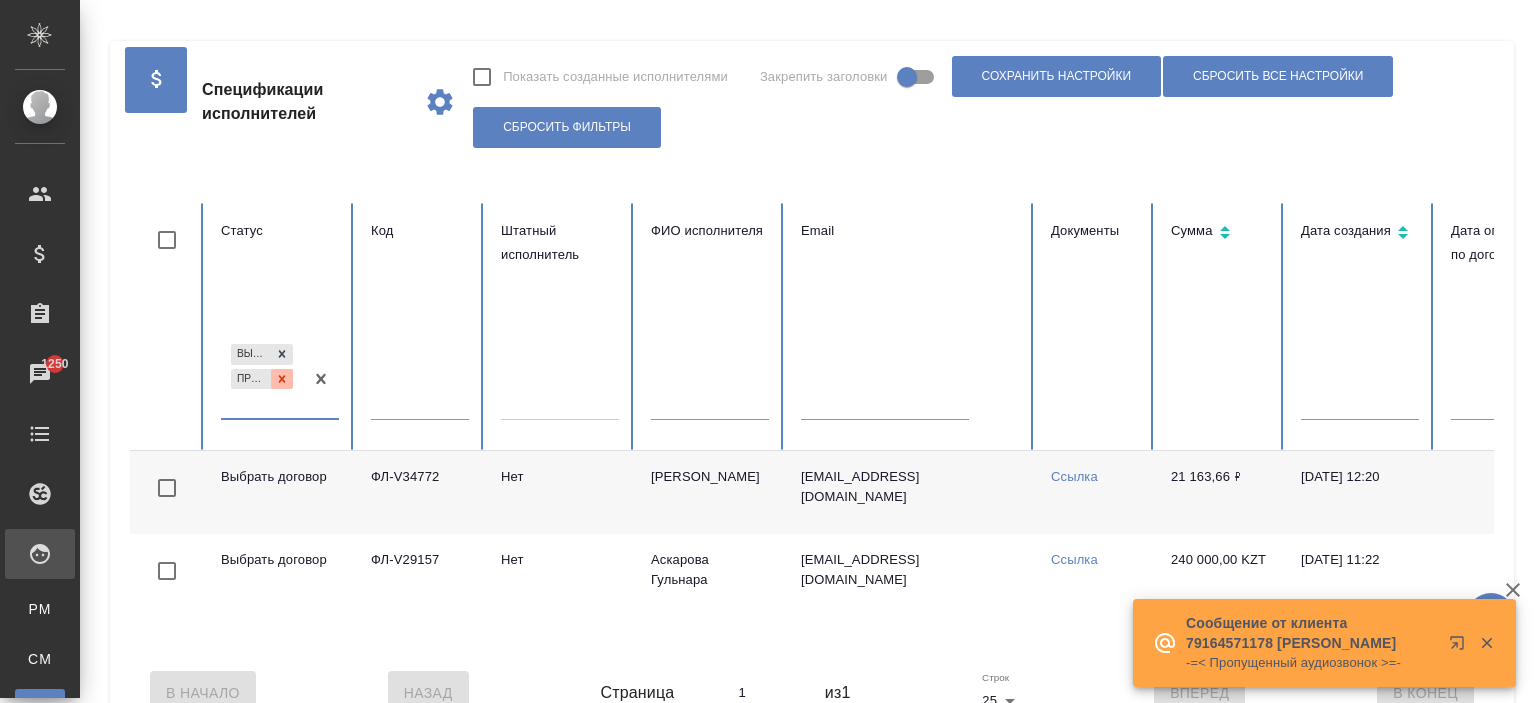 click 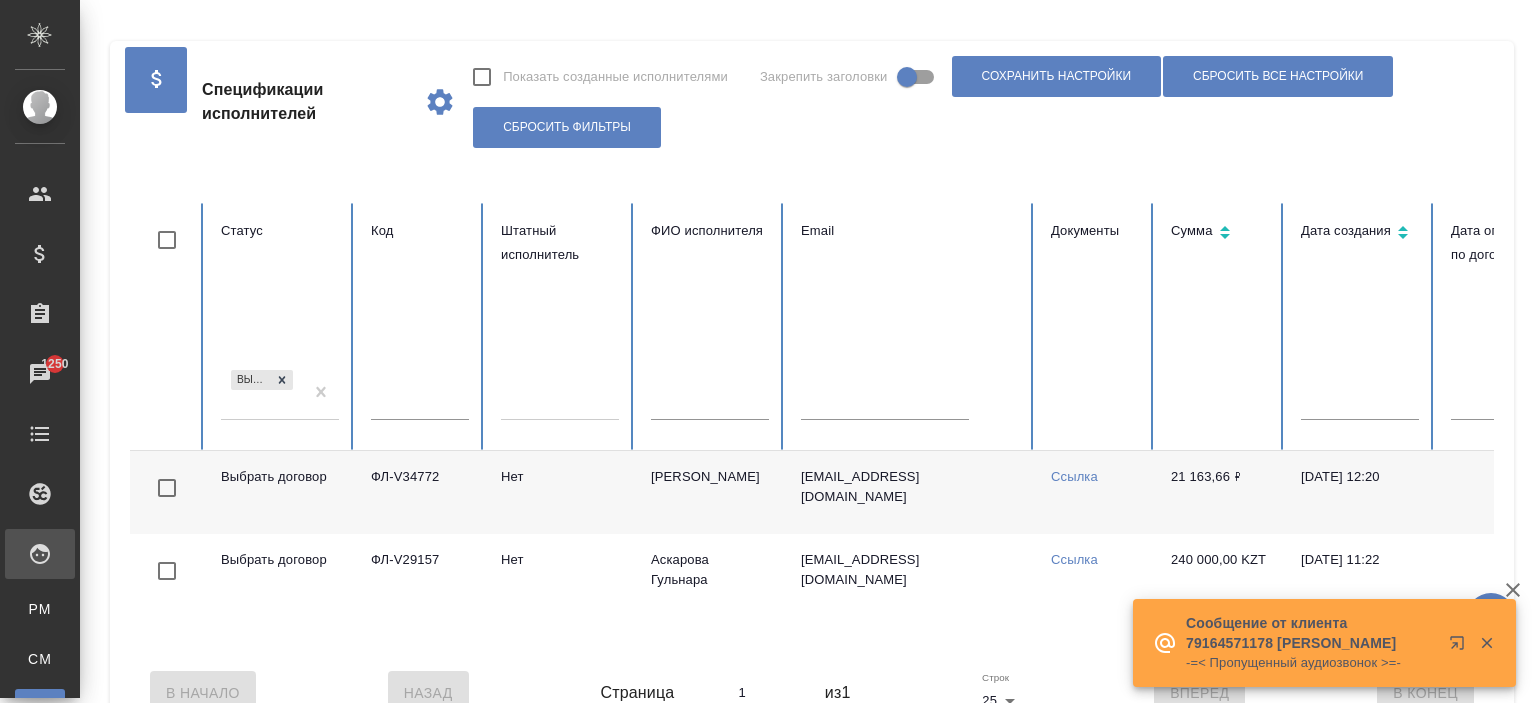 click on "Выбрать договор" at bounding box center [280, 400] 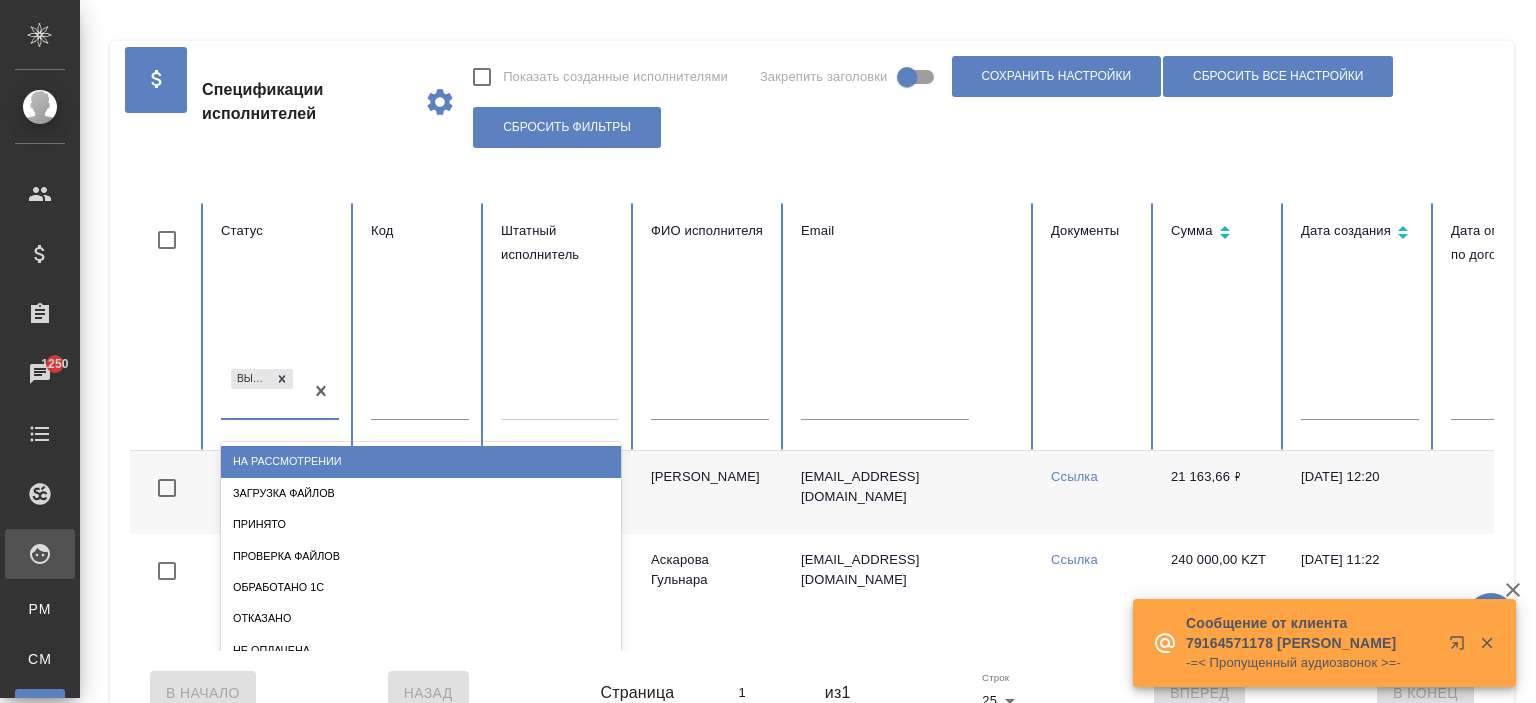 scroll, scrollTop: 37, scrollLeft: 0, axis: vertical 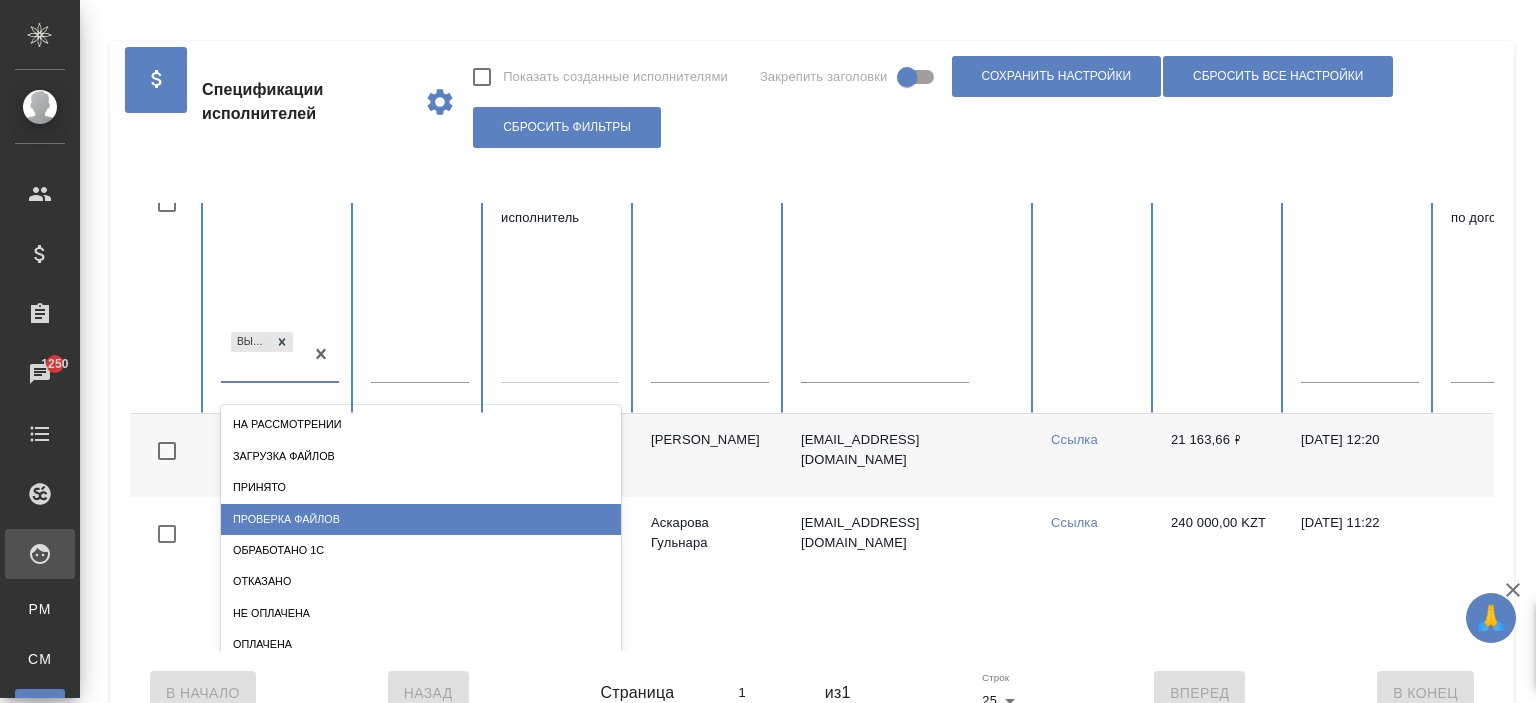 click on "Проверка файлов" at bounding box center [421, 519] 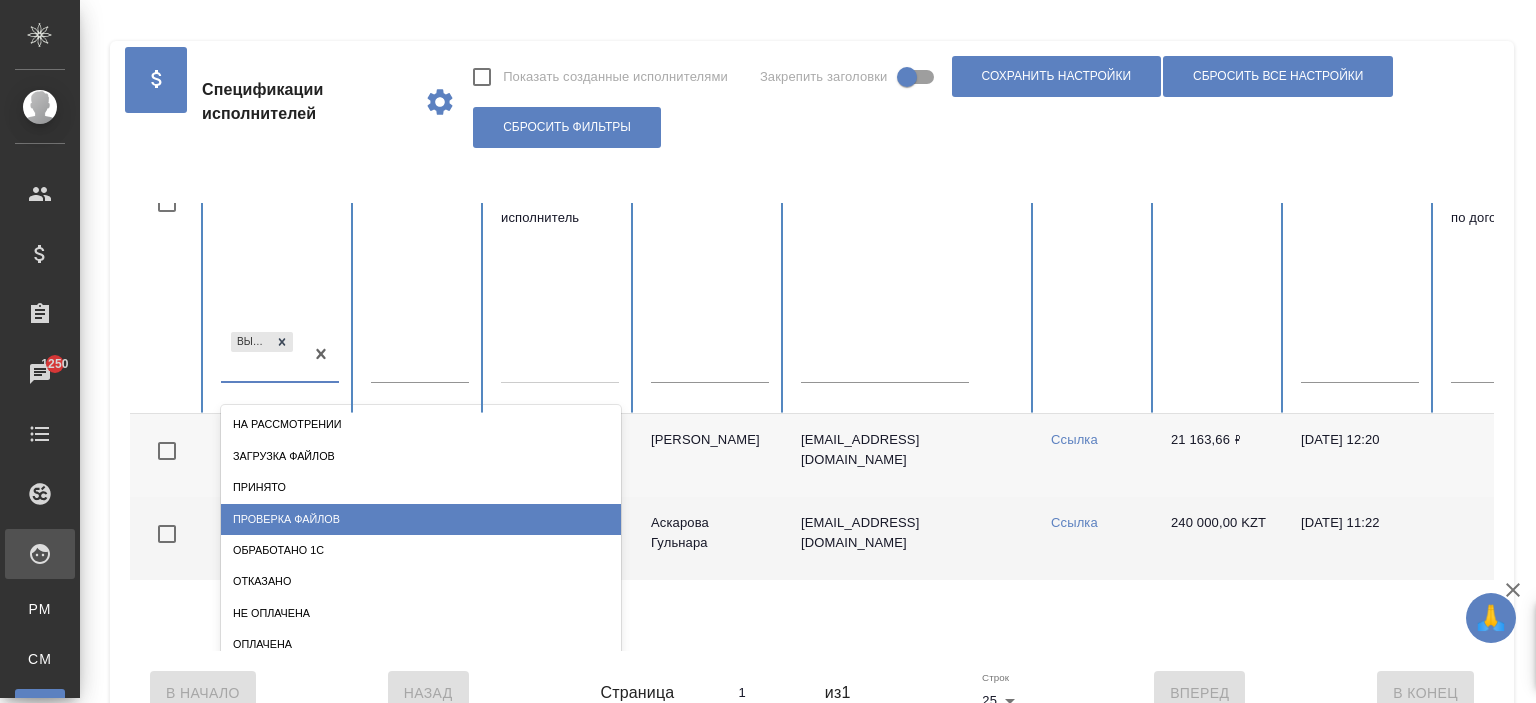 scroll, scrollTop: 0, scrollLeft: 0, axis: both 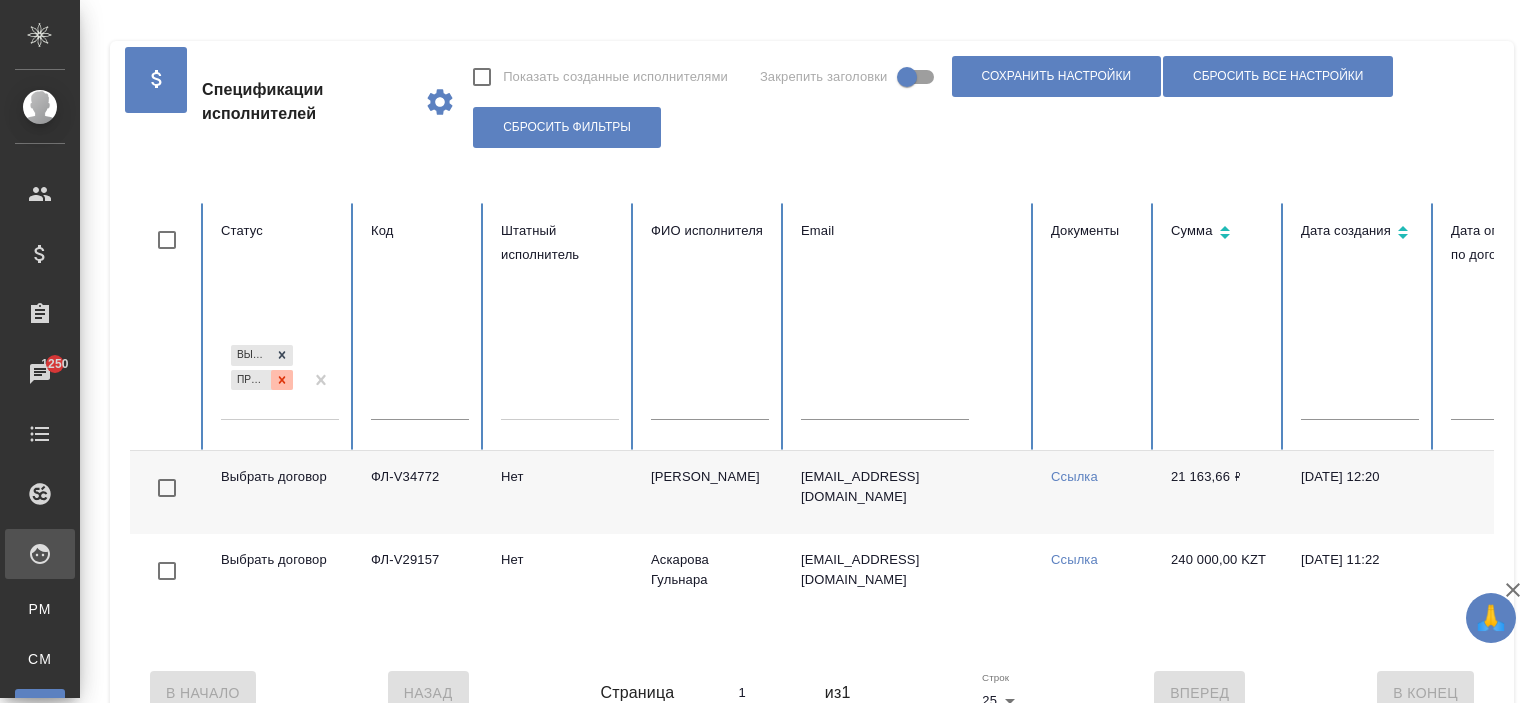 click 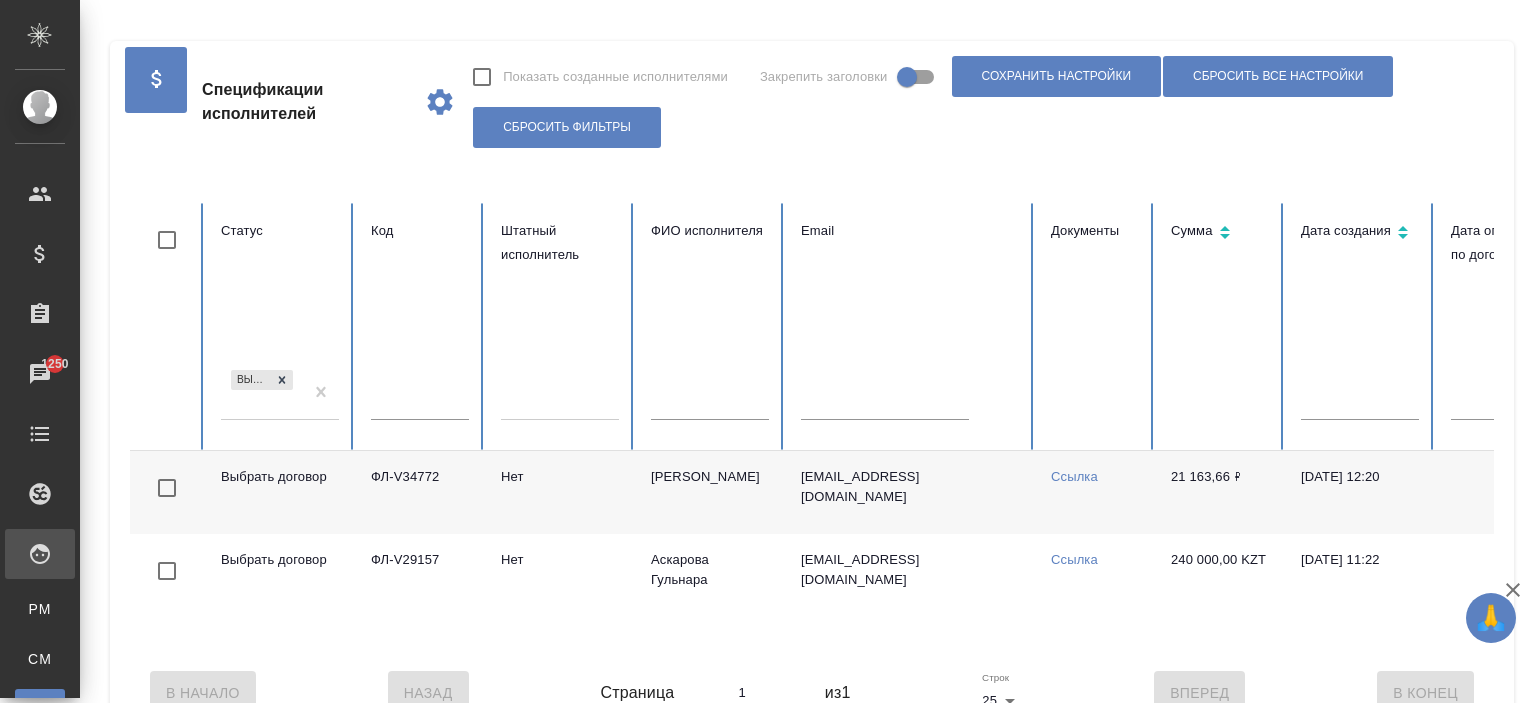 click on "Статус Выбрать договор" at bounding box center (280, 327) 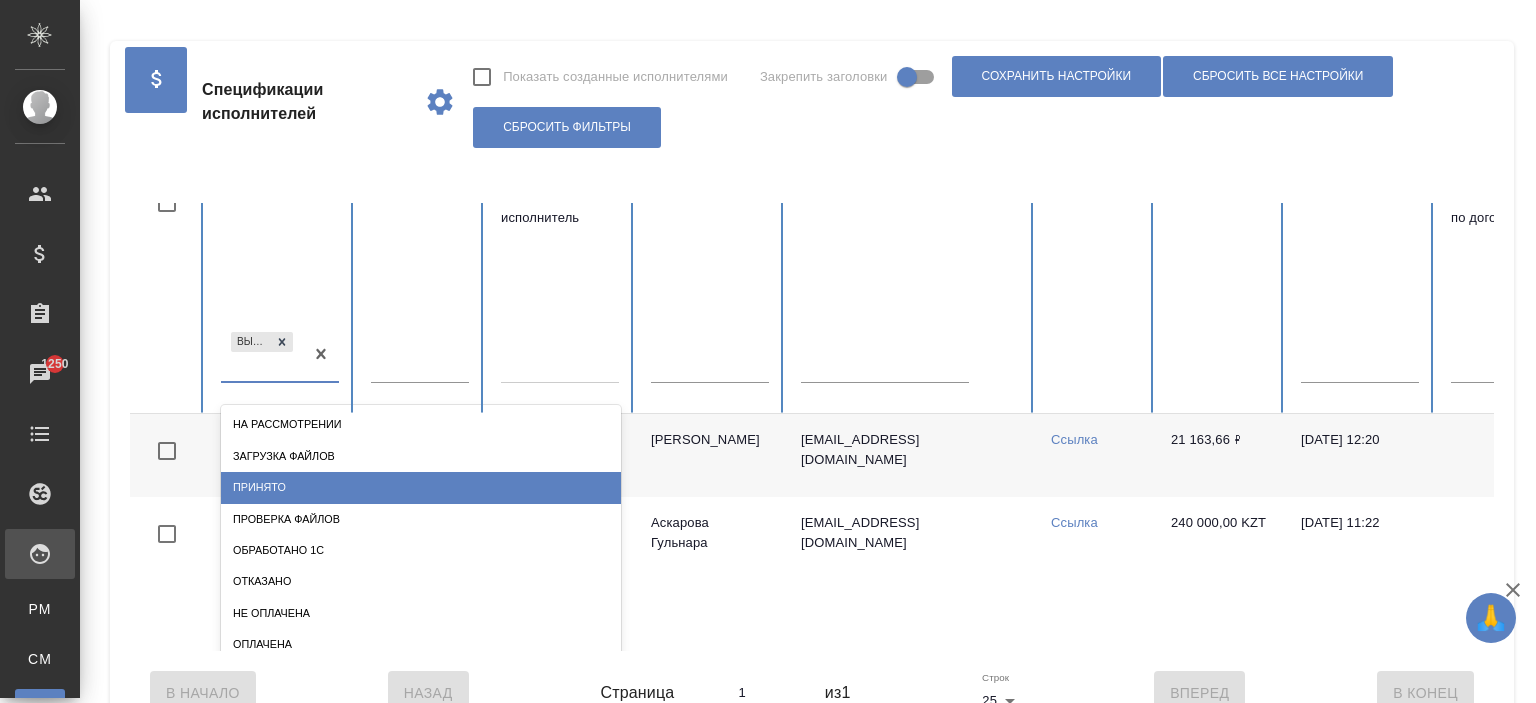 click on "Проверка файлов" at bounding box center (421, 519) 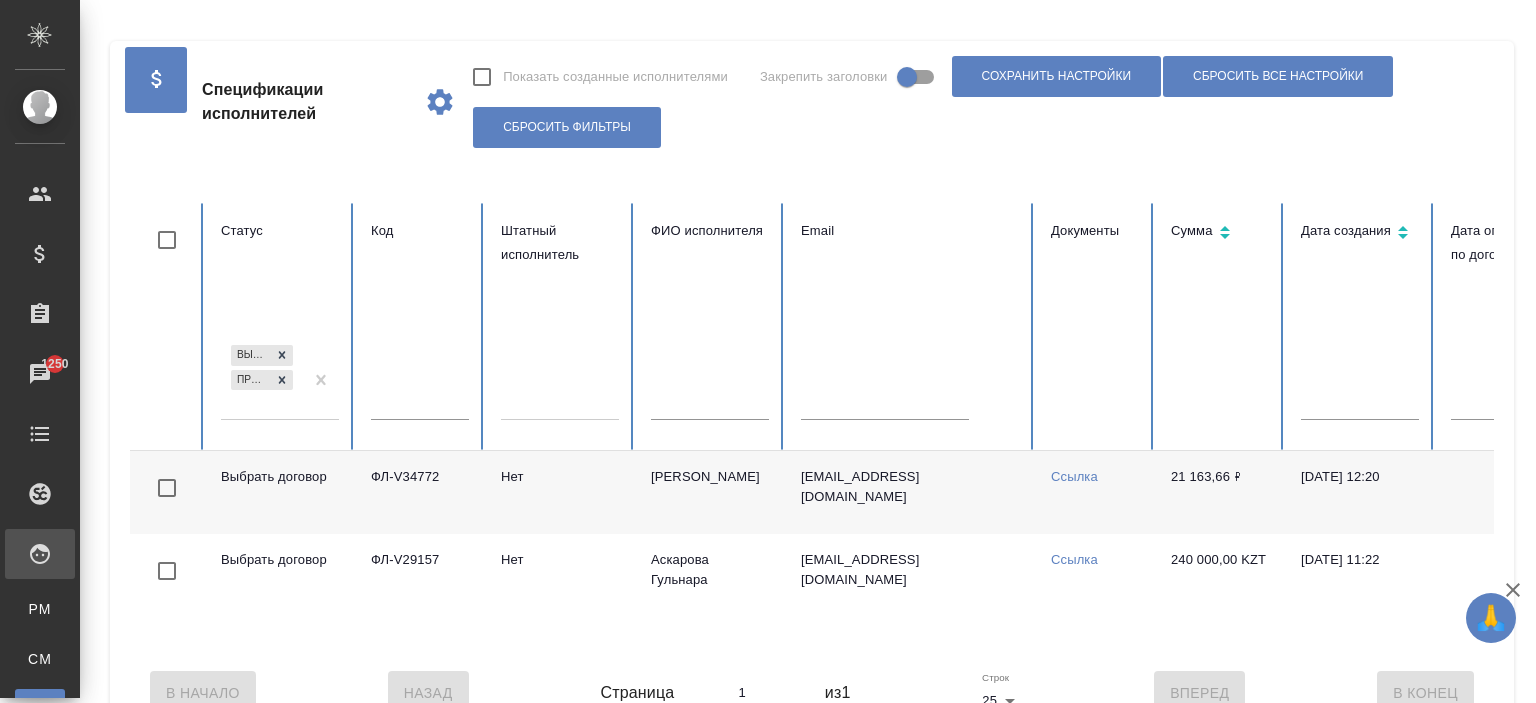 scroll, scrollTop: 0, scrollLeft: 0, axis: both 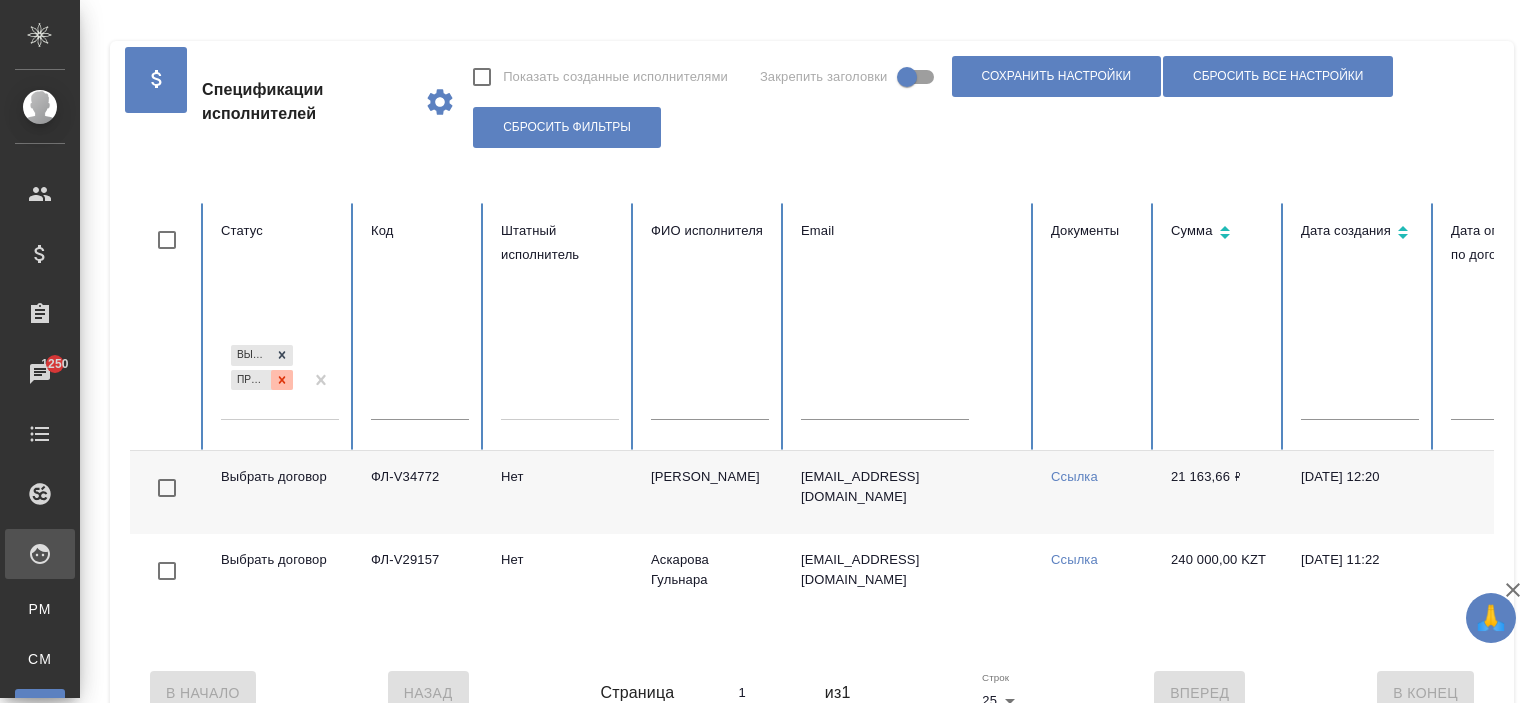 click at bounding box center (282, 380) 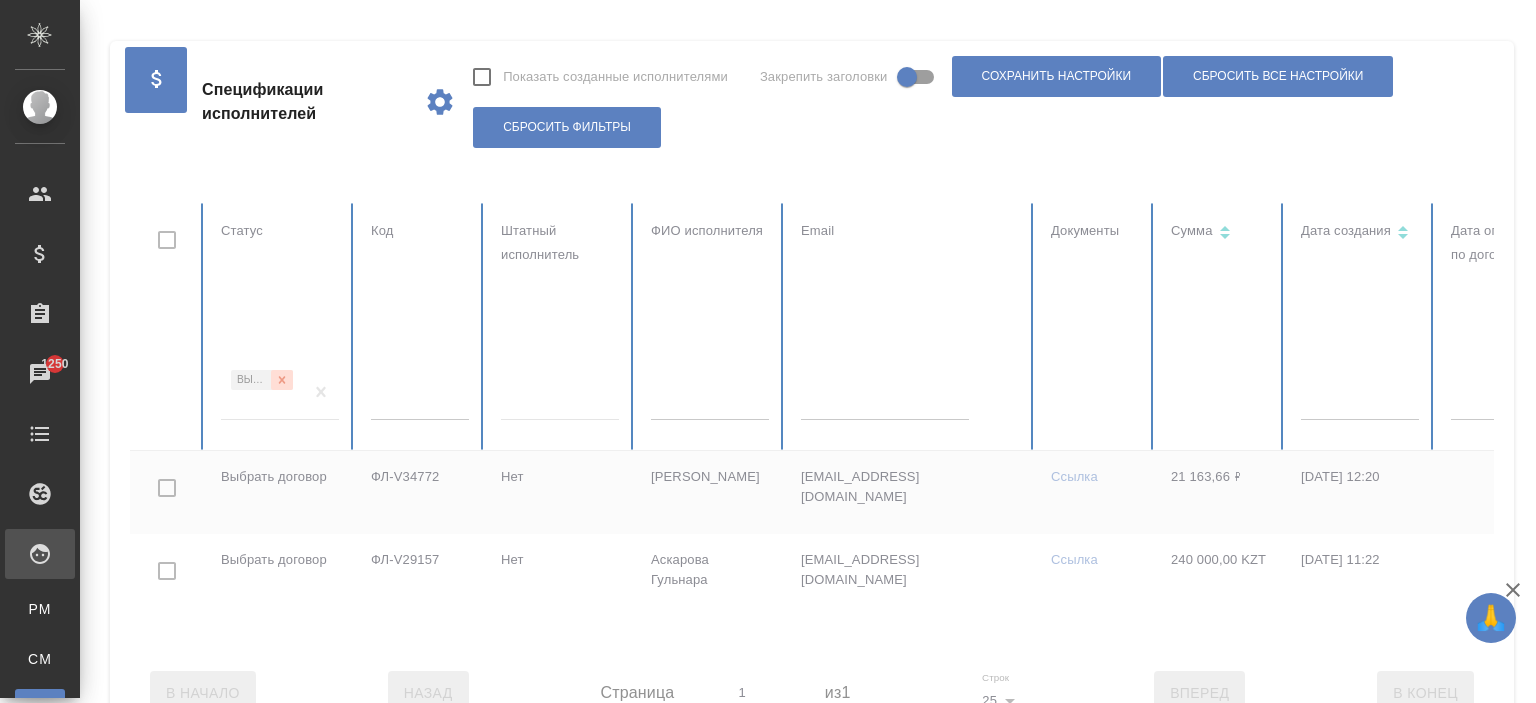 click at bounding box center [1201, 427] 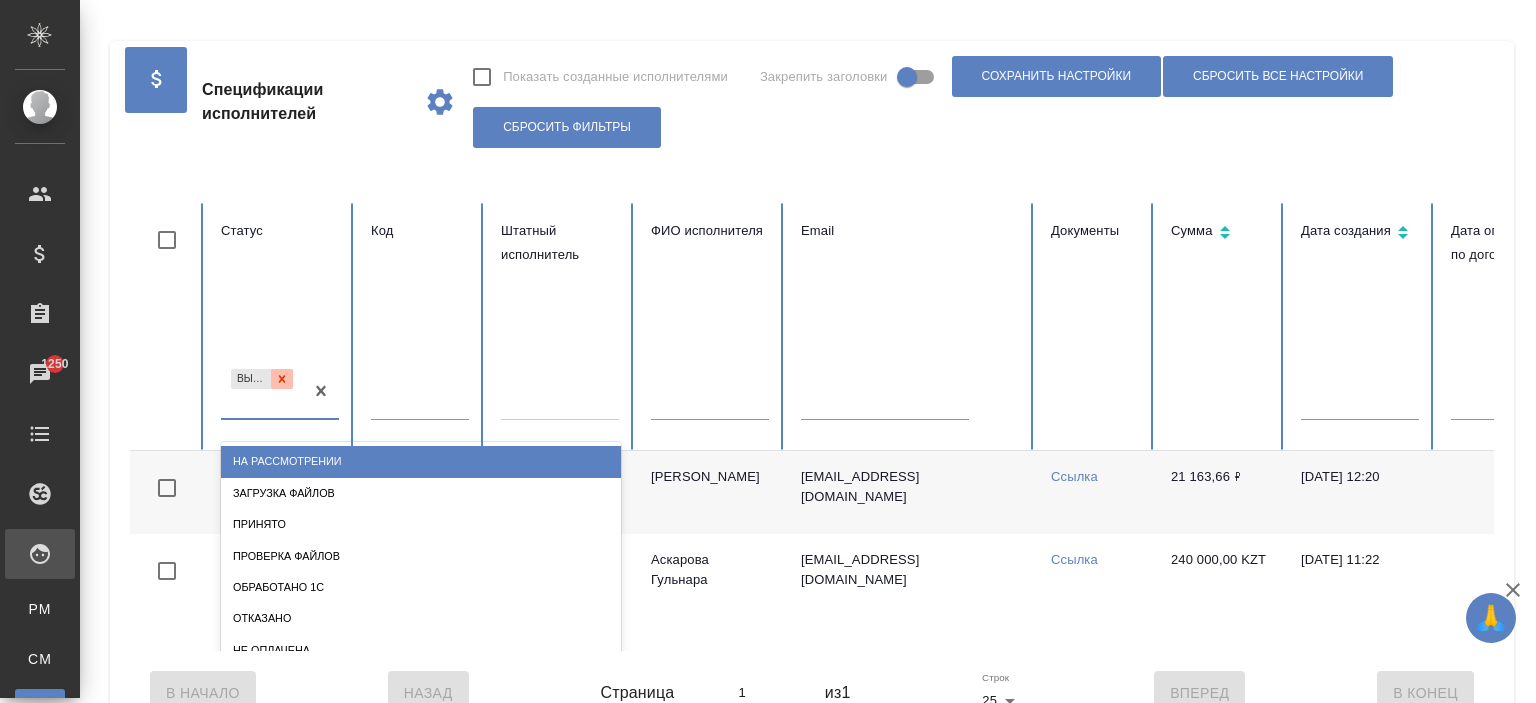 click on "Статус      option На рассмотрении focused, 1 of 10. 9 results available. Use Up and Down to choose options, press Enter to select the currently focused option, press Escape to exit the menu, press Tab to select the option and exit the menu. Выбрать договор На рассмотрении Загрузка файлов Принято Проверка файлов Обработано 1С Отказано Не оплачена Оплачена Списан" at bounding box center [280, 327] 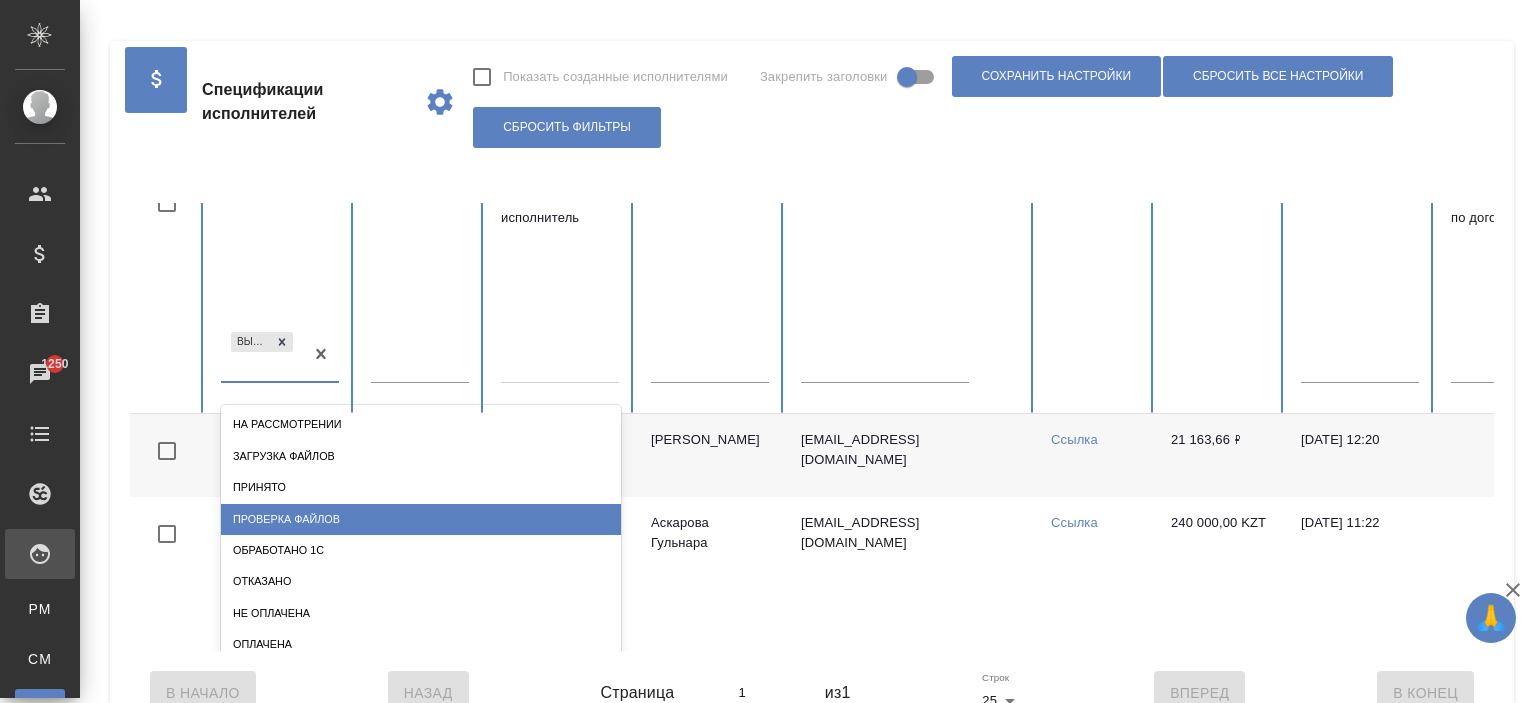 click on "Проверка файлов" at bounding box center (421, 519) 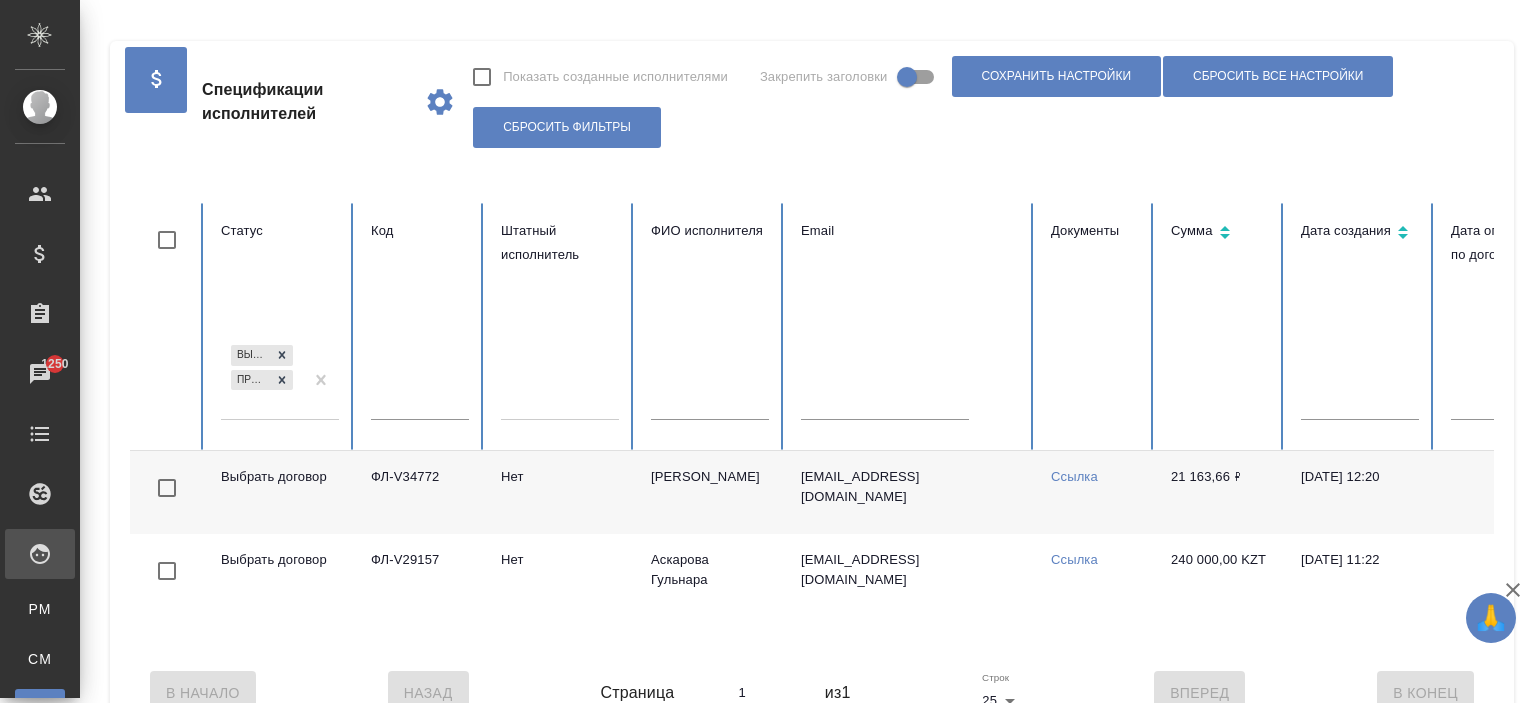 scroll, scrollTop: 0, scrollLeft: 0, axis: both 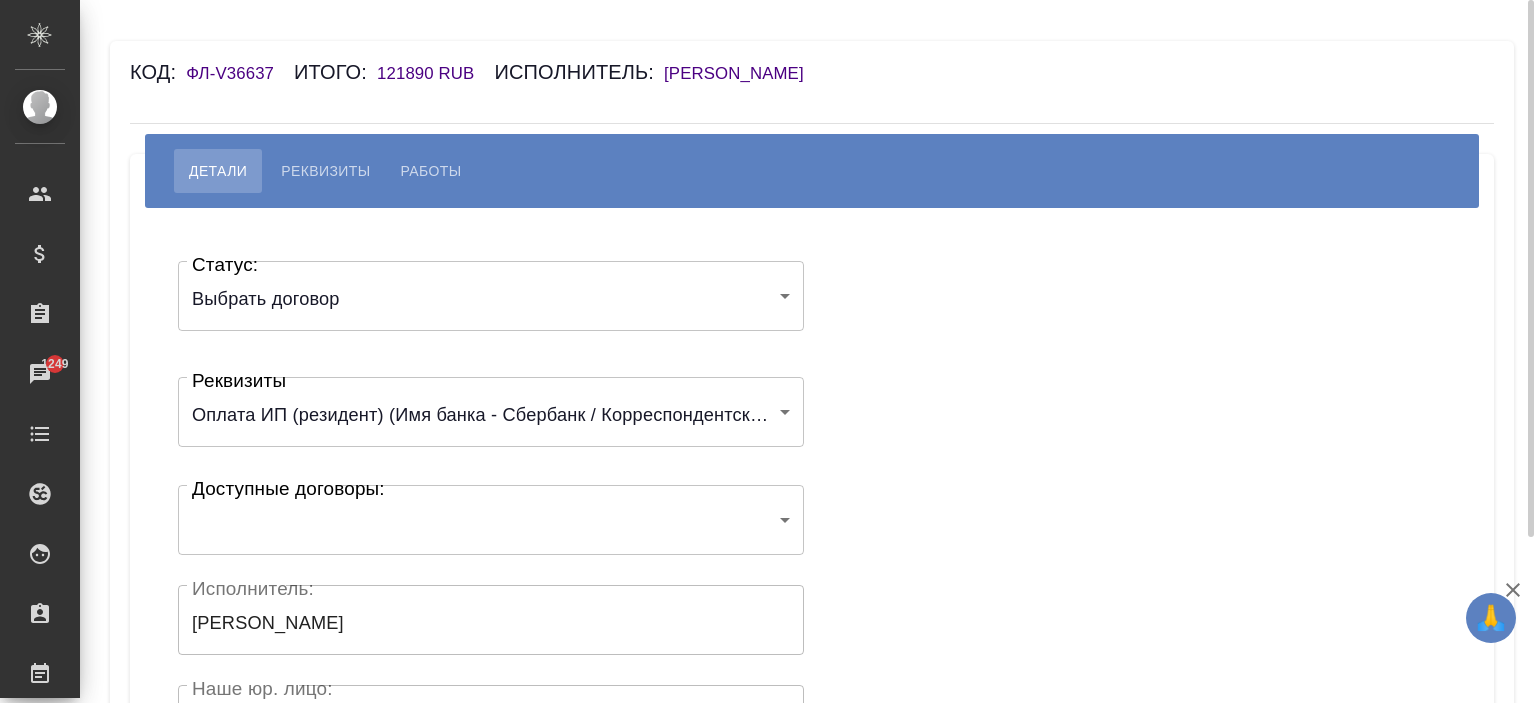 click on "🙏 .cls-1
fill:#fff;
AWATERA [PERSON_NAME] Спецификации Заказы 1249 Чаты Todo Проекты SC Исполнители Кандидаты Работы Входящие заявки Заявки на доставку Рекламации Проекты процессинга Конференции Выйти Код: ФЛ-V36637 Итого: 121890 RUB Исполнитель: [PERSON_NAME] Реквизиты Работы Статус: Выбрать договор chooseContract Статус: Реквизиты Оплата ИП (резидент) (Имя банка - Сбербанк / Корреспондентский счет - 30101810600000000608 / БИК - 040813608 / Расчетный счет - 40802810450000049665 / ИНН получателя - 272297364916 / ОГРН - 324270000004622 / ФИО получателя - [PERSON_NAME]) [PERSON_NAME]" at bounding box center (768, 351) 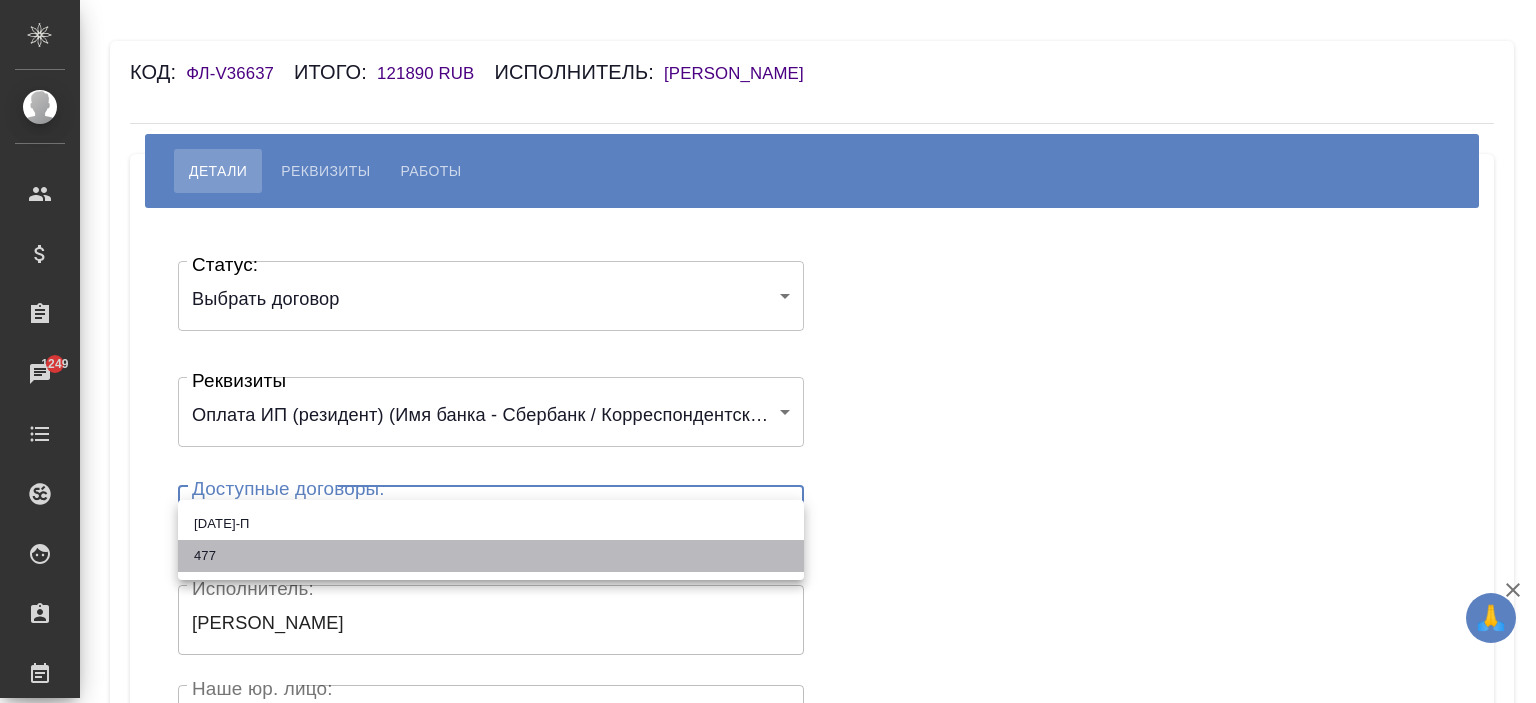 click on "477" at bounding box center (491, 556) 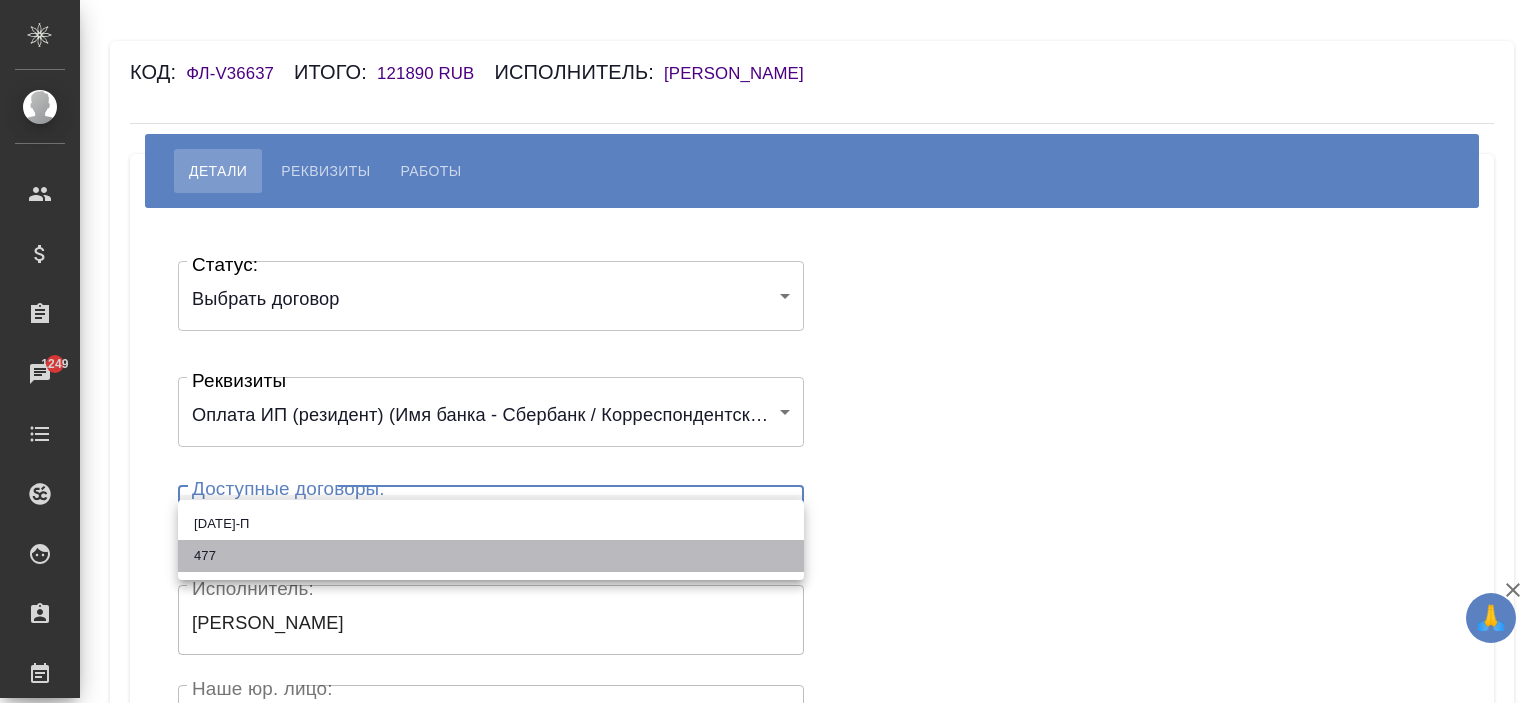 type on "6808adddfc60c8597c1d9f65" 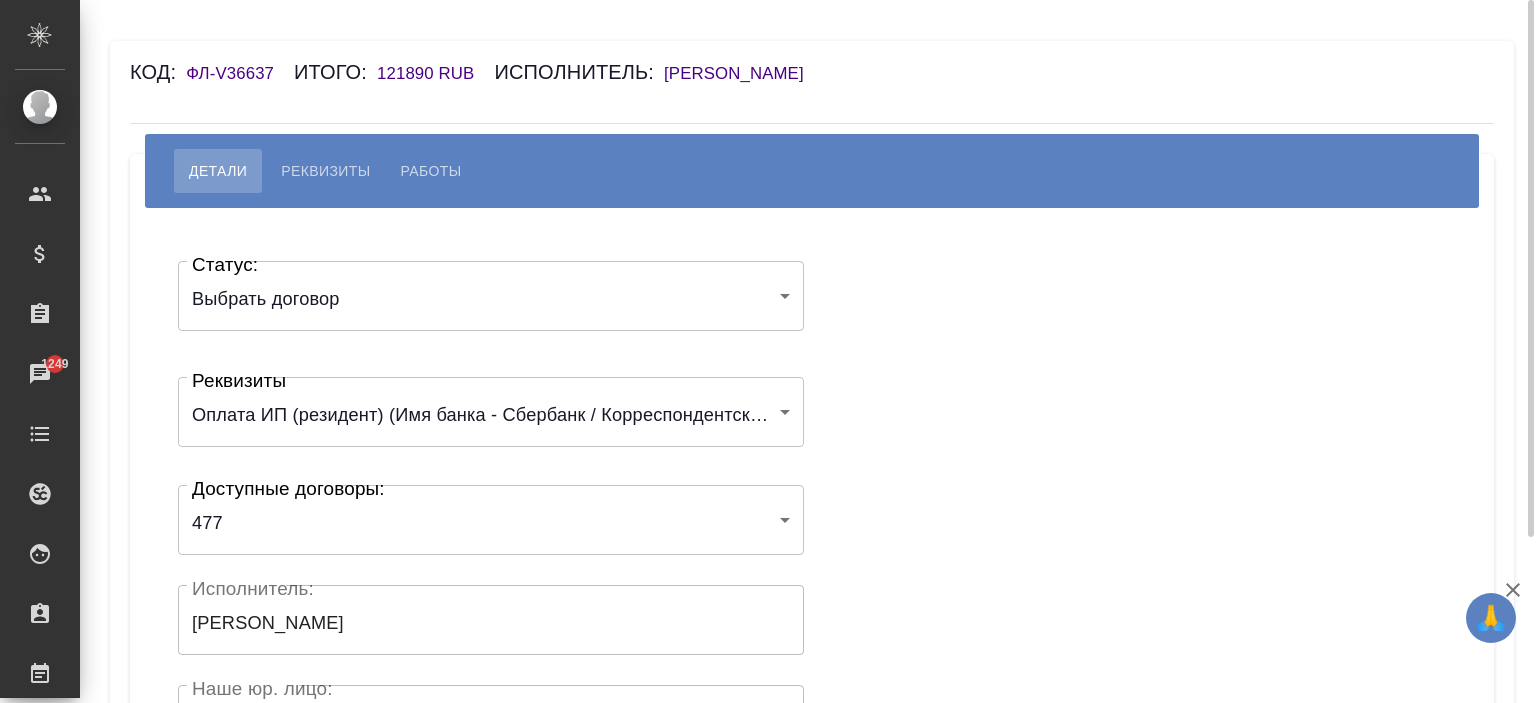 click on "[PERSON_NAME]" at bounding box center (744, 73) 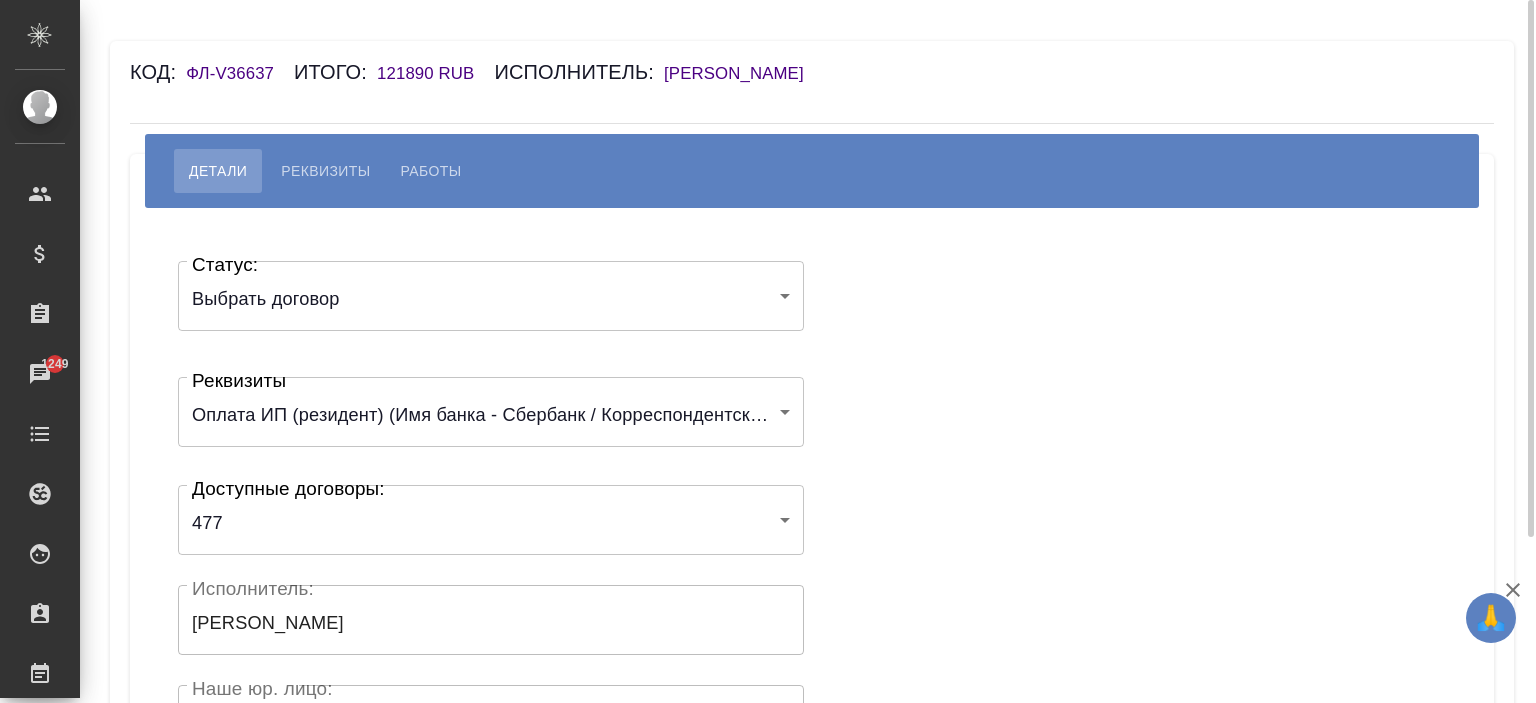 scroll, scrollTop: 440, scrollLeft: 0, axis: vertical 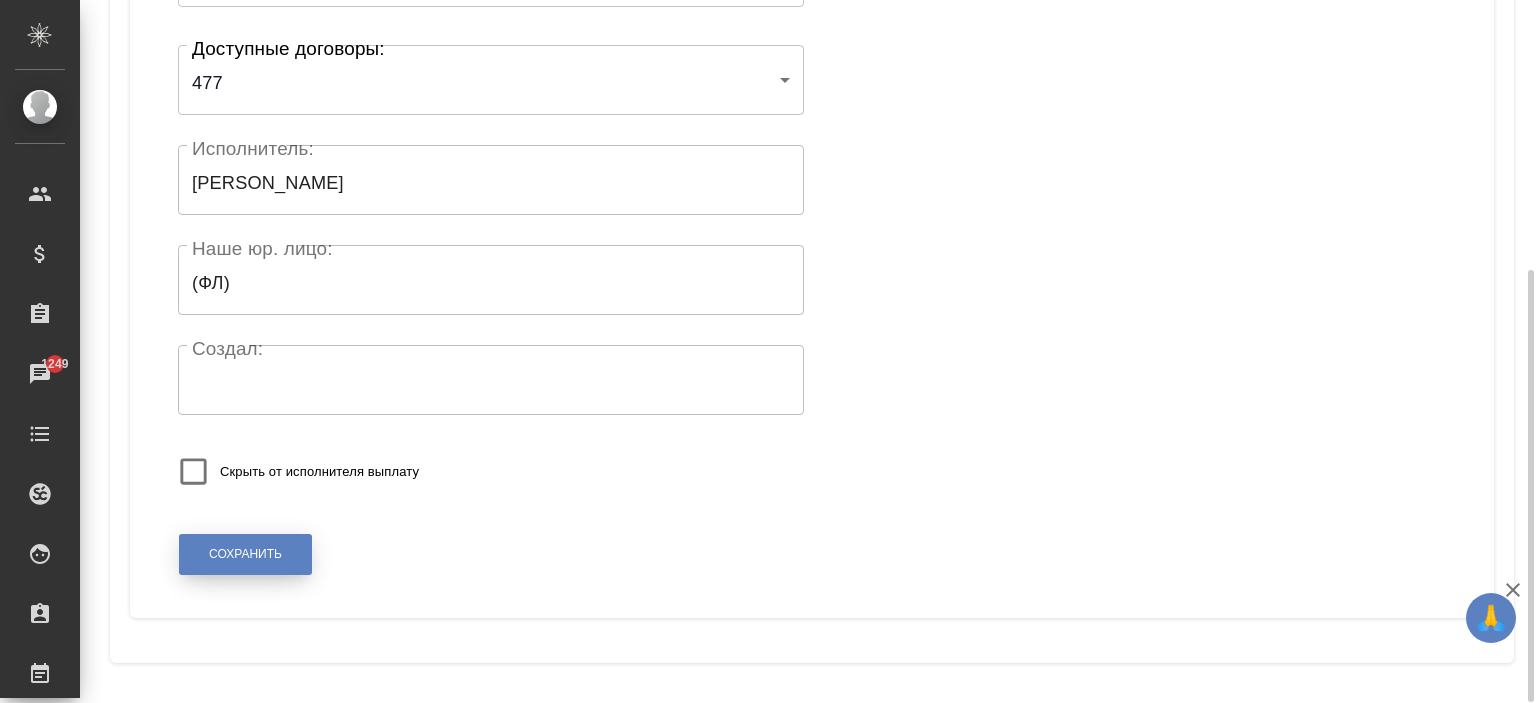 click on "Сохранить" at bounding box center (245, 554) 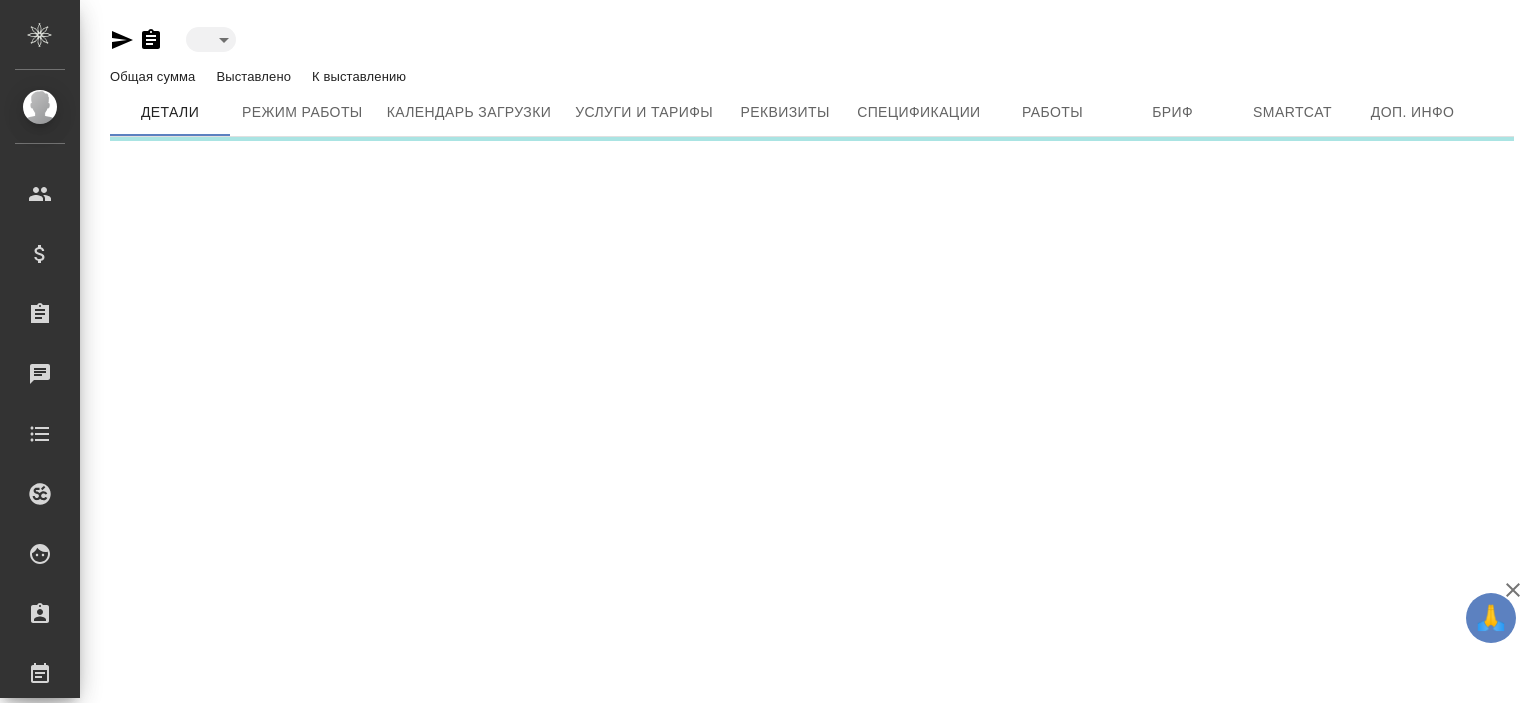 scroll, scrollTop: 0, scrollLeft: 0, axis: both 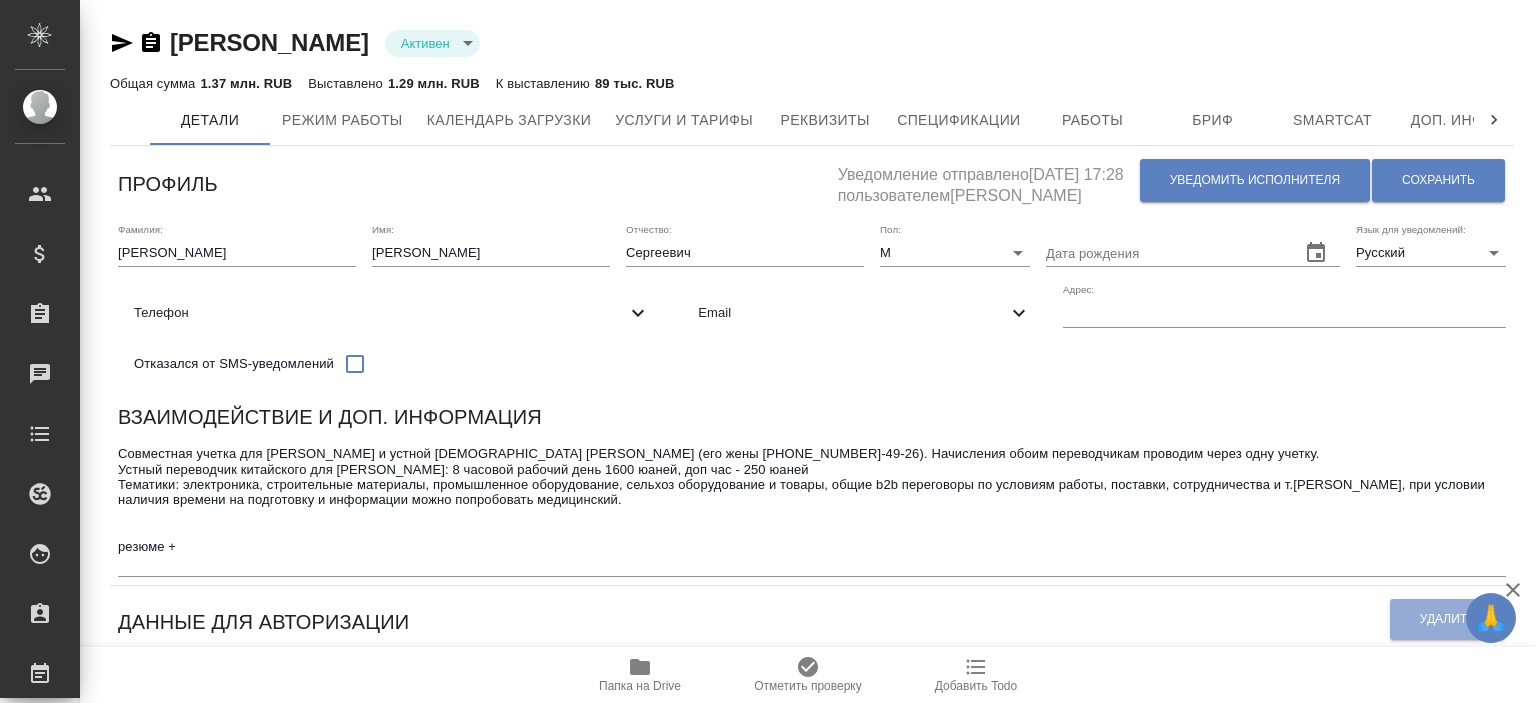click 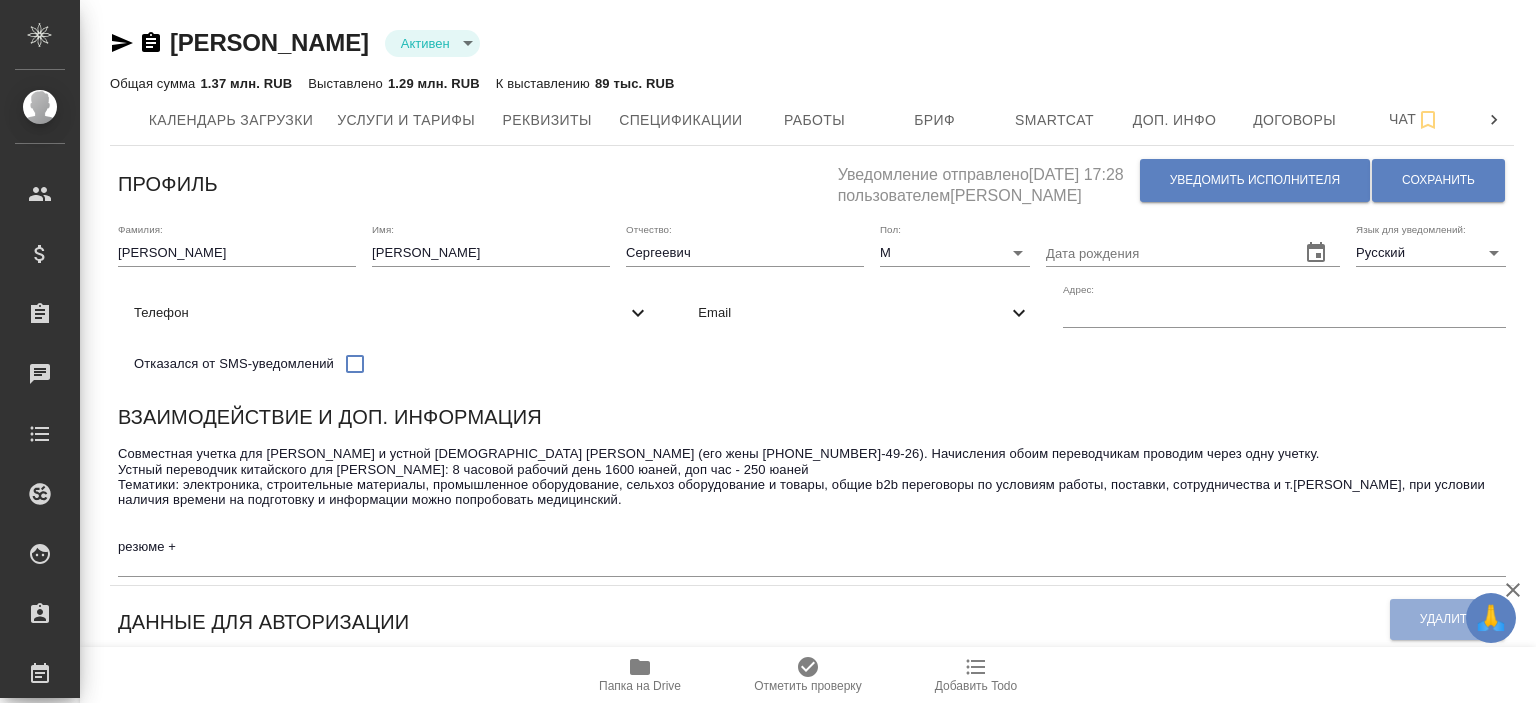 click 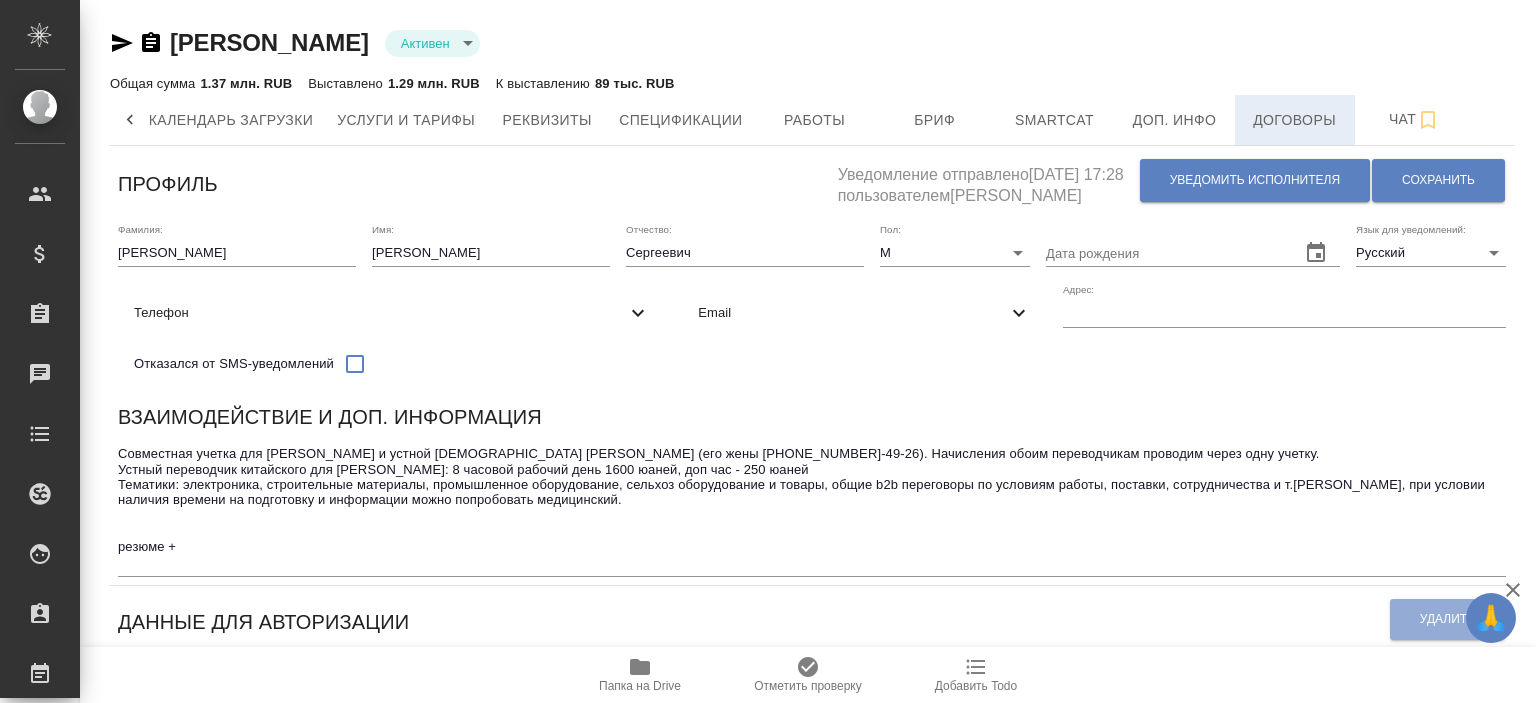 click on "Договоры" at bounding box center (1295, 120) 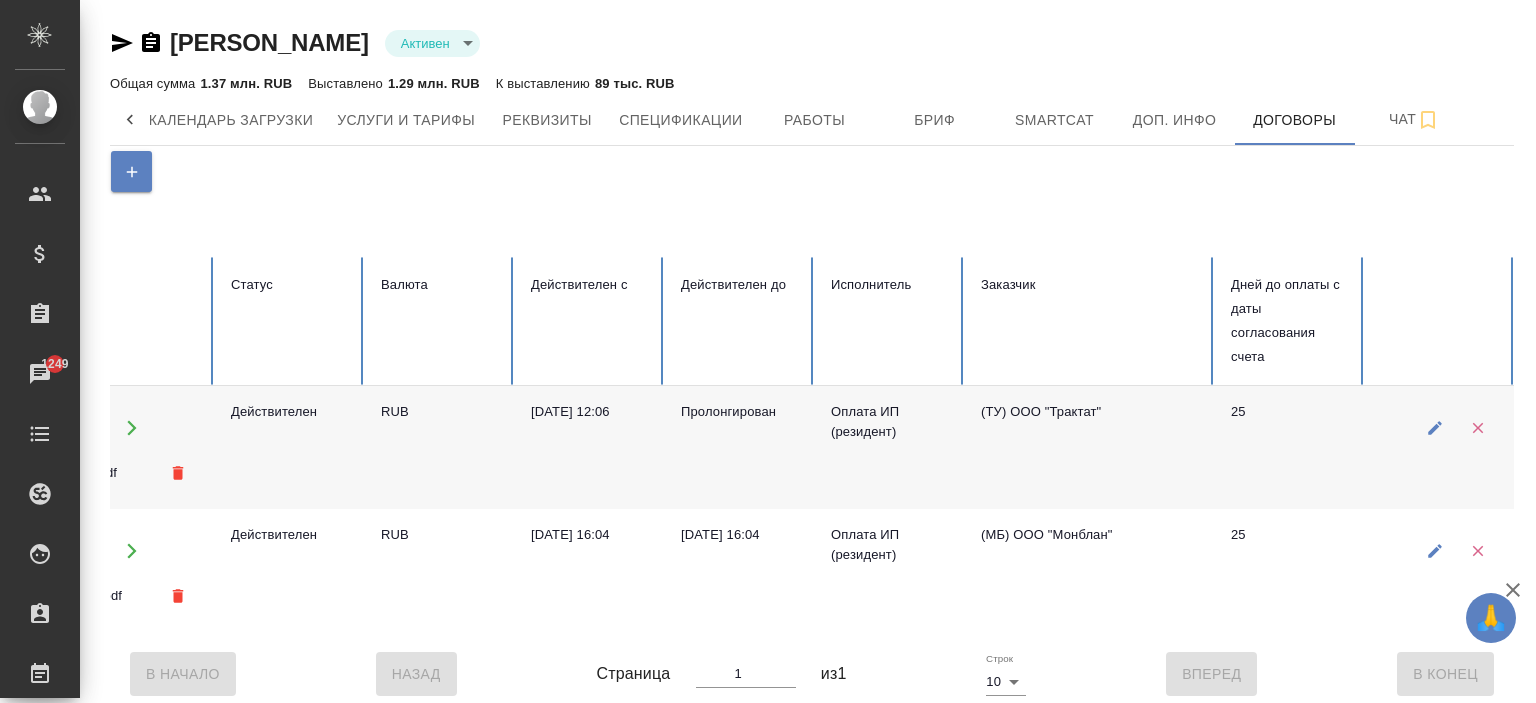 scroll, scrollTop: 0, scrollLeft: 0, axis: both 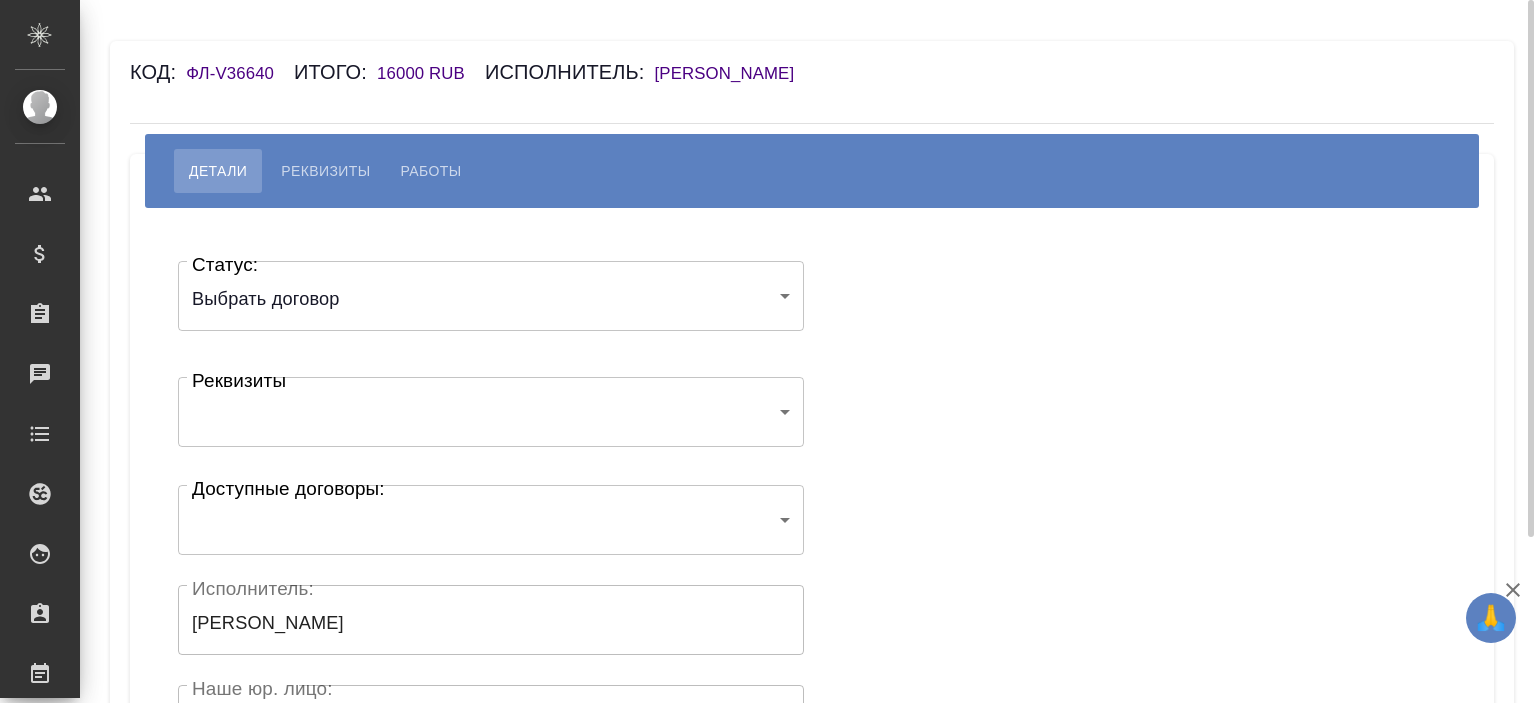 click on "🙏 .cls-1
fill:#fff;
AWATERA [PERSON_NAME] Спецификации Заказы Чаты Todo Проекты SC Исполнители Кандидаты Работы Входящие заявки Заявки на доставку Рекламации Проекты процессинга Конференции Выйти Код: ФЛ-V36640 Итого: 16000 RUB Исполнитель: [PERSON_NAME] Работы Статус: Выбрать договор chooseContract Статус: Реквизиты ​ 6260522ffcedb3bc565a4cc7 Реквизиты Доступные договоры: ​ Доступные договоры: Исполнитель: [PERSON_NAME] Исполнитель: Наше юр. лицо: (ФЛ) Наше юр. лицо: Создал: Создал: Скрыть от исполнителя выплату Сохранить .cls-1
fill:#fff;
x" at bounding box center (768, 351) 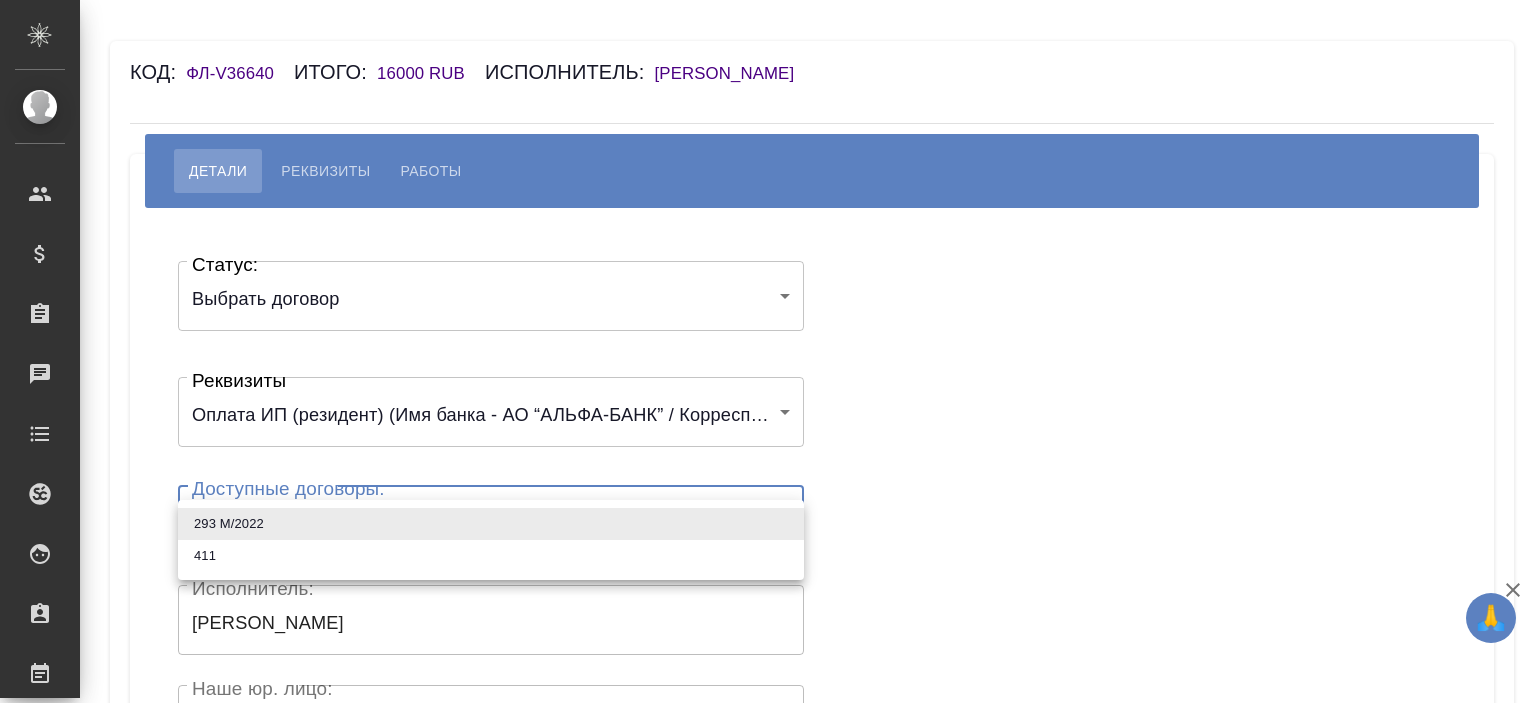 click on "411" at bounding box center (491, 556) 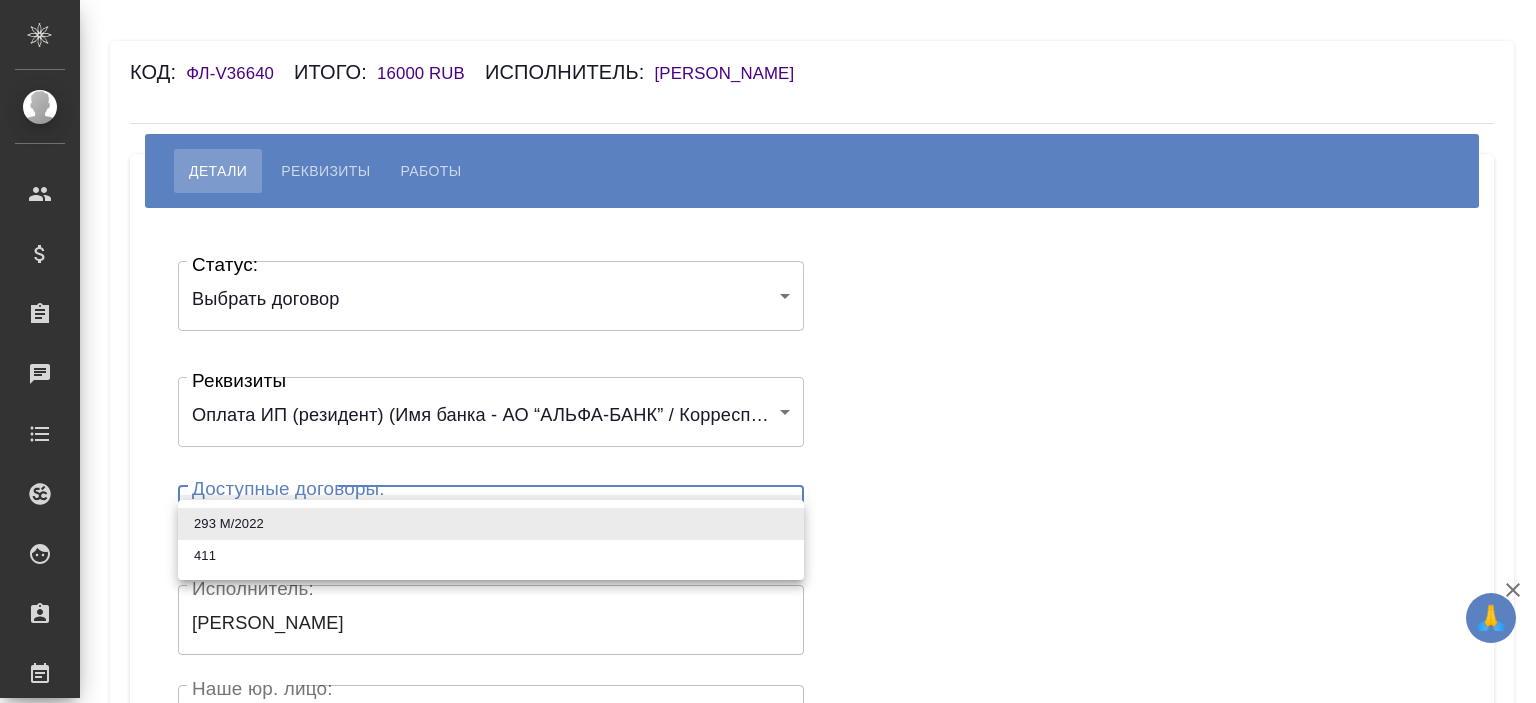 type on "6798fe064c7320116f5aaf13" 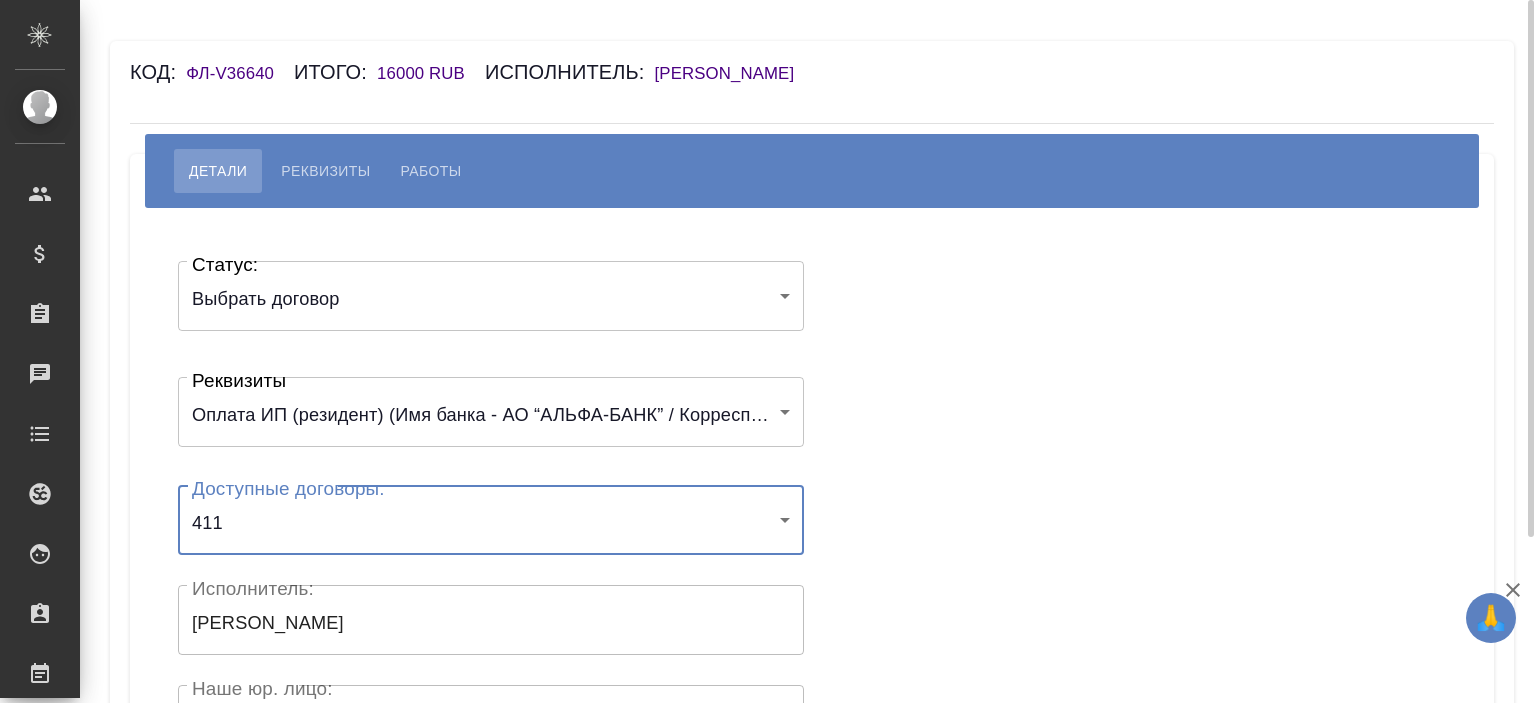 click on "[PERSON_NAME]" at bounding box center [735, 73] 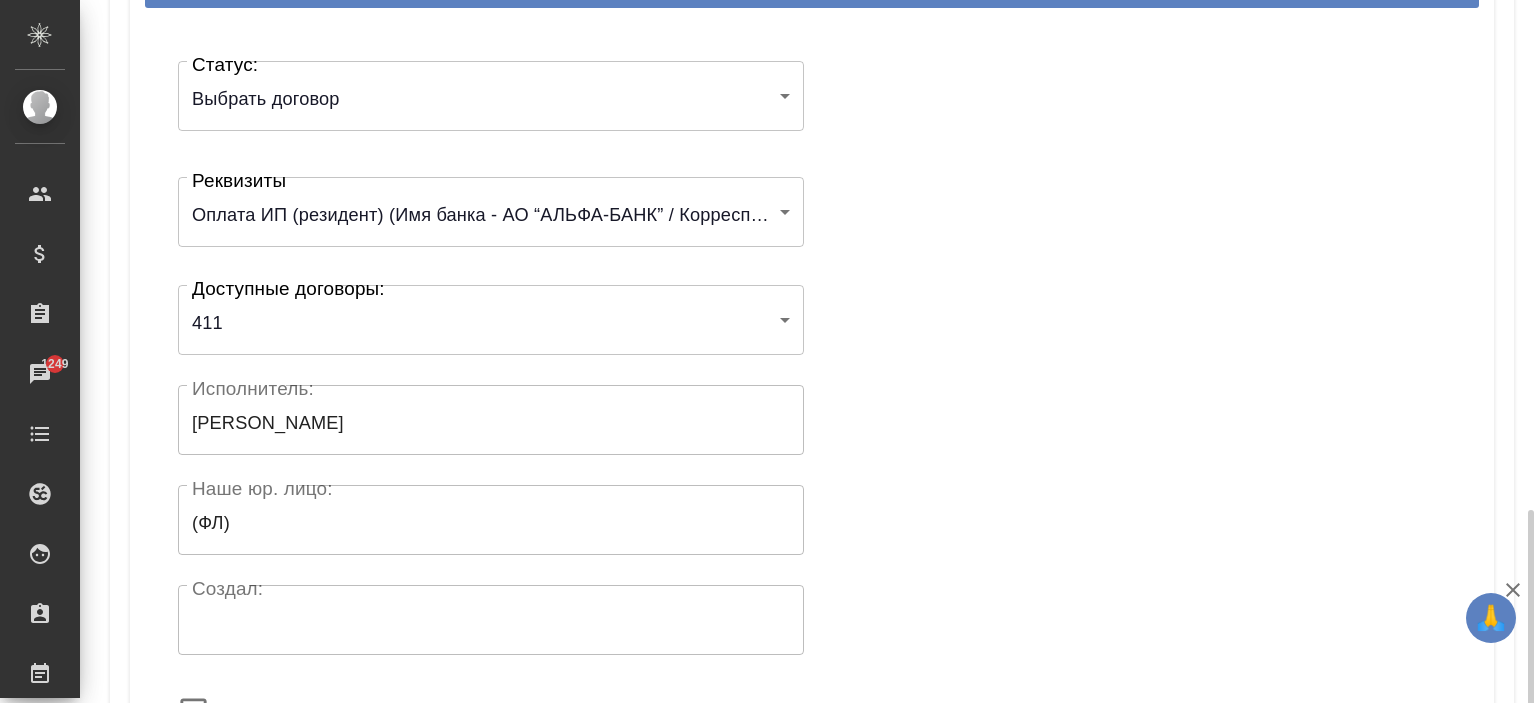 scroll, scrollTop: 440, scrollLeft: 0, axis: vertical 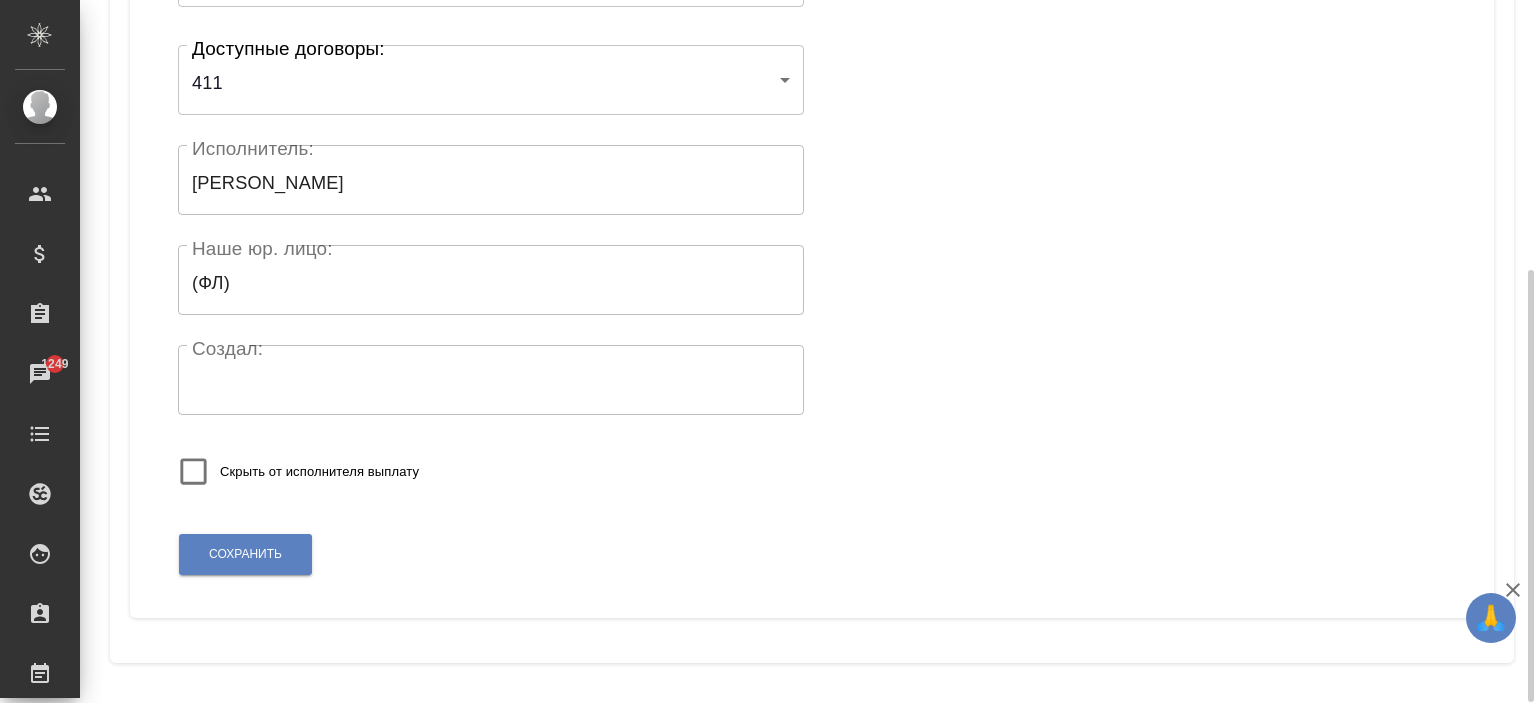 click on "Сохранить" at bounding box center [245, 554] 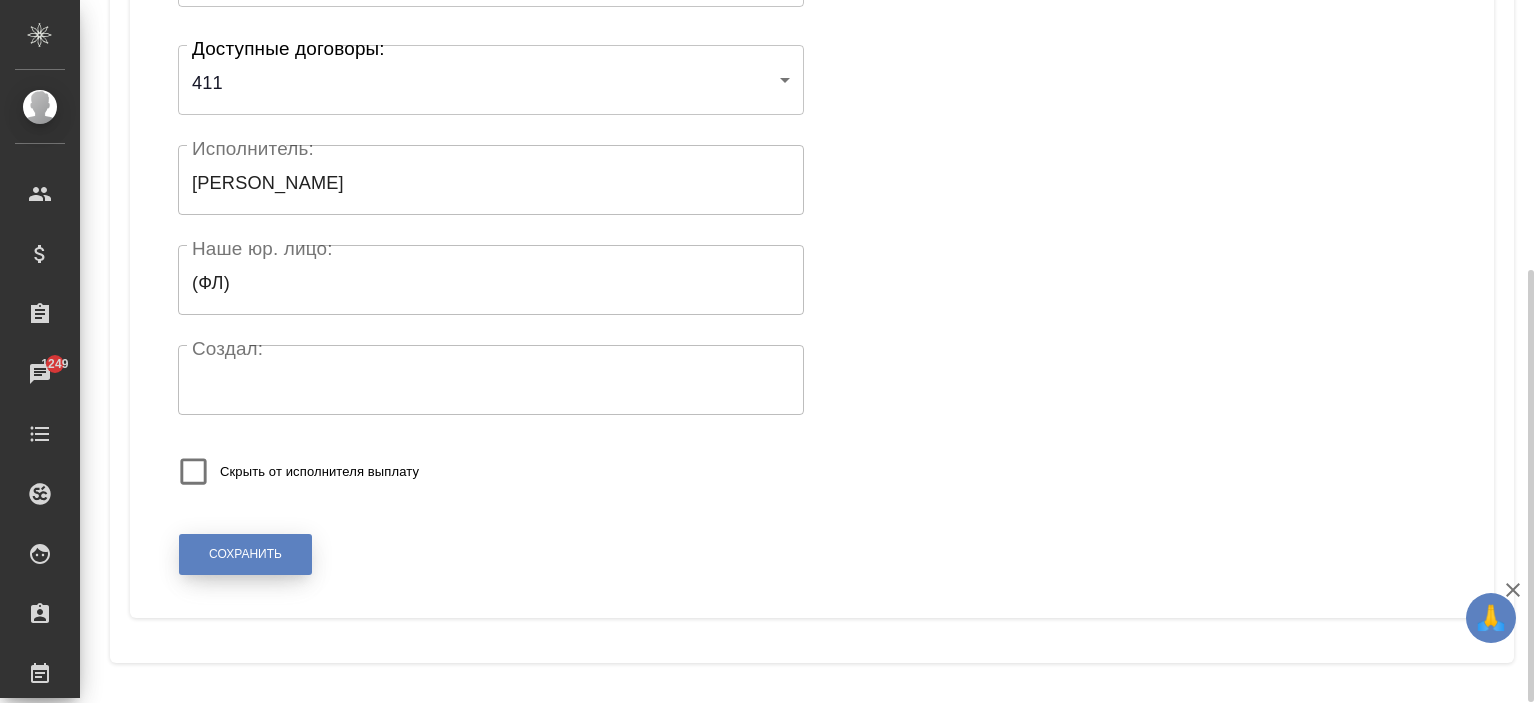 click on "Сохранить" at bounding box center (245, 554) 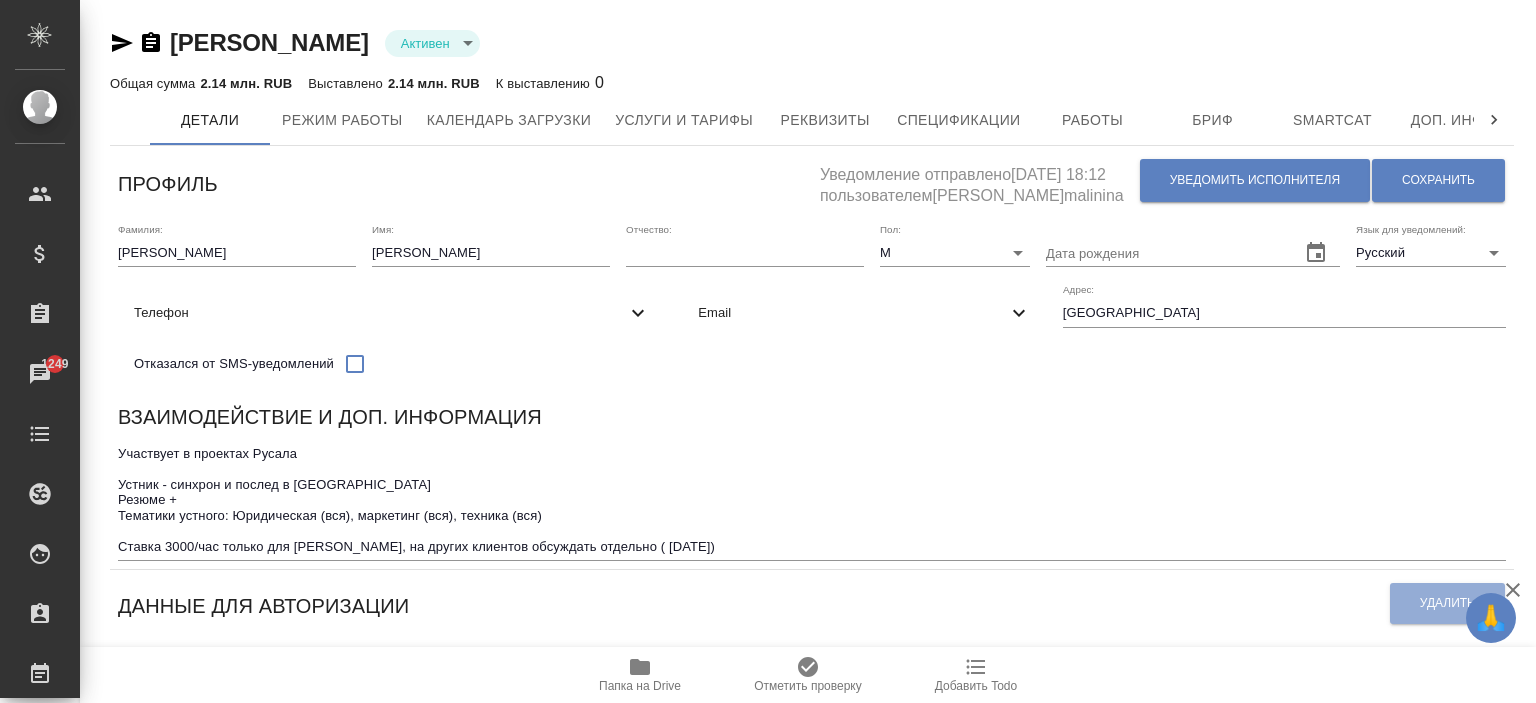 scroll, scrollTop: 0, scrollLeft: 0, axis: both 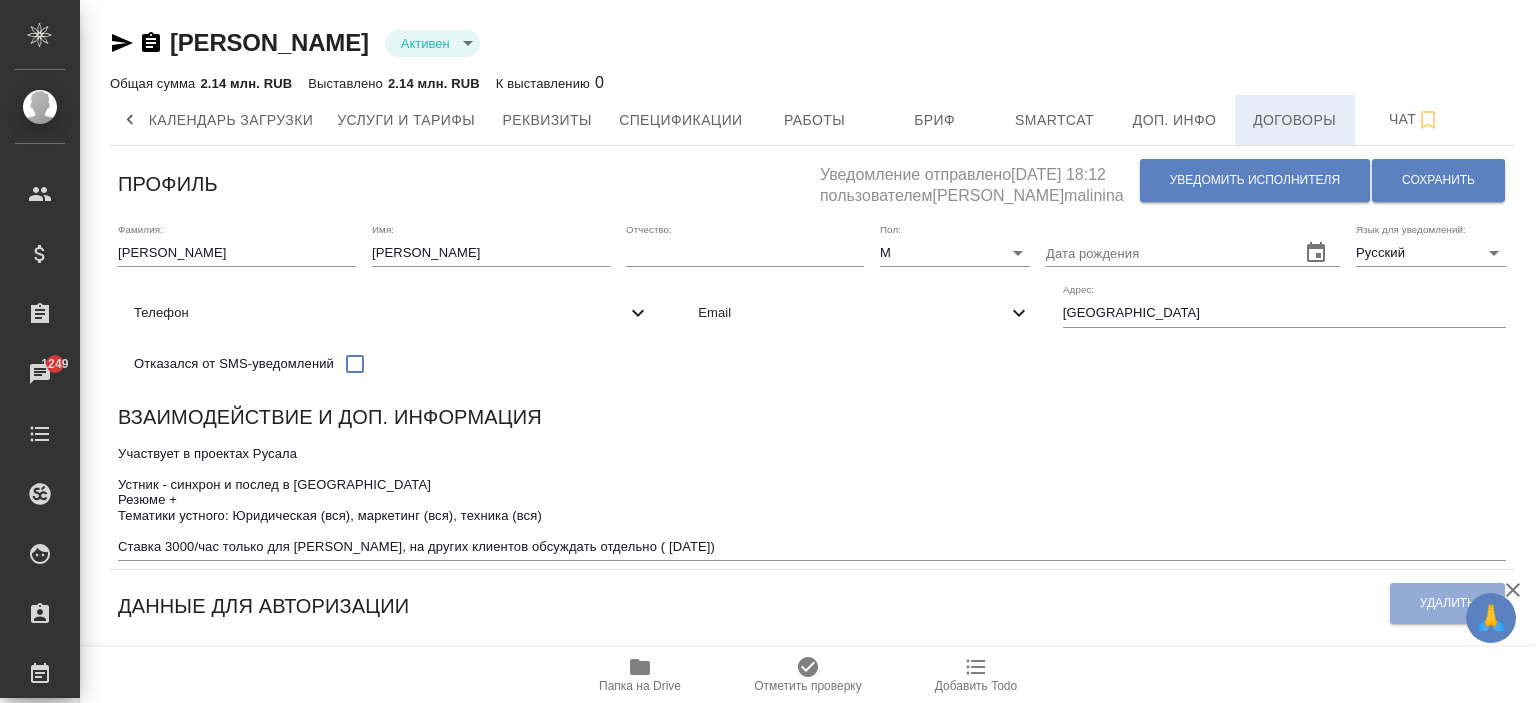 click on "Договоры" at bounding box center [1295, 120] 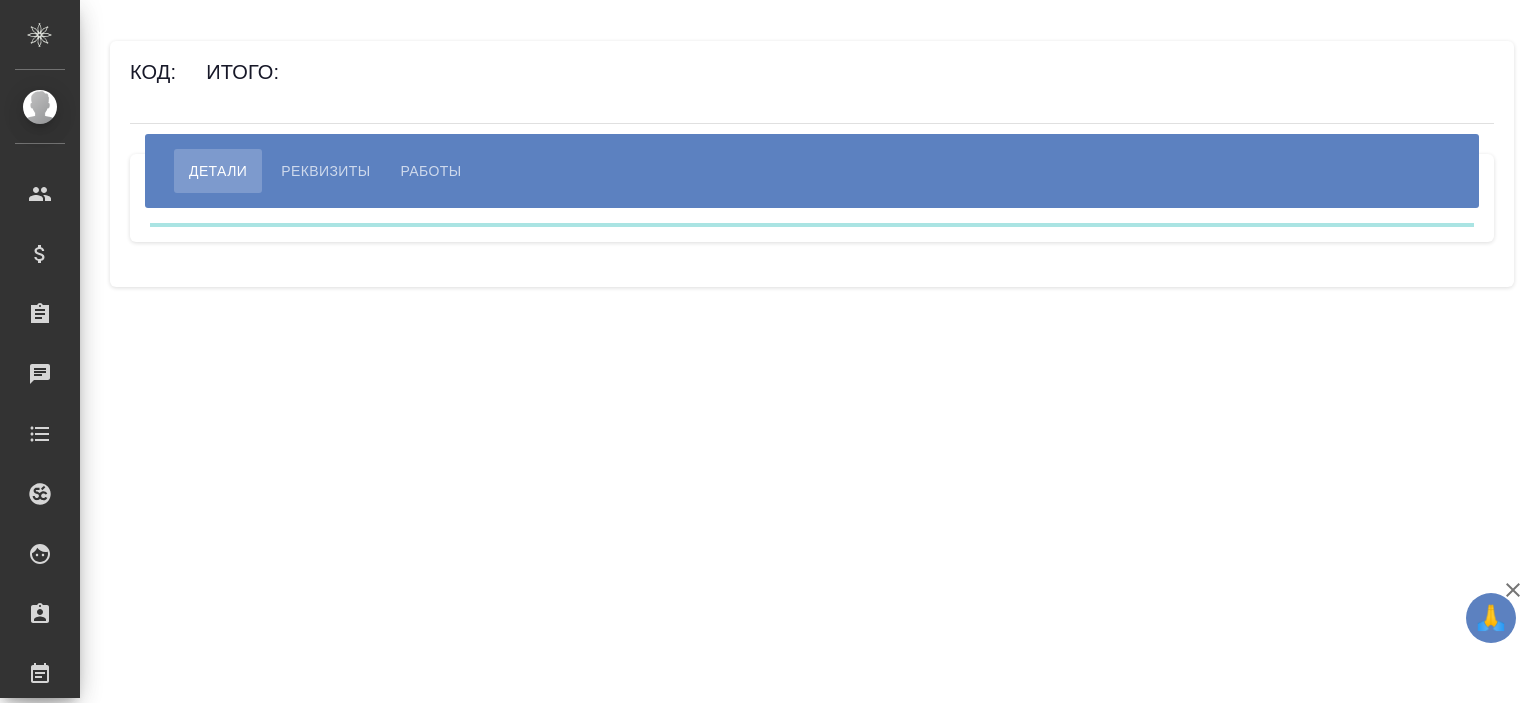 scroll, scrollTop: 0, scrollLeft: 0, axis: both 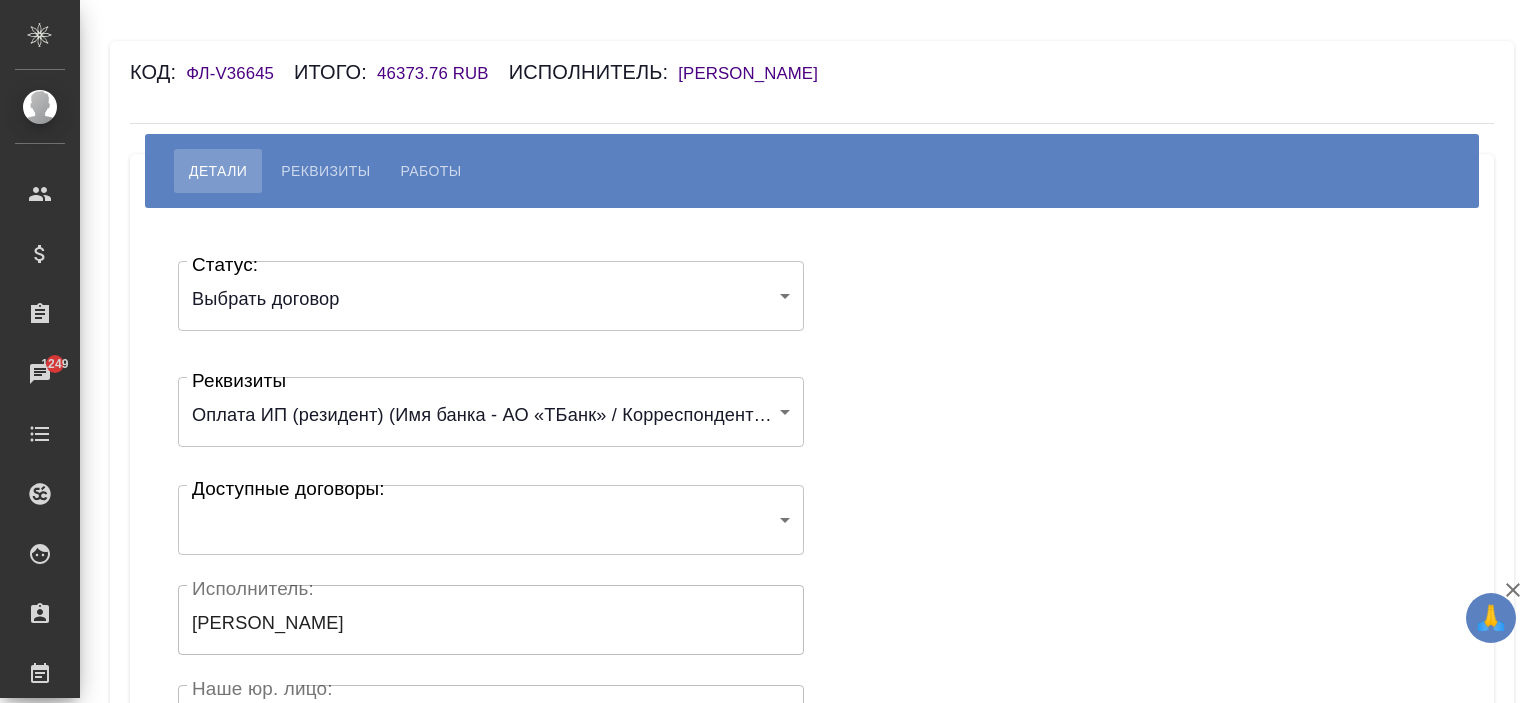 click on "🙏 .cls-1
fill:#fff;
AWATERA [PERSON_NAME] Спецификации Заказы 1249 Чаты Todo Проекты SC Исполнители Кандидаты Работы Входящие заявки Заявки на доставку Рекламации Проекты процессинга Конференции Выйти Код: ФЛ-V36645 Итого: 46373.76 RUB Исполнитель: [PERSON_NAME] Работы Статус: Выбрать договор chooseContract Статус: Реквизиты 61a7b4a60f54d80e4f65498c Реквизиты Доступные договоры: ​ Доступные договоры: Исполнитель: [PERSON_NAME]: Наше юр. лицо: (ФЛ) Наше юр. лицо: Создал: Создал: Сохранить .cls-1" at bounding box center (768, 351) 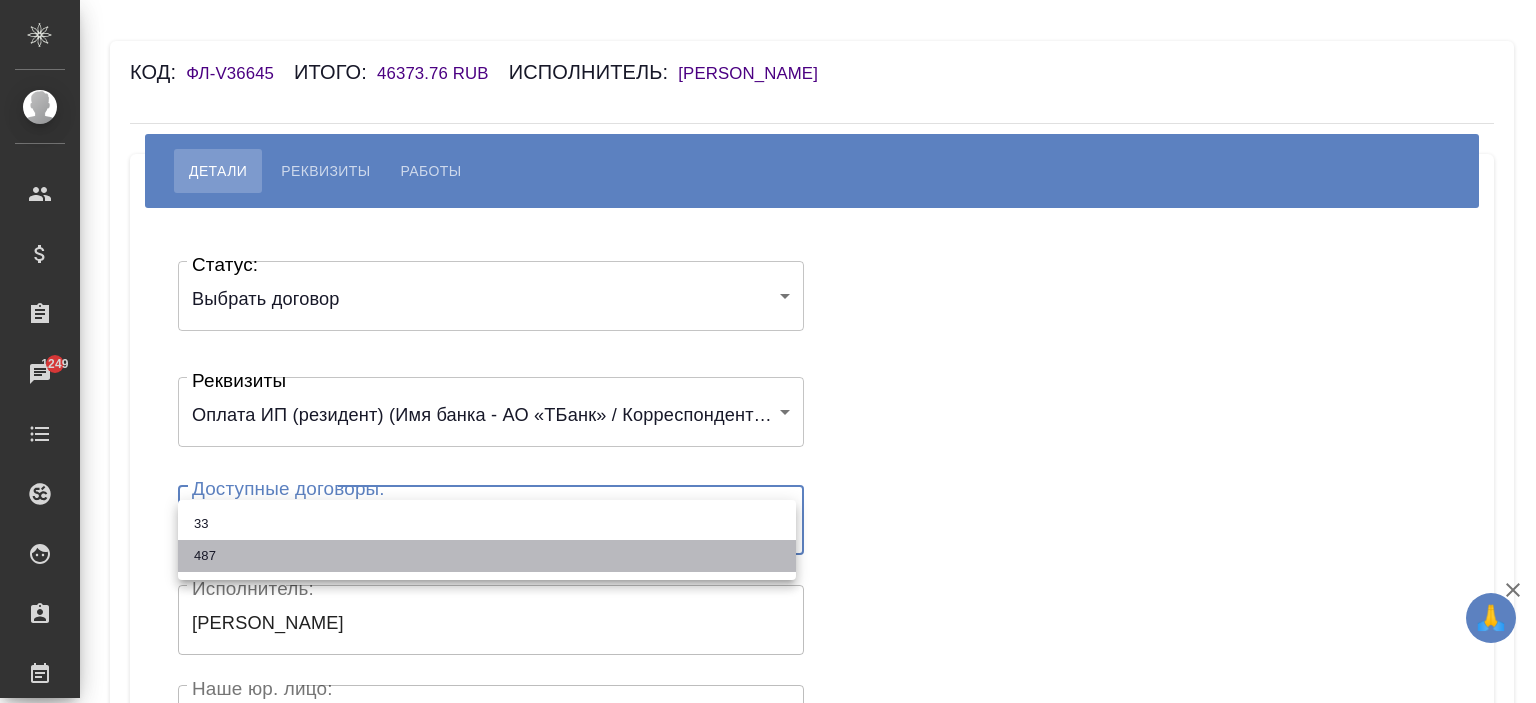 click on "487" at bounding box center [487, 556] 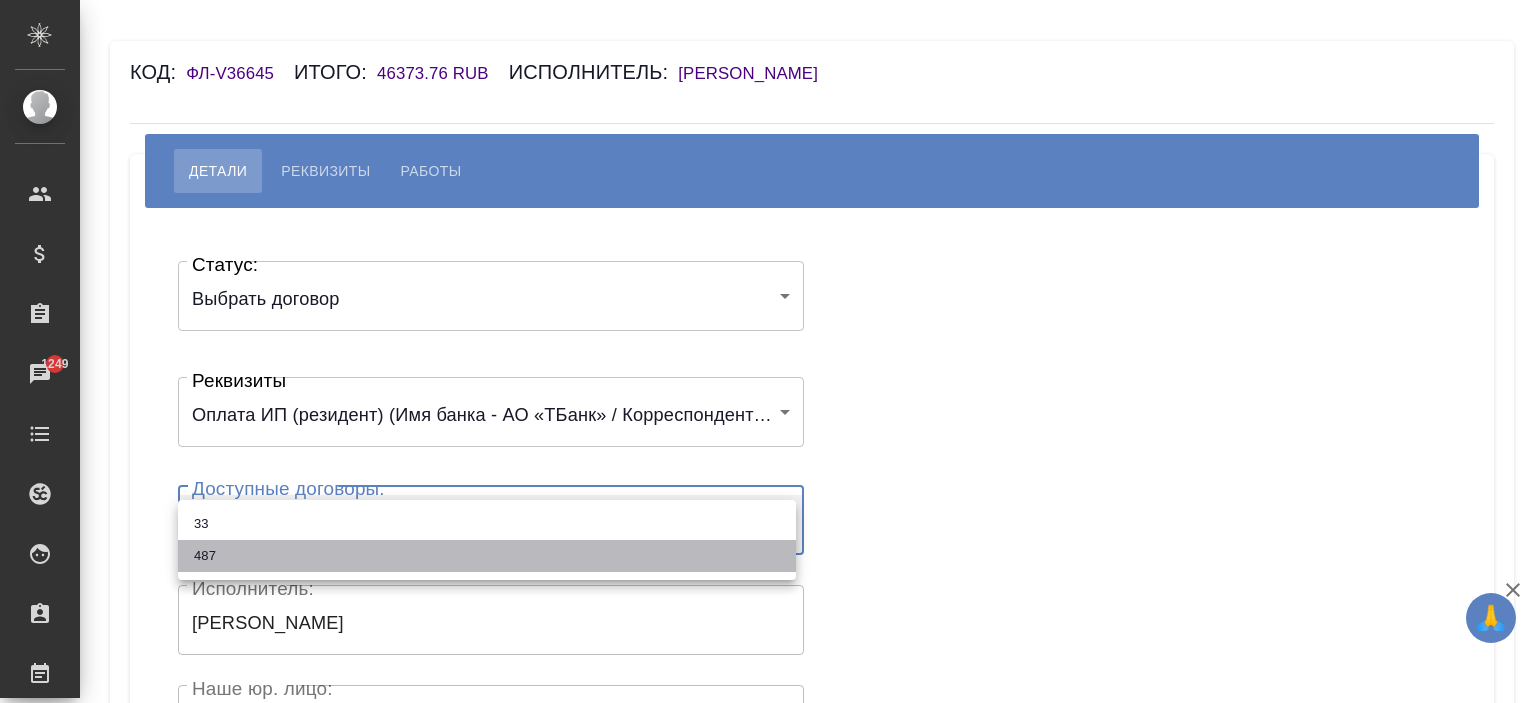 type on "68124b4b527d9d6017916e23" 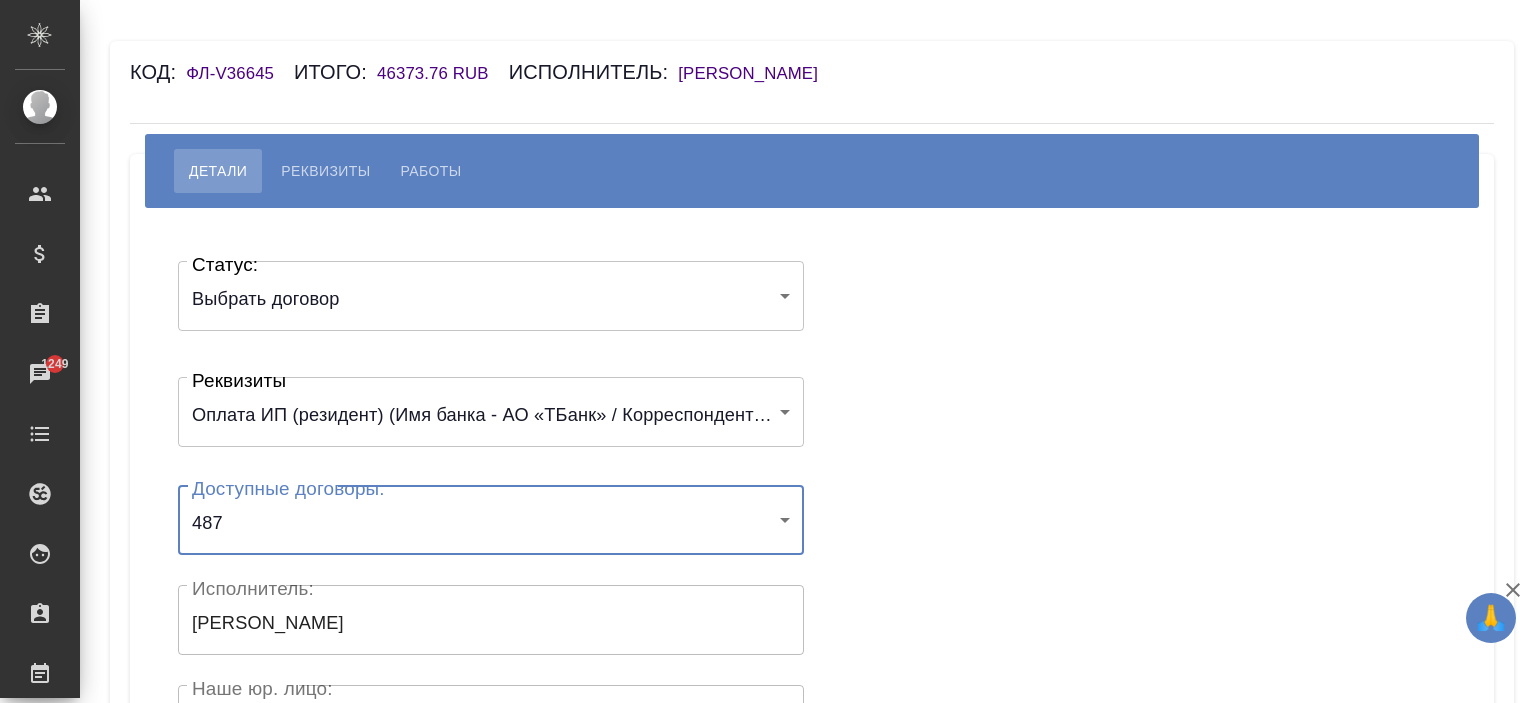 click on "[PERSON_NAME]" at bounding box center [758, 73] 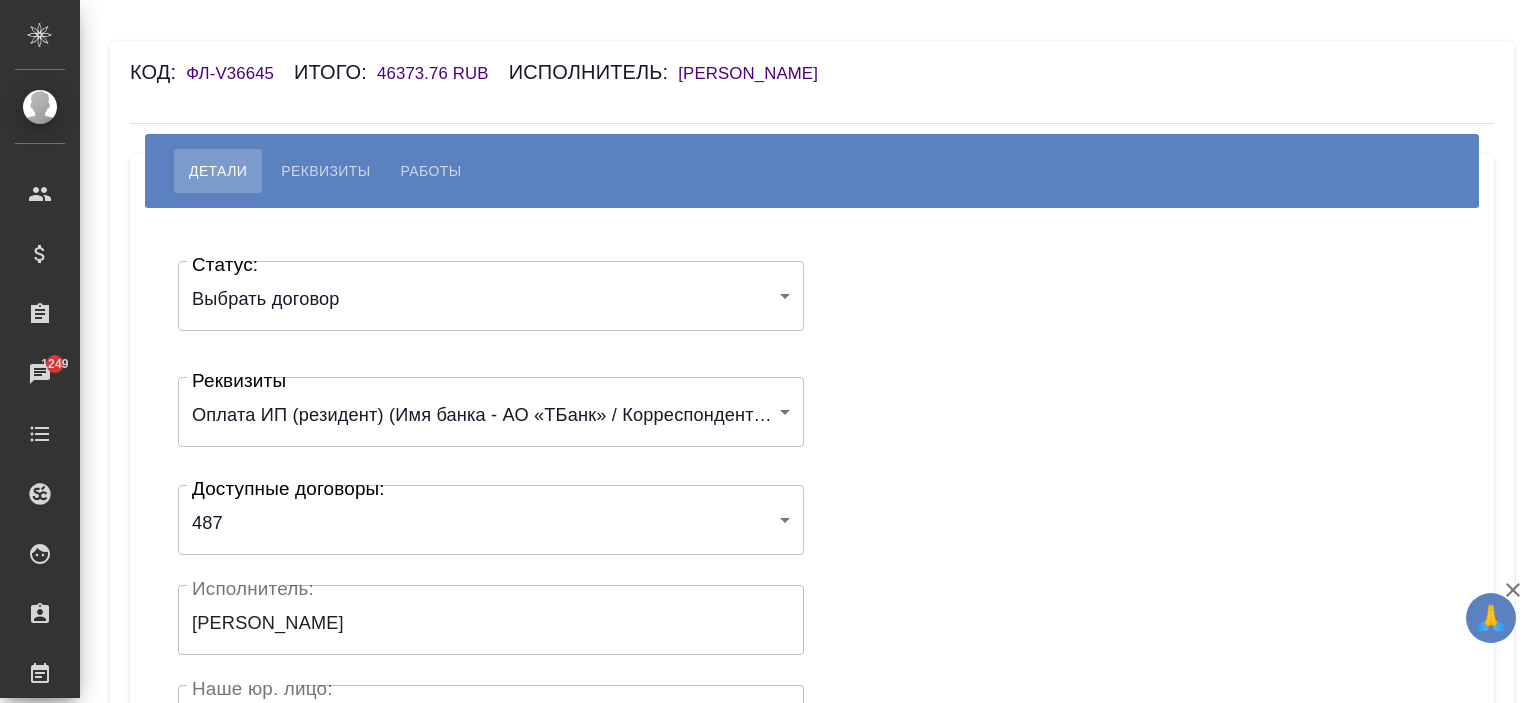 scroll, scrollTop: 400, scrollLeft: 0, axis: vertical 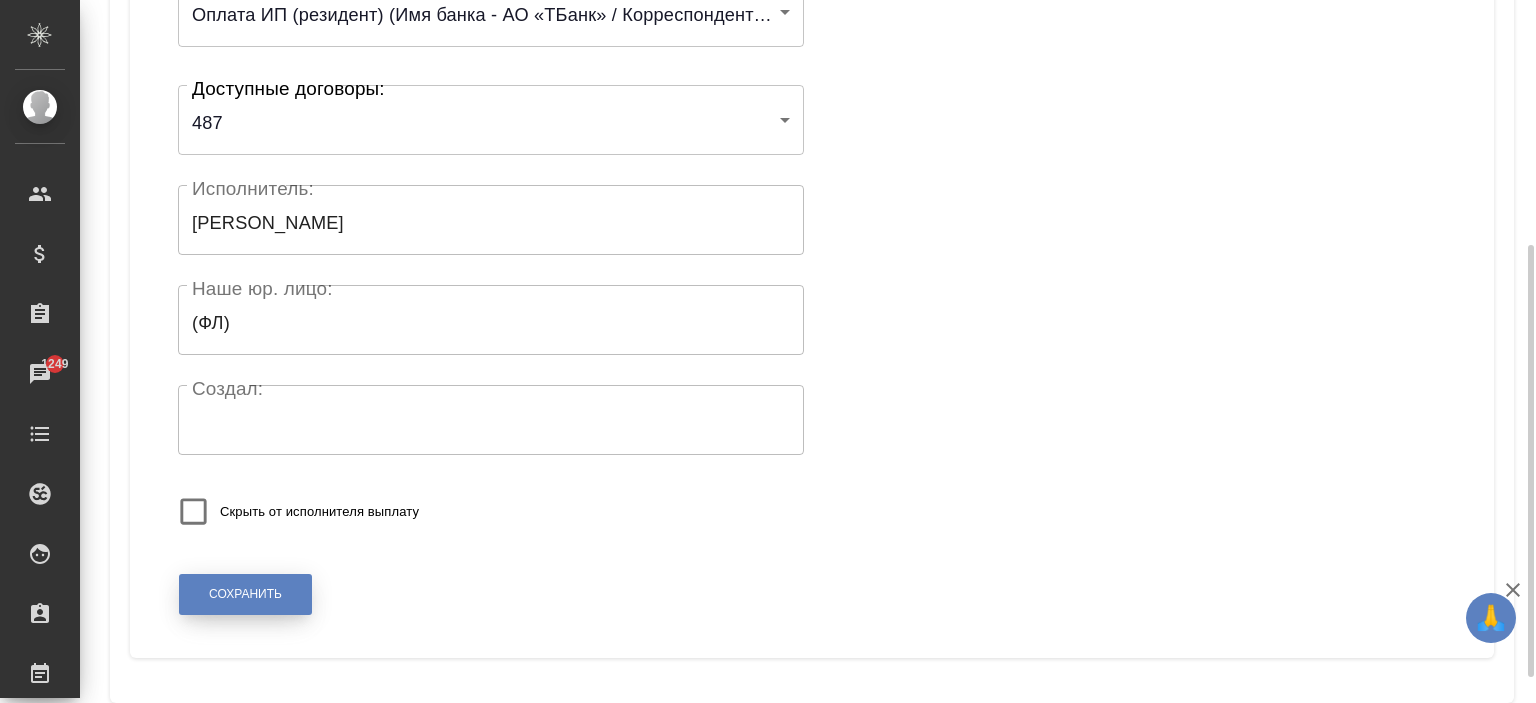 click on "Сохранить" at bounding box center [245, 594] 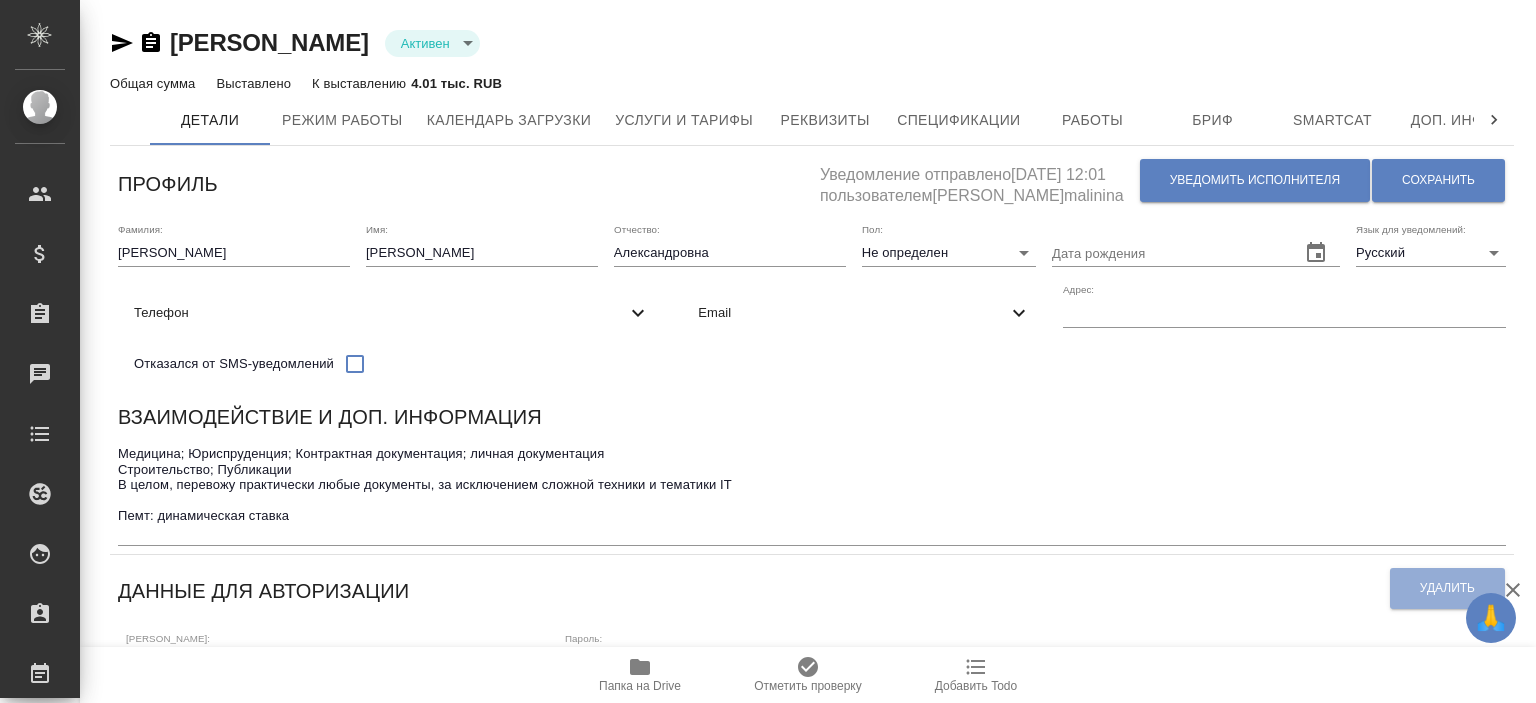 scroll, scrollTop: 0, scrollLeft: 0, axis: both 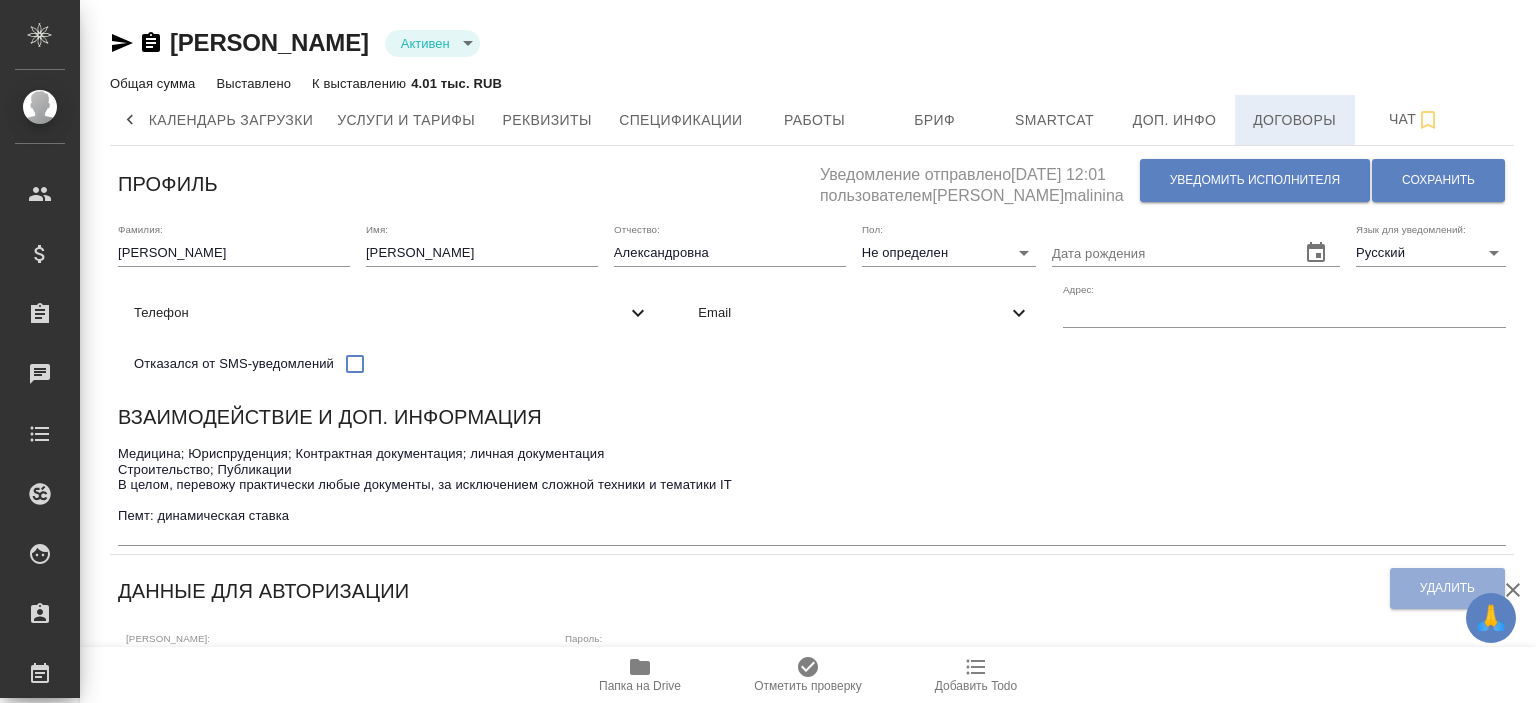 click on "Договоры" at bounding box center (1295, 120) 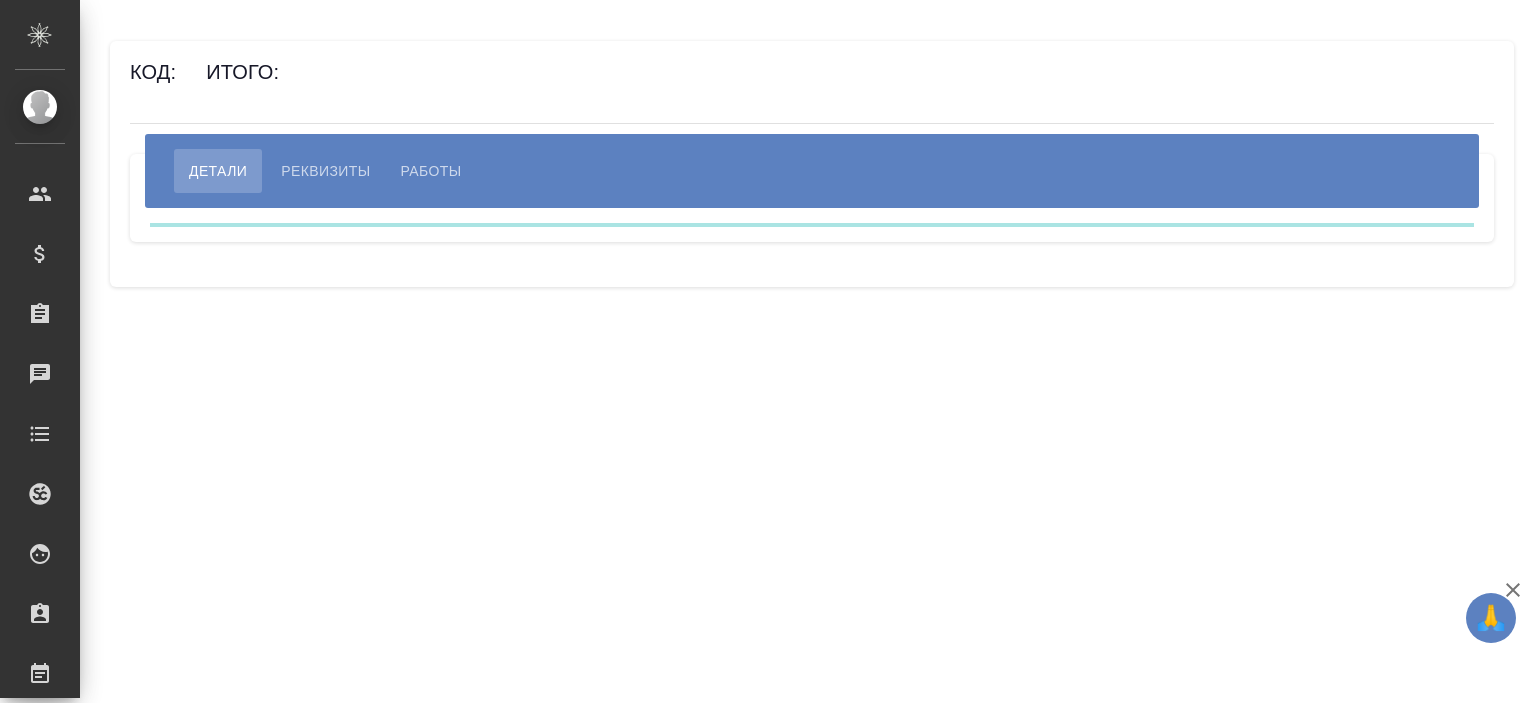 scroll, scrollTop: 0, scrollLeft: 0, axis: both 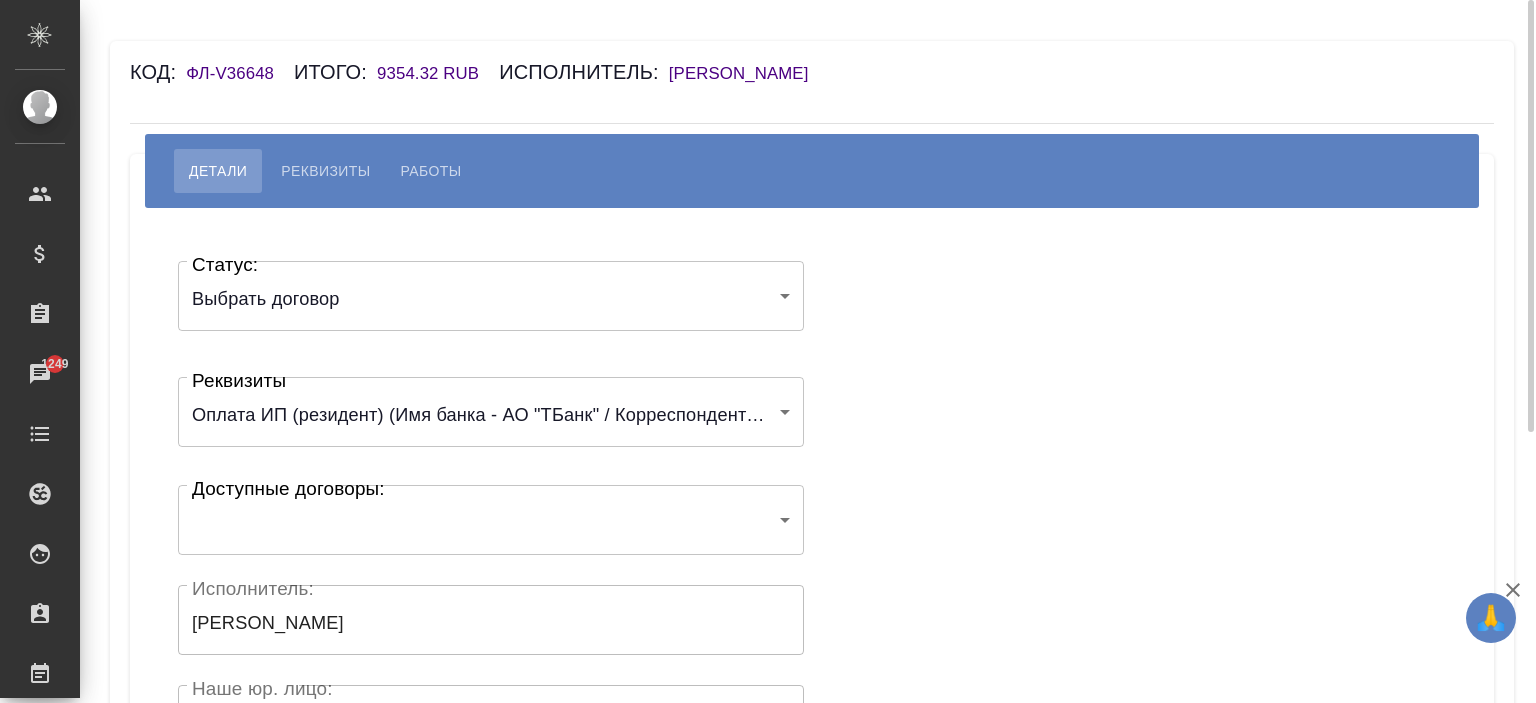 click on "🙏 .cls-1
fill:#fff;
AWATERA Ishkova Yuliya Клиенты Спецификации Заказы 1249 Чаты Todo Проекты SC Исполнители Кандидаты Работы Входящие заявки Заявки на доставку Рекламации Проекты процессинга Конференции Выйти Код: ФЛ-V36648 Итого: 9354.32 RUB Исполнитель: Калинчук Елена Владимировна Детали Реквизиты Работы Статус: Выбрать договор chooseContract Статус: Реквизиты Оплата ИП (резидент) (Имя банка - АО "ТБанк" / Корреспондентский счет - 30101810145250000974 / БИК - 044525974 / Расчетный счет - 40802810900000695547 / ИНН получателя - 504905373472 / ОГРН - 309504923000022 / ФИО получателя - Калинчук Елена Владимировна (ИП)) ​" at bounding box center (768, 351) 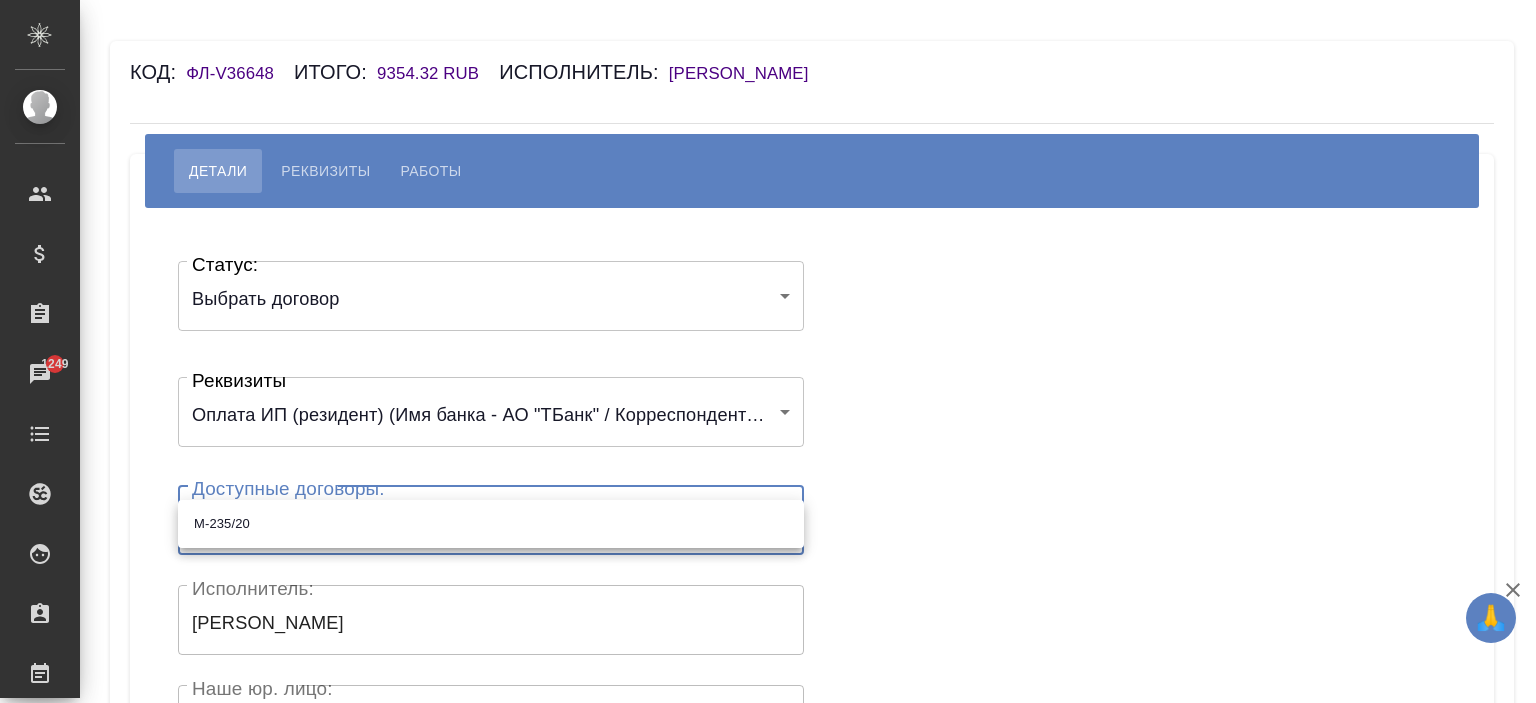 click on "М-235/20" at bounding box center [491, 524] 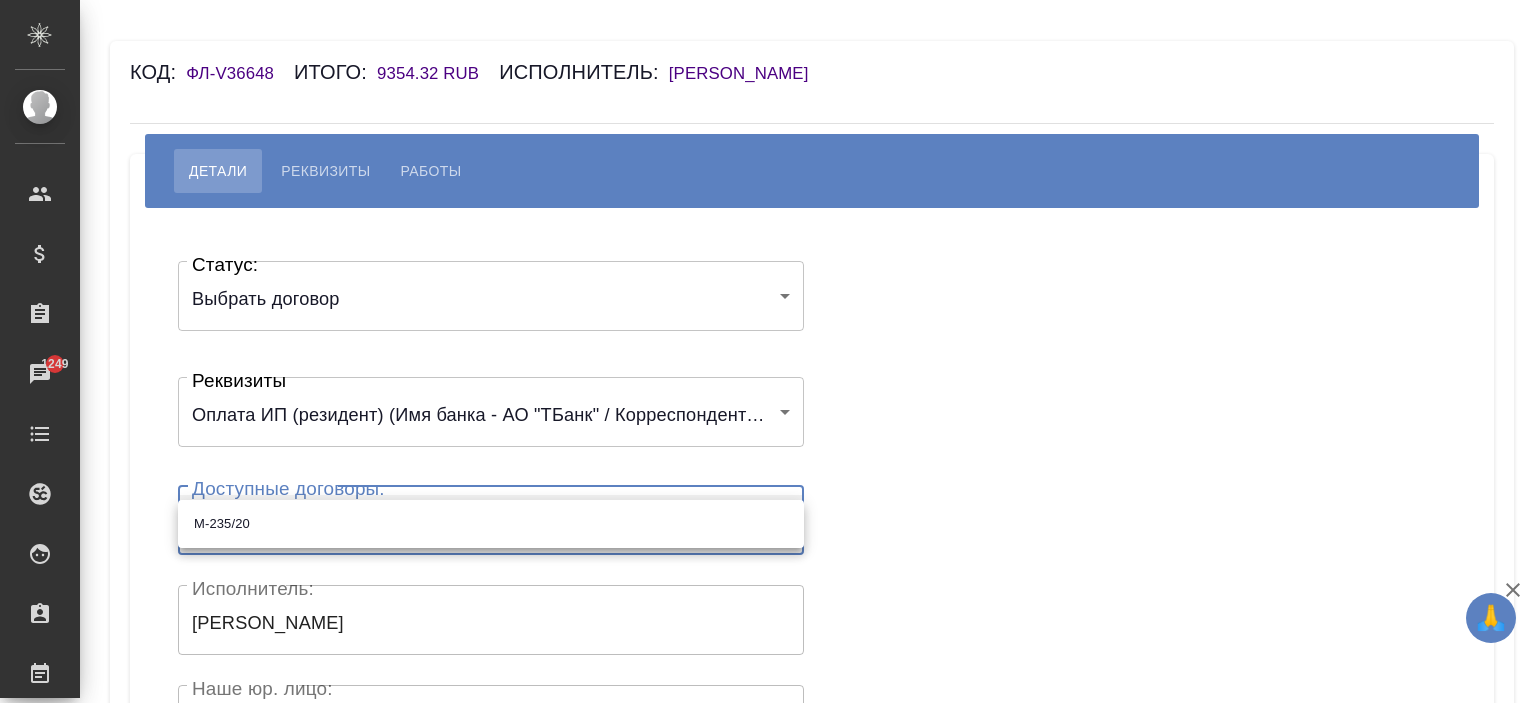 type on "60e85adab3d23e6dd08c564e" 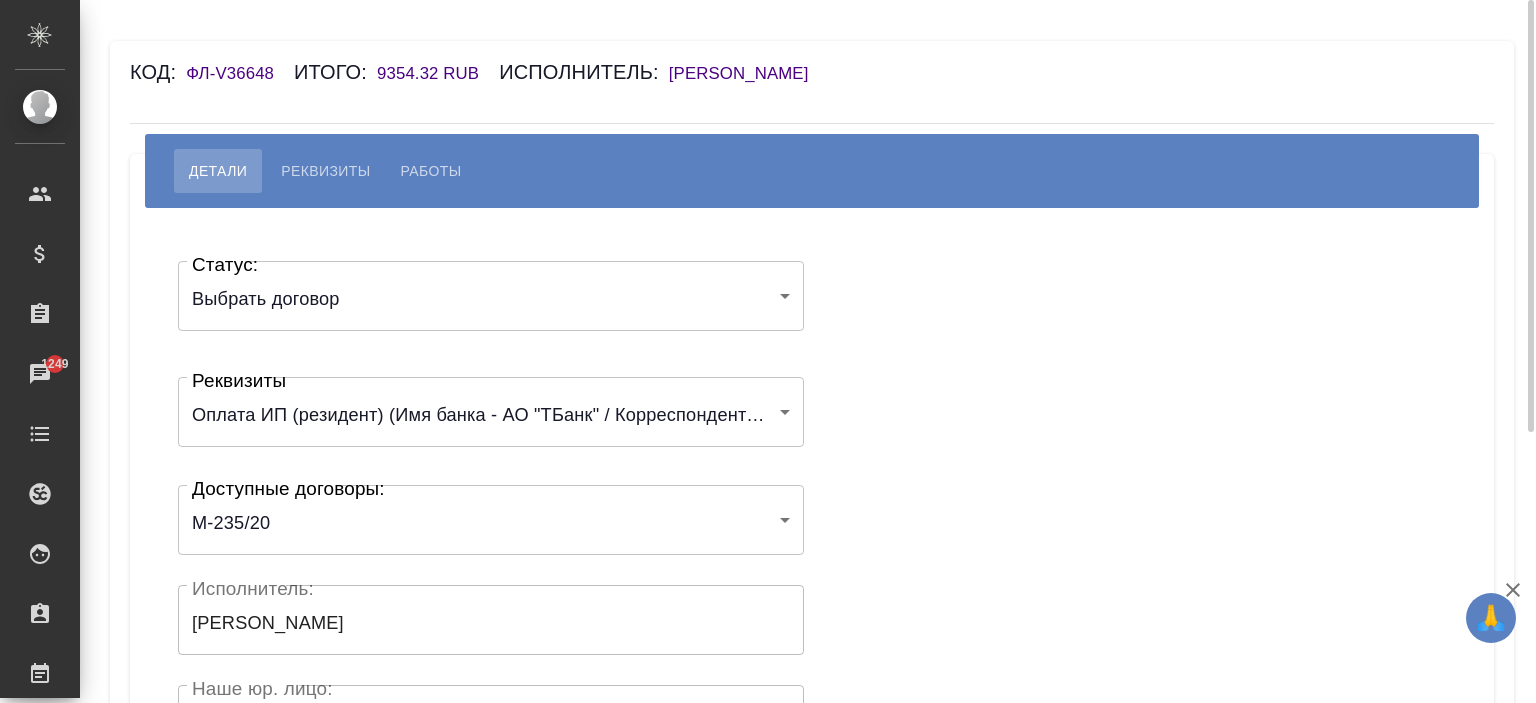click on "Калинчук Елена Владимировна" at bounding box center [749, 73] 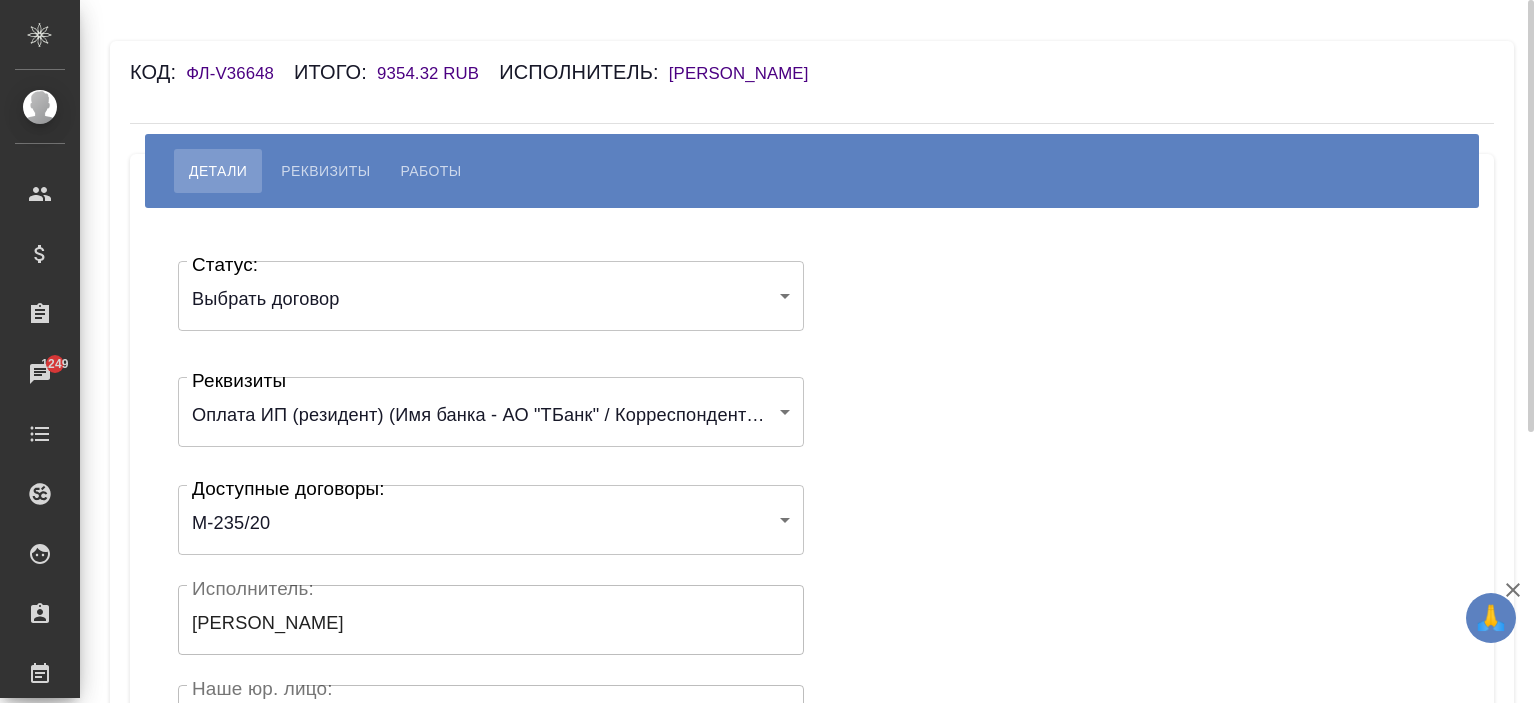 scroll, scrollTop: 300, scrollLeft: 0, axis: vertical 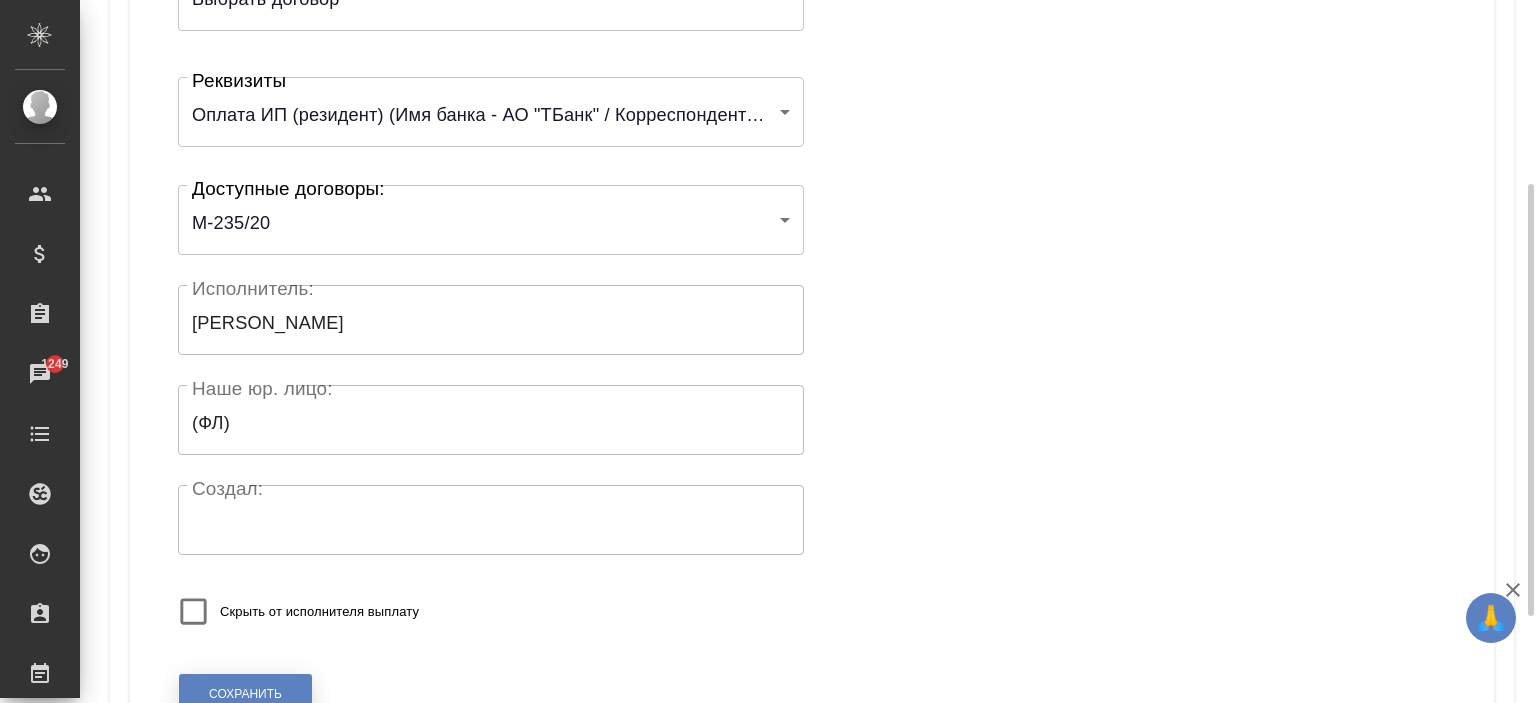 click on "Сохранить" at bounding box center (245, 694) 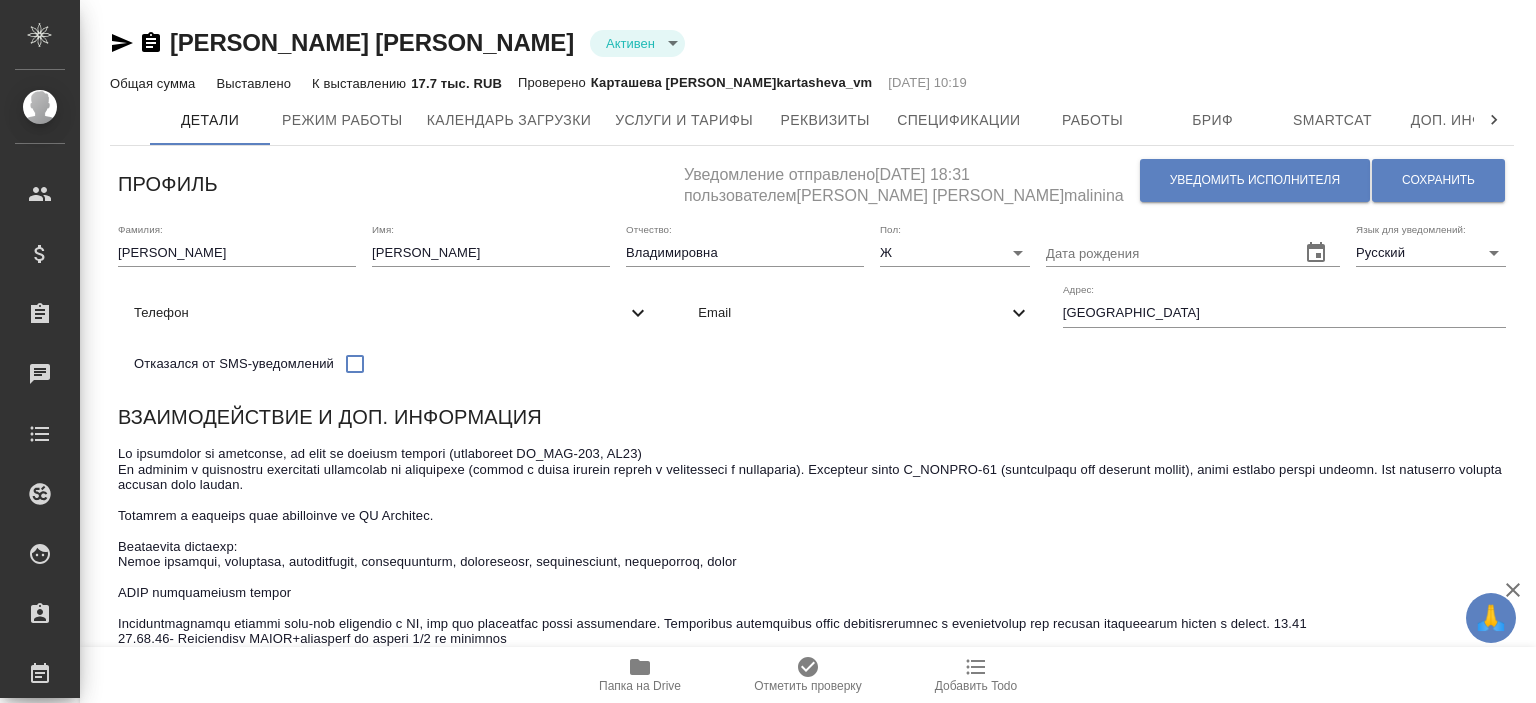 scroll, scrollTop: 0, scrollLeft: 0, axis: both 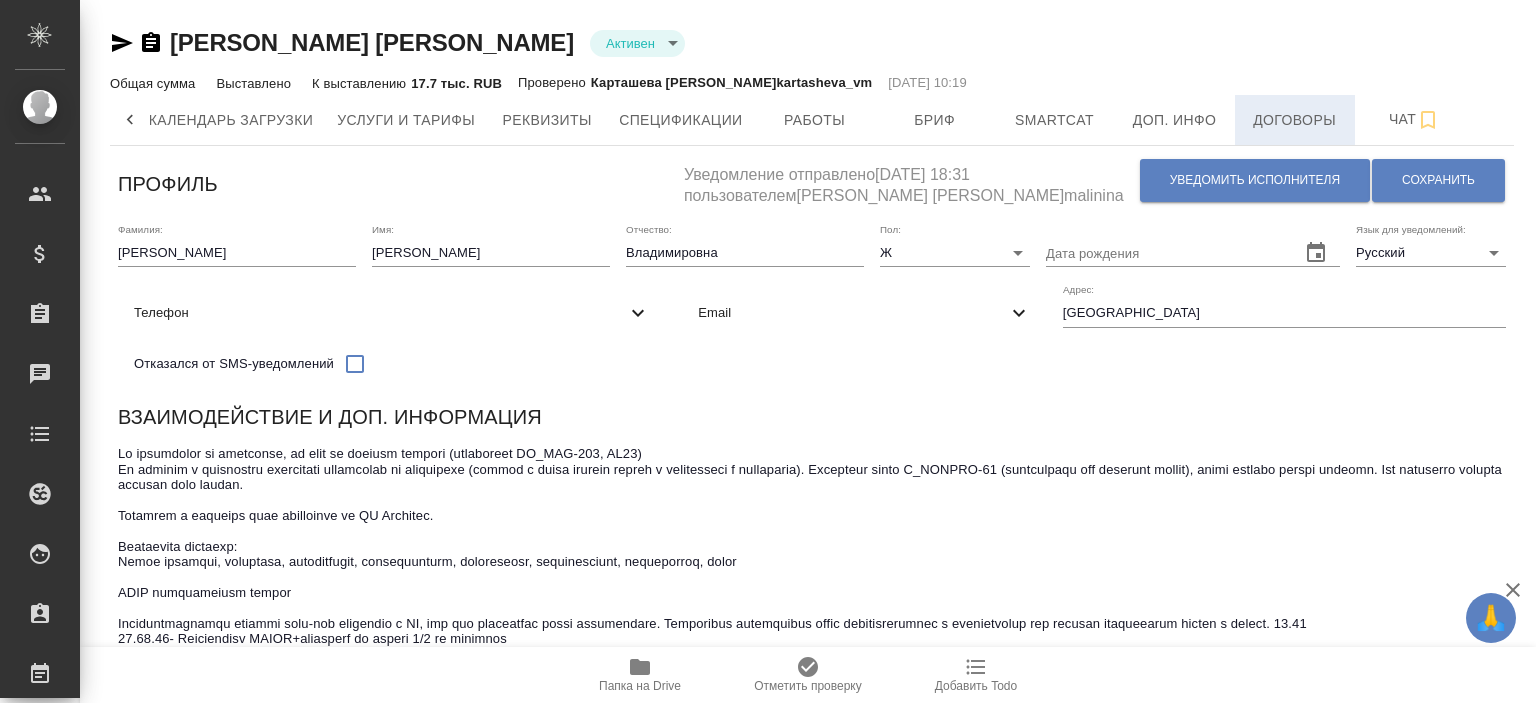 click on "Договоры" at bounding box center [1295, 120] 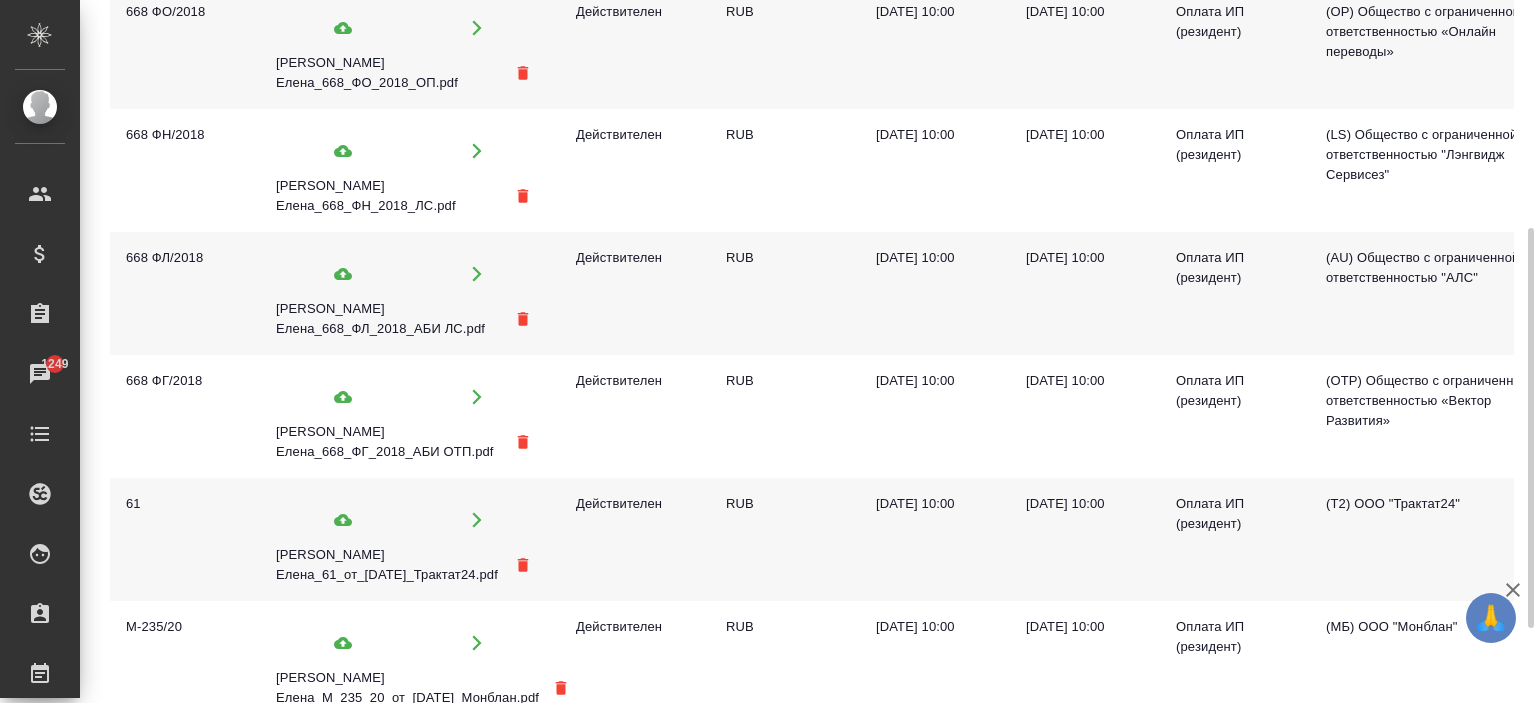 scroll, scrollTop: 531, scrollLeft: 0, axis: vertical 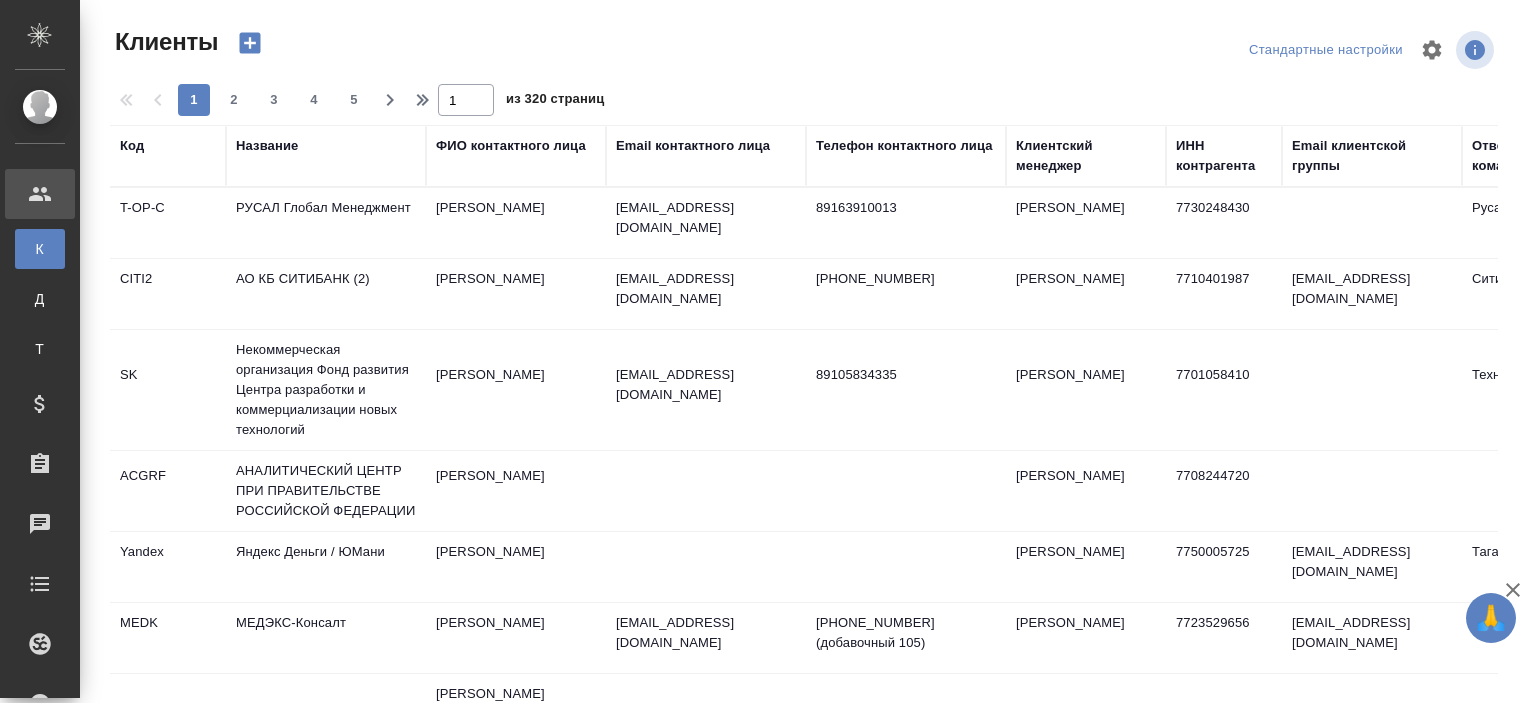 select on "RU" 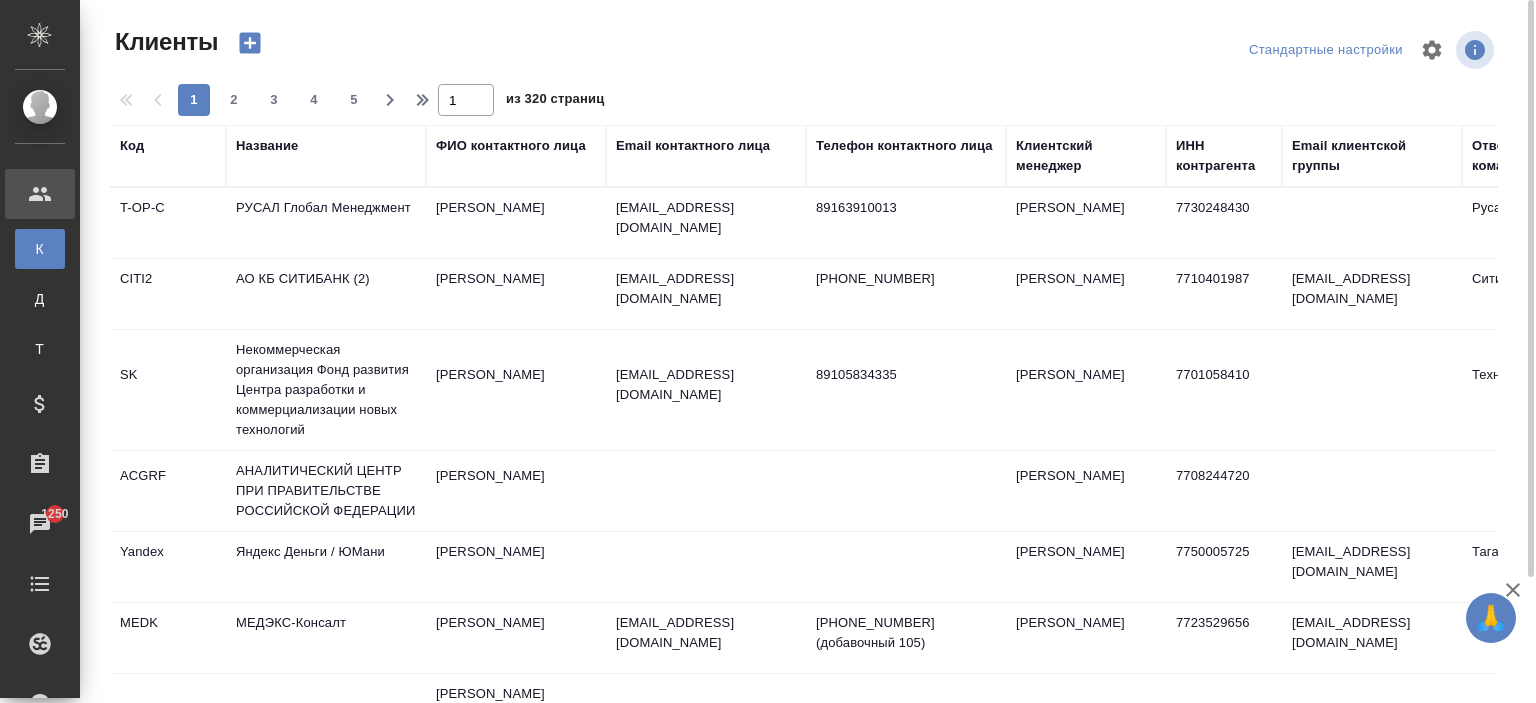 click on "Клиентский менеджер" at bounding box center (1086, 156) 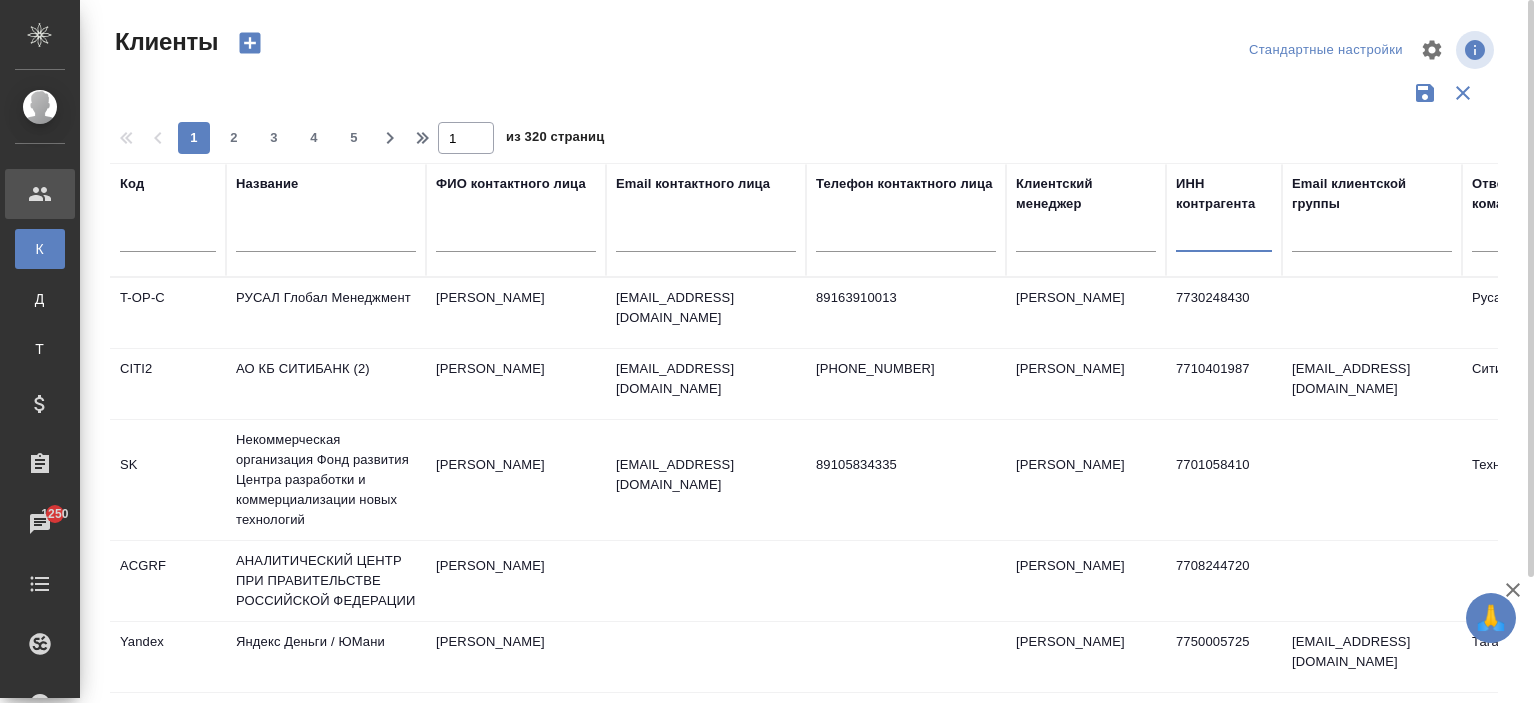 paste on "7708238081" 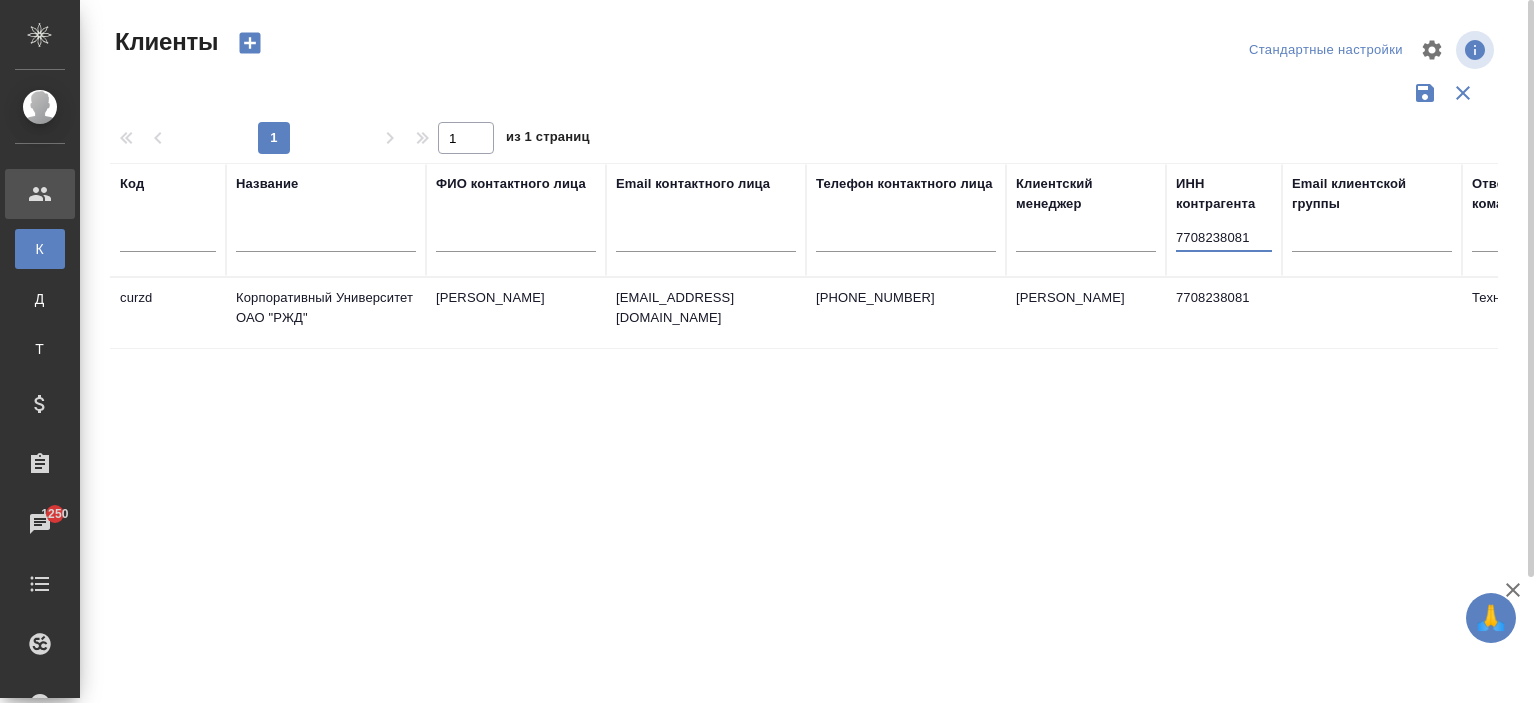 type on "7708238081" 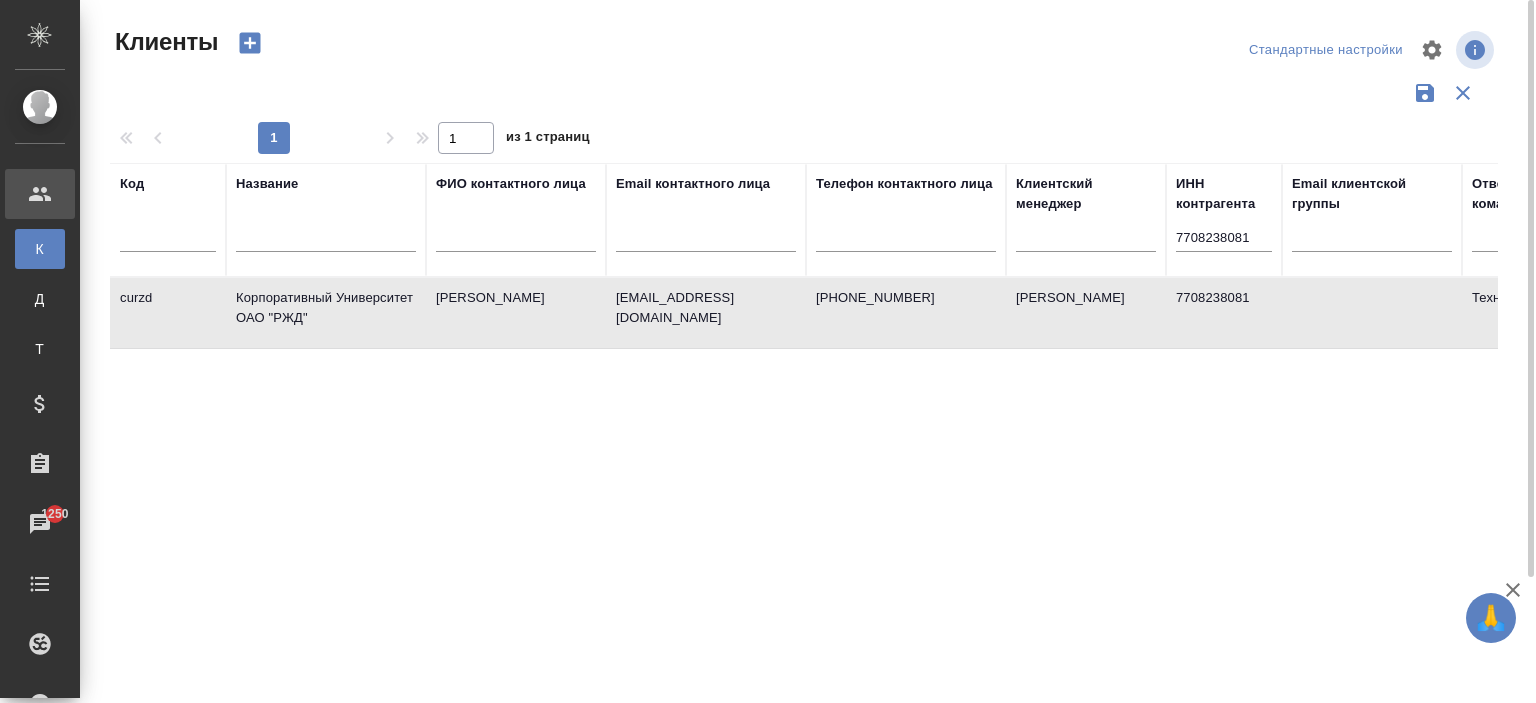 click on "Усманова Ольга" at bounding box center (1086, 313) 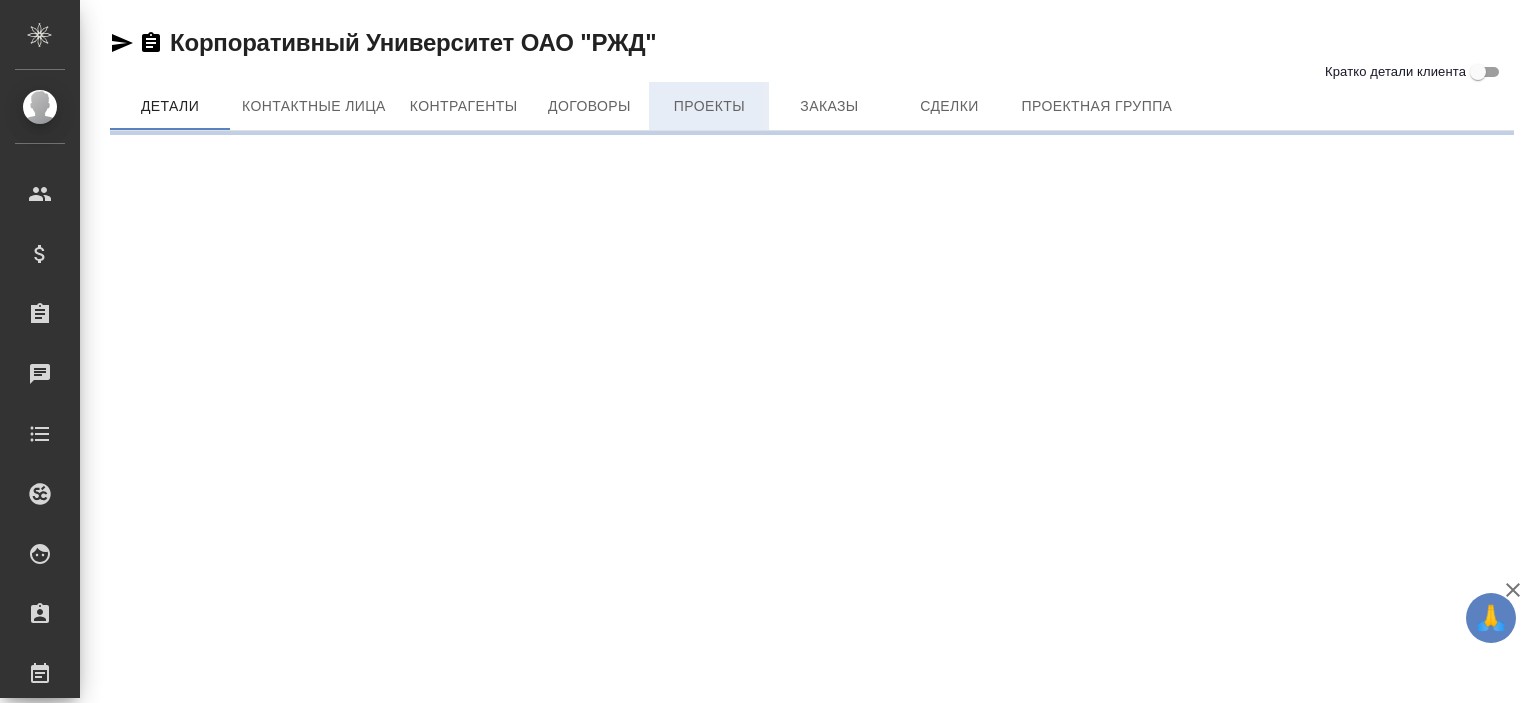 scroll, scrollTop: 0, scrollLeft: 0, axis: both 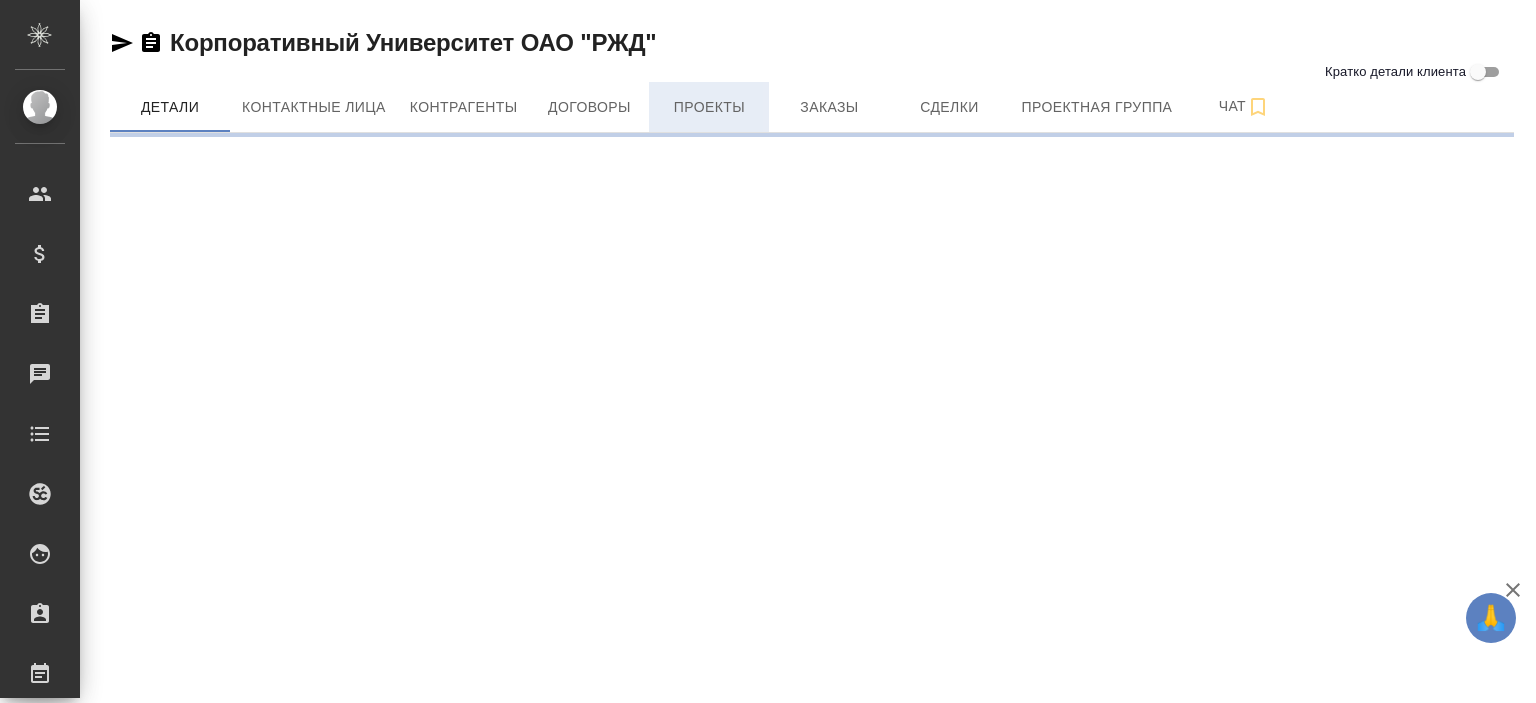 click on "Проекты" at bounding box center (709, 107) 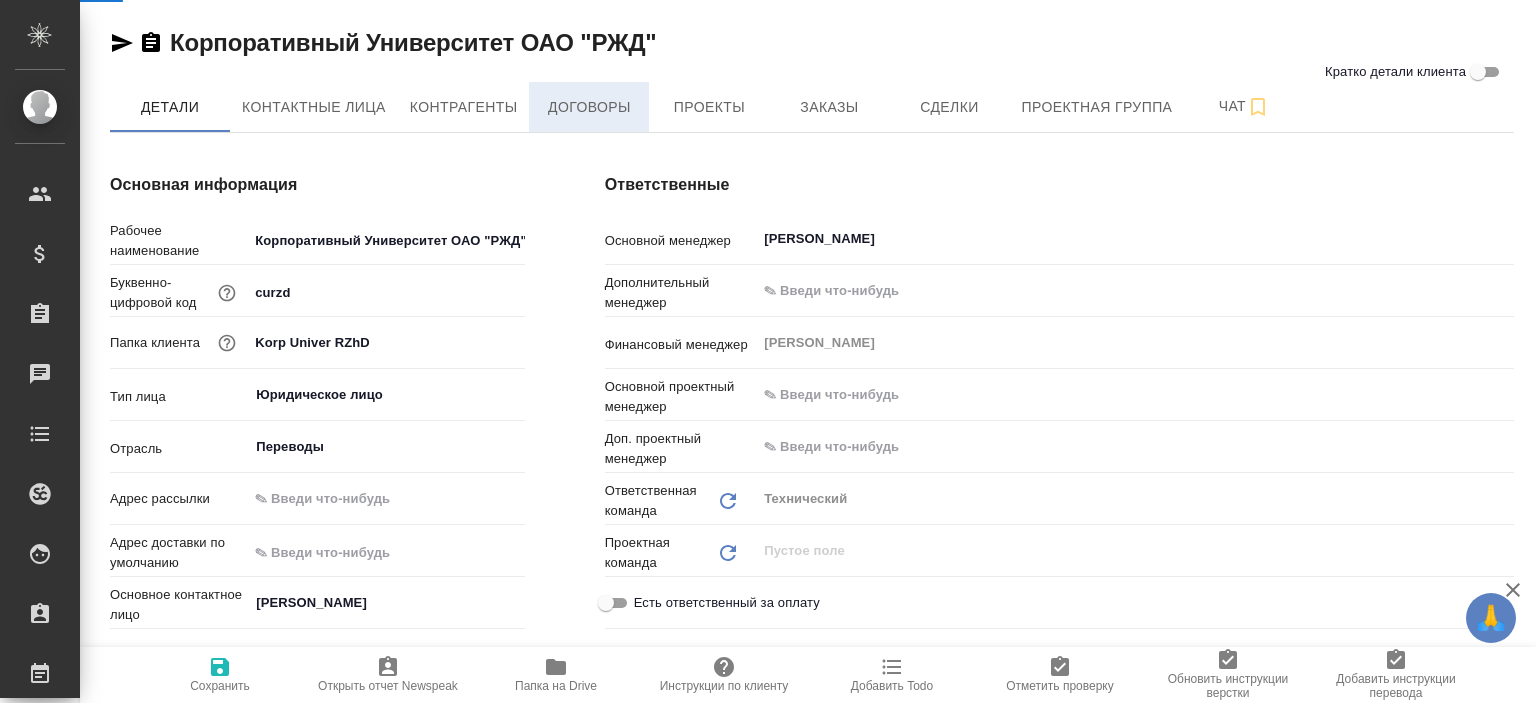 click on "Договоры" at bounding box center [589, 107] 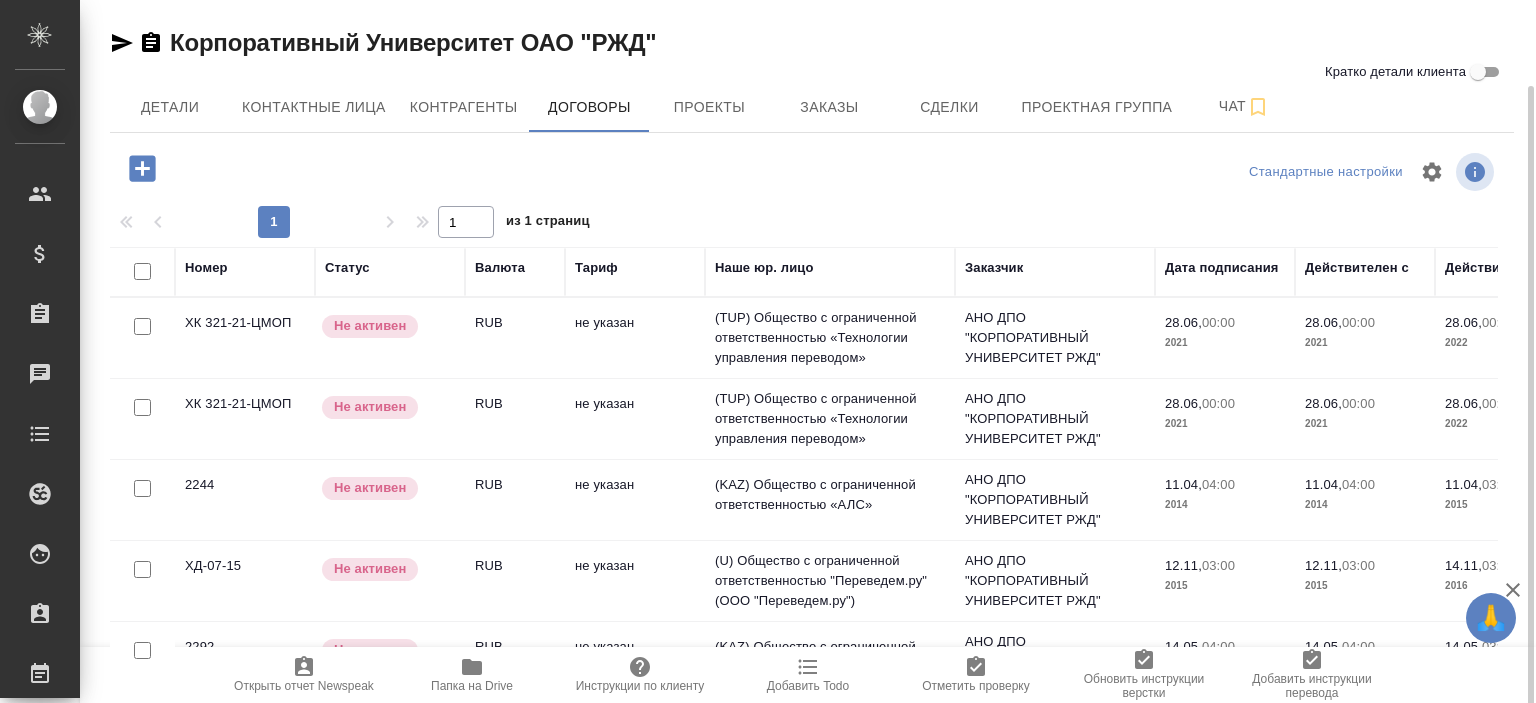 scroll, scrollTop: 44, scrollLeft: 0, axis: vertical 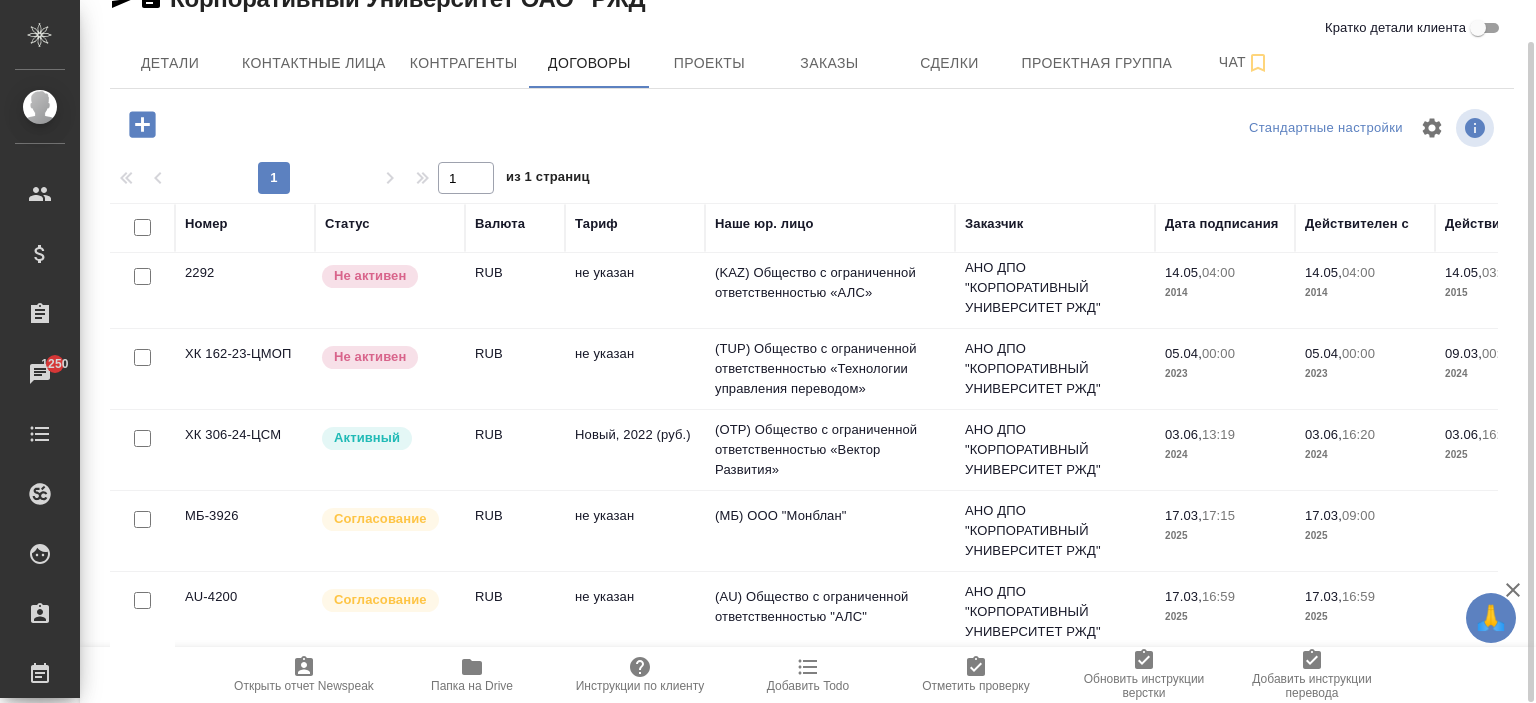 click on "AU-4200" at bounding box center (245, -36) 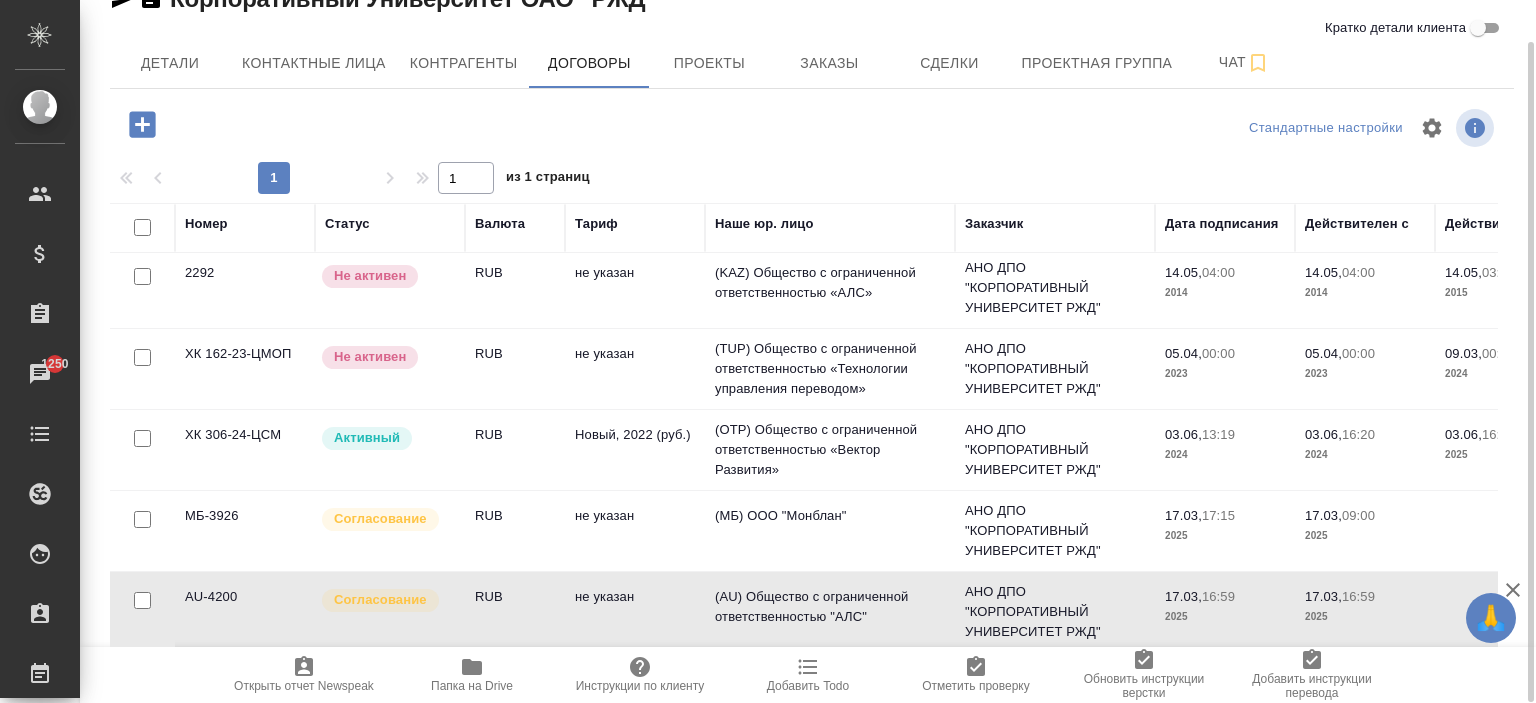 click on "AU-4200" at bounding box center [245, -36] 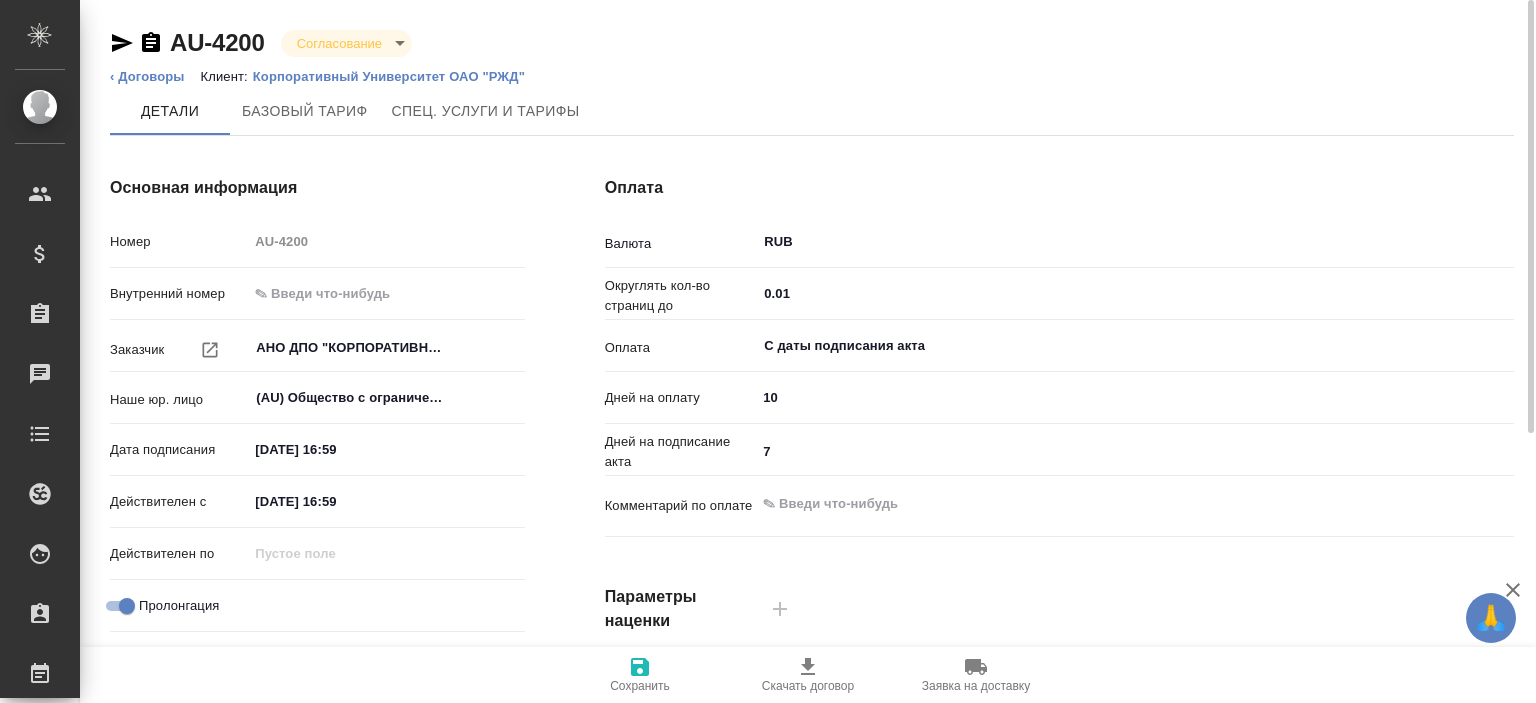 scroll, scrollTop: 0, scrollLeft: 0, axis: both 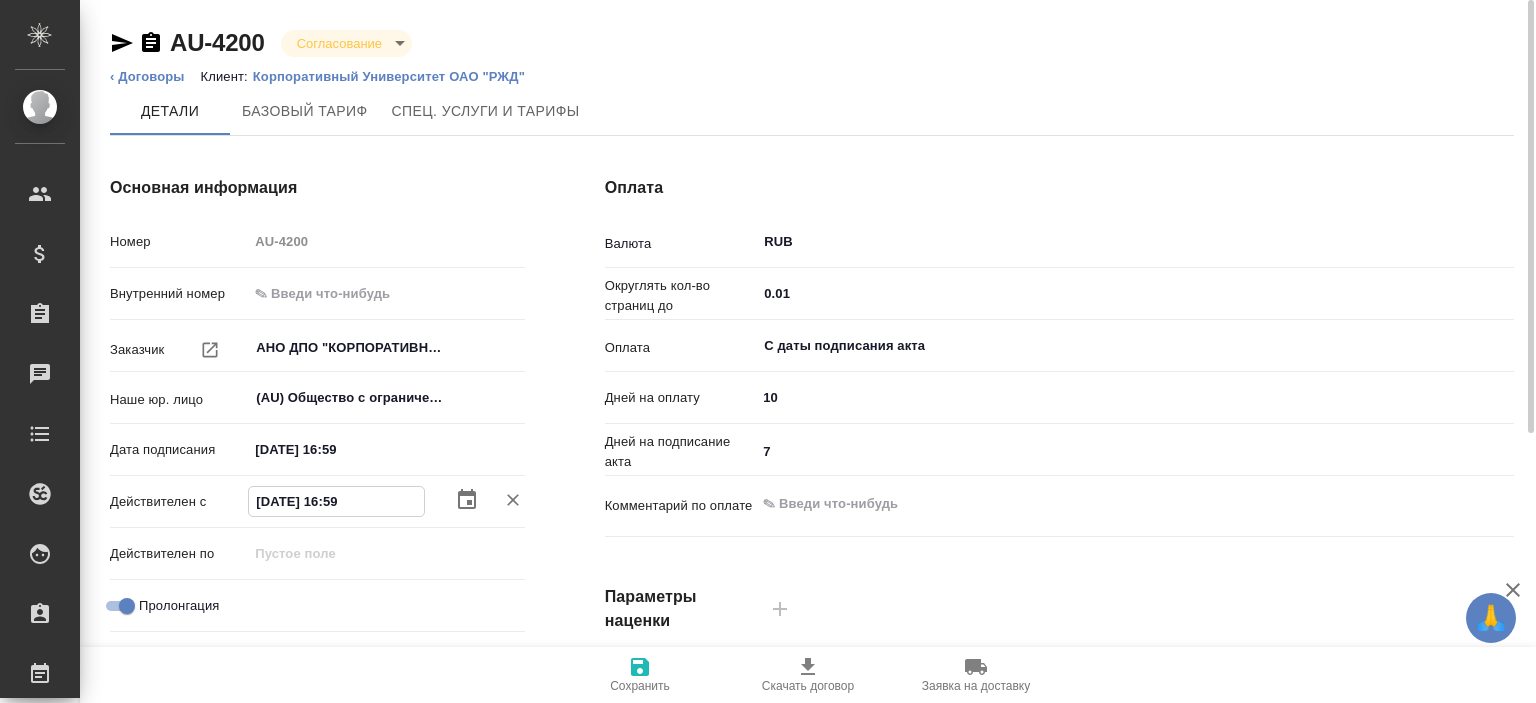 drag, startPoint x: 396, startPoint y: 495, endPoint x: 216, endPoint y: 485, distance: 180.27756 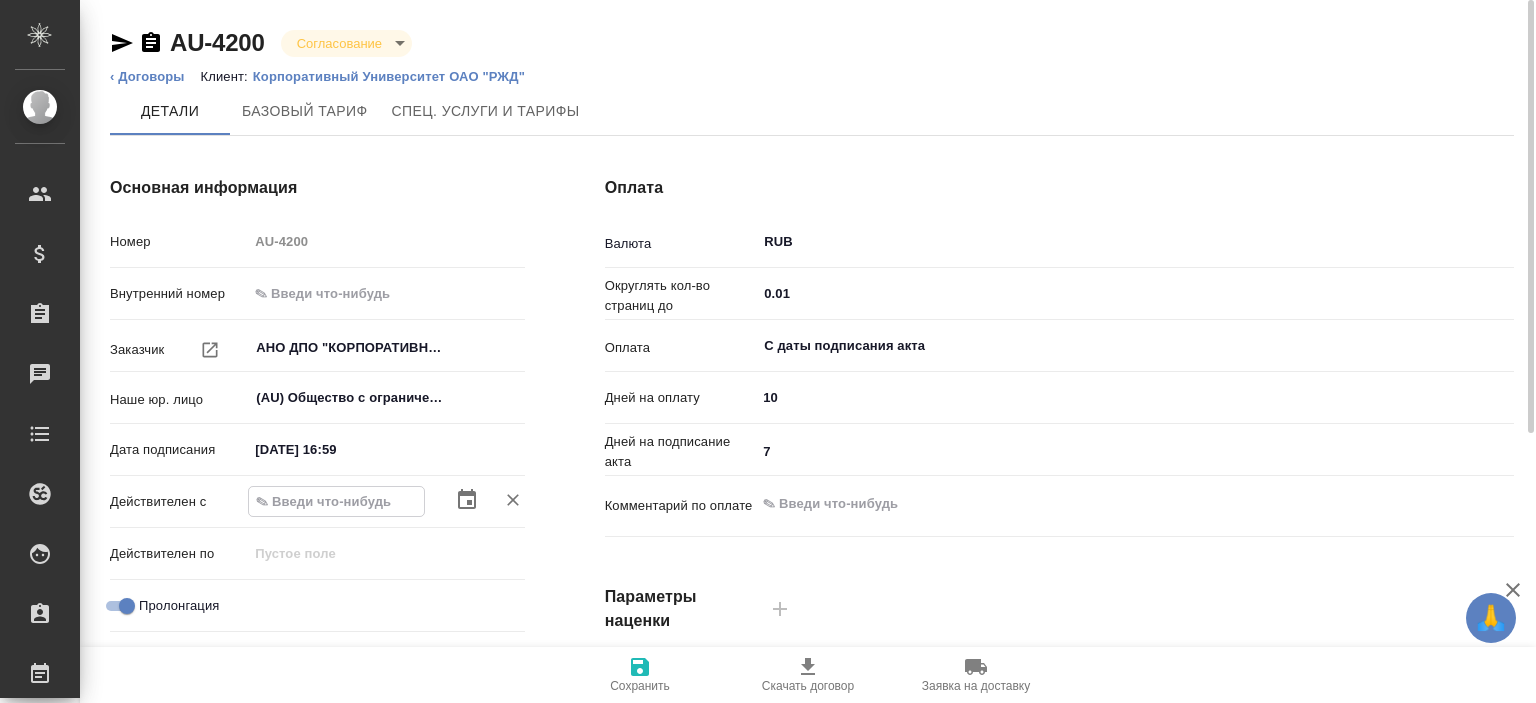 type 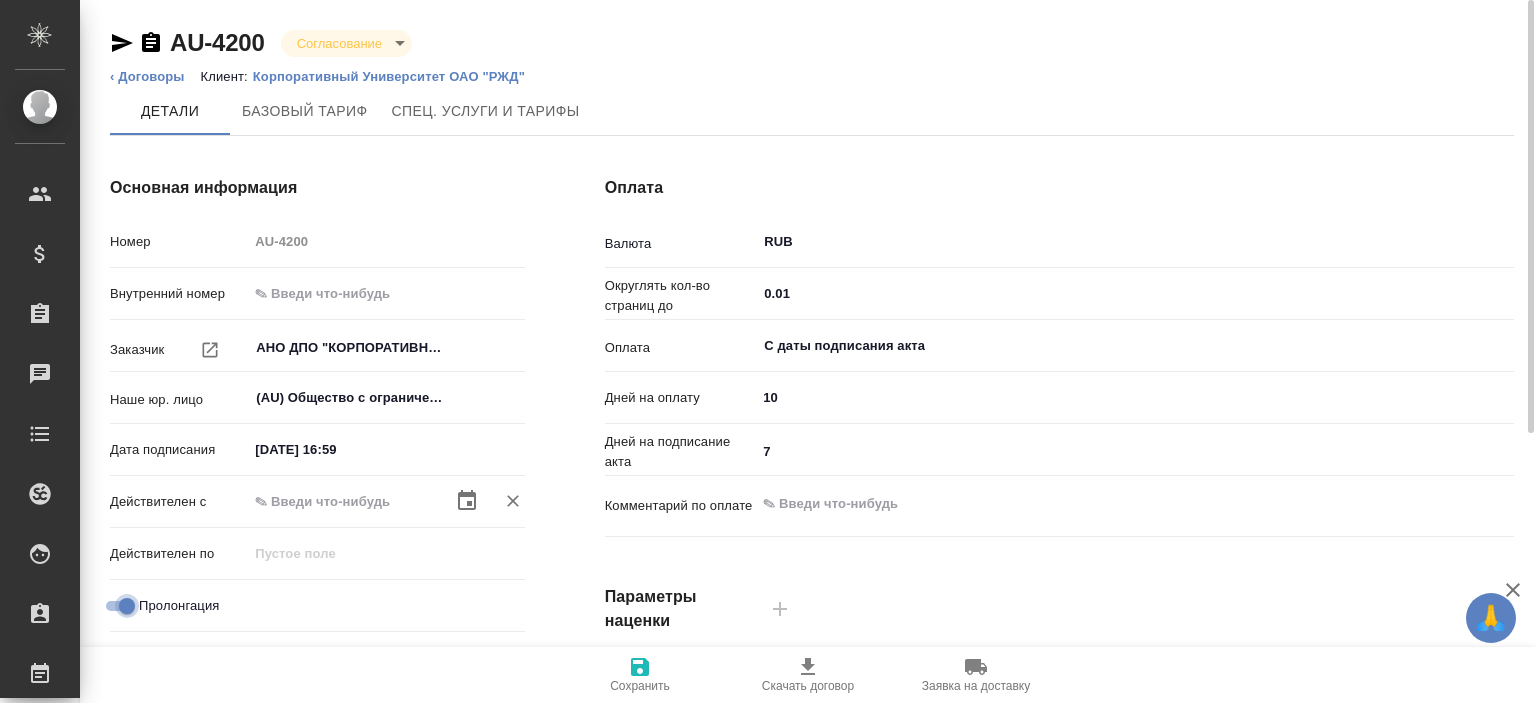 click on "Пролонгация" at bounding box center (127, 606) 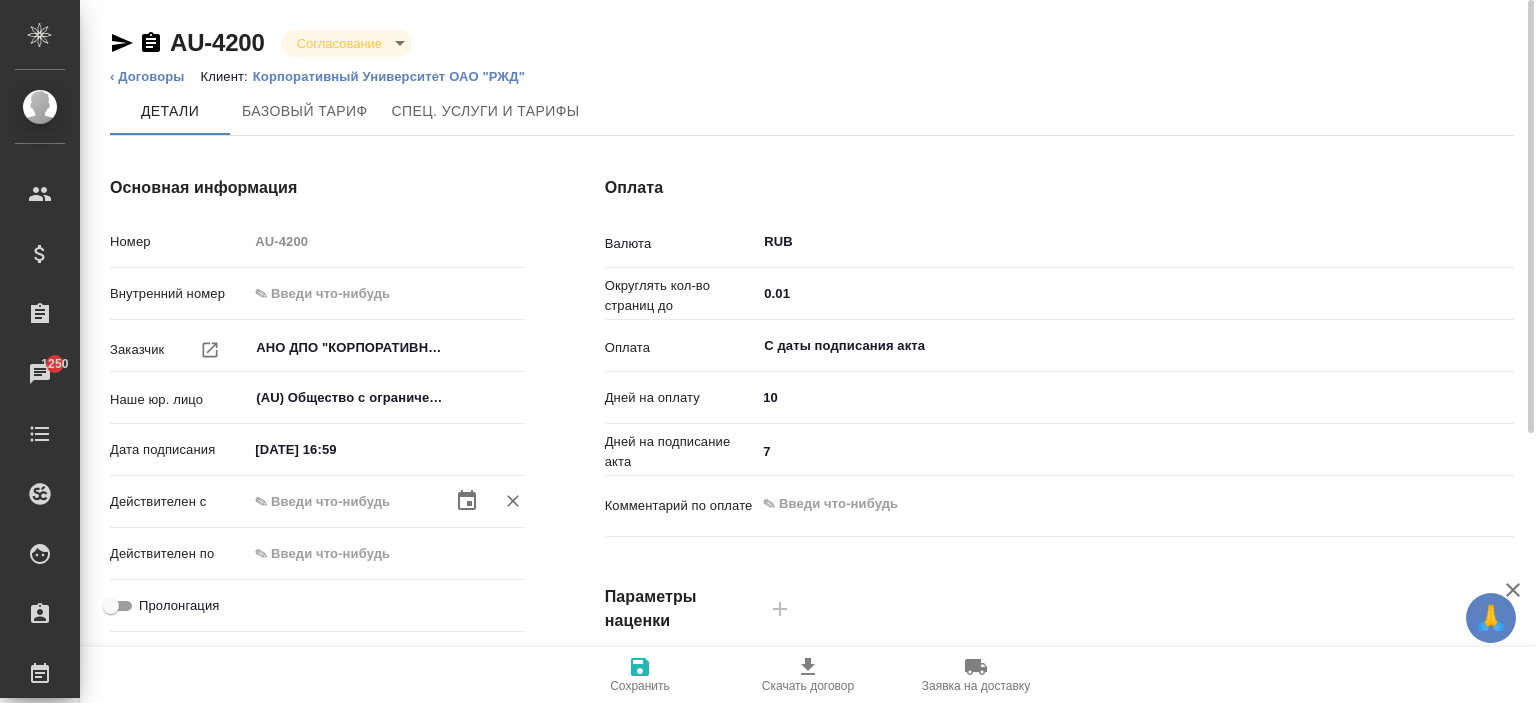 click on "Сохранить" at bounding box center (640, 674) 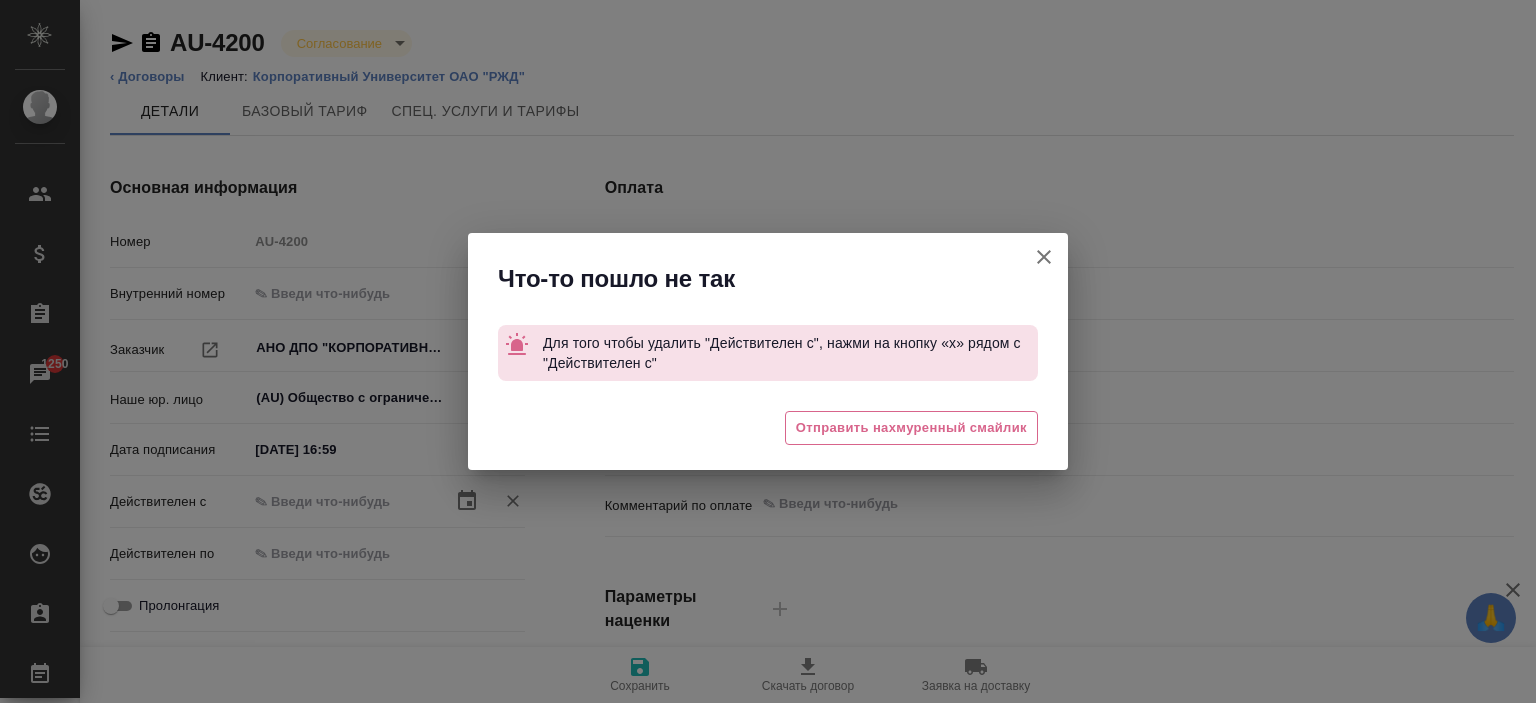 click 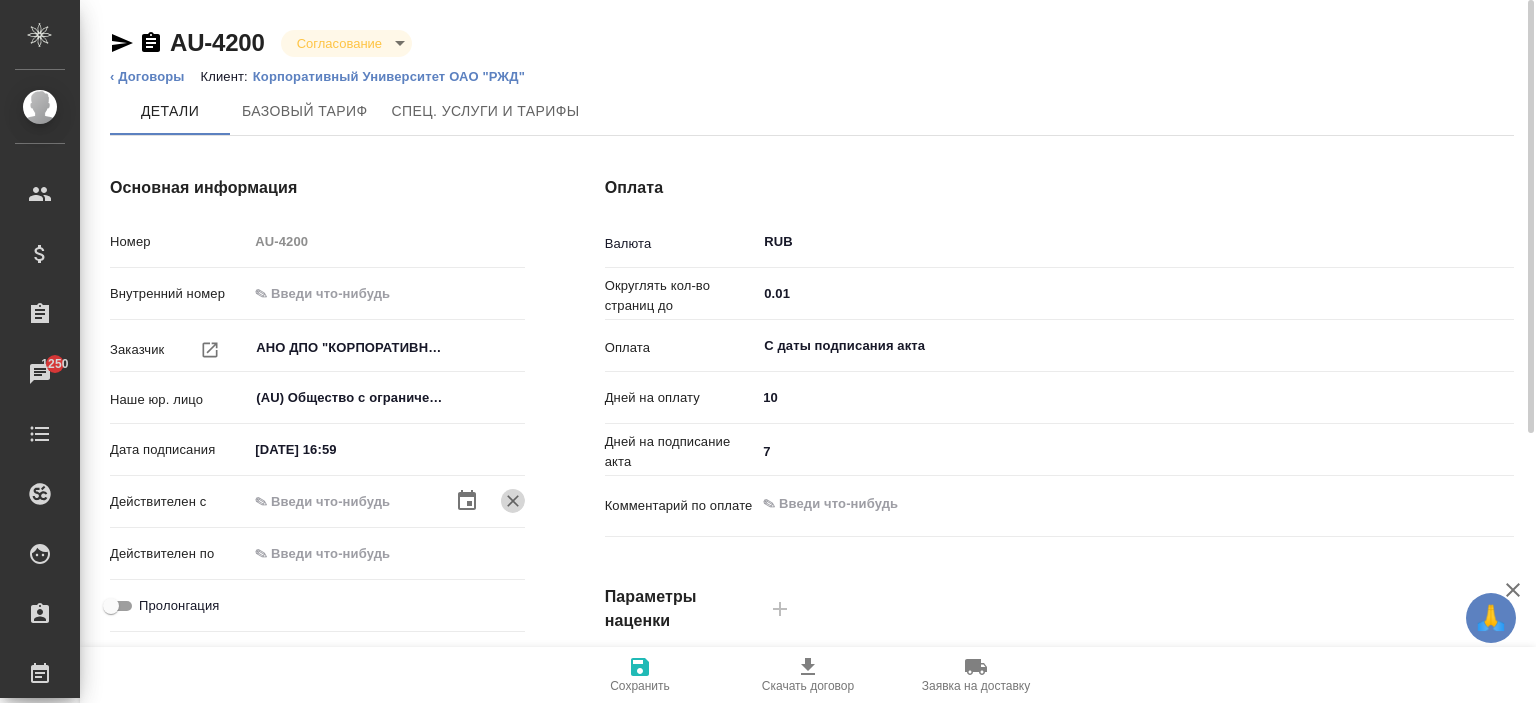 click on "Очистить" 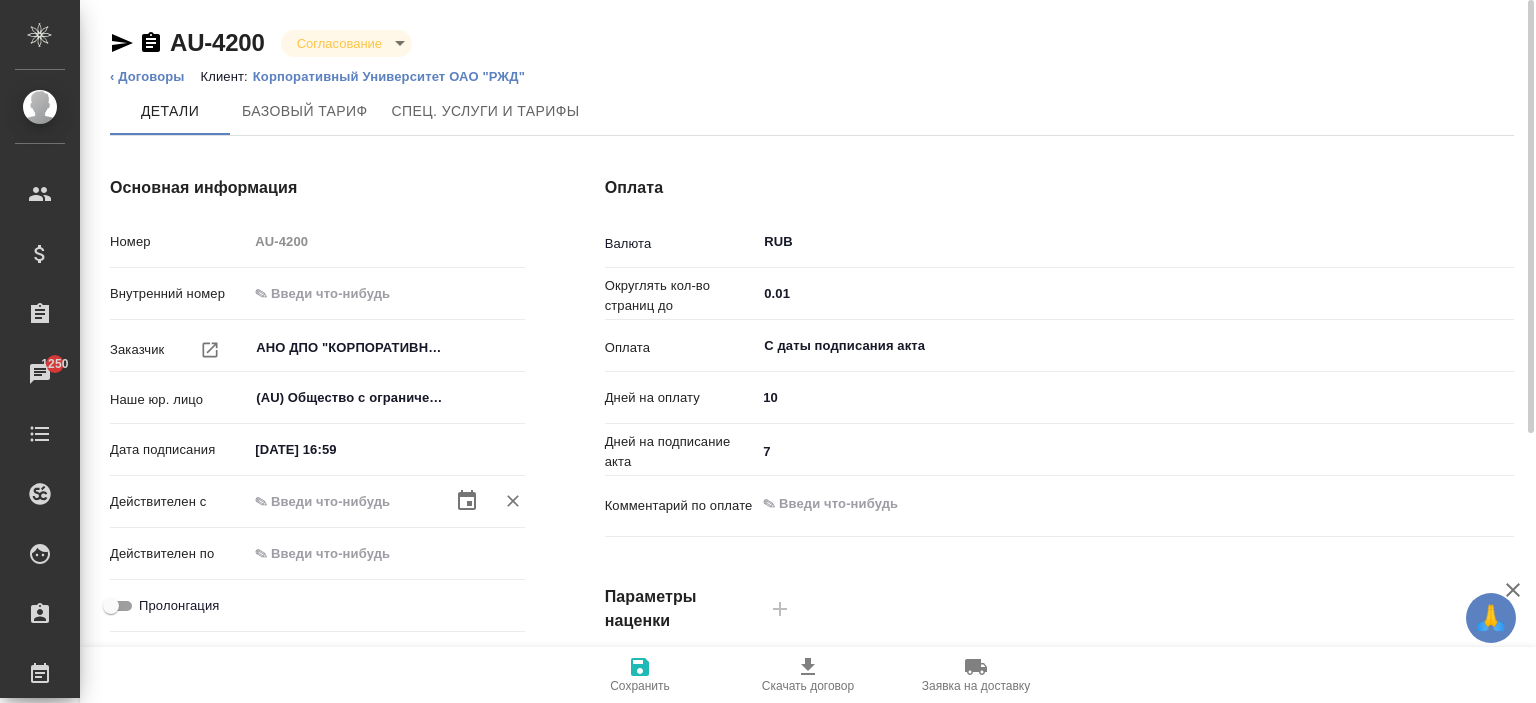 click on "Очистить" 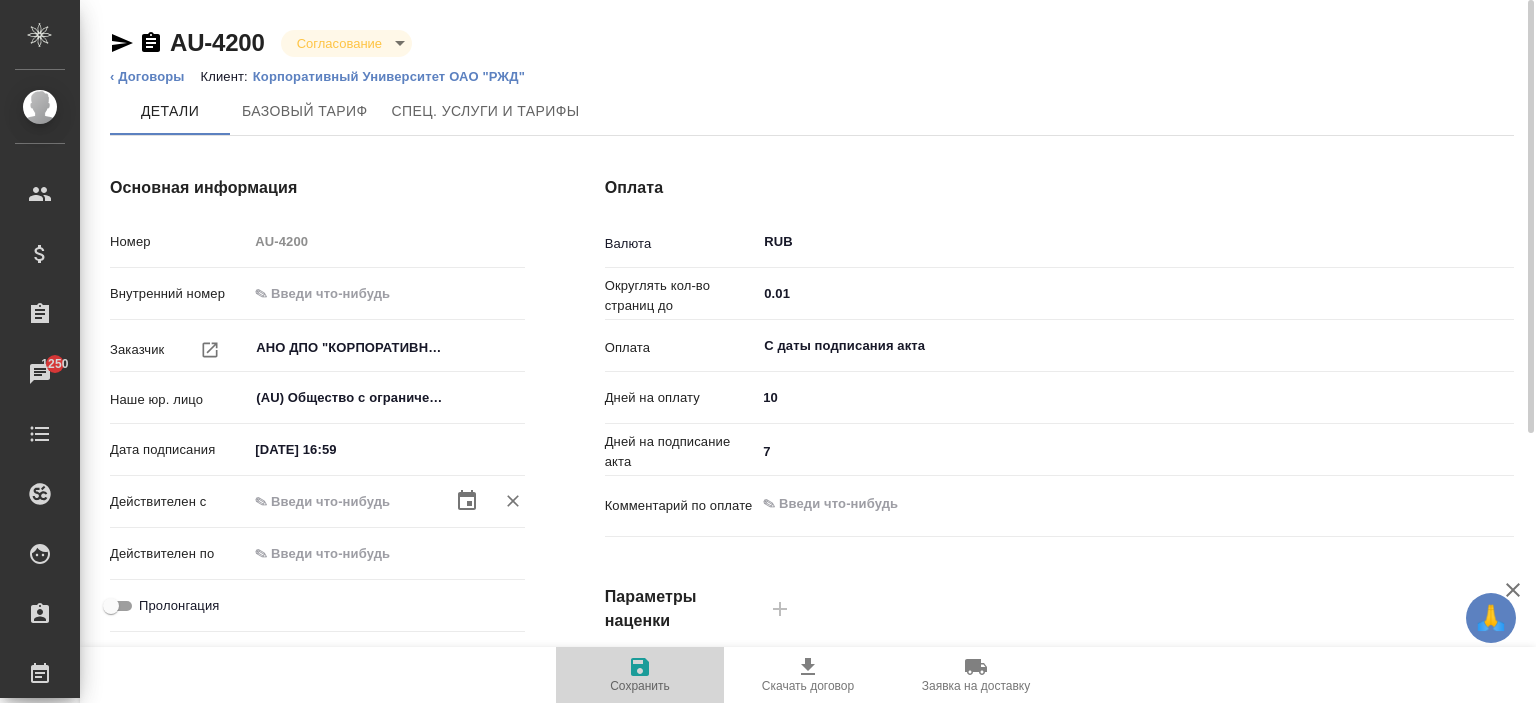 click 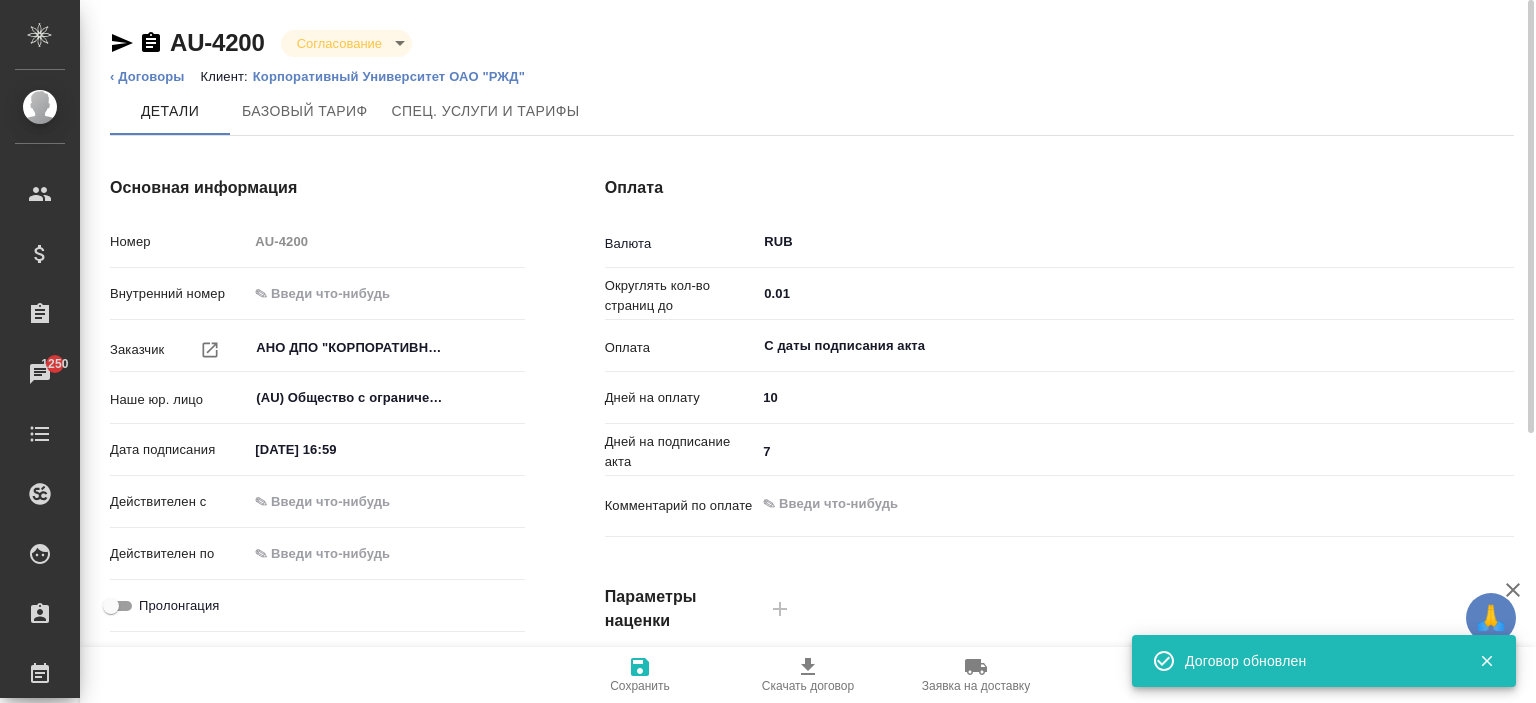 click at bounding box center [386, 293] 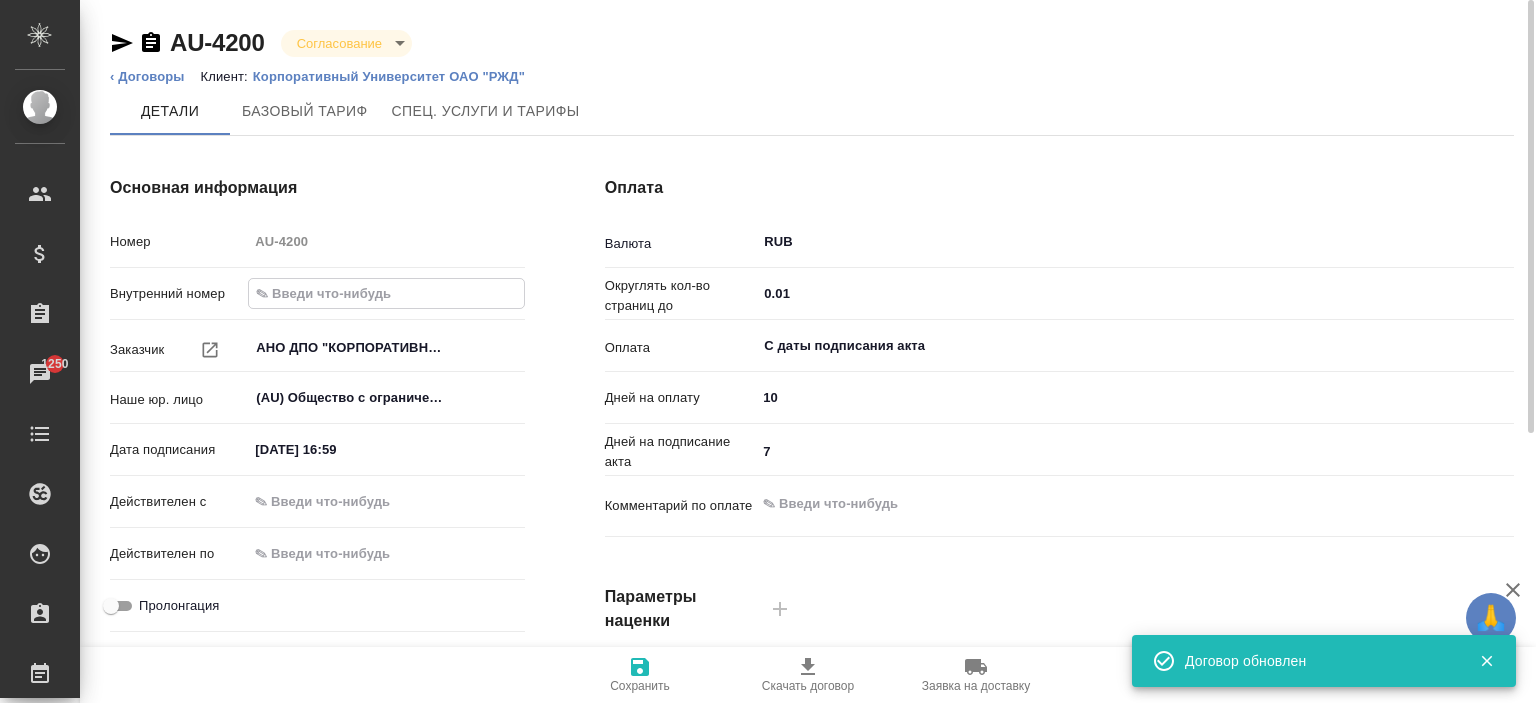 paste on "AU-4200/ХК 317-25-ЦСМ" 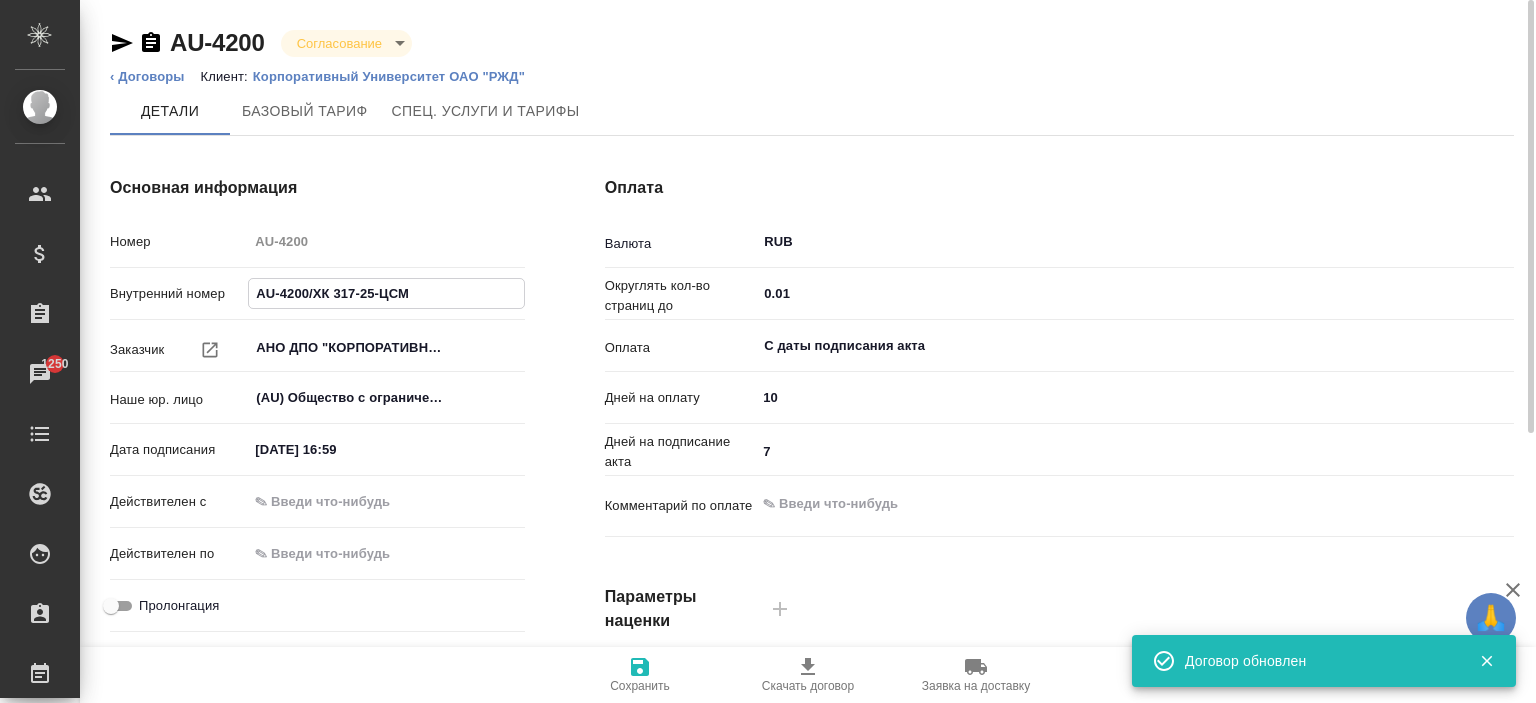 click 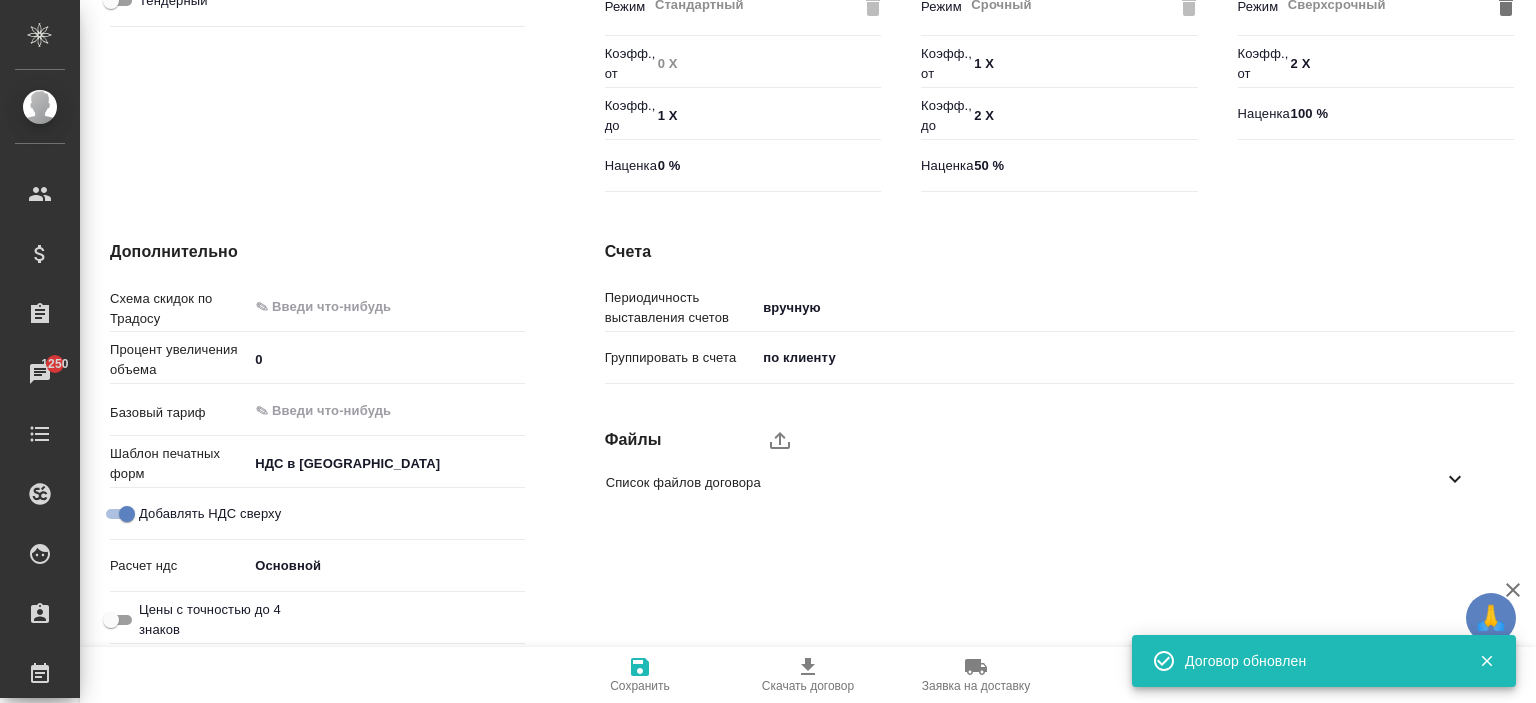 scroll, scrollTop: 57, scrollLeft: 0, axis: vertical 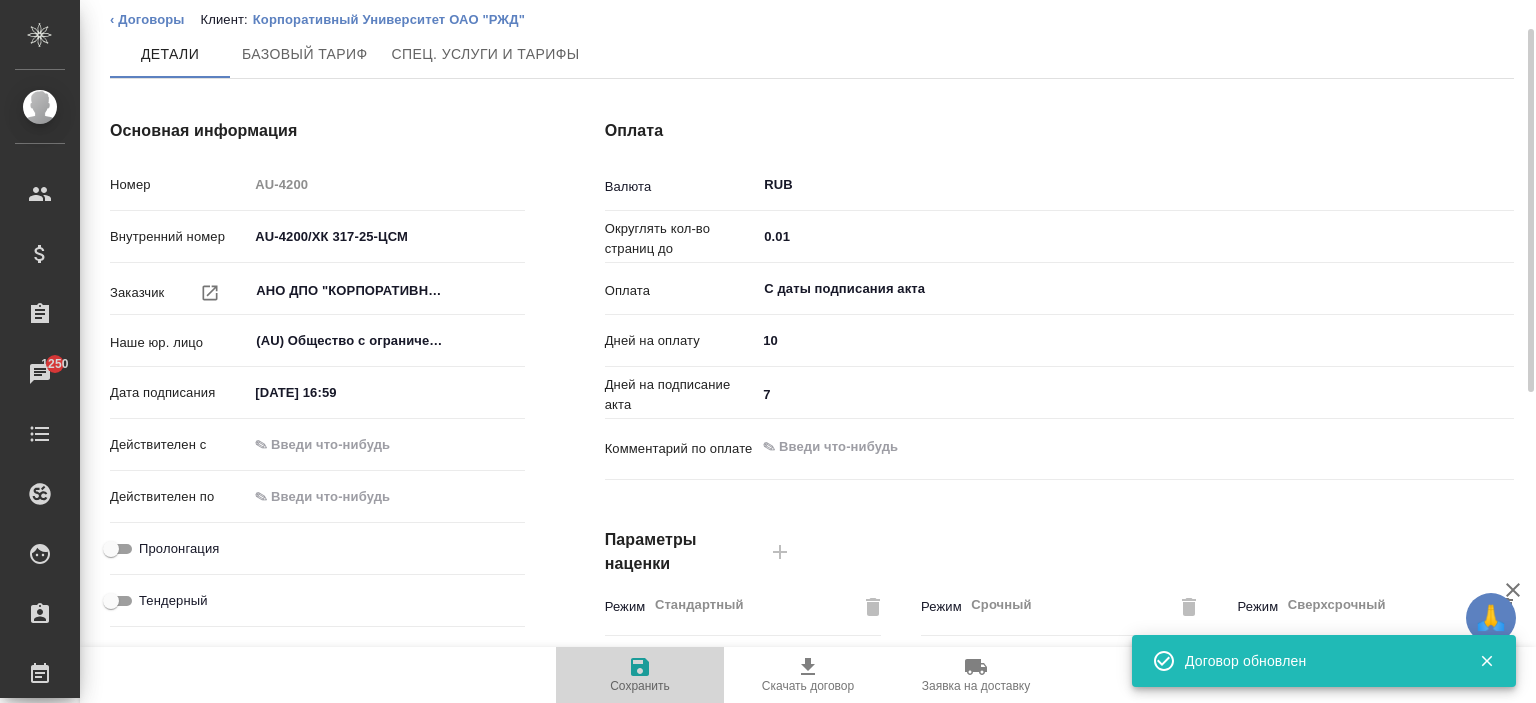 click 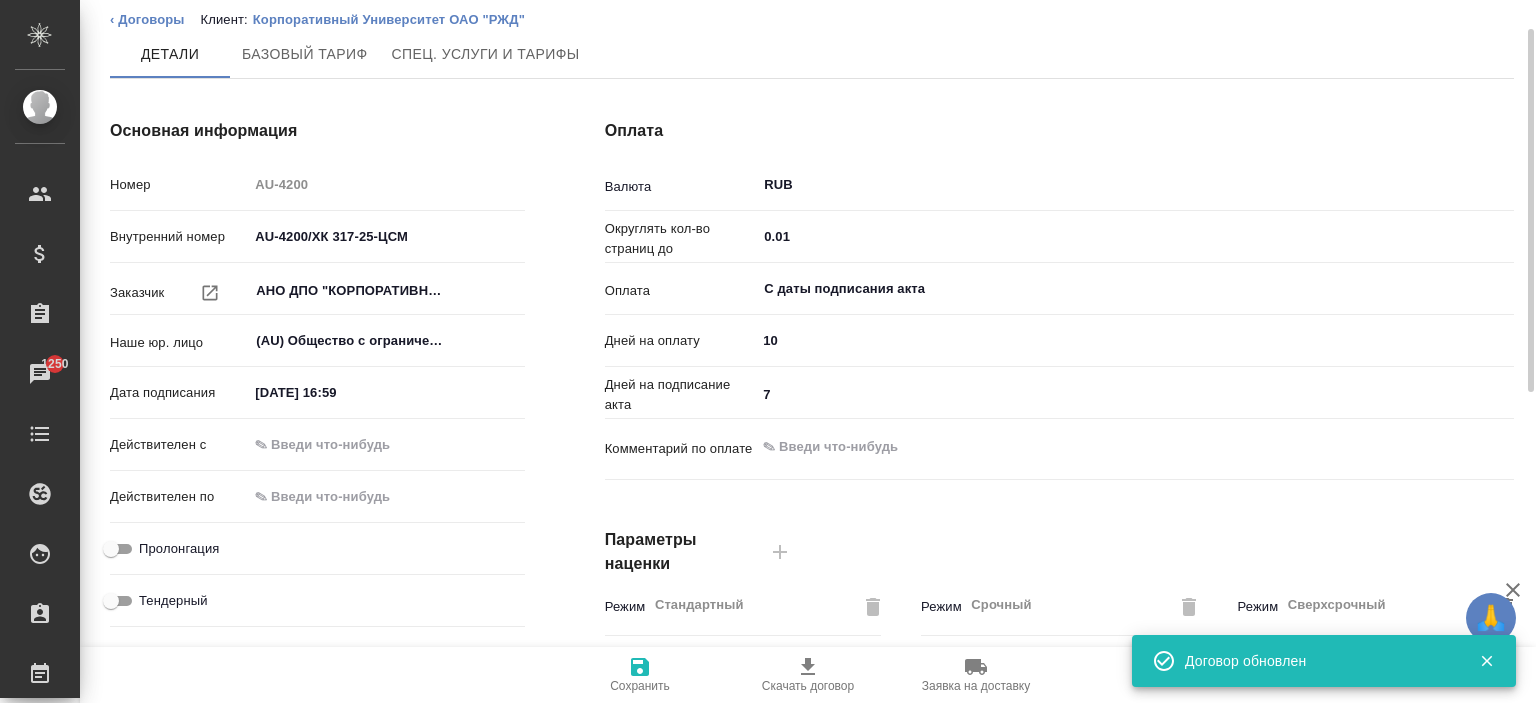 click on "Сохранить" at bounding box center (640, 675) 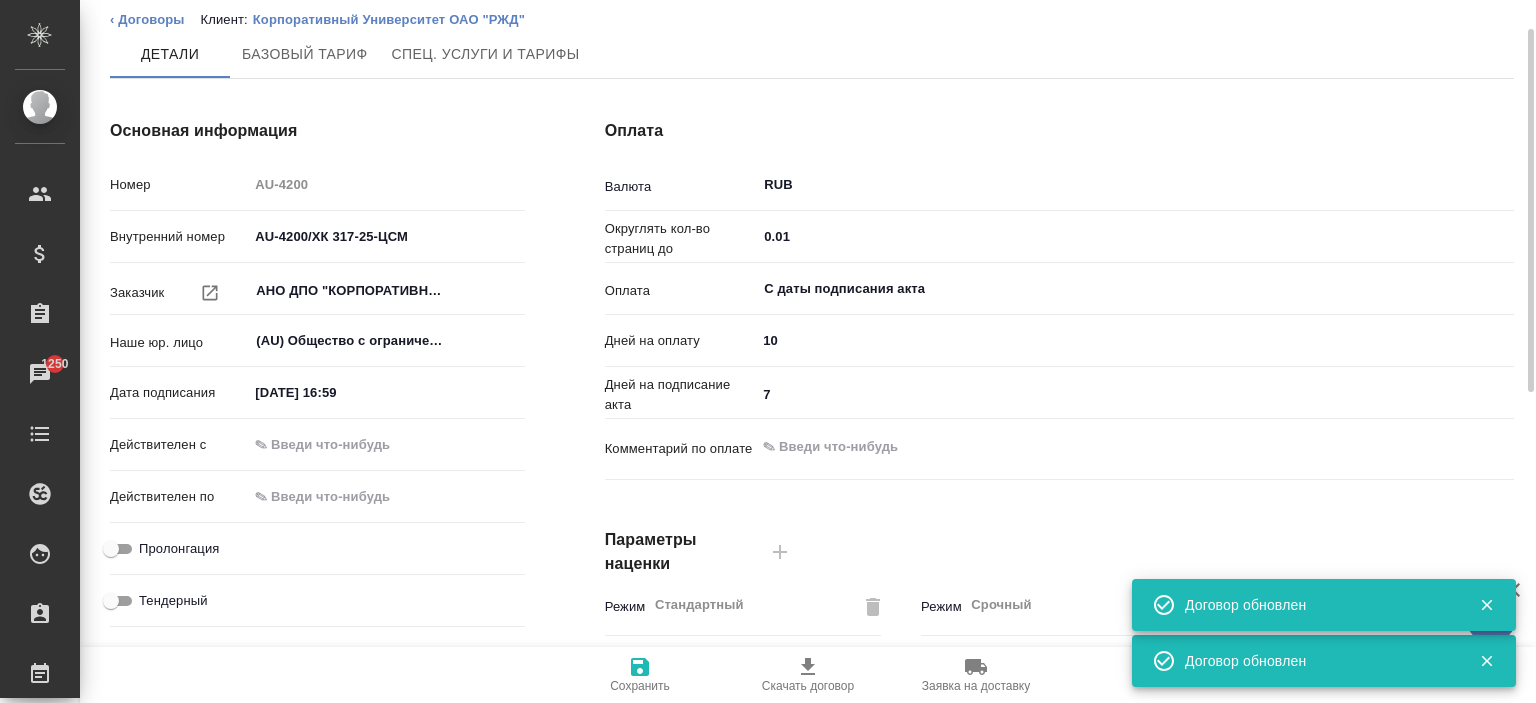 click on "Сохранить Скачать договор Заявка на доставку" at bounding box center [808, 675] 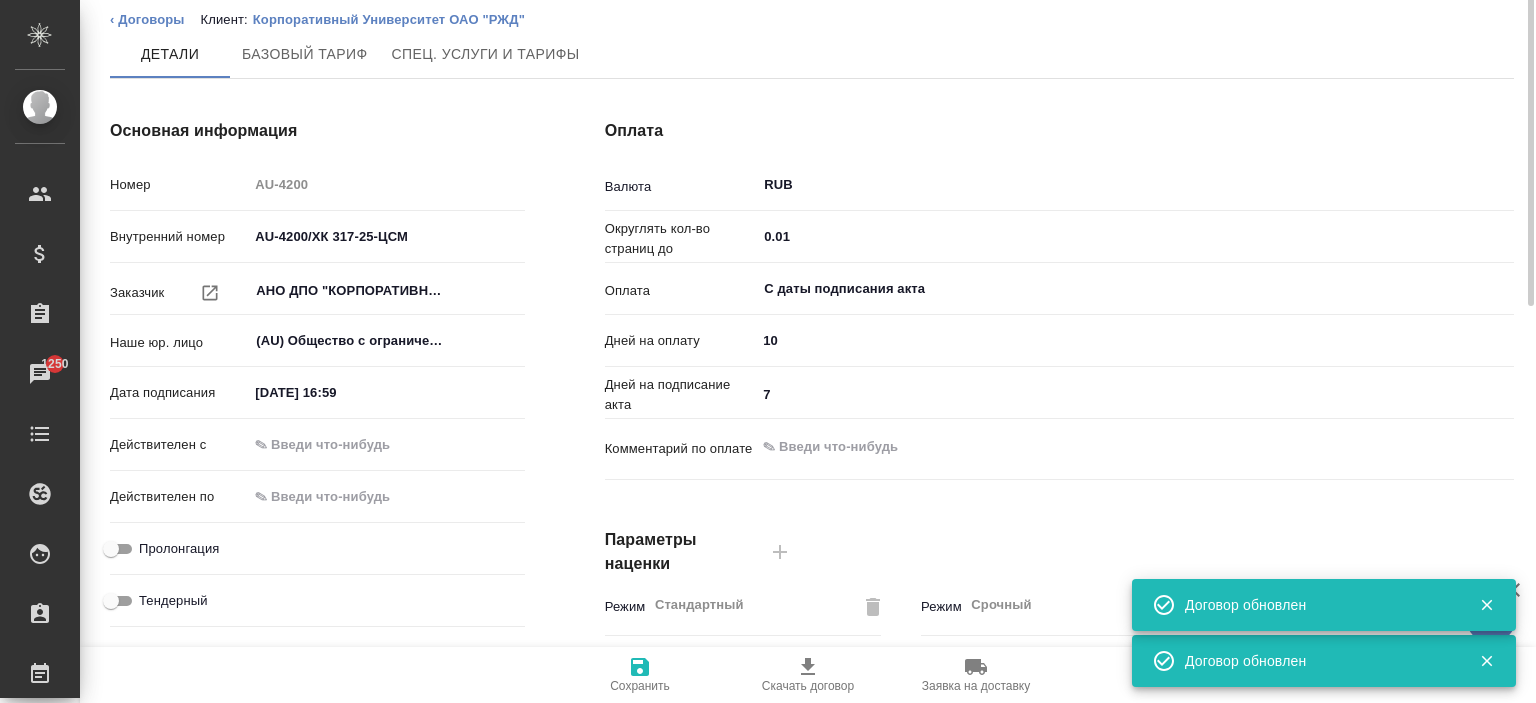 scroll, scrollTop: 0, scrollLeft: 0, axis: both 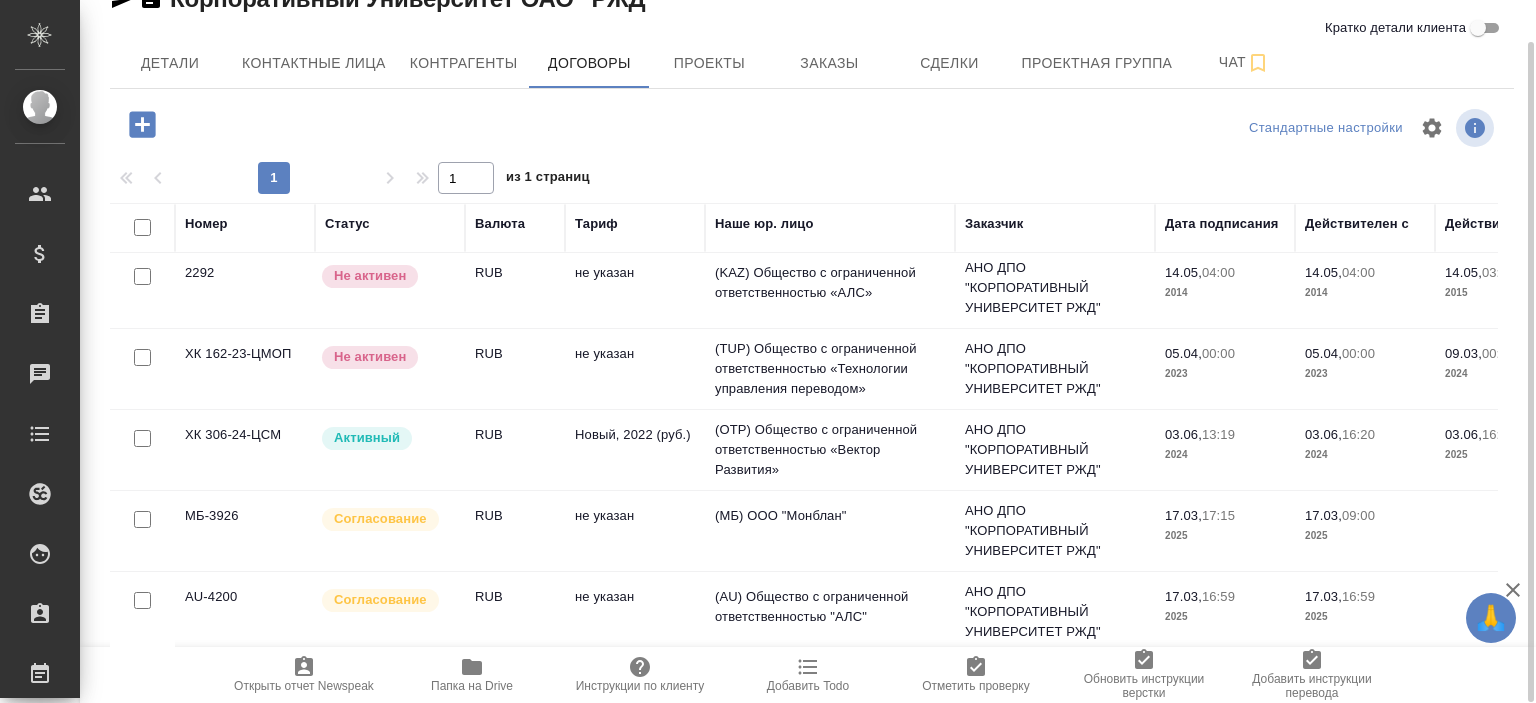 click on "Согласование" at bounding box center [380, 600] 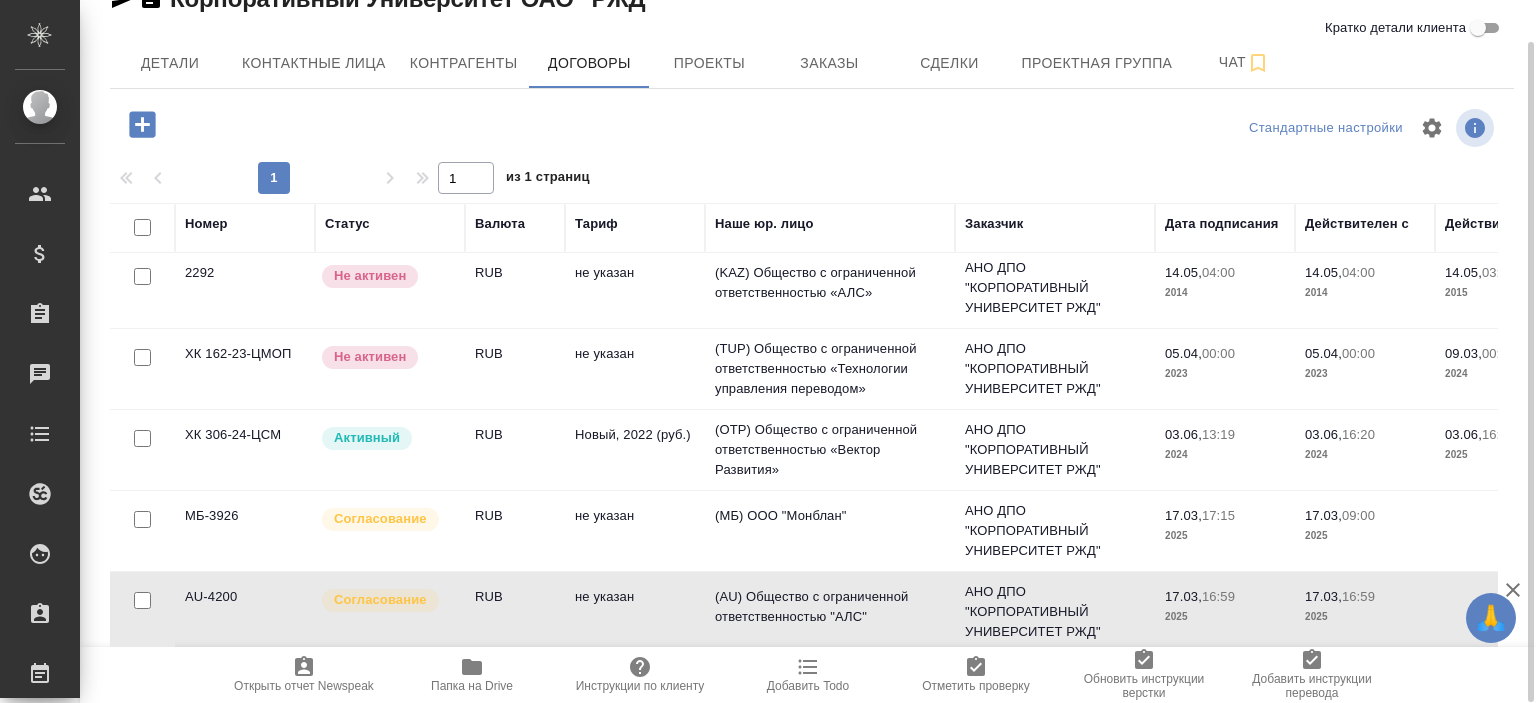 click on "Согласование" at bounding box center [380, 600] 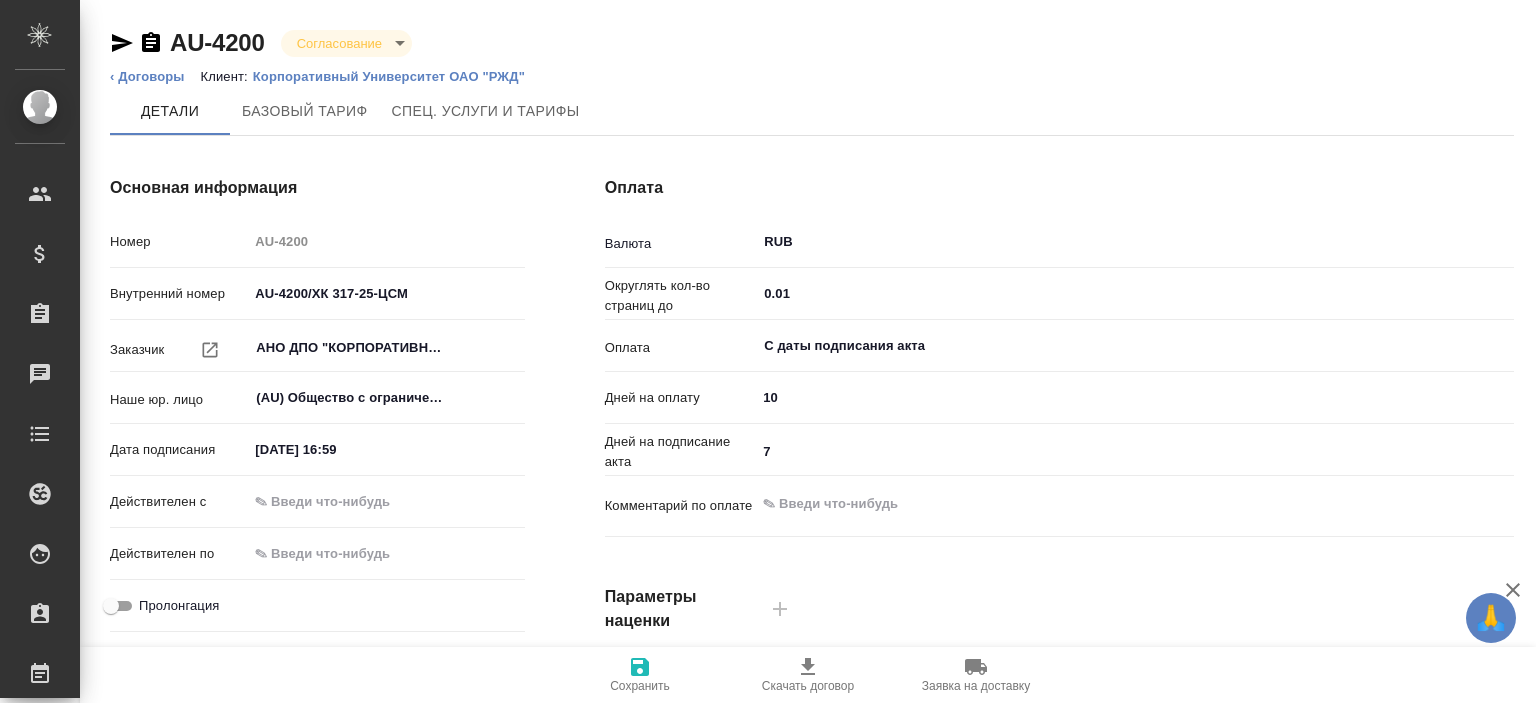 scroll, scrollTop: 0, scrollLeft: 0, axis: both 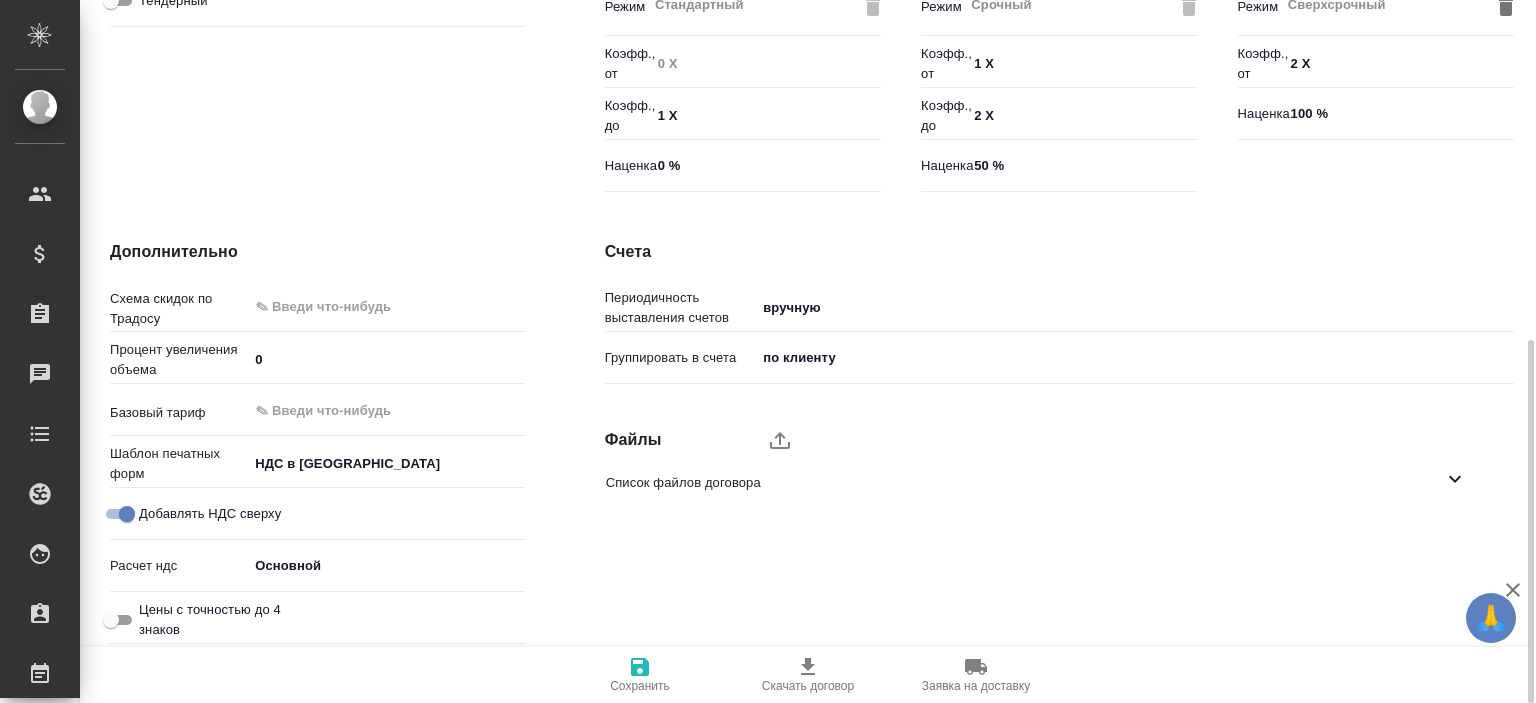 click on "Сохранить" at bounding box center (640, 674) 